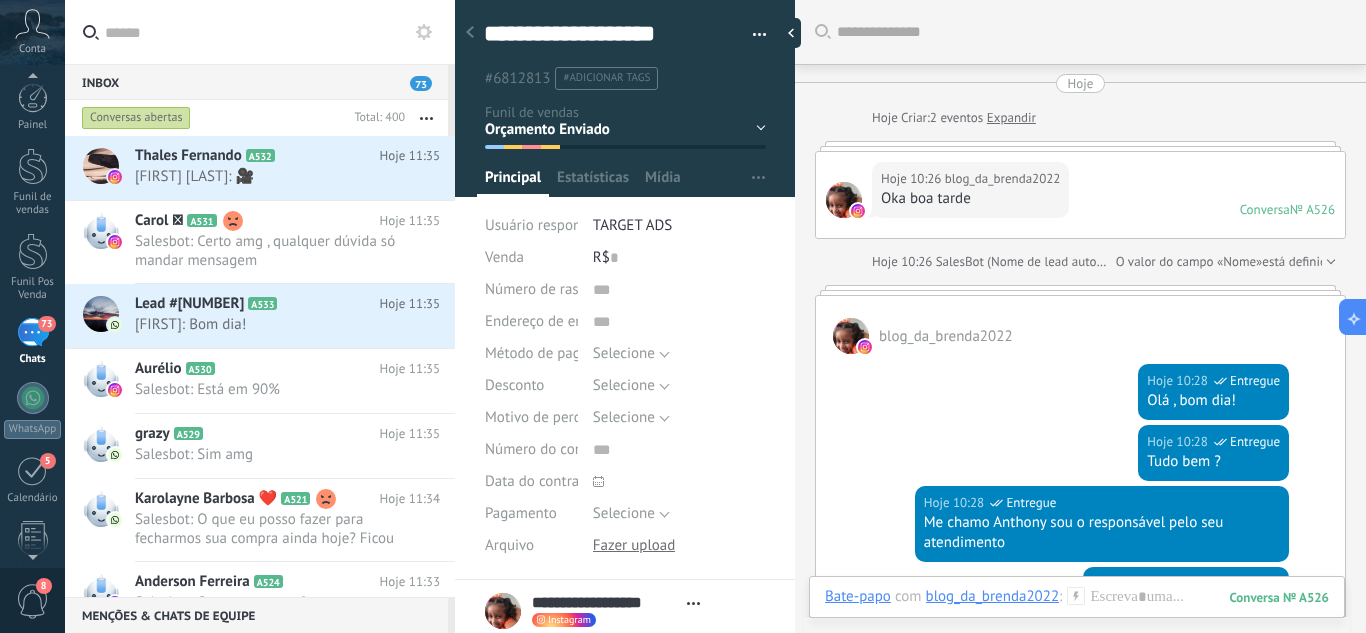 scroll, scrollTop: 0, scrollLeft: 0, axis: both 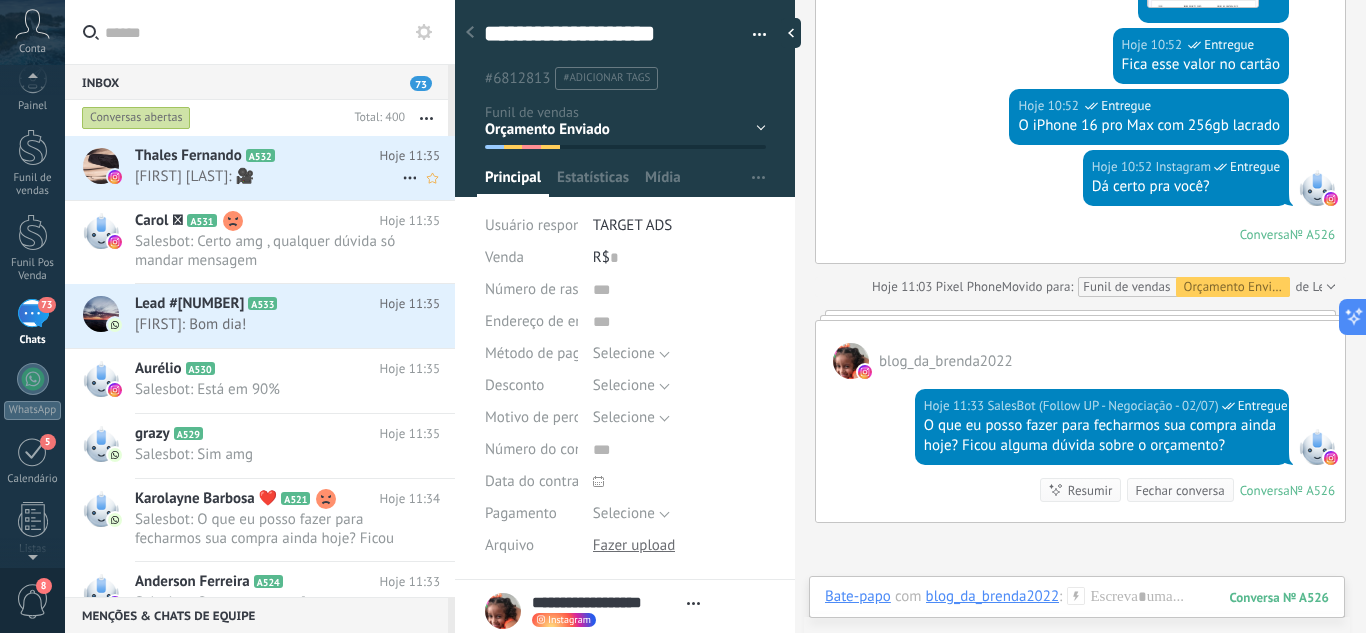click 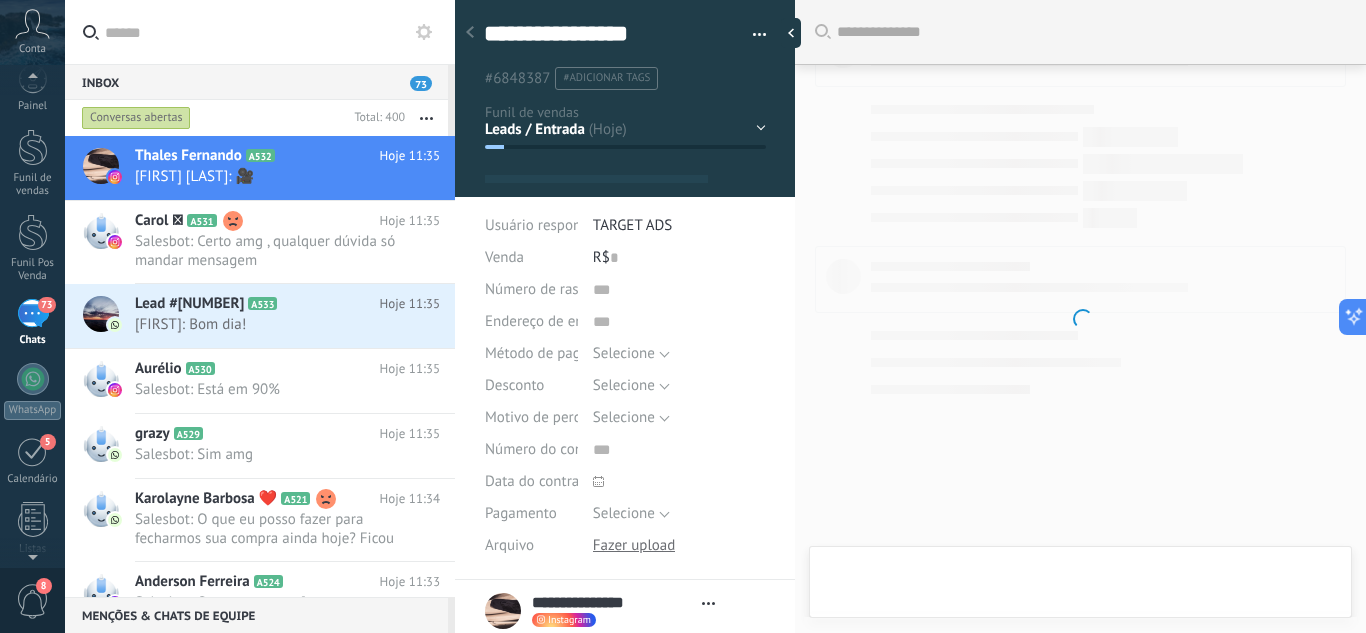click on "Leads / Entrada
Atendimento
Atendimento Responder
Orçamento Enviado
Orçamento Responder
Negociação / Fechamento
-" at bounding box center [0, 0] 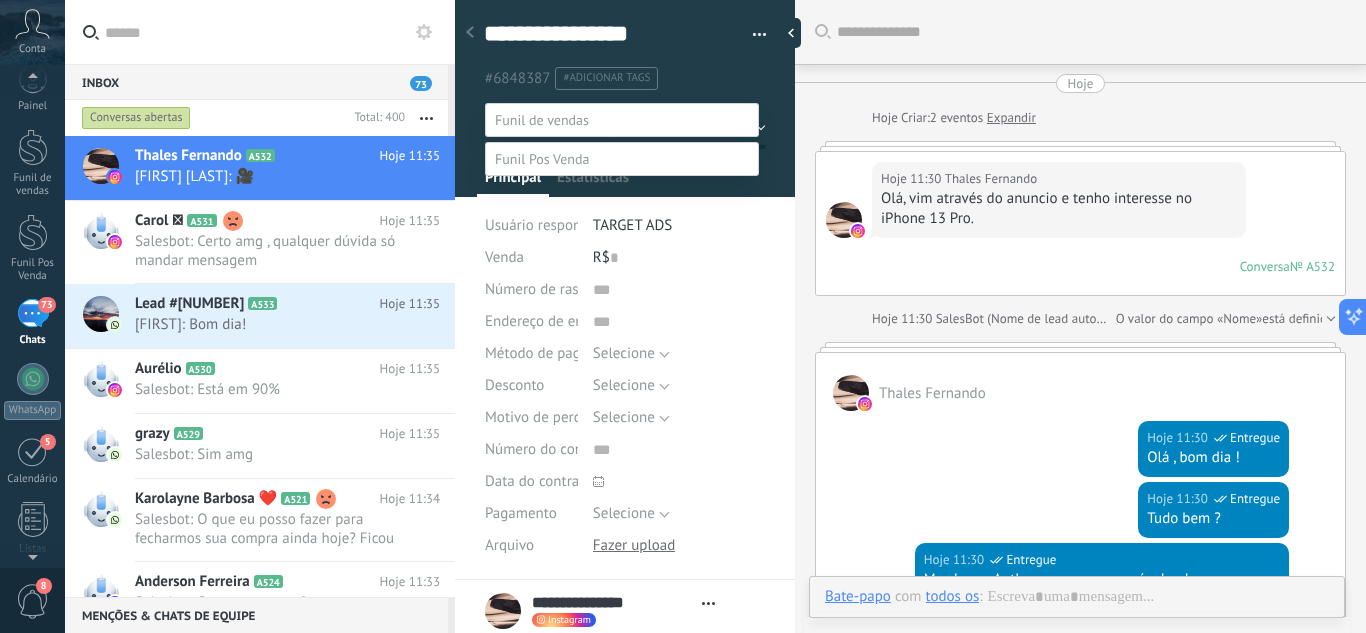 scroll, scrollTop: 709, scrollLeft: 0, axis: vertical 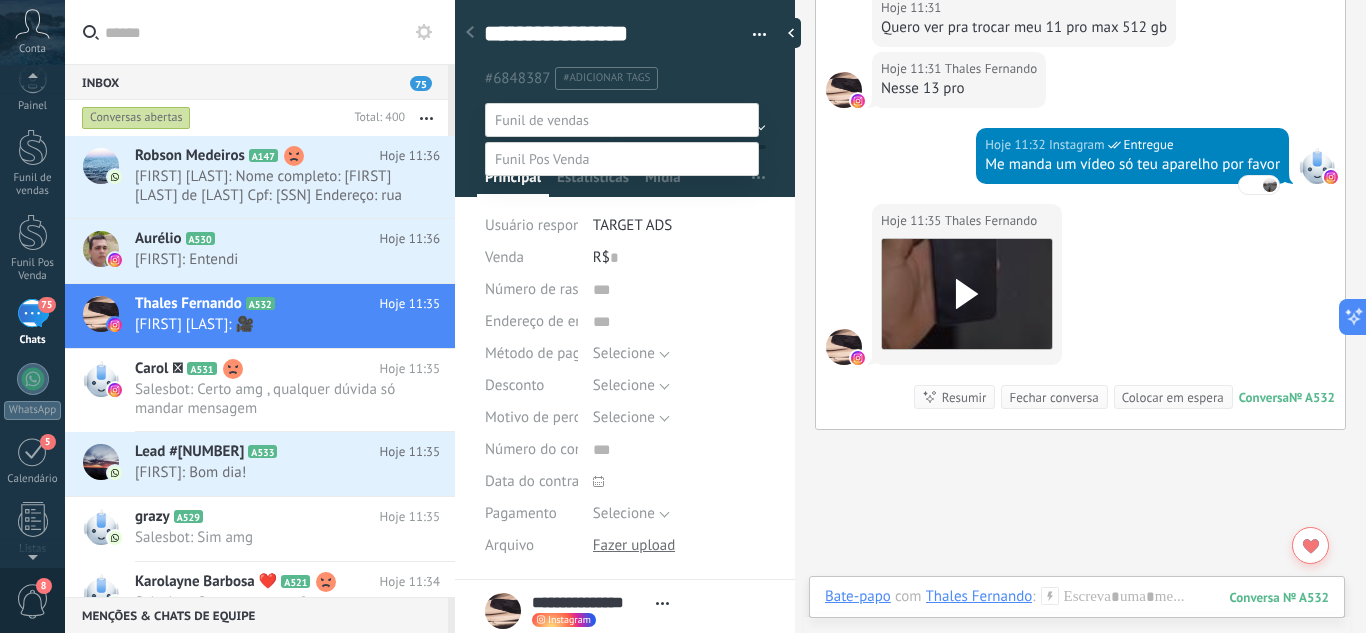 click at bounding box center [715, 316] 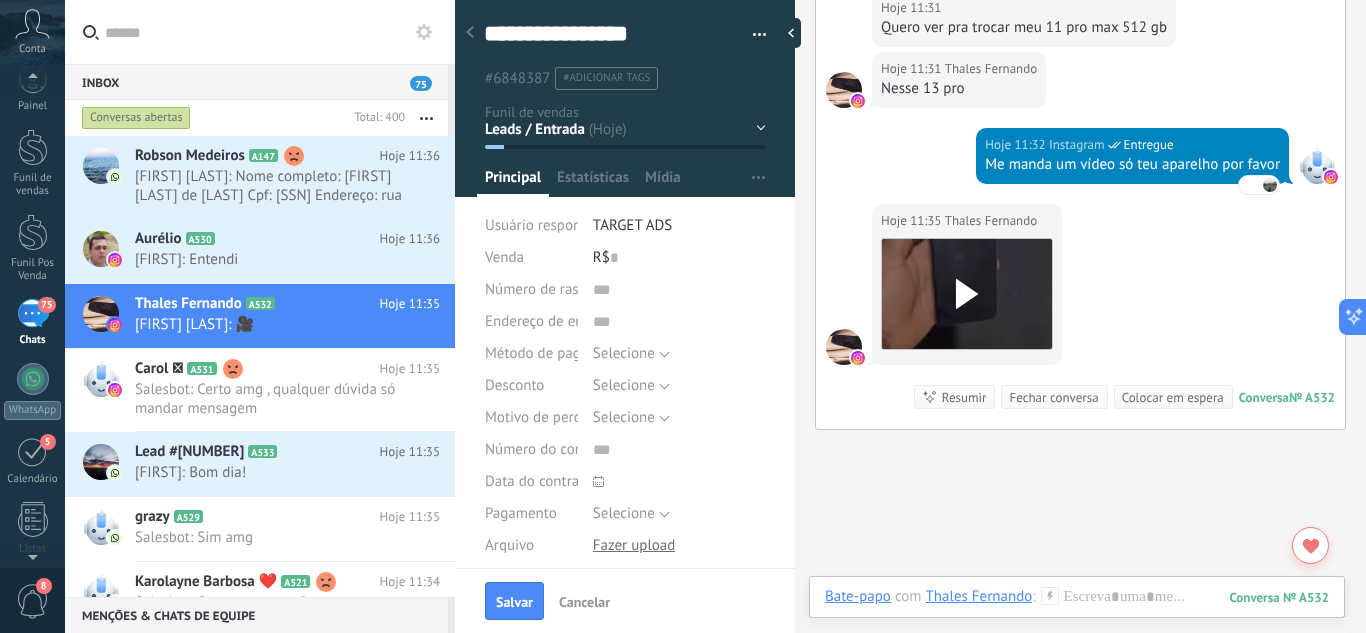 click 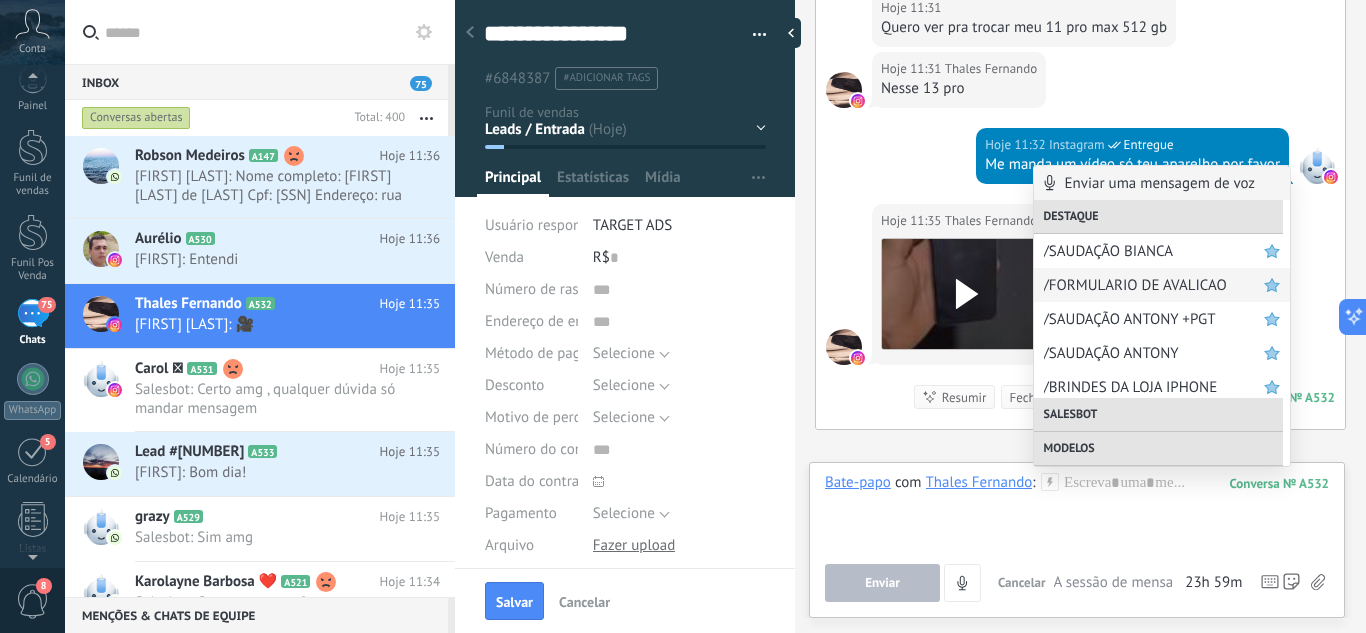 click on "/FORMULARIO DE AVALICAO" at bounding box center [1154, 285] 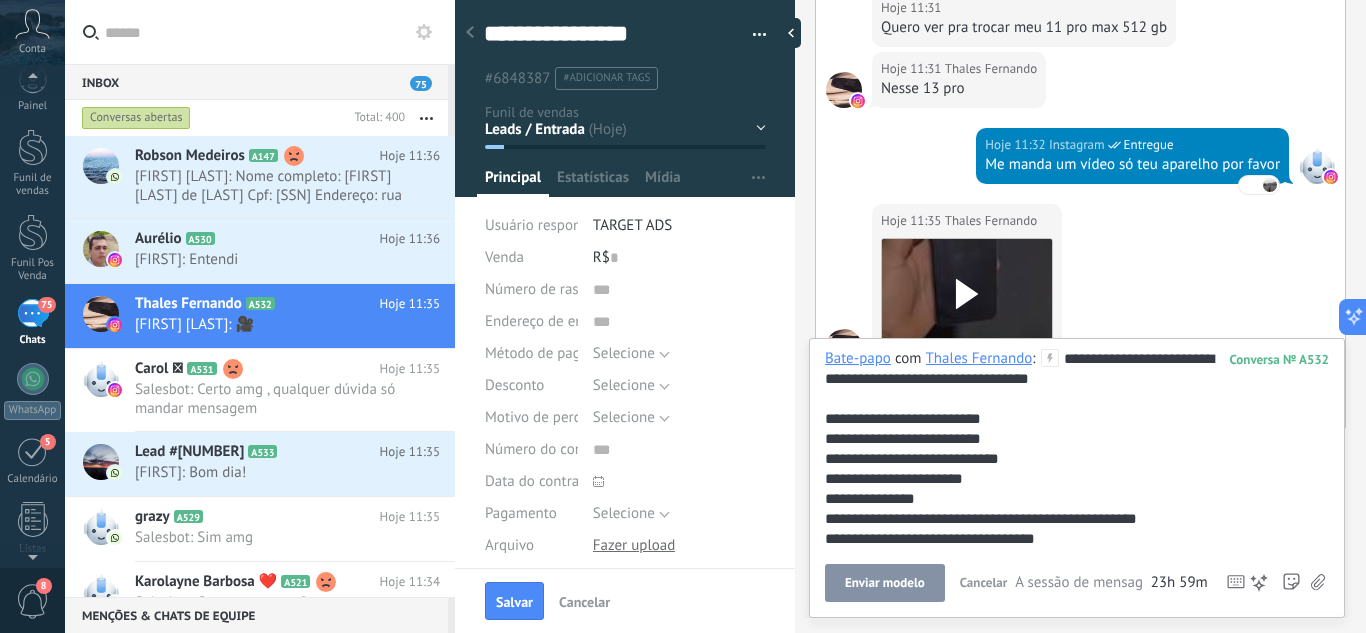 click on "Enviar modelo" at bounding box center [885, 583] 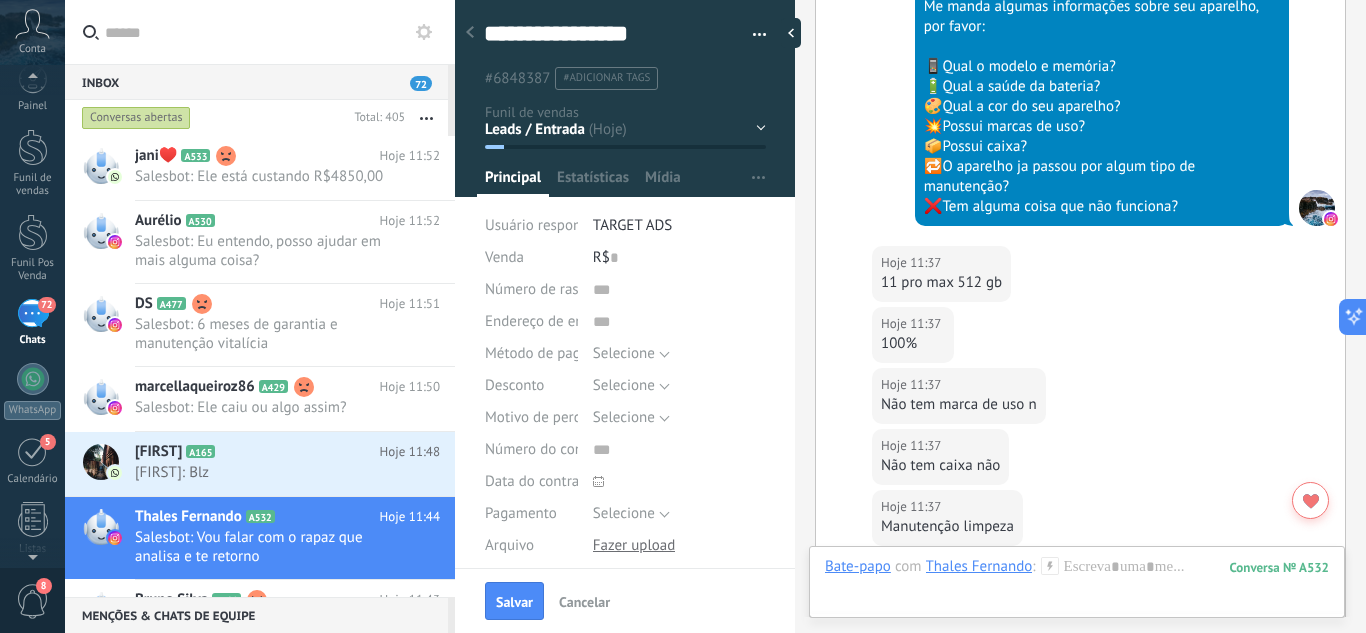scroll, scrollTop: 1581, scrollLeft: 0, axis: vertical 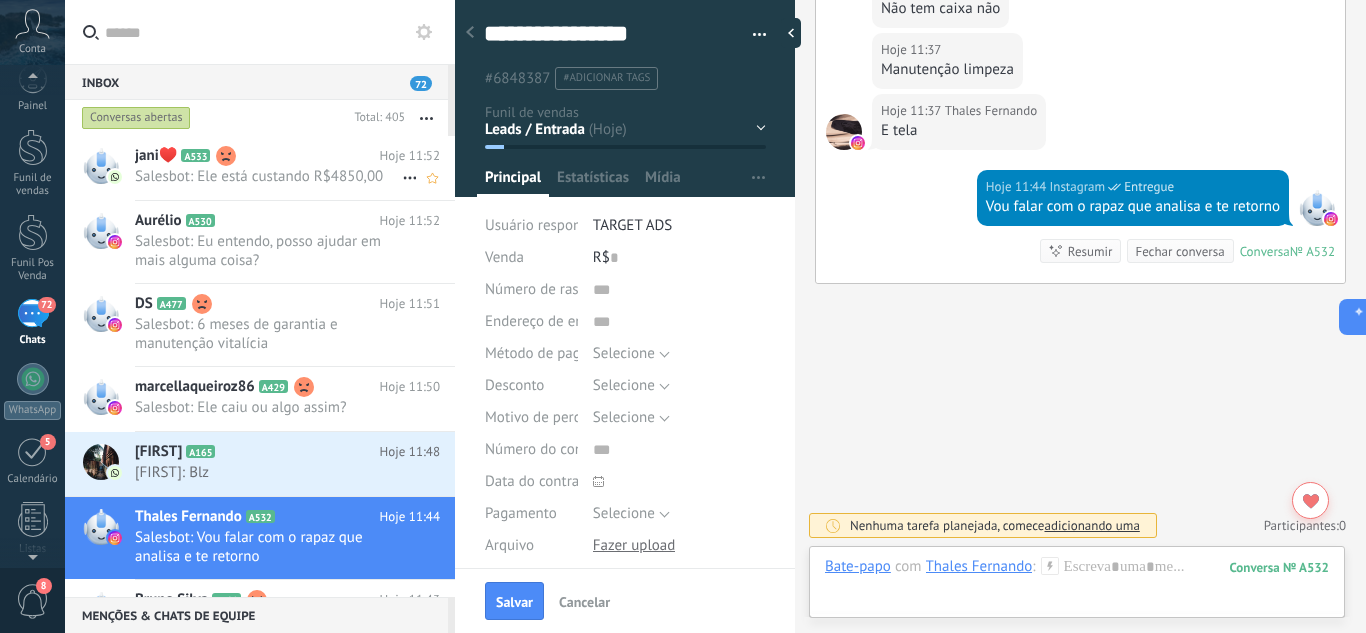click on "Salesbot: Ele está custando R$4850,00" at bounding box center (268, 176) 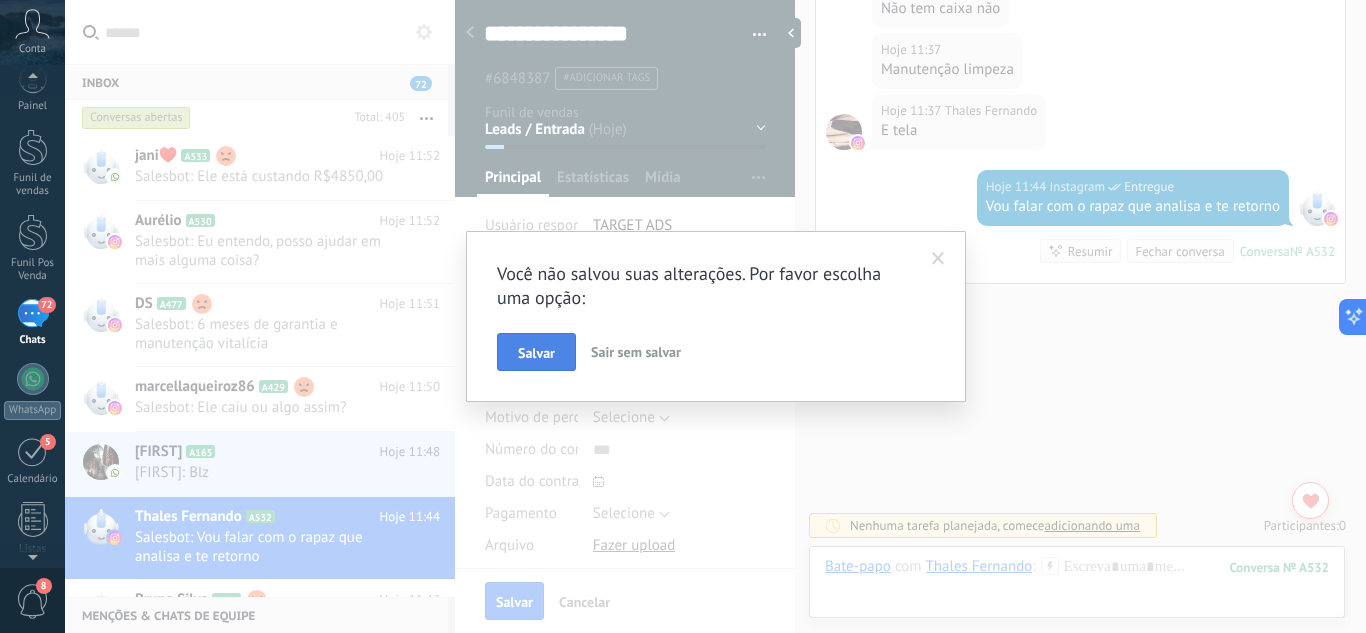 click on "Salvar" at bounding box center [536, 353] 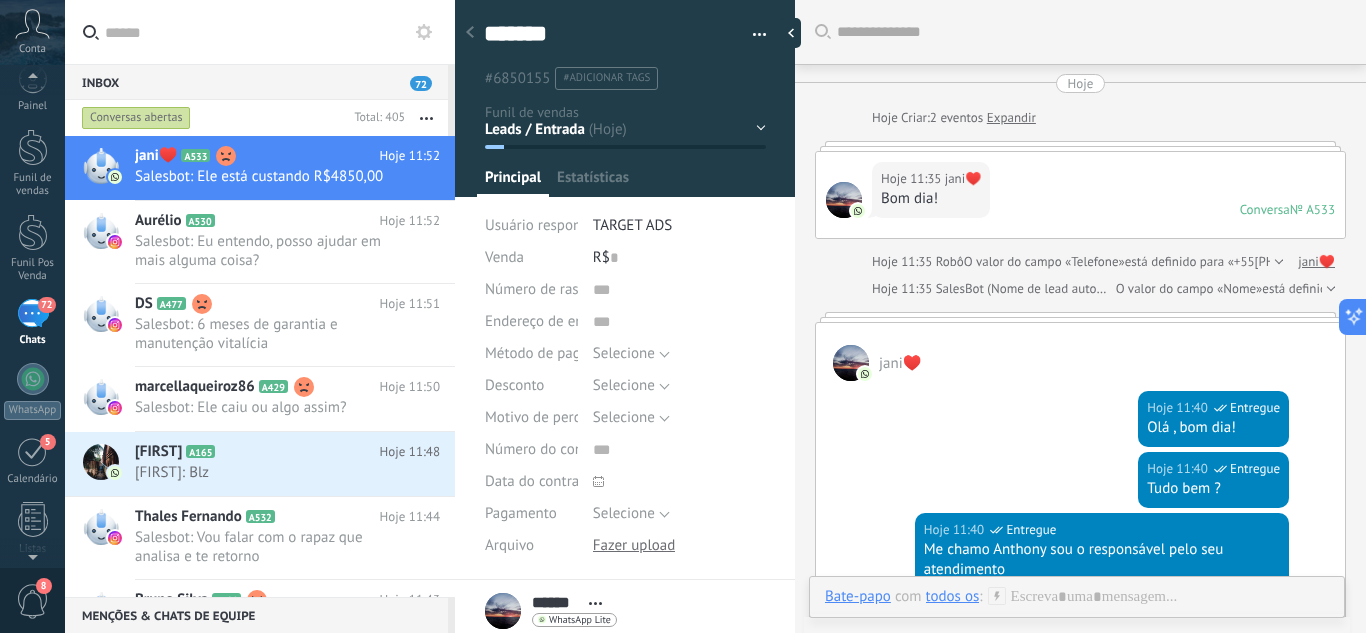 scroll, scrollTop: 30, scrollLeft: 0, axis: vertical 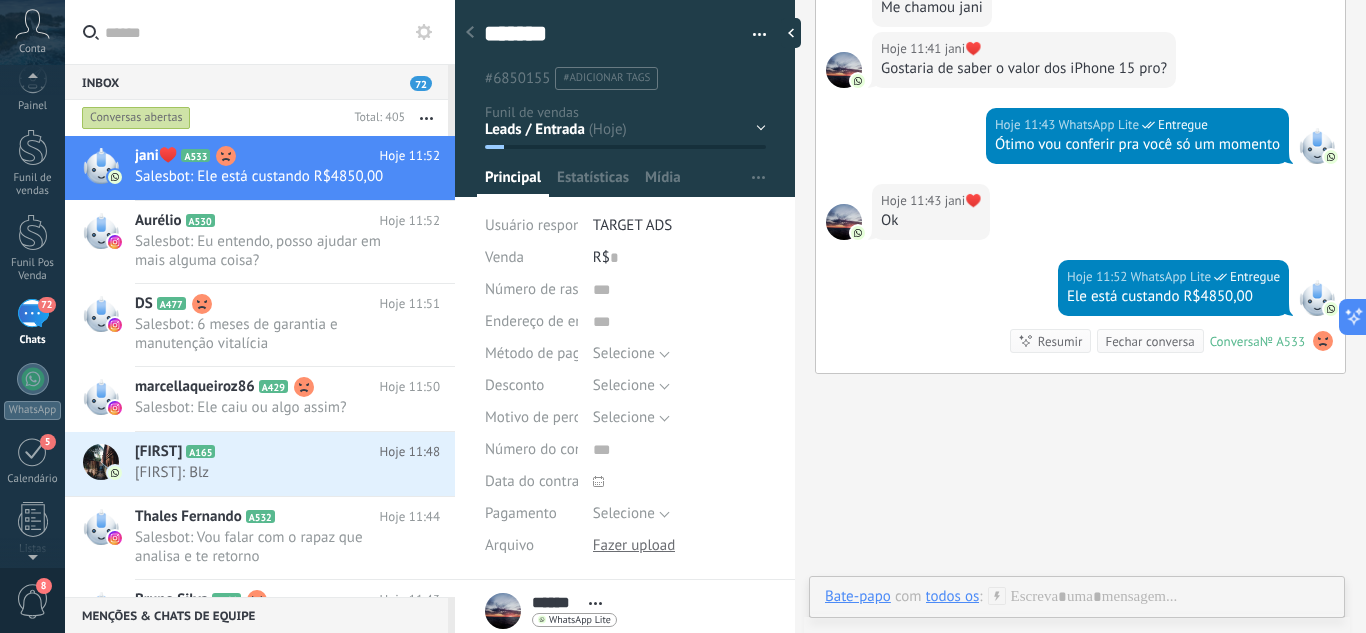 click 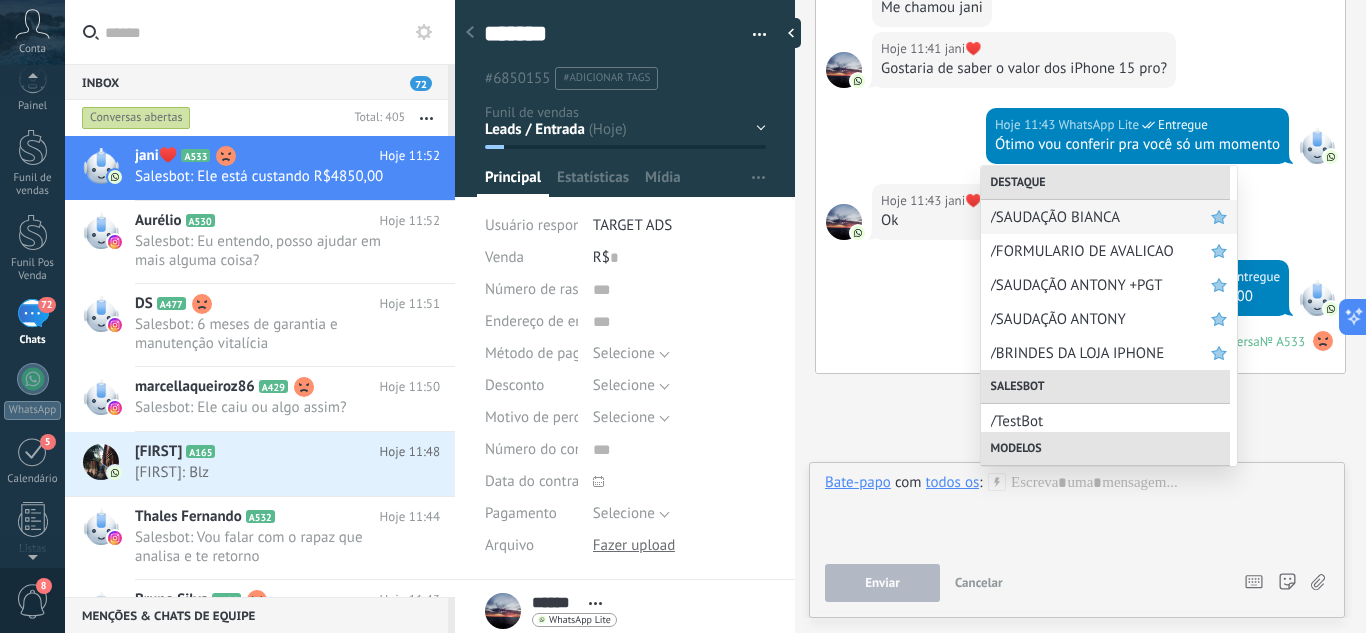 drag, startPoint x: 1038, startPoint y: 346, endPoint x: 1023, endPoint y: 350, distance: 15.524175 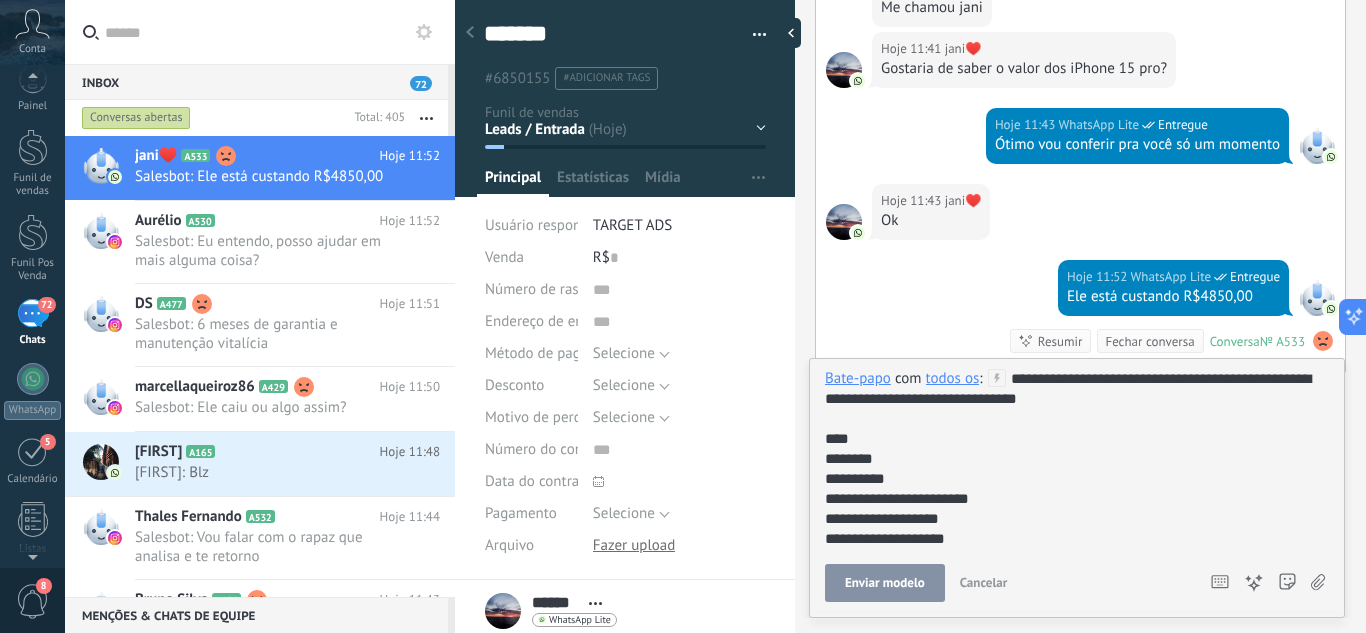click on "Enviar modelo" at bounding box center (885, 583) 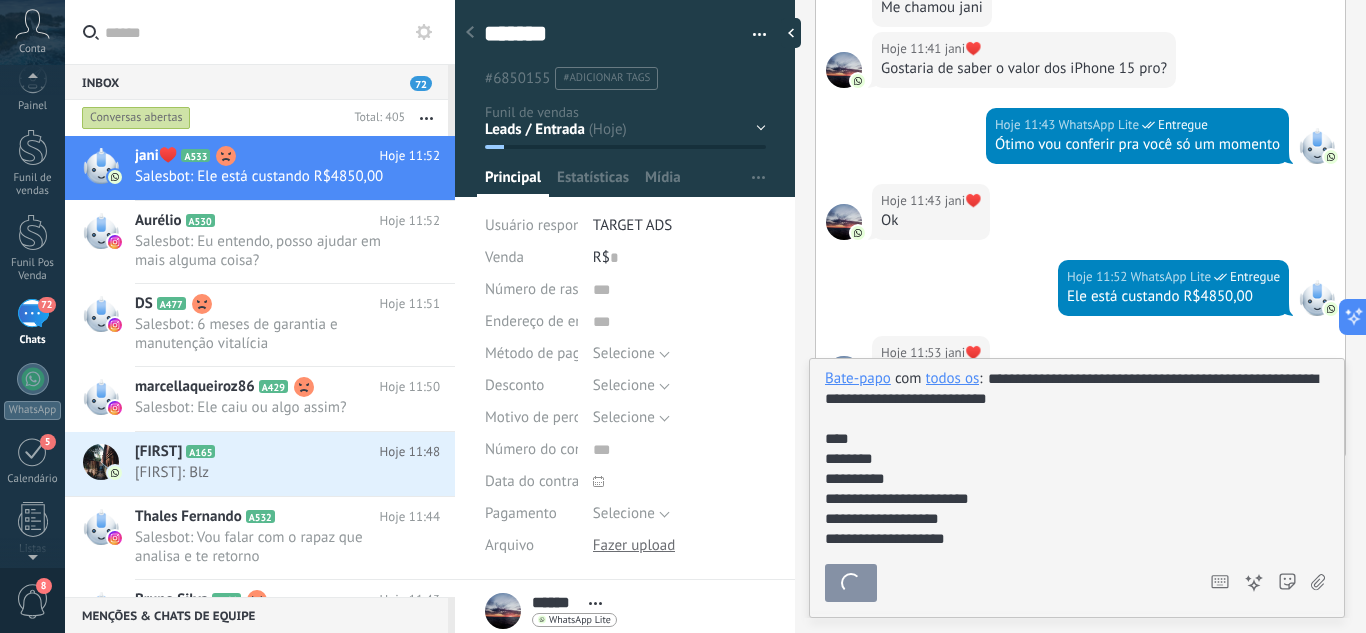 scroll, scrollTop: 786, scrollLeft: 0, axis: vertical 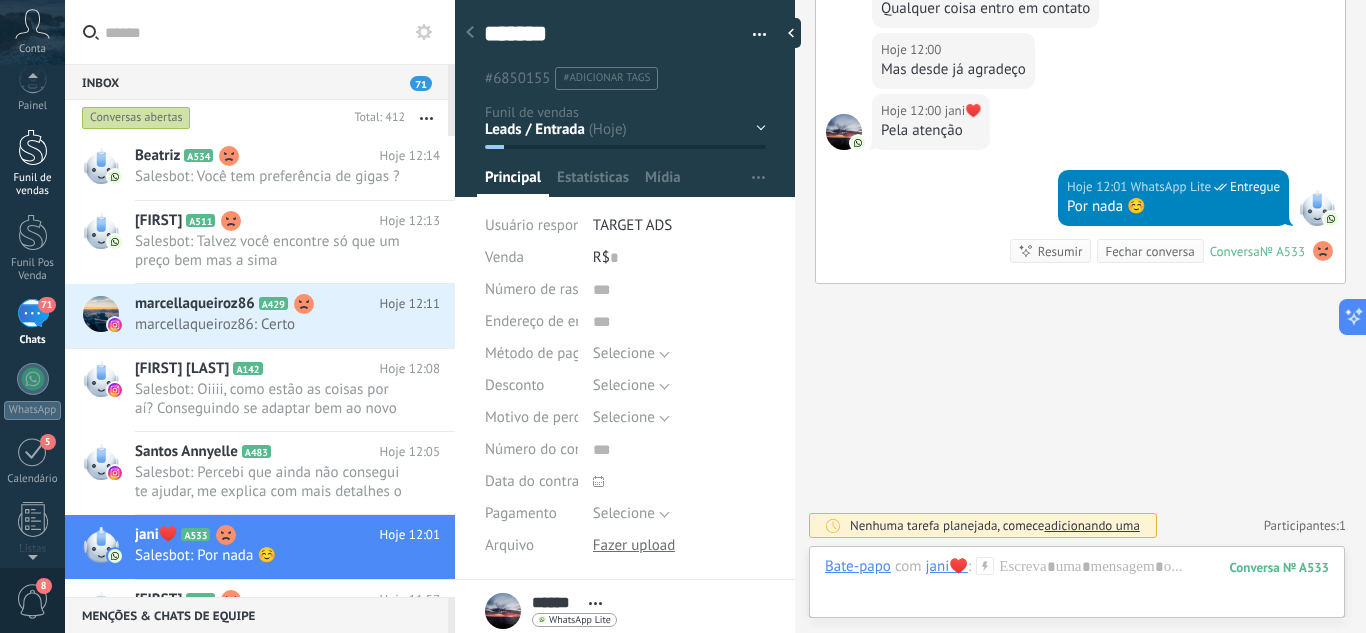 click at bounding box center [33, 147] 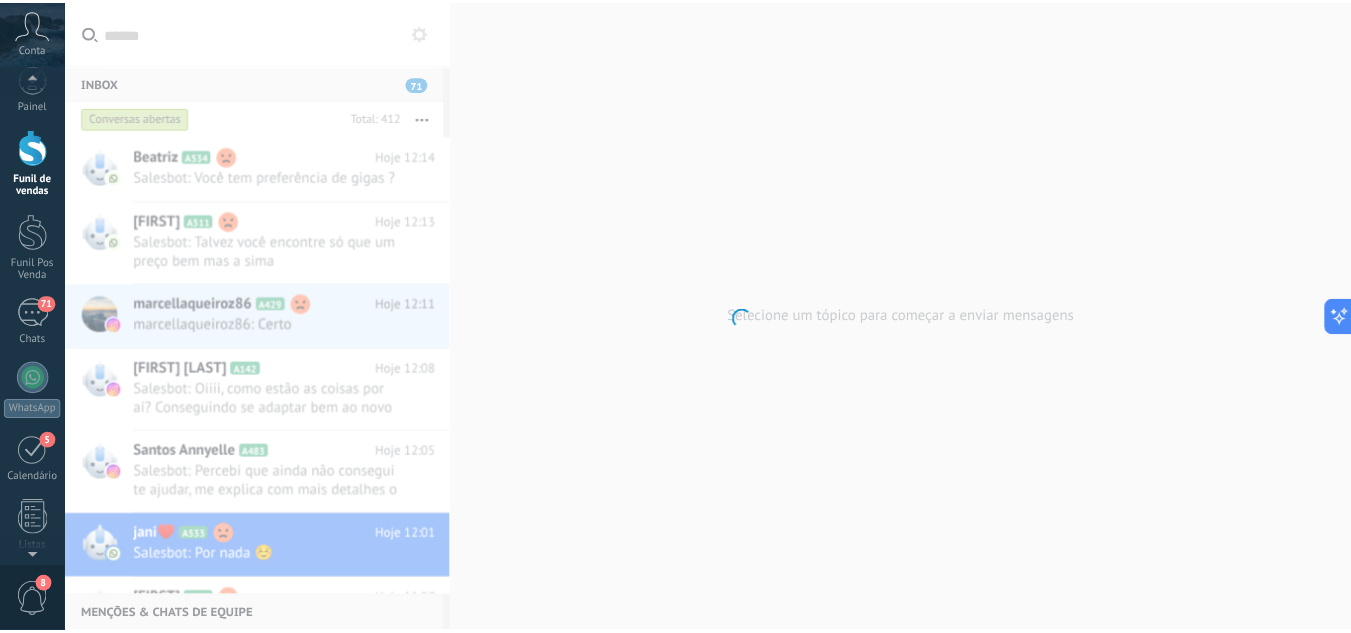scroll, scrollTop: 0, scrollLeft: 0, axis: both 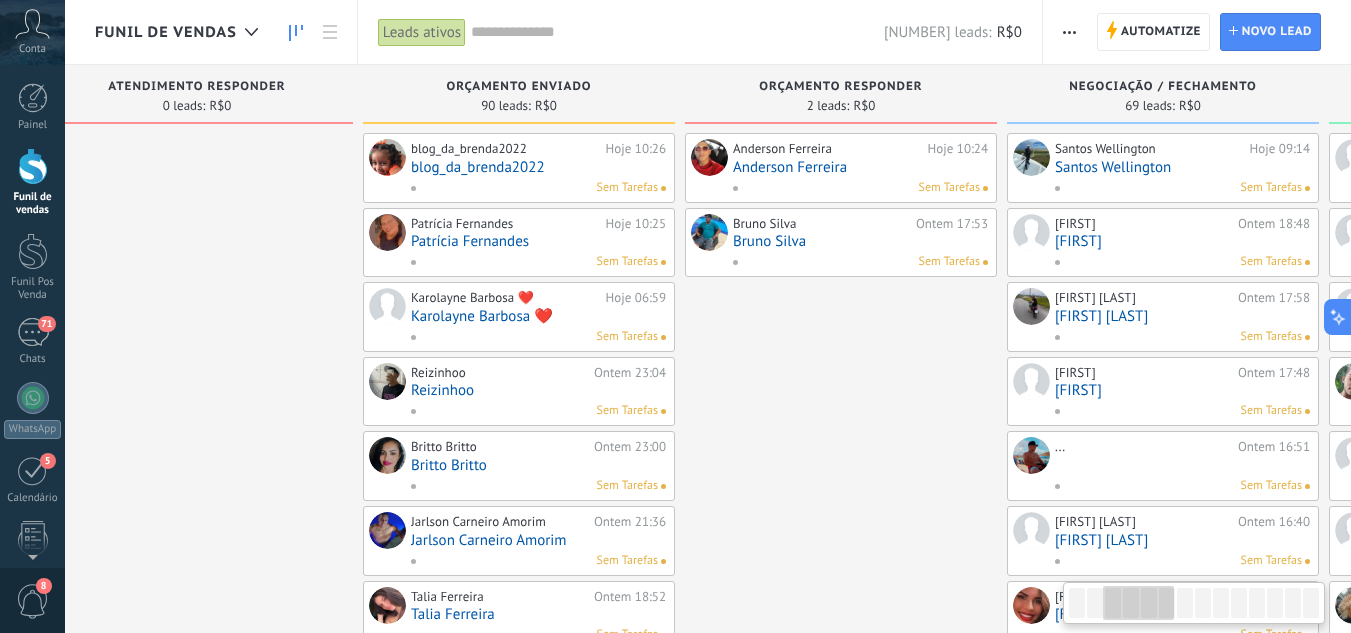 drag, startPoint x: 787, startPoint y: 358, endPoint x: 412, endPoint y: 361, distance: 375.012 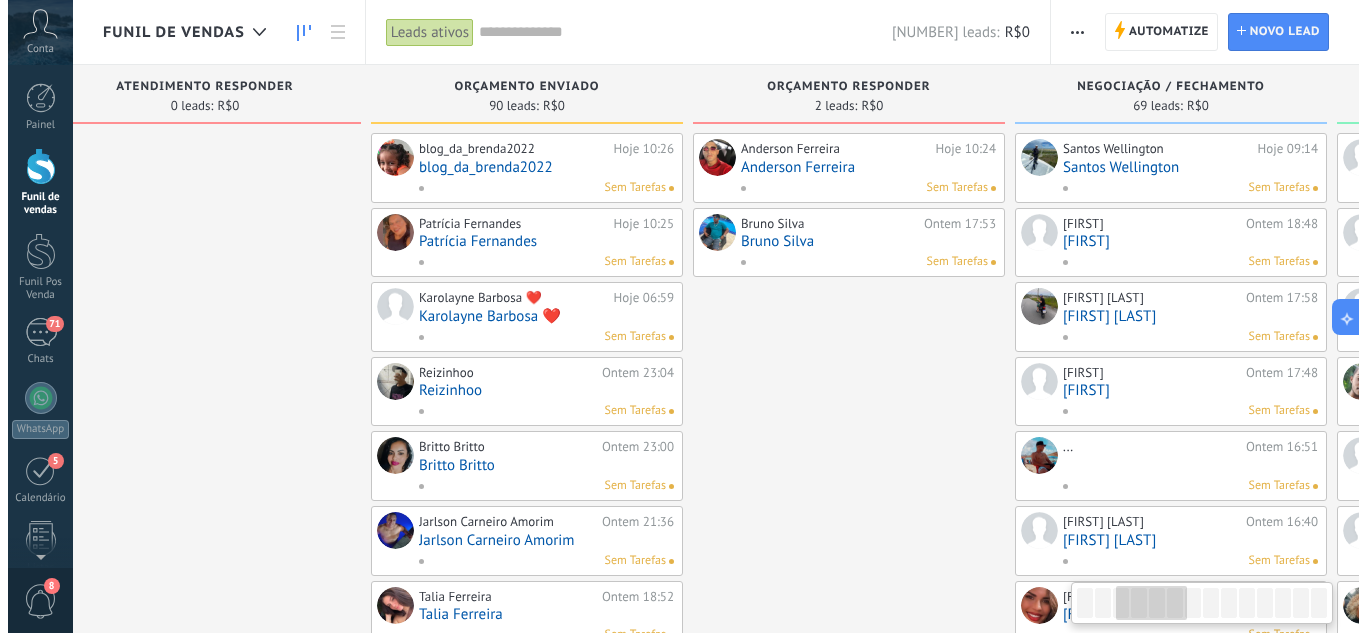 scroll, scrollTop: 0, scrollLeft: 715, axis: horizontal 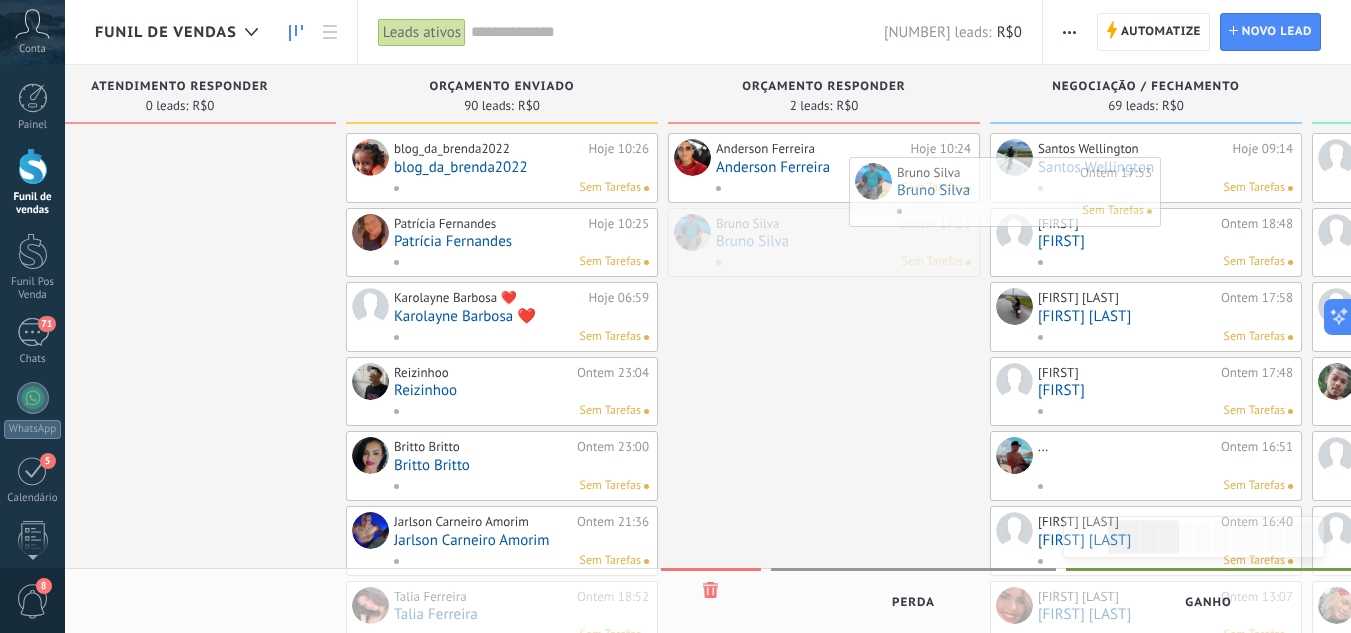 drag, startPoint x: 759, startPoint y: 230, endPoint x: 804, endPoint y: 220, distance: 46.09772 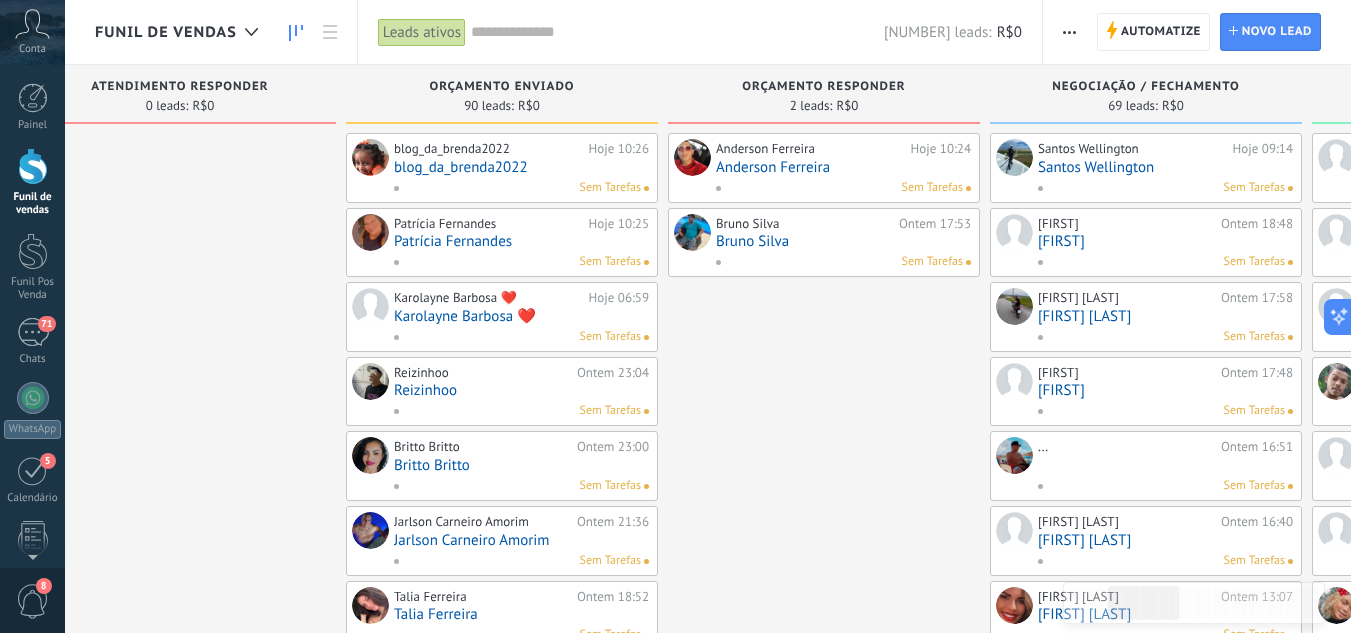 click on "Bruno Silva" at bounding box center (843, 241) 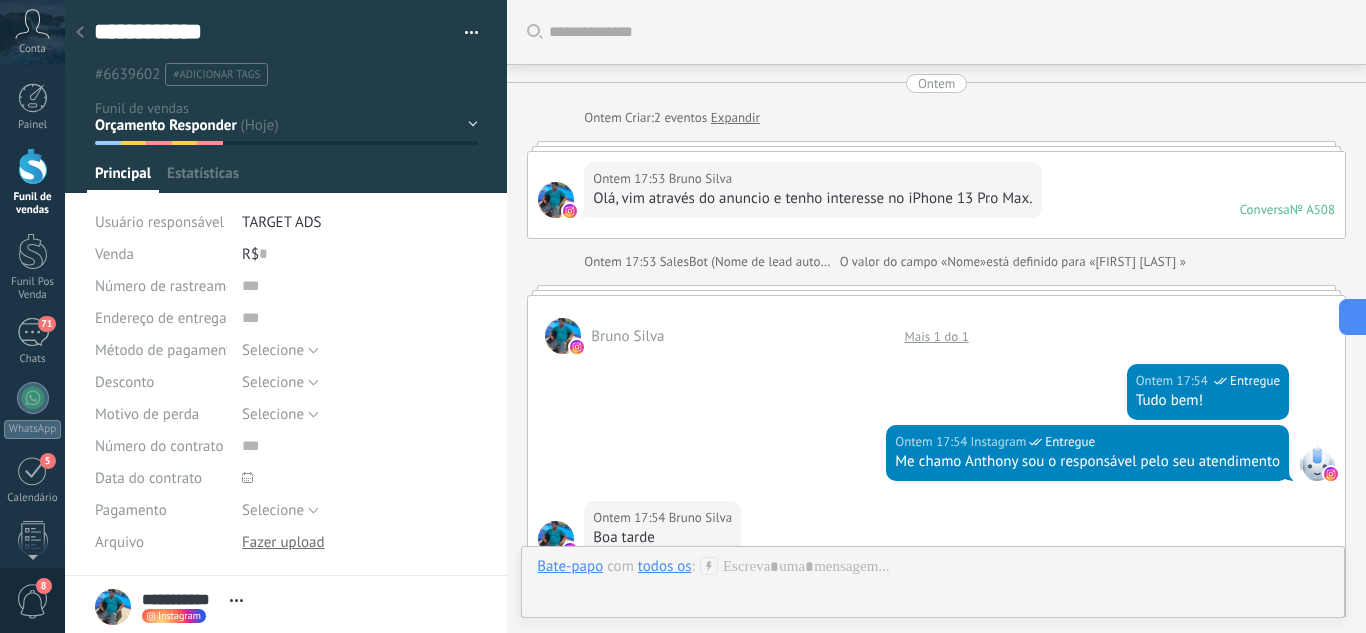 scroll, scrollTop: 30, scrollLeft: 0, axis: vertical 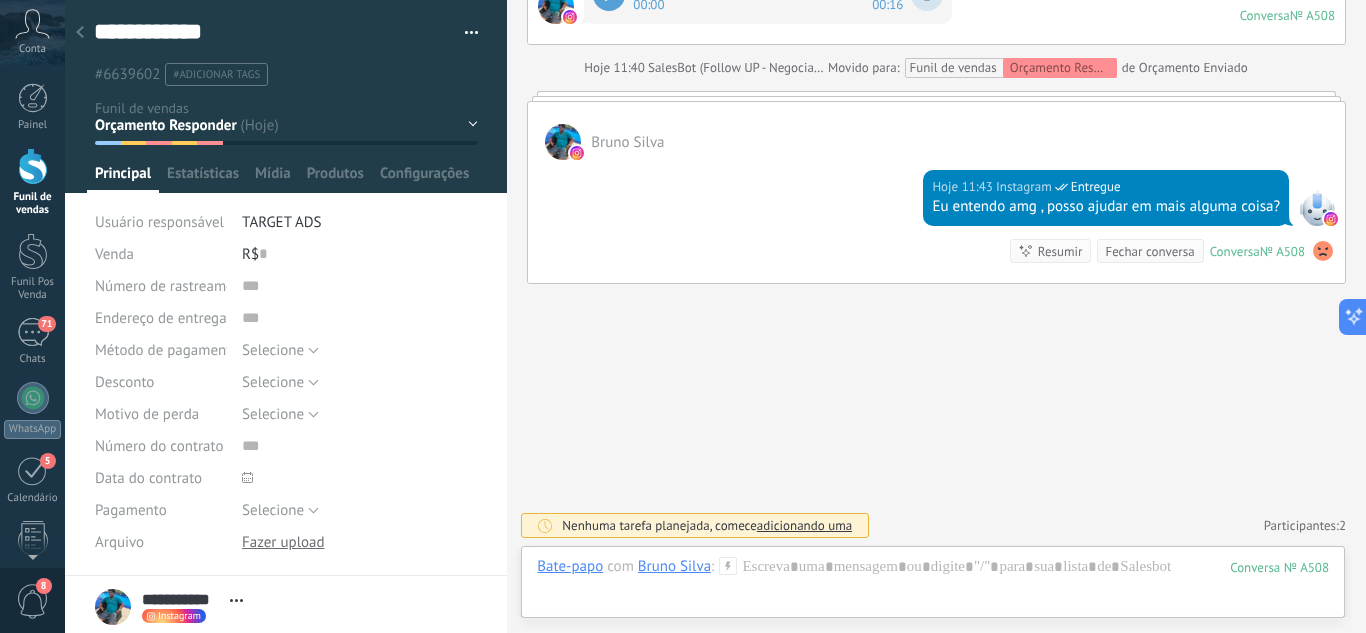 click at bounding box center (80, 33) 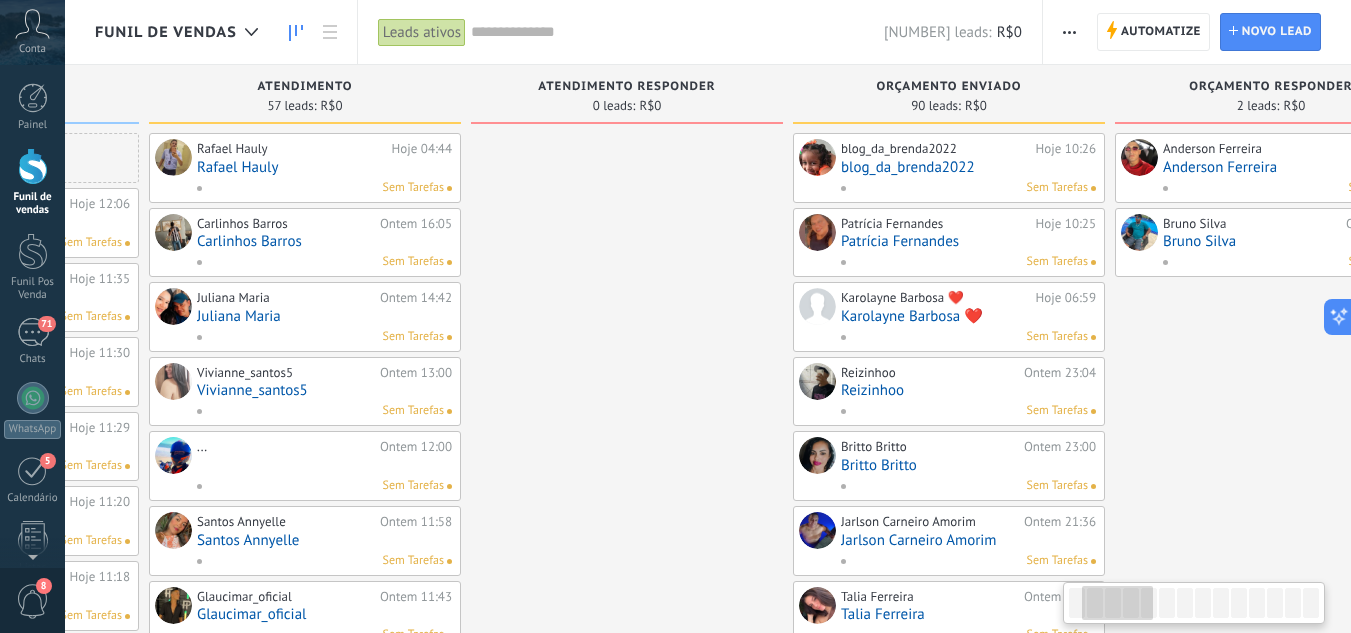 drag, startPoint x: 850, startPoint y: 352, endPoint x: 1297, endPoint y: 282, distance: 452.44778 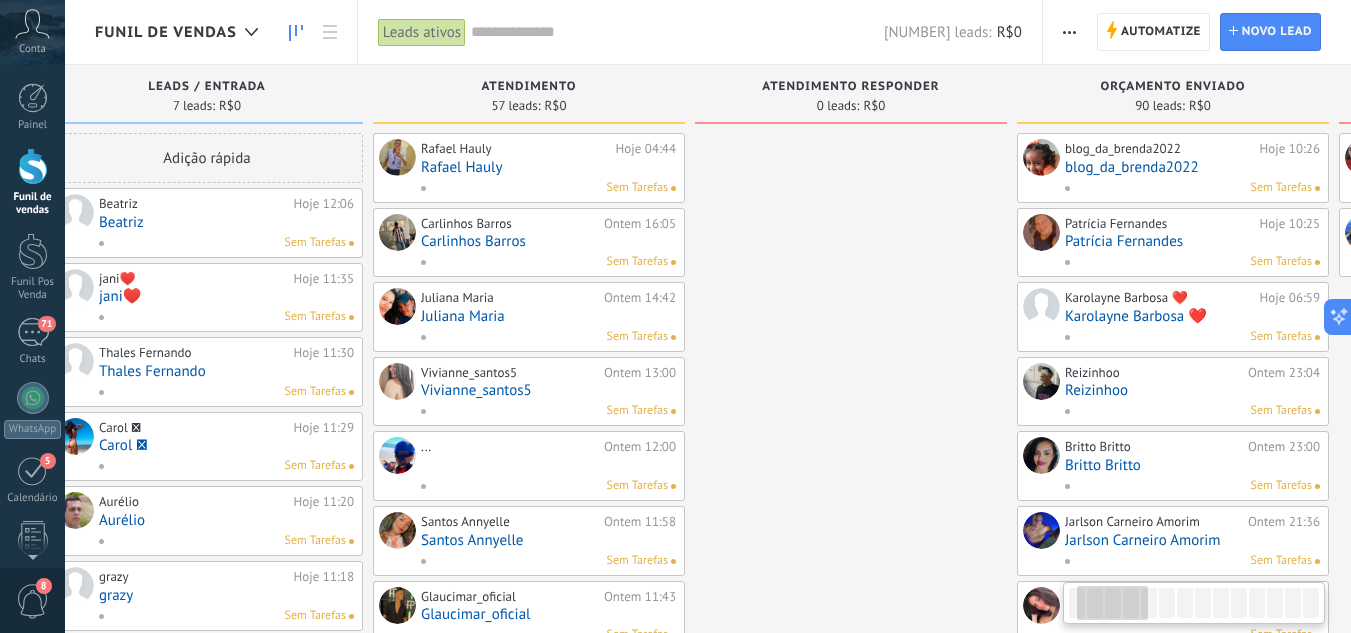 scroll, scrollTop: 0, scrollLeft: 14, axis: horizontal 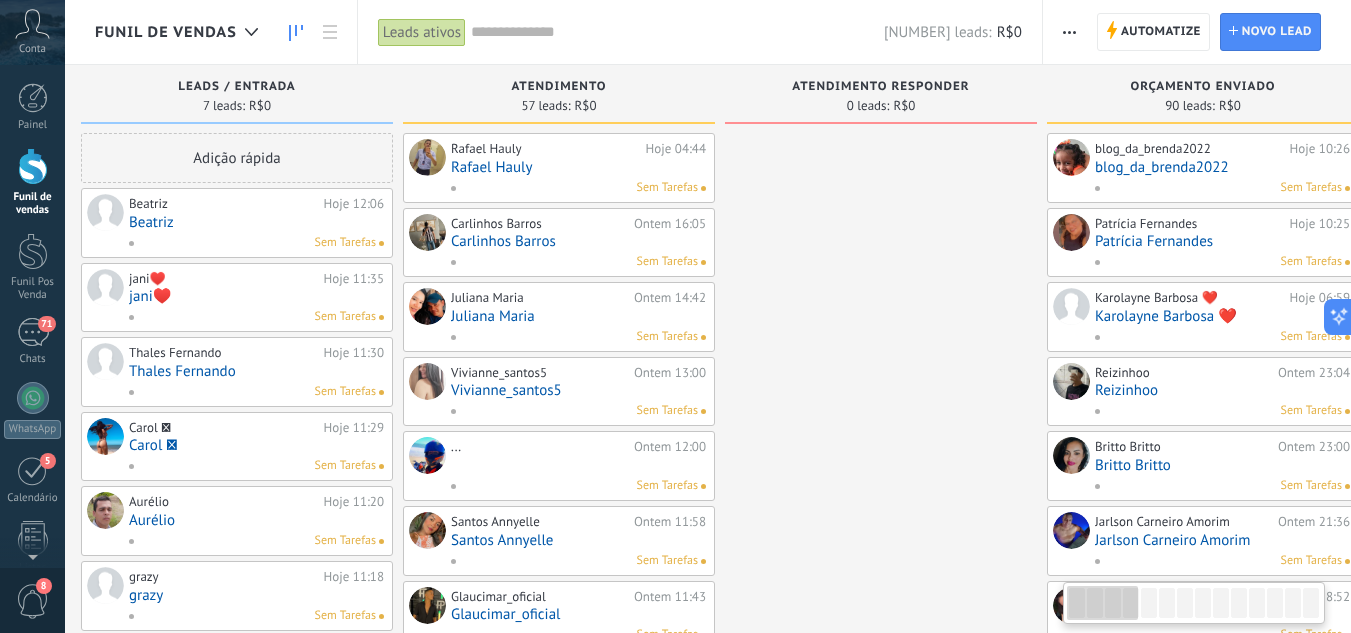 drag, startPoint x: 845, startPoint y: 379, endPoint x: 1026, endPoint y: 363, distance: 181.70581 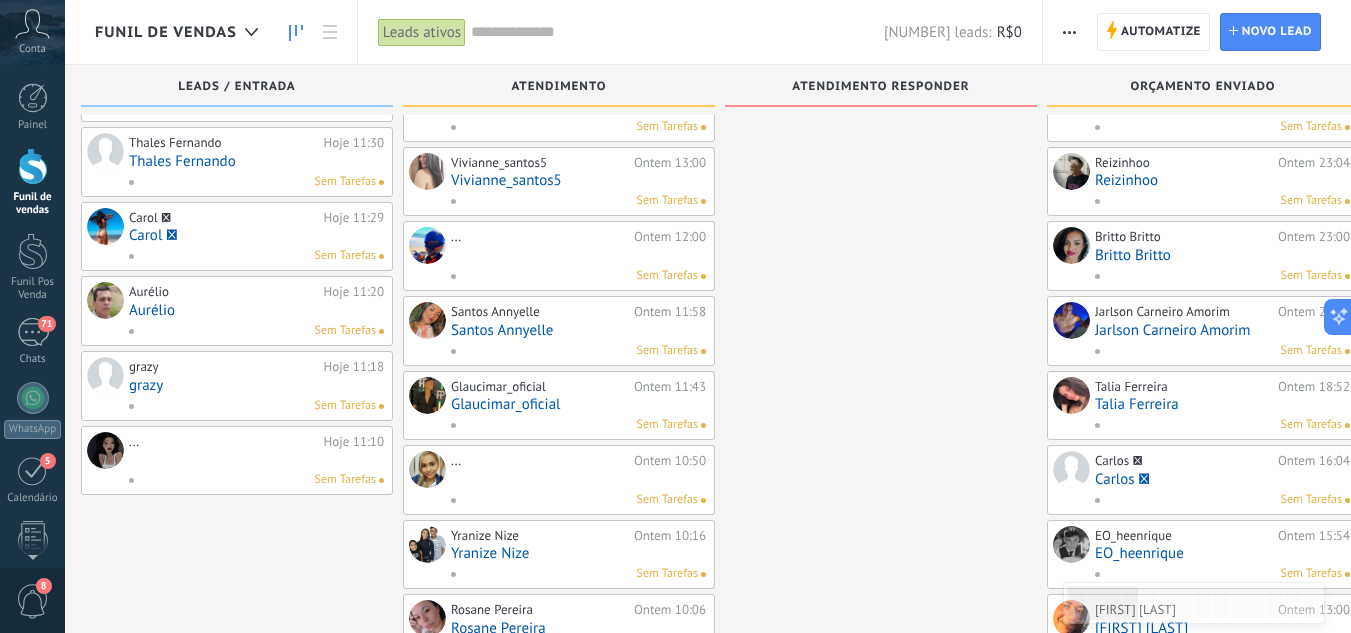 scroll, scrollTop: 0, scrollLeft: 0, axis: both 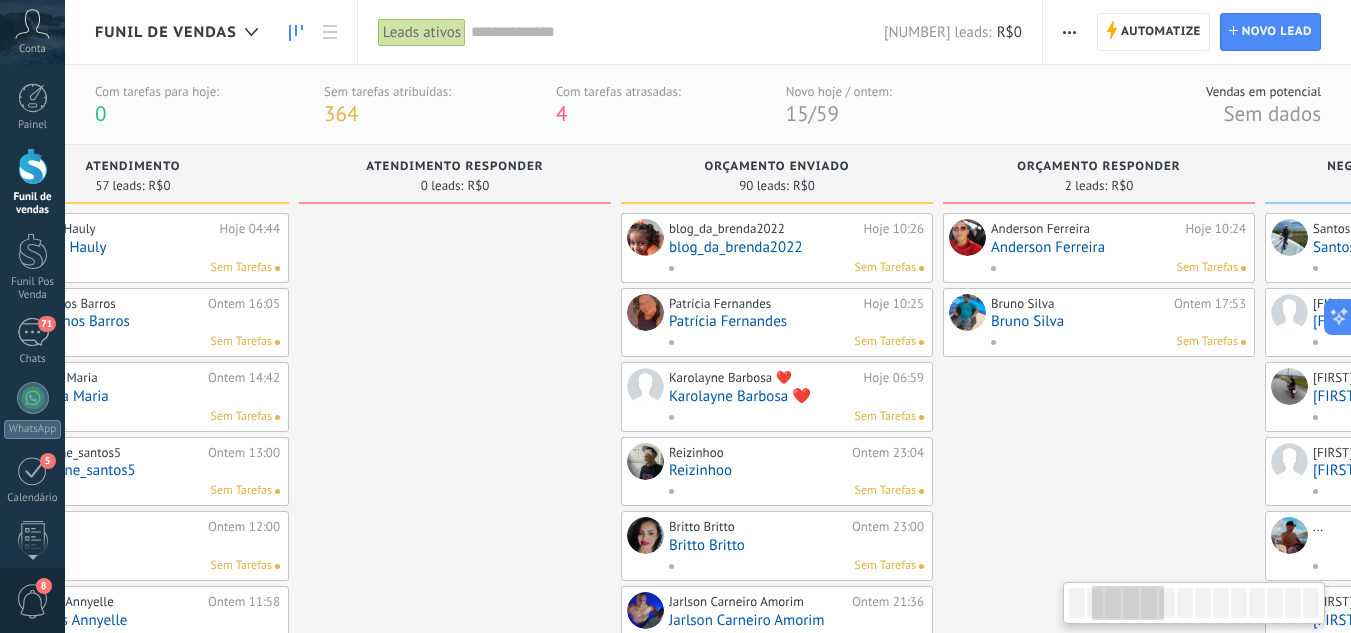 drag, startPoint x: 818, startPoint y: 404, endPoint x: 470, endPoint y: 325, distance: 356.8543 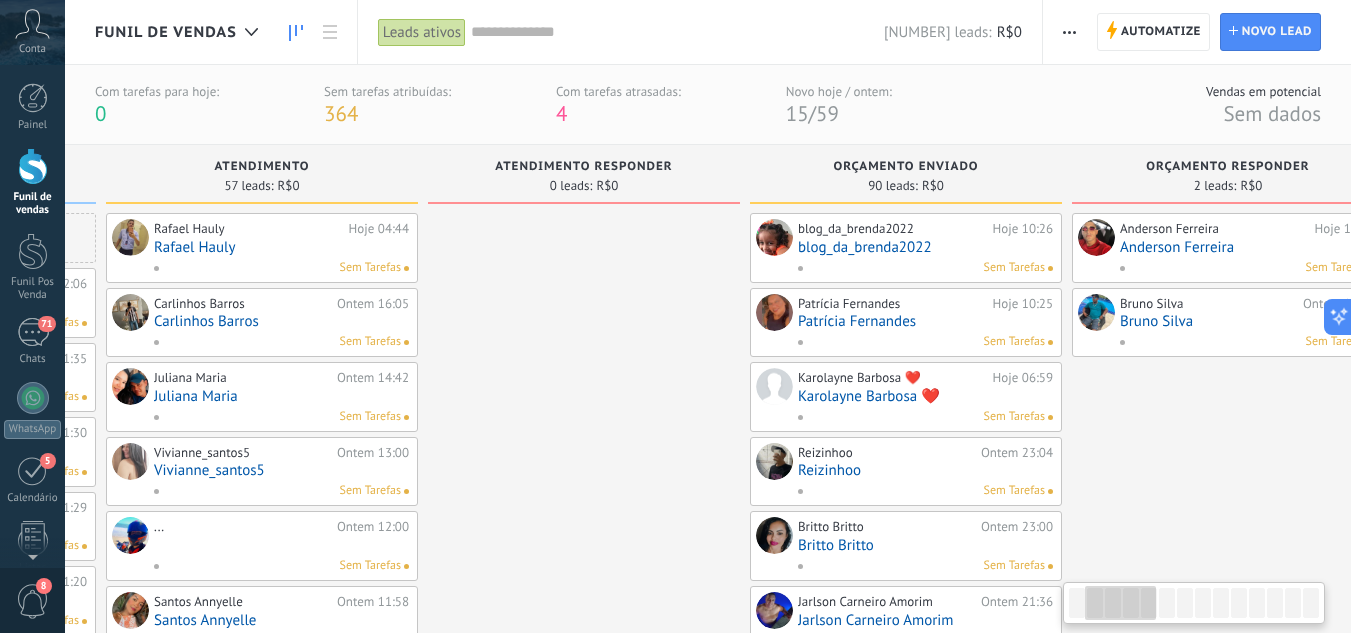 drag, startPoint x: 1106, startPoint y: 429, endPoint x: 1365, endPoint y: 377, distance: 264.16852 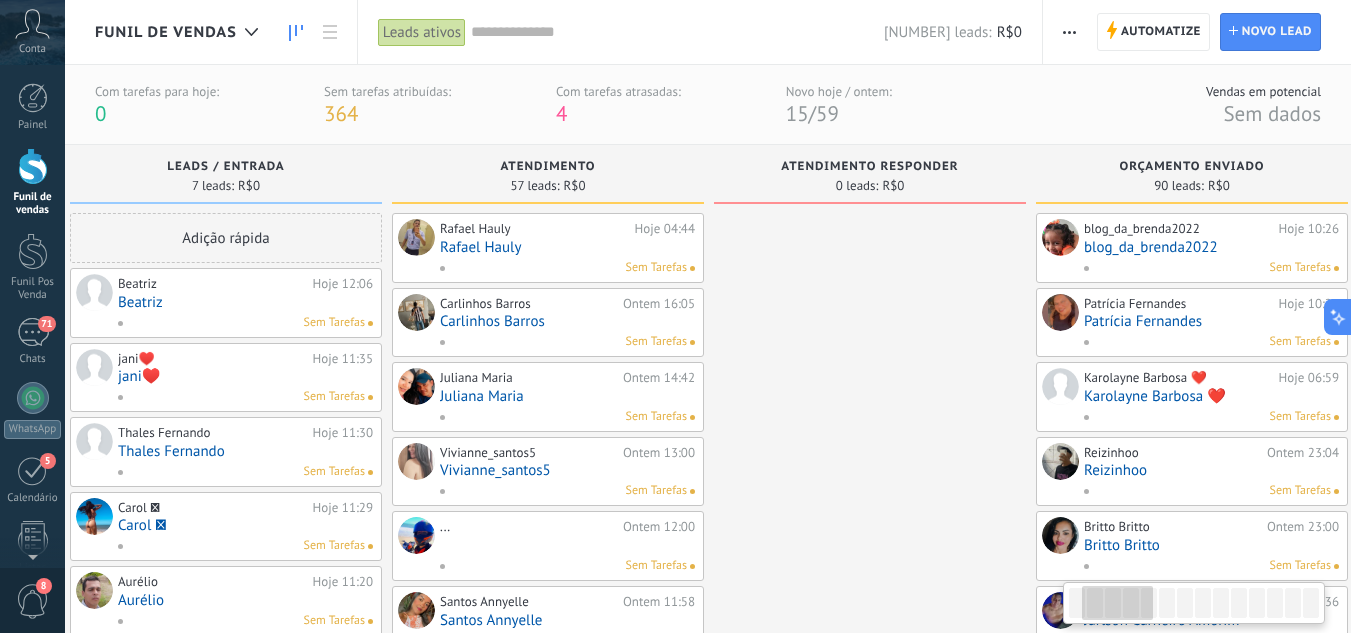 drag, startPoint x: 649, startPoint y: 310, endPoint x: 924, endPoint y: 323, distance: 275.3071 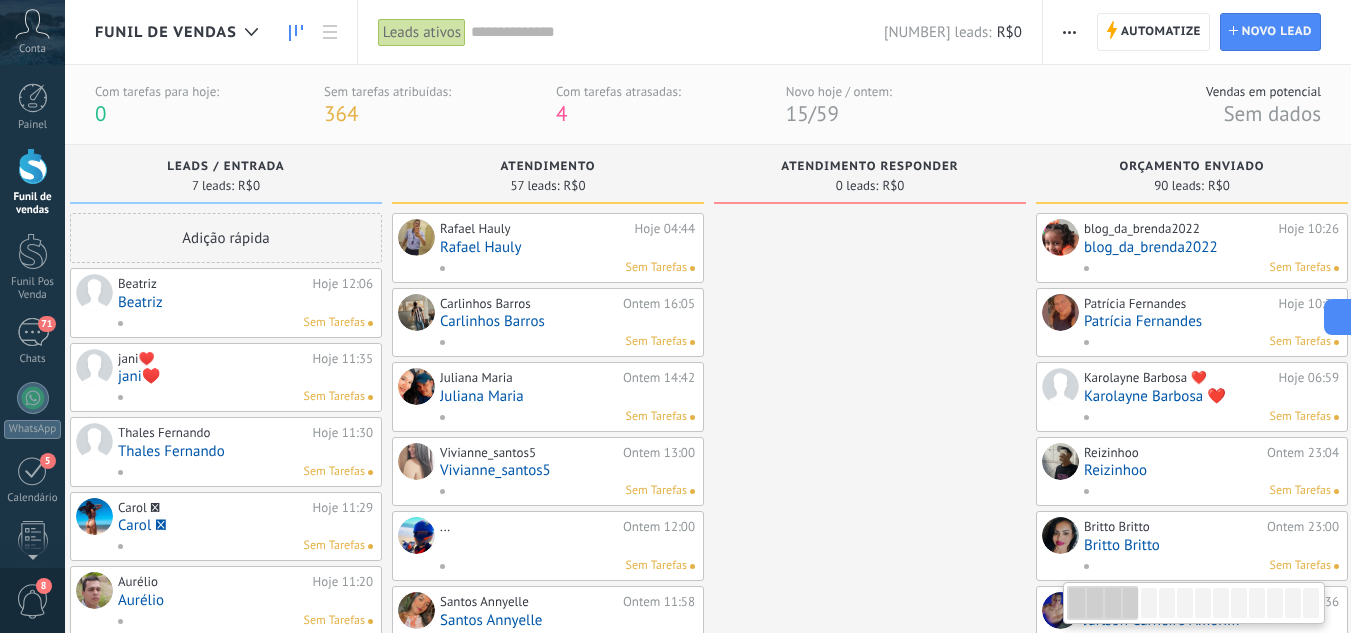 scroll, scrollTop: 0, scrollLeft: 18, axis: horizontal 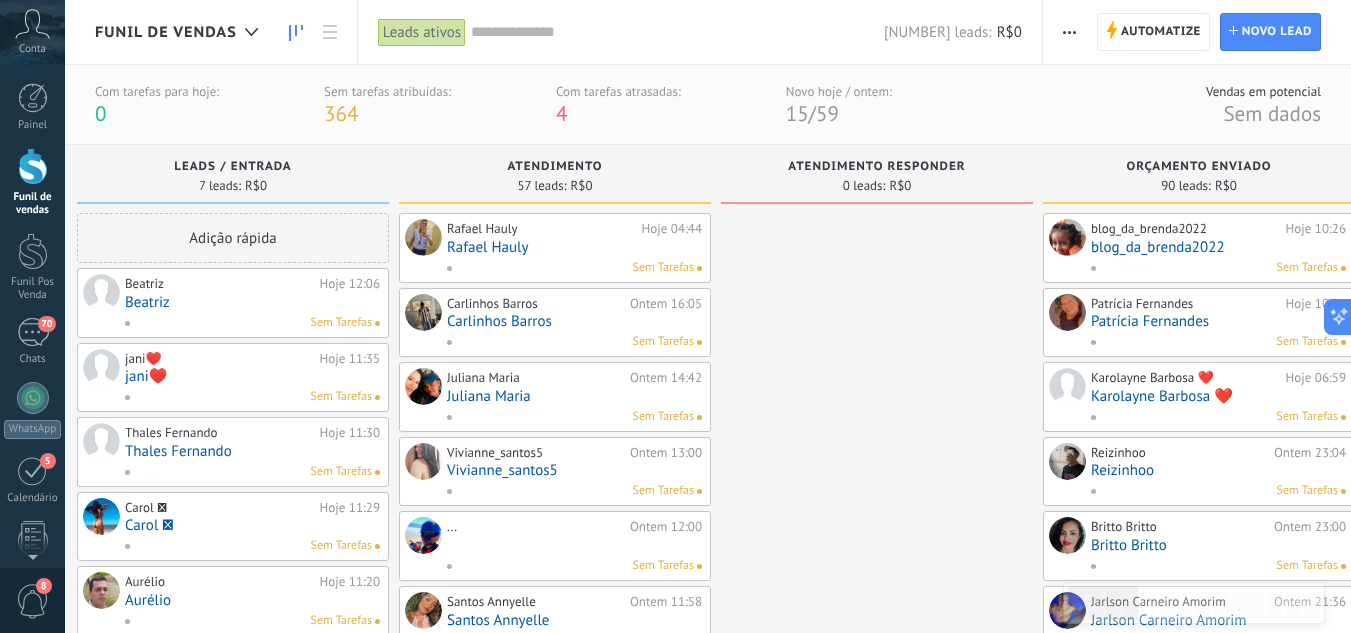 click on "Conta" at bounding box center [32, 32] 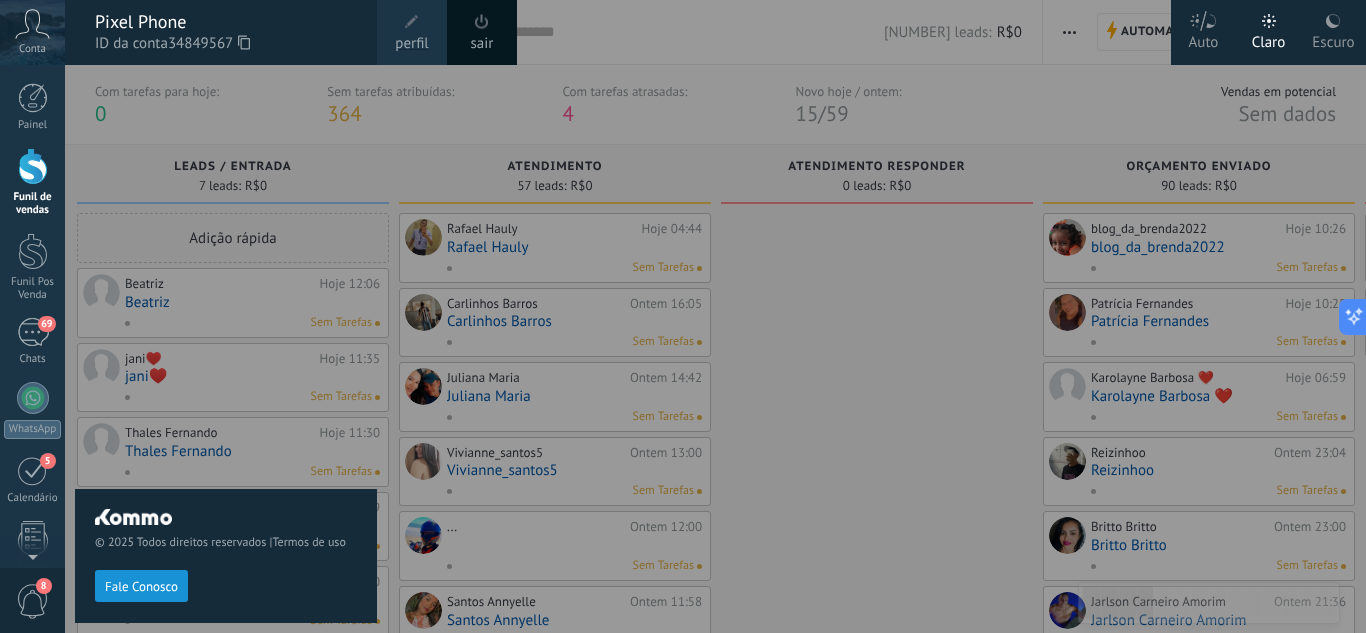 click at bounding box center [748, 316] 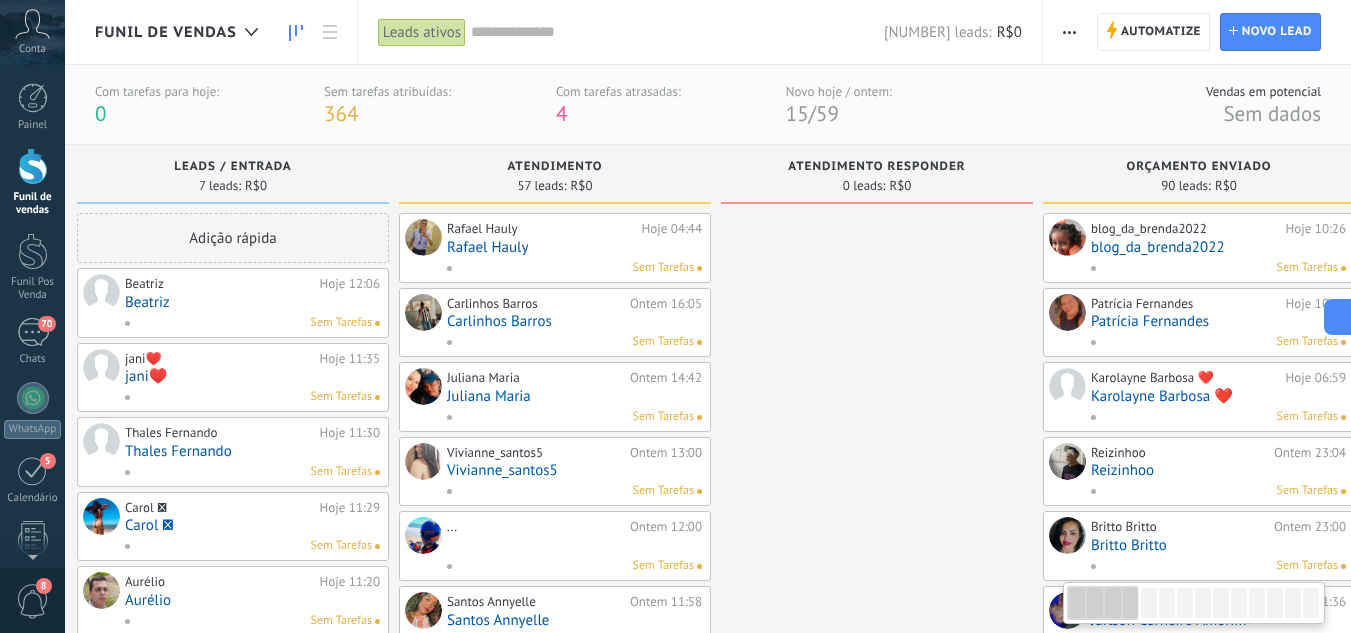 scroll, scrollTop: 0, scrollLeft: 0, axis: both 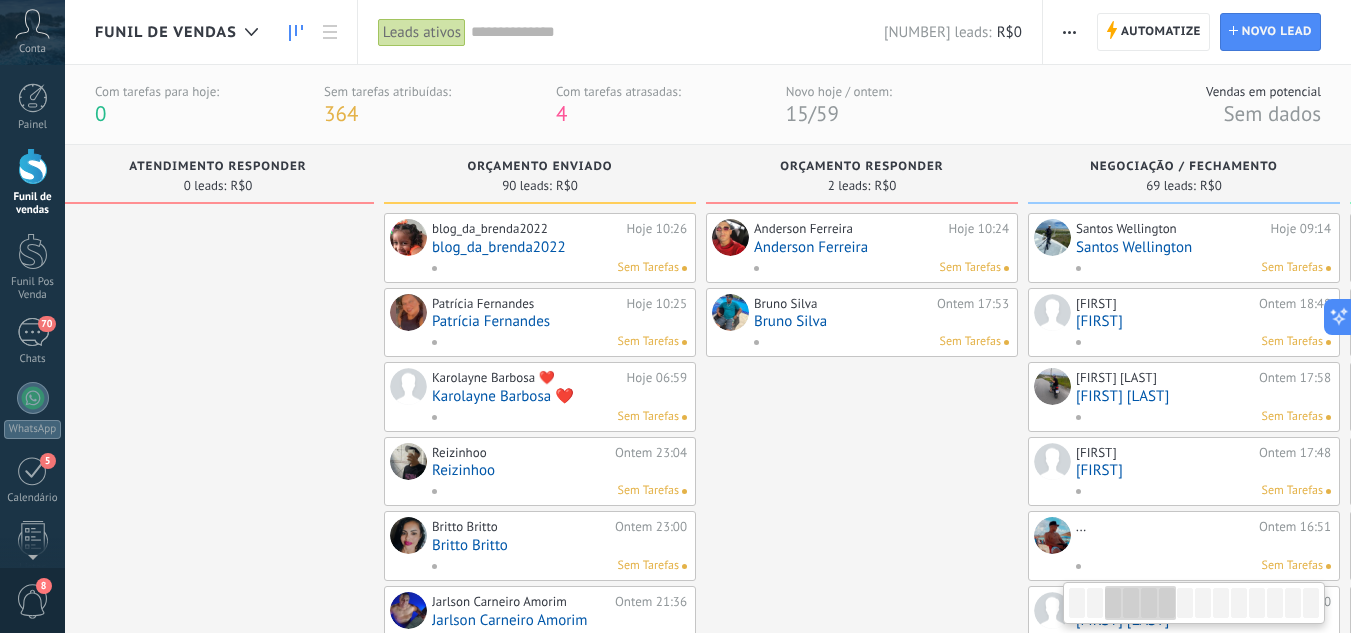 drag, startPoint x: 766, startPoint y: 293, endPoint x: 449, endPoint y: 228, distance: 323.59543 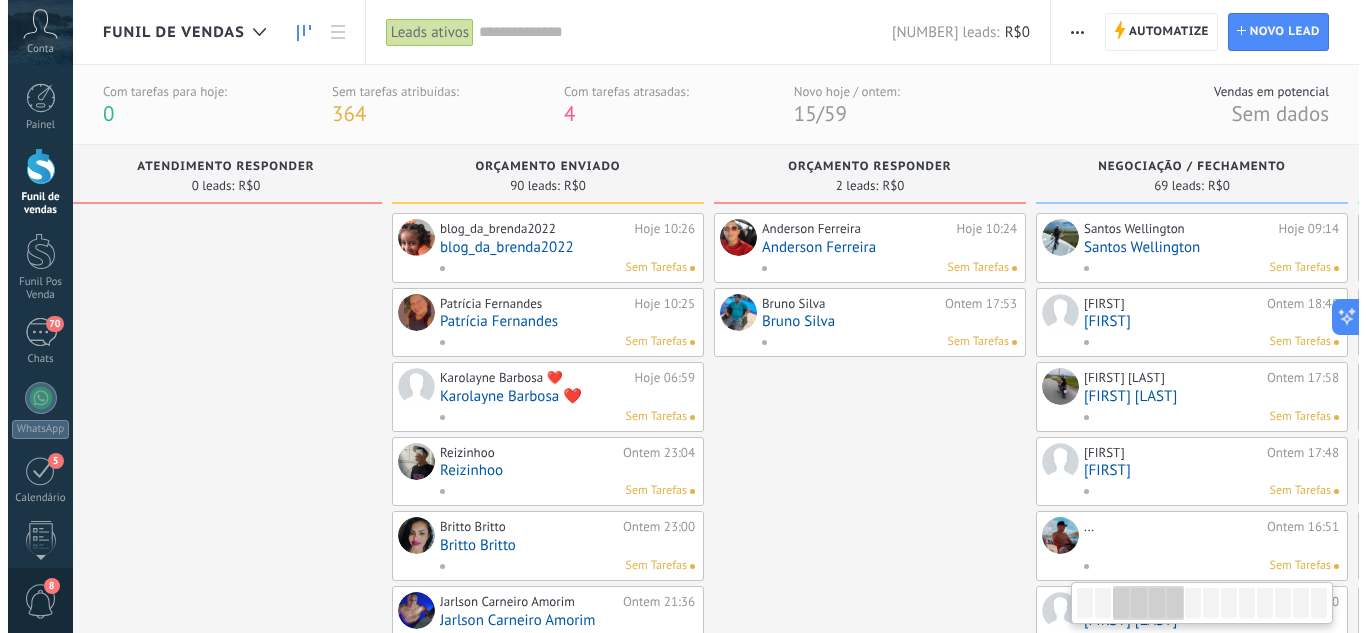 scroll, scrollTop: 0, scrollLeft: 679, axis: horizontal 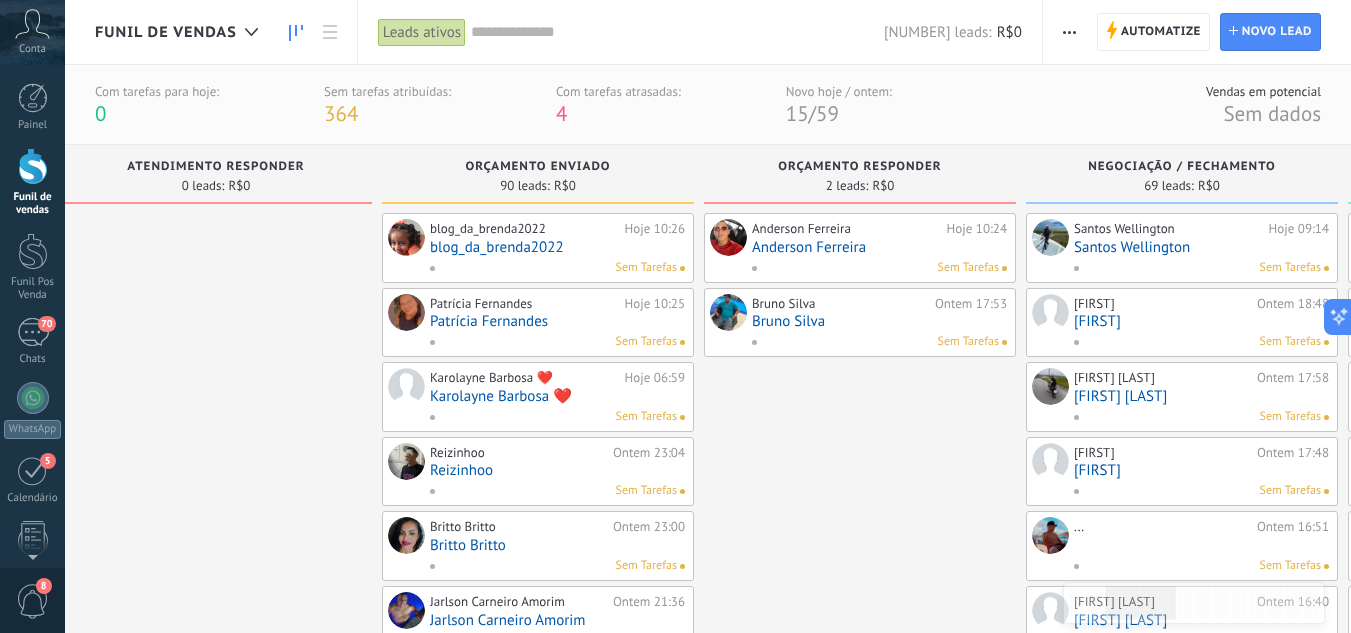 click at bounding box center [33, 166] 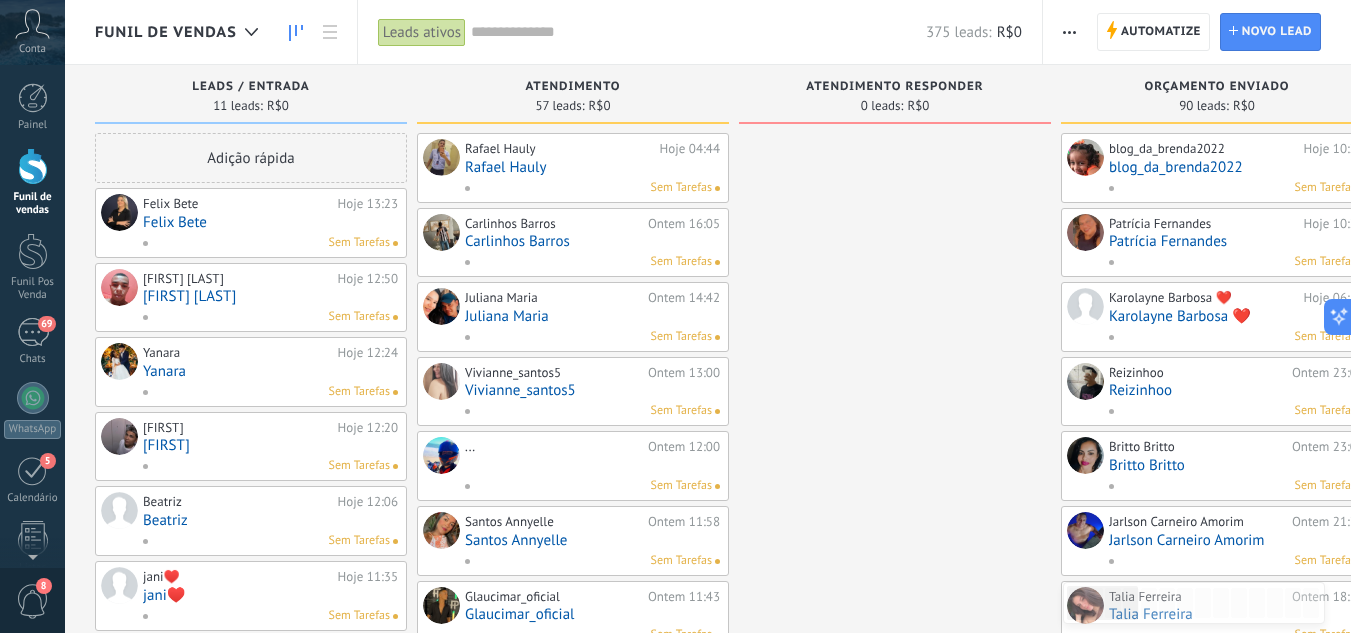 click on "Felix Bete" at bounding box center (270, 222) 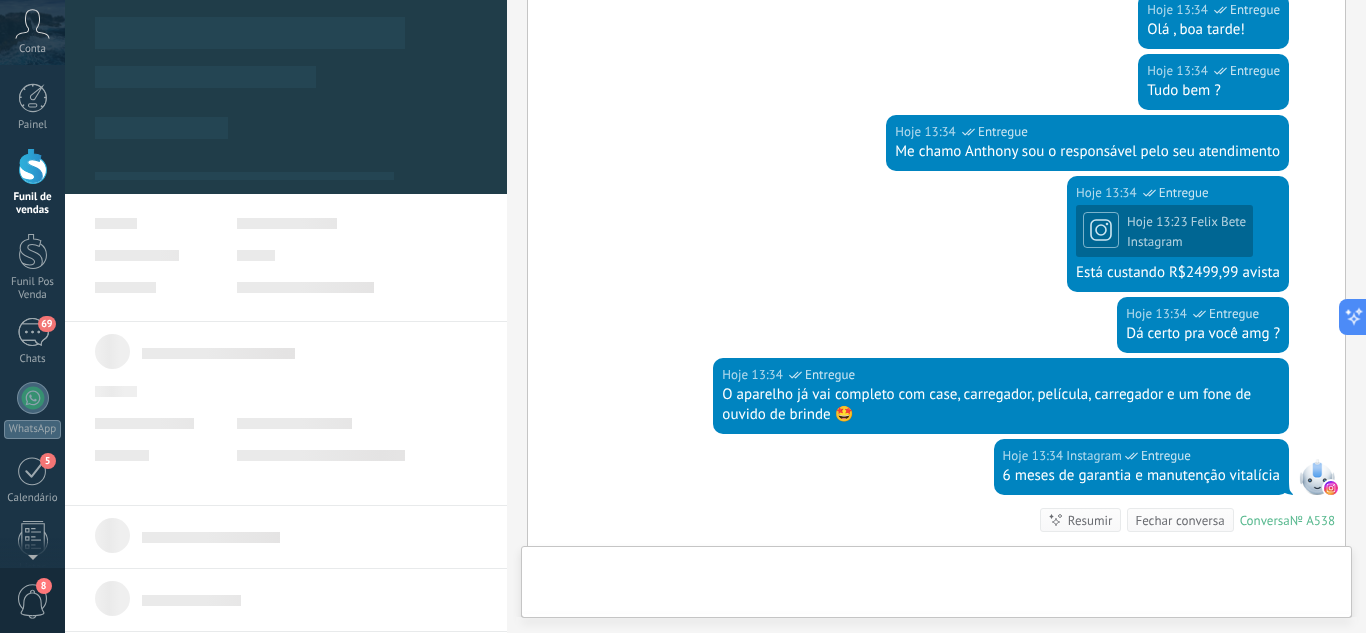 scroll, scrollTop: 776, scrollLeft: 0, axis: vertical 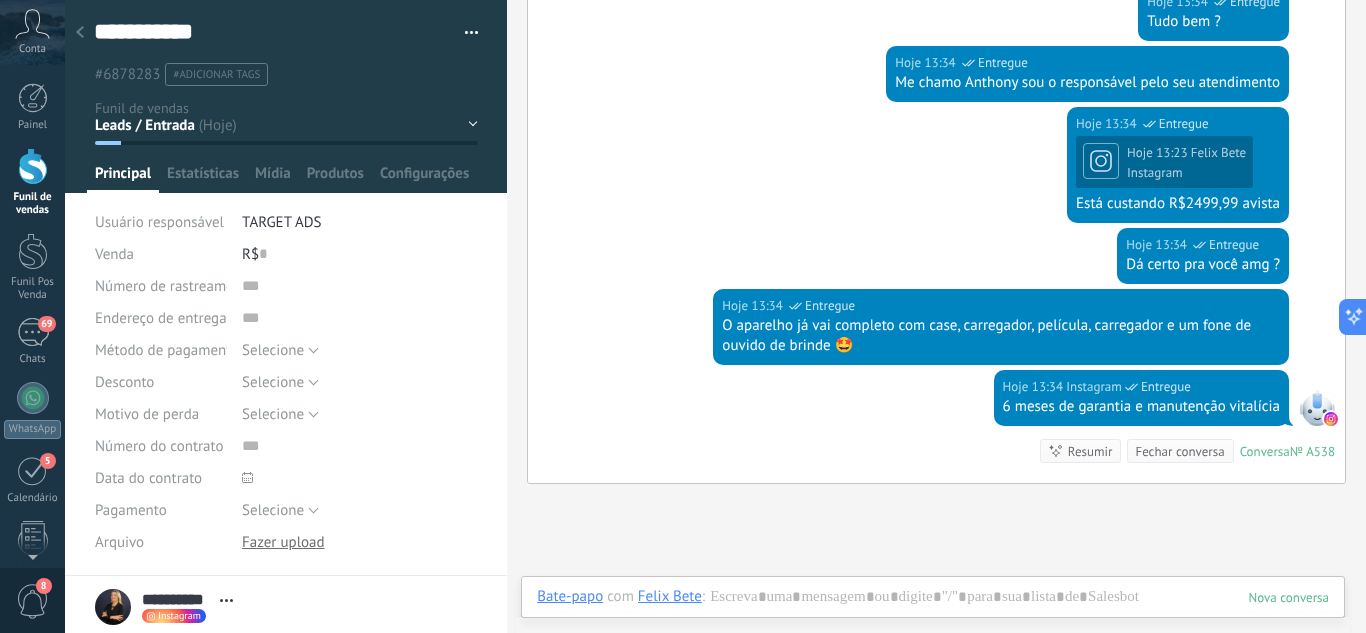 click on "Leads / Entrada
Atendimento
Atendimento Responder
Orçamento Enviado
Orçamento Responder
Negociação / Fechamento
-" at bounding box center (0, 0) 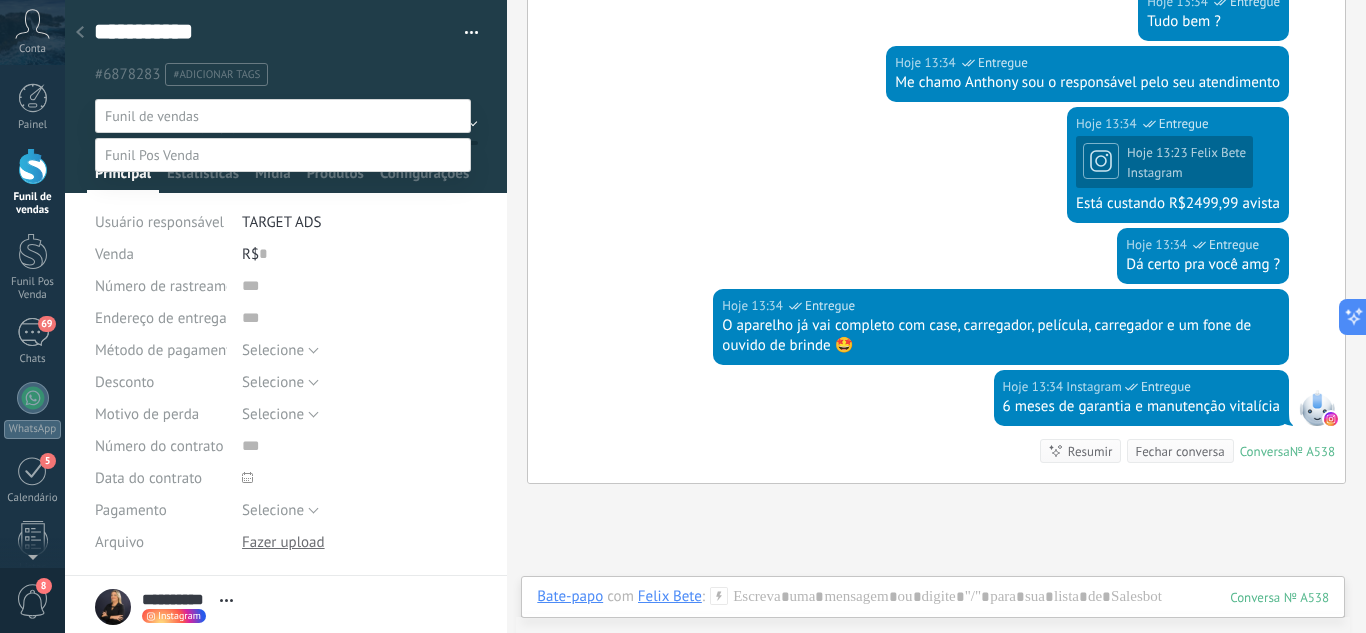 click on "Orçamento Enviado" at bounding box center [0, 0] 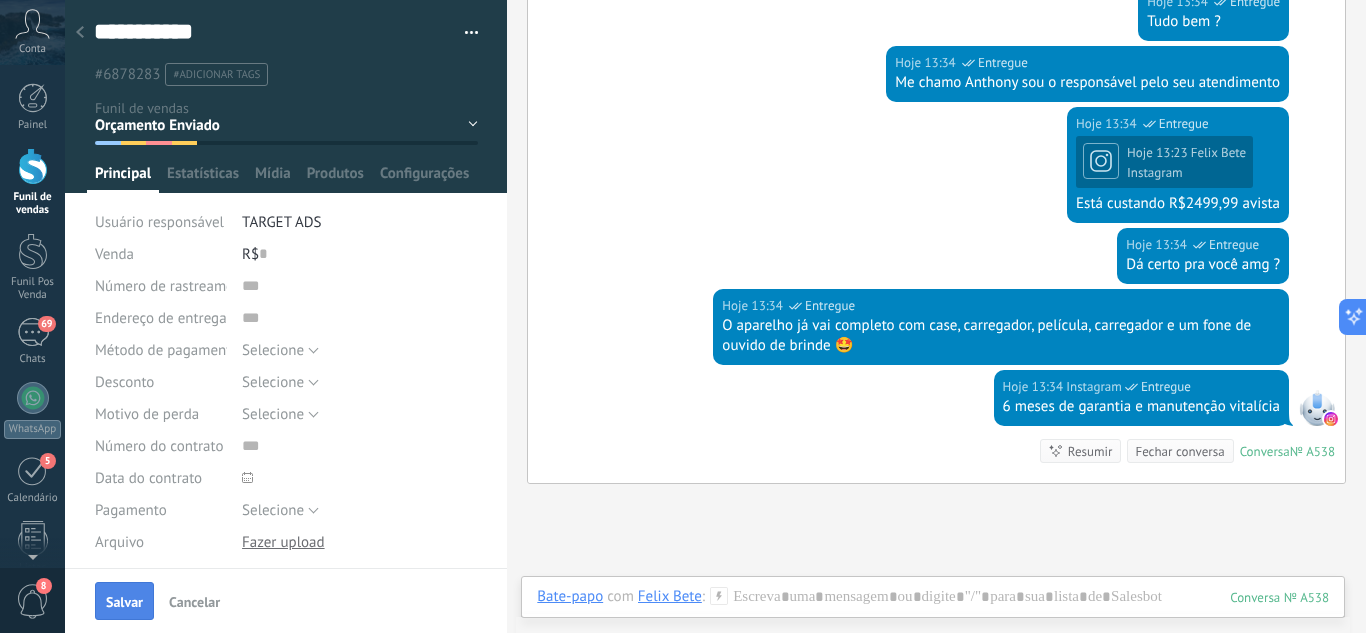 click on "Salvar" at bounding box center [124, 601] 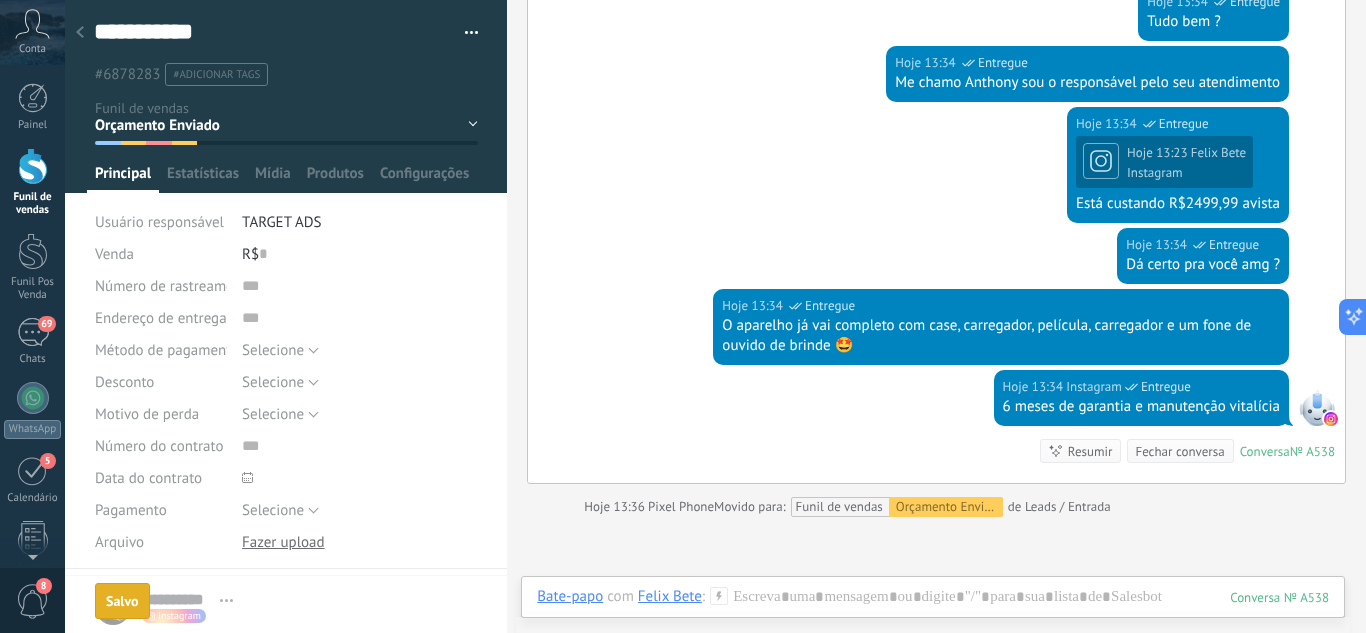 scroll, scrollTop: 1009, scrollLeft: 0, axis: vertical 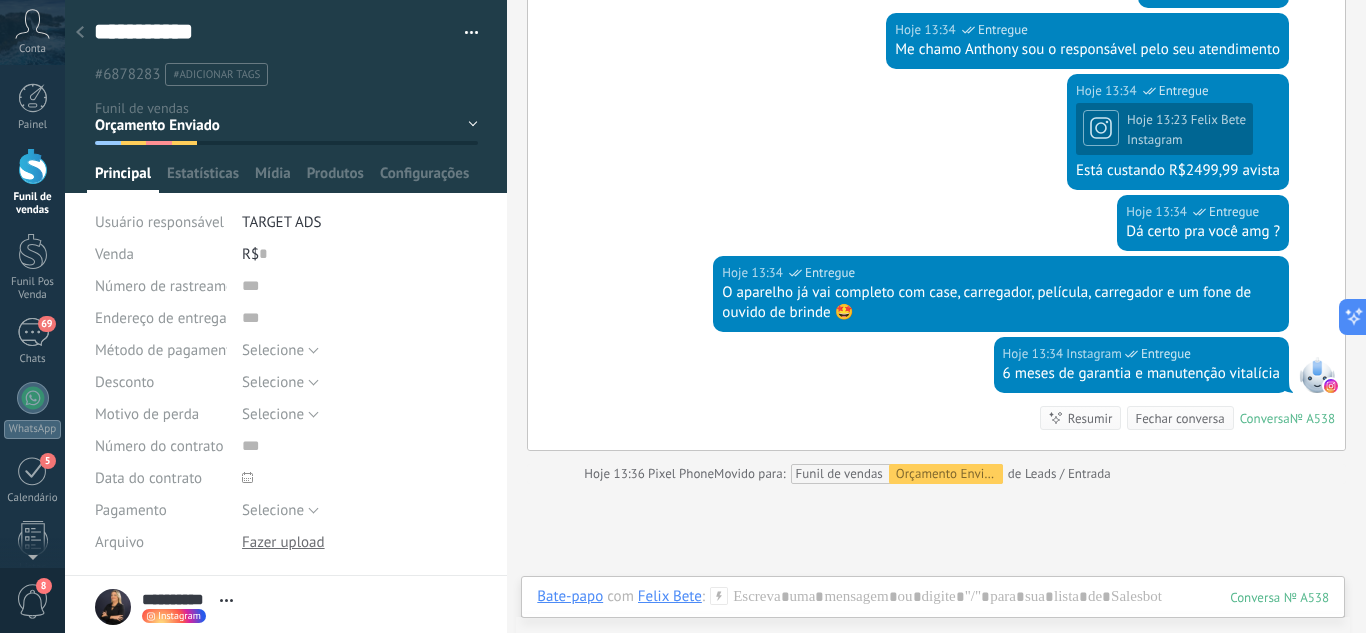 click at bounding box center [80, 33] 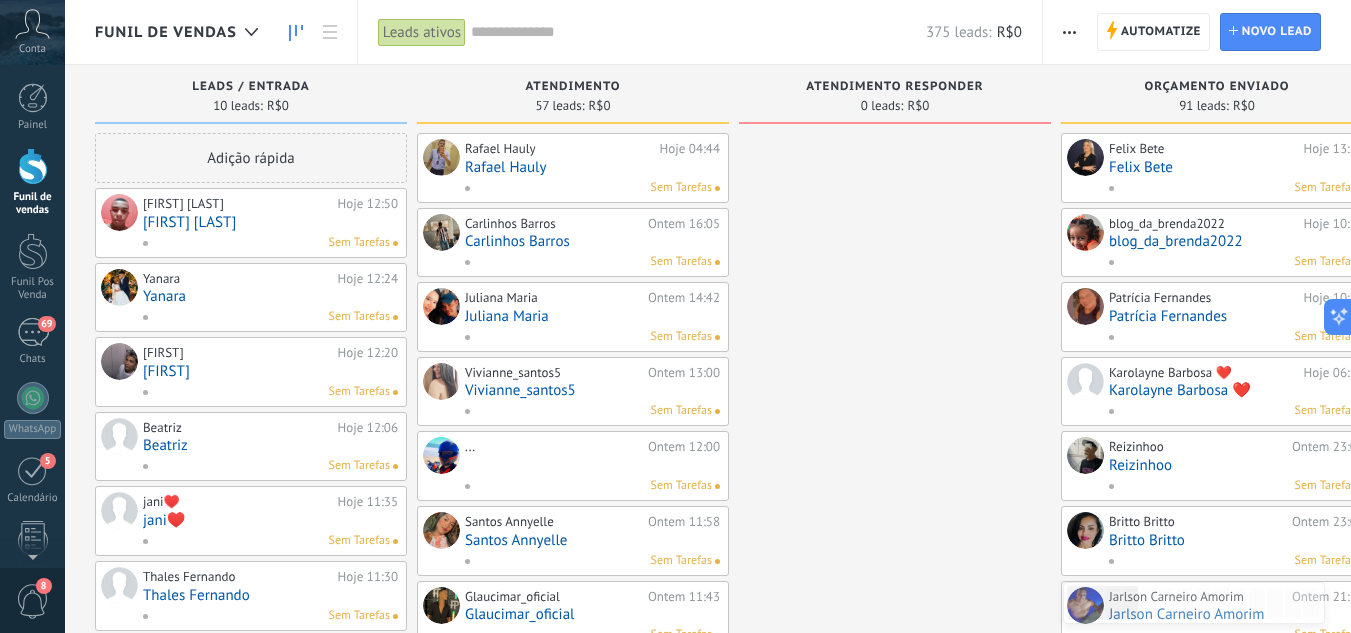 click on "[FIRST] [LAST]" at bounding box center [270, 222] 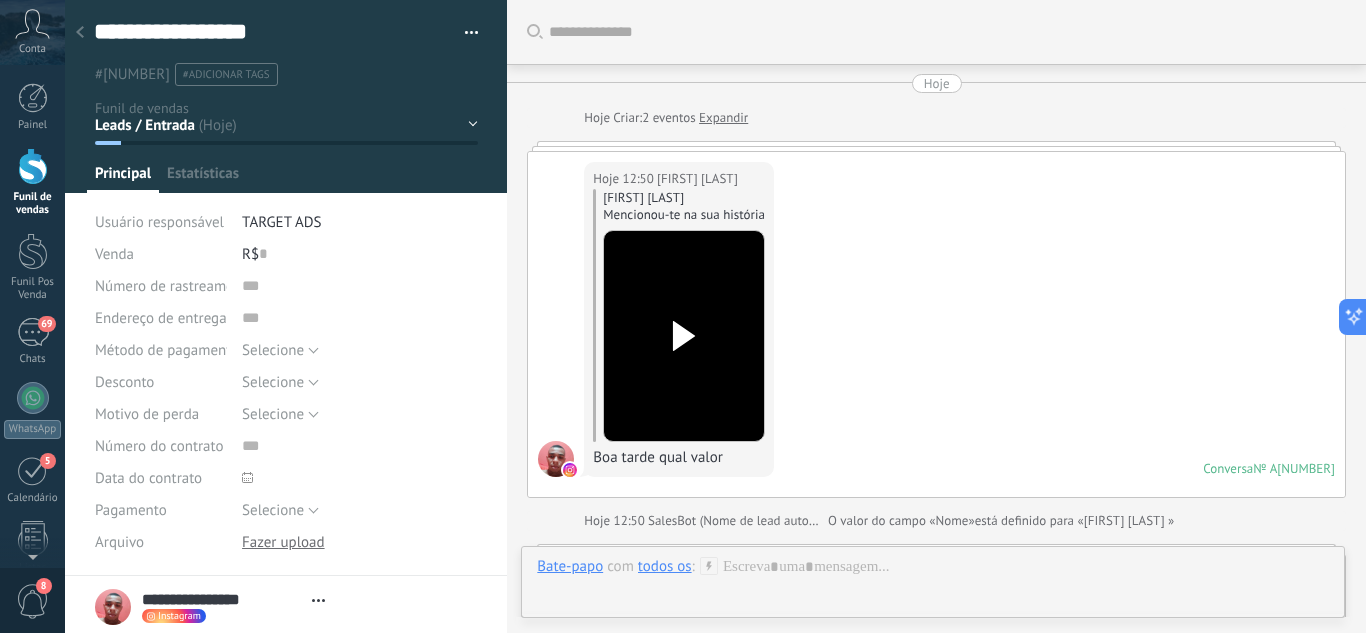 scroll, scrollTop: 1212, scrollLeft: 0, axis: vertical 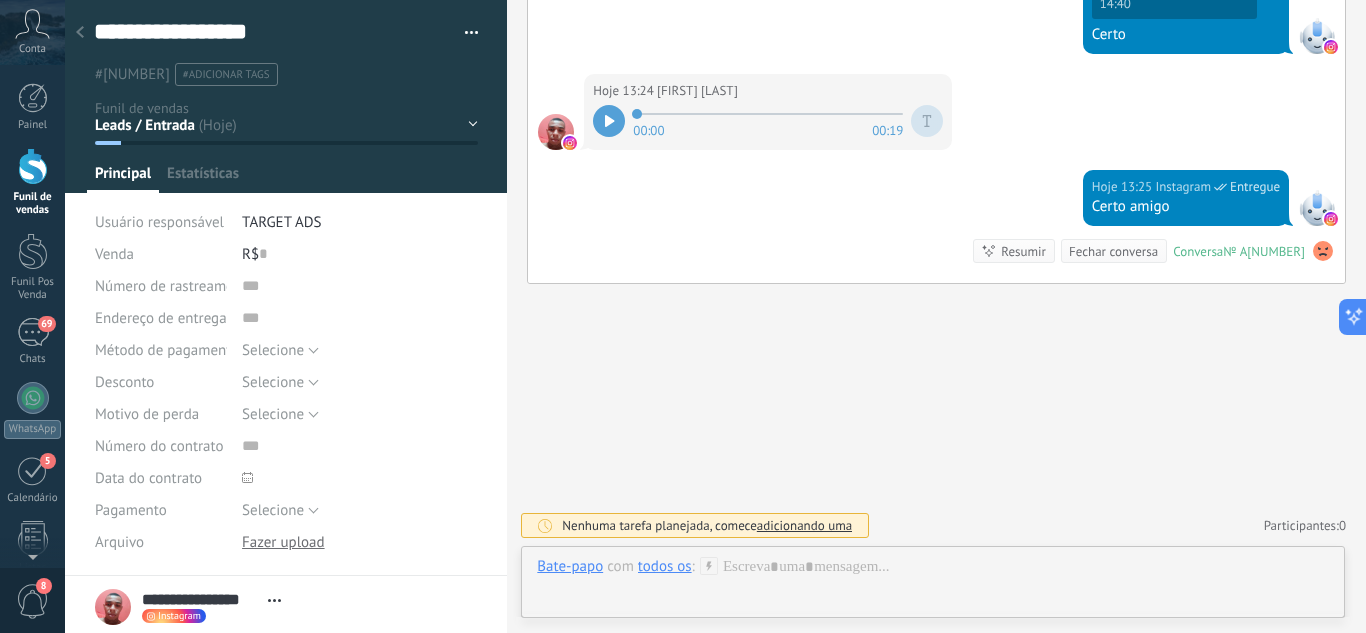 click on "Leads / Entrada
Atendimento
Atendimento Responder
Orçamento Enviado
Orçamento Responder
Negociação / Fechamento
-" at bounding box center (0, 0) 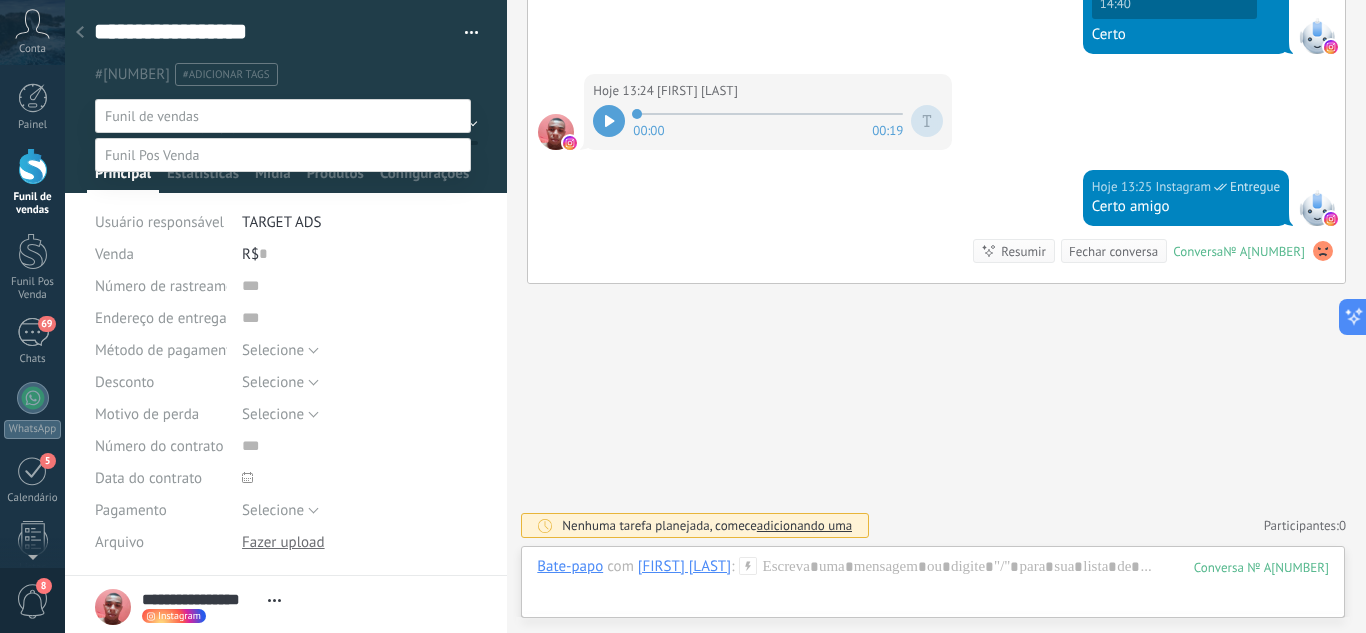 click on "Negociação / Fechamento" at bounding box center [0, 0] 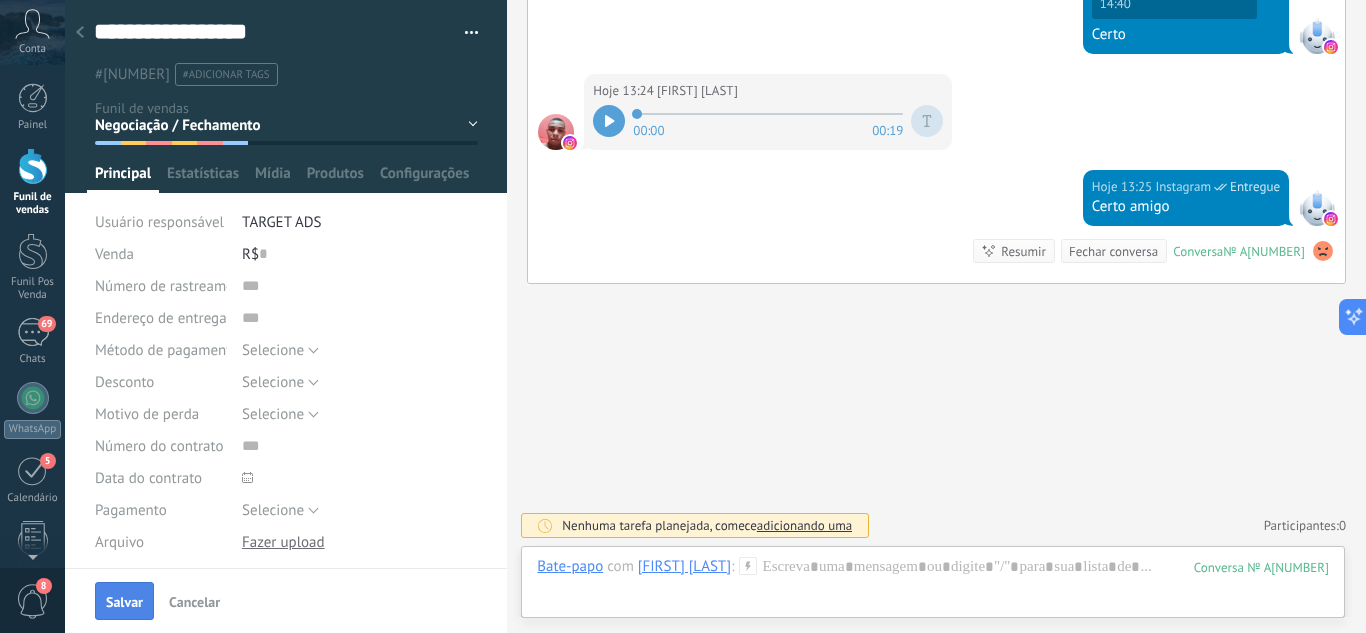 click on "Salvar" at bounding box center [124, 601] 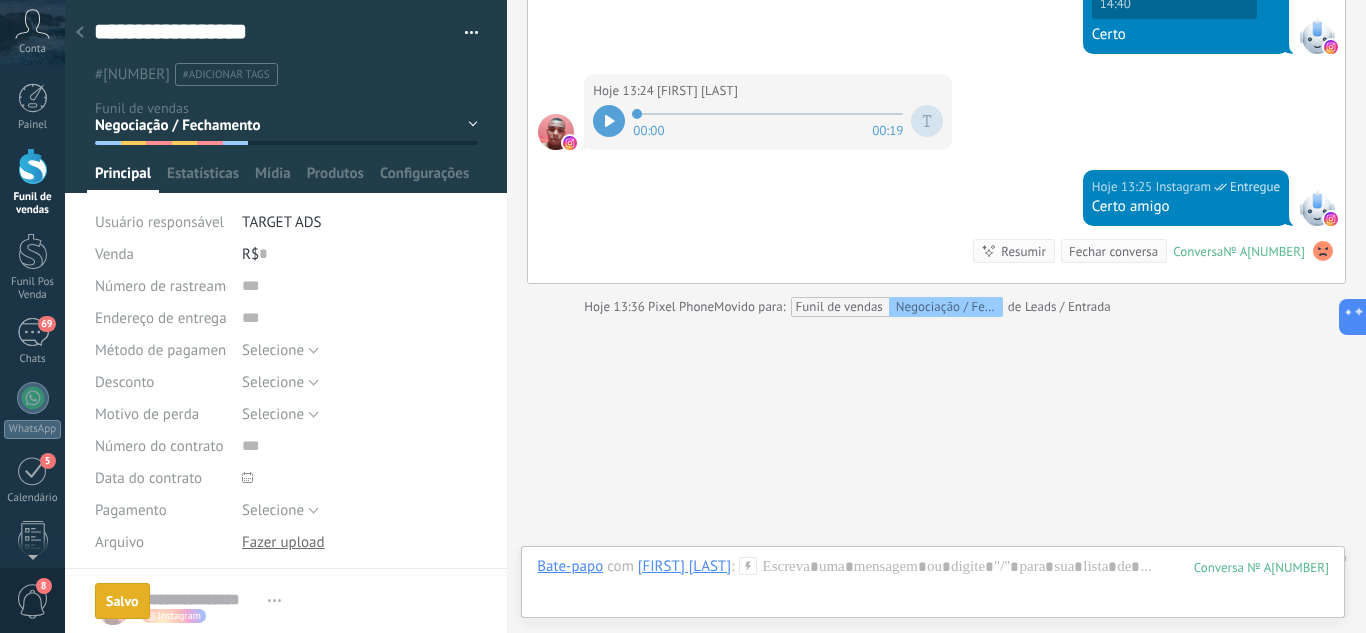 scroll, scrollTop: 1245, scrollLeft: 0, axis: vertical 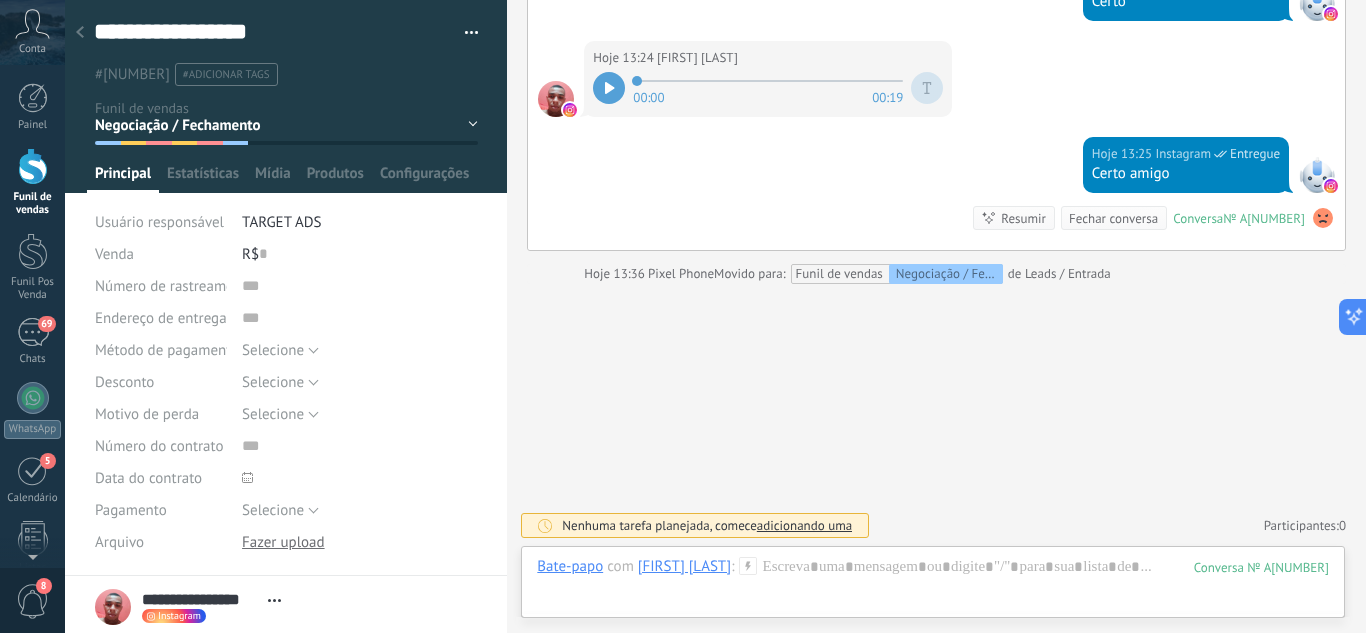 click 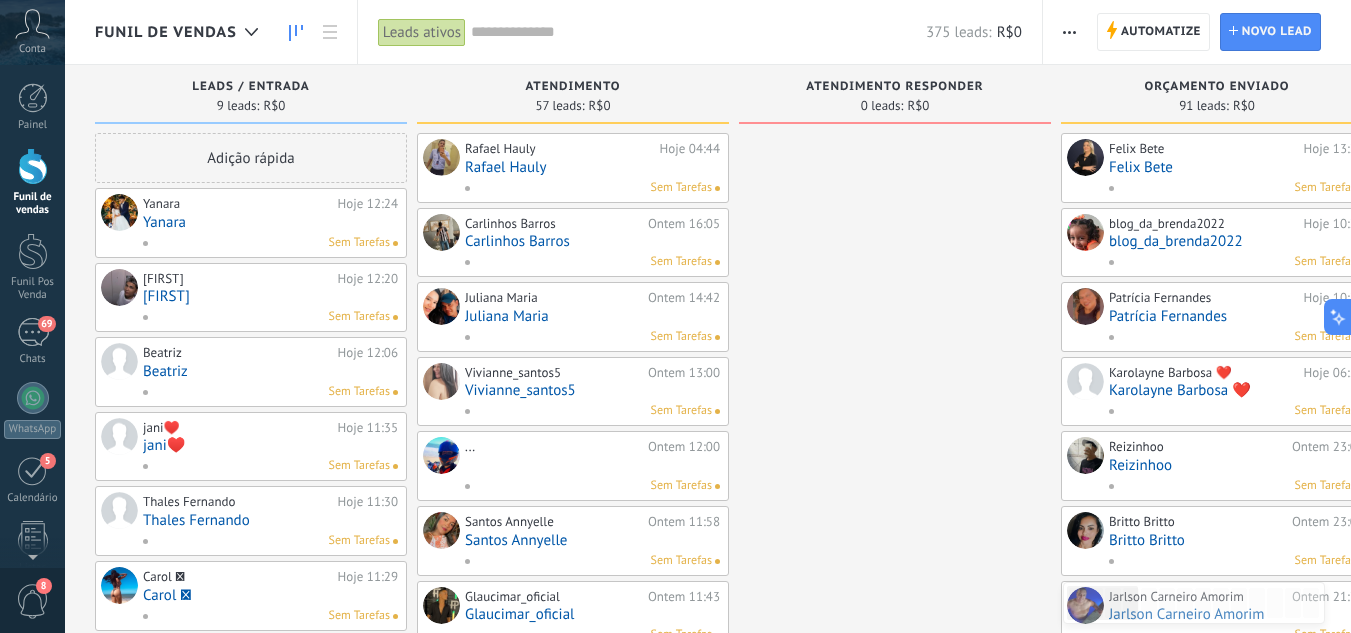 click on "Yanara" at bounding box center (270, 222) 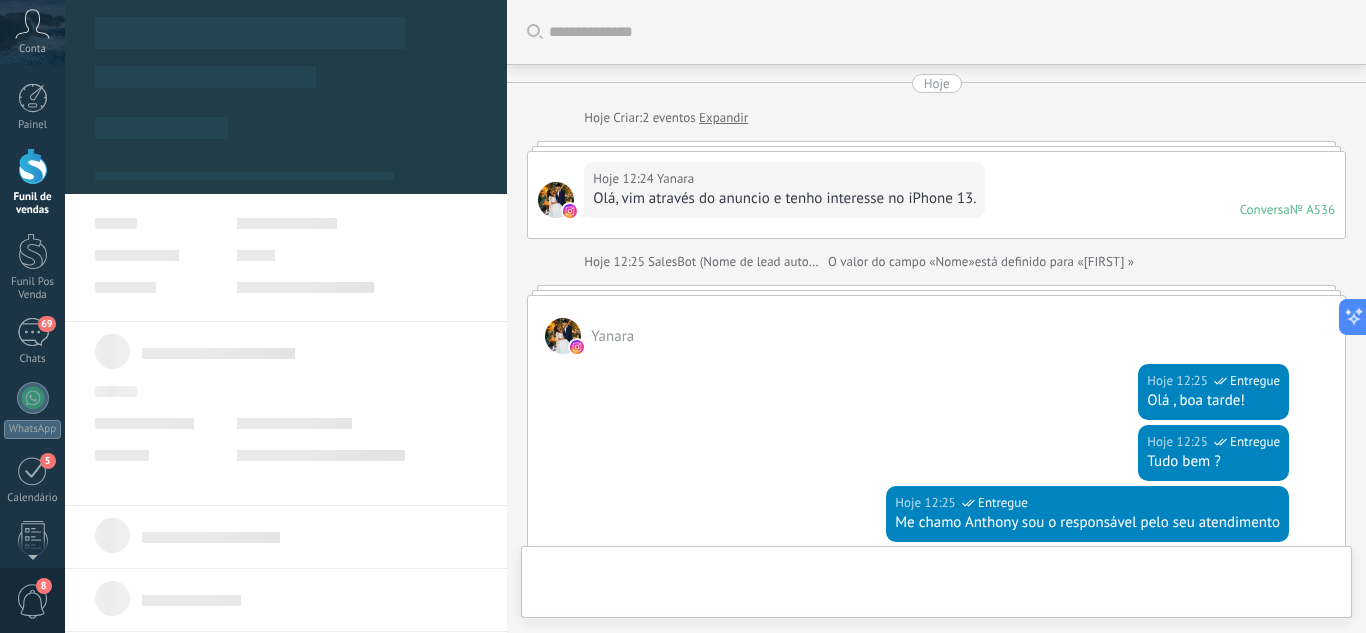 scroll, scrollTop: 377, scrollLeft: 0, axis: vertical 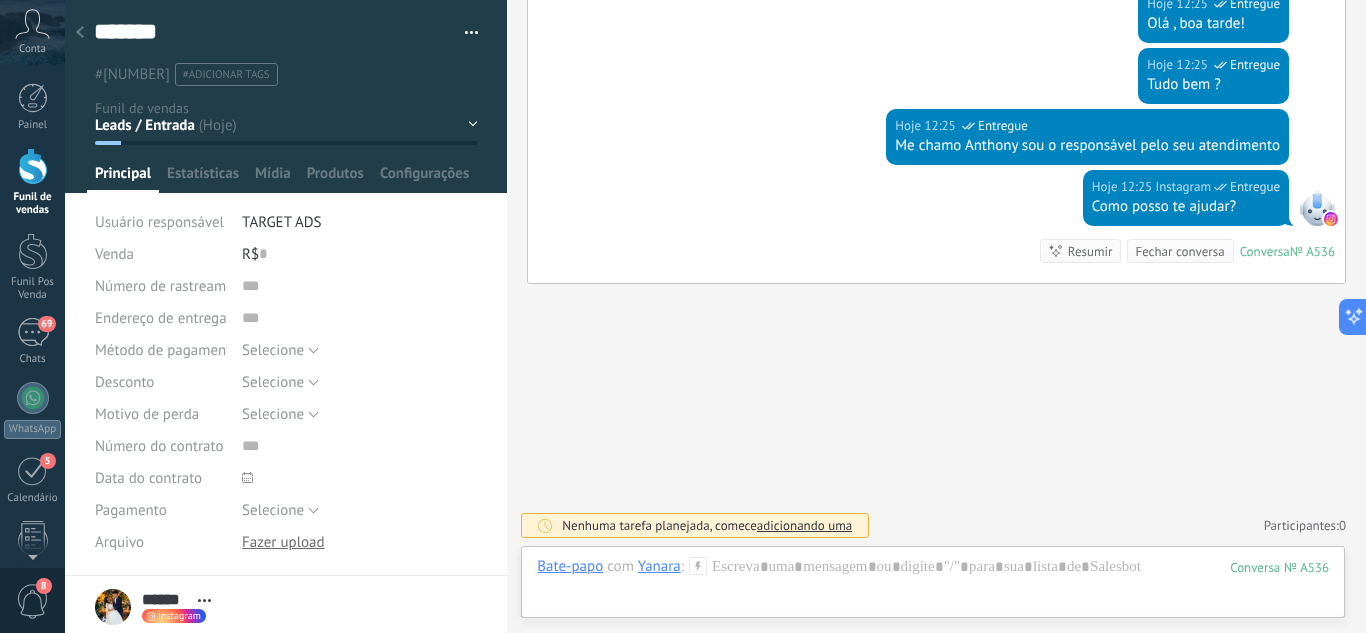click on "Leads / Entrada
Atendimento
Atendimento Responder
Orçamento Enviado
Orçamento Responder
Negociação / Fechamento
-" at bounding box center [0, 0] 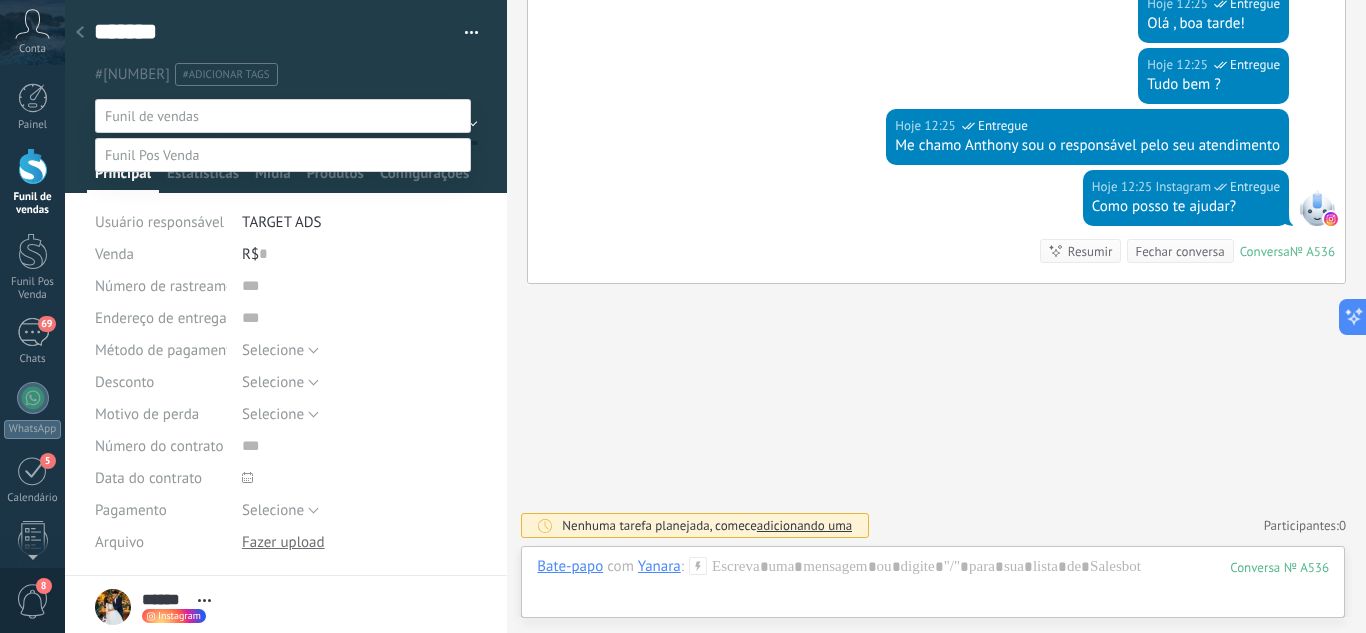 click on "Atendimento Responder" at bounding box center (0, 0) 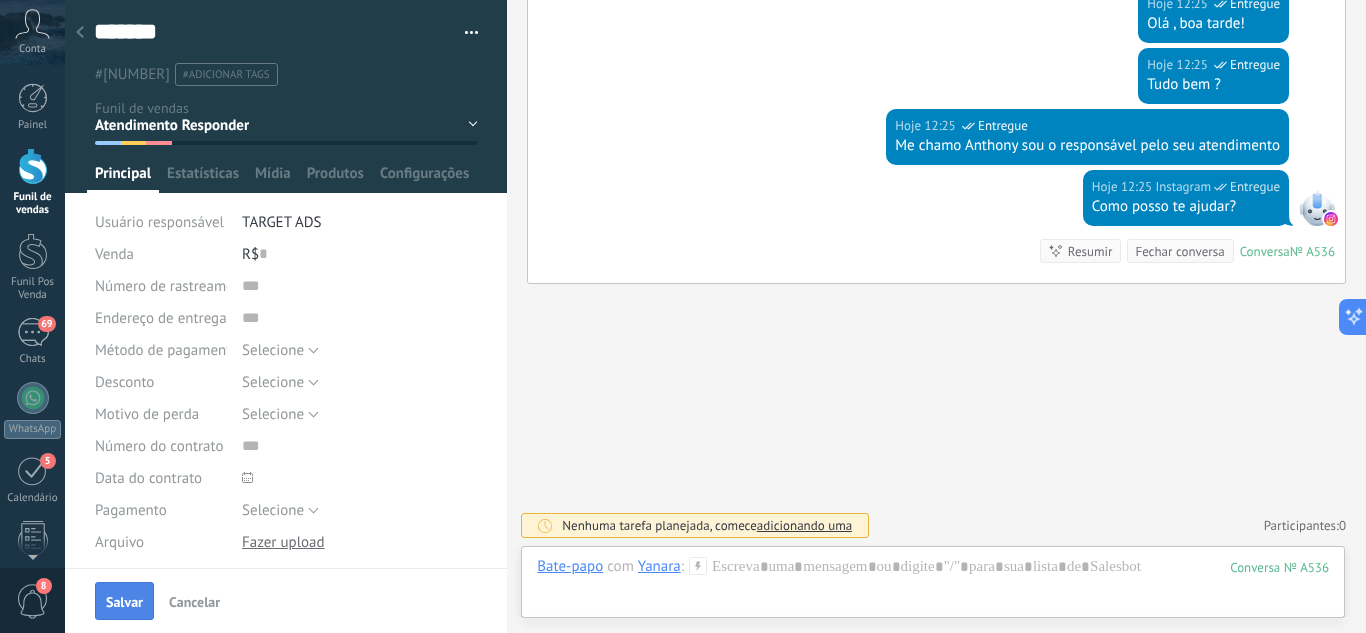 click on "Salvar" at bounding box center [124, 602] 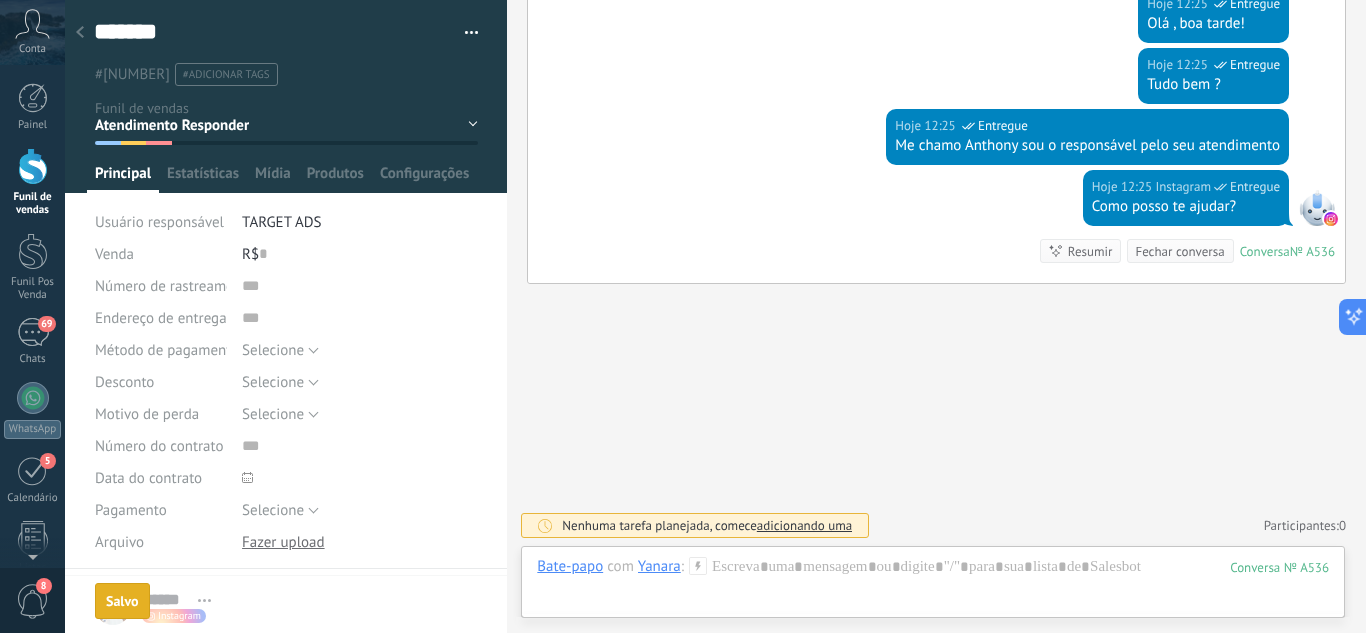 scroll, scrollTop: 410, scrollLeft: 0, axis: vertical 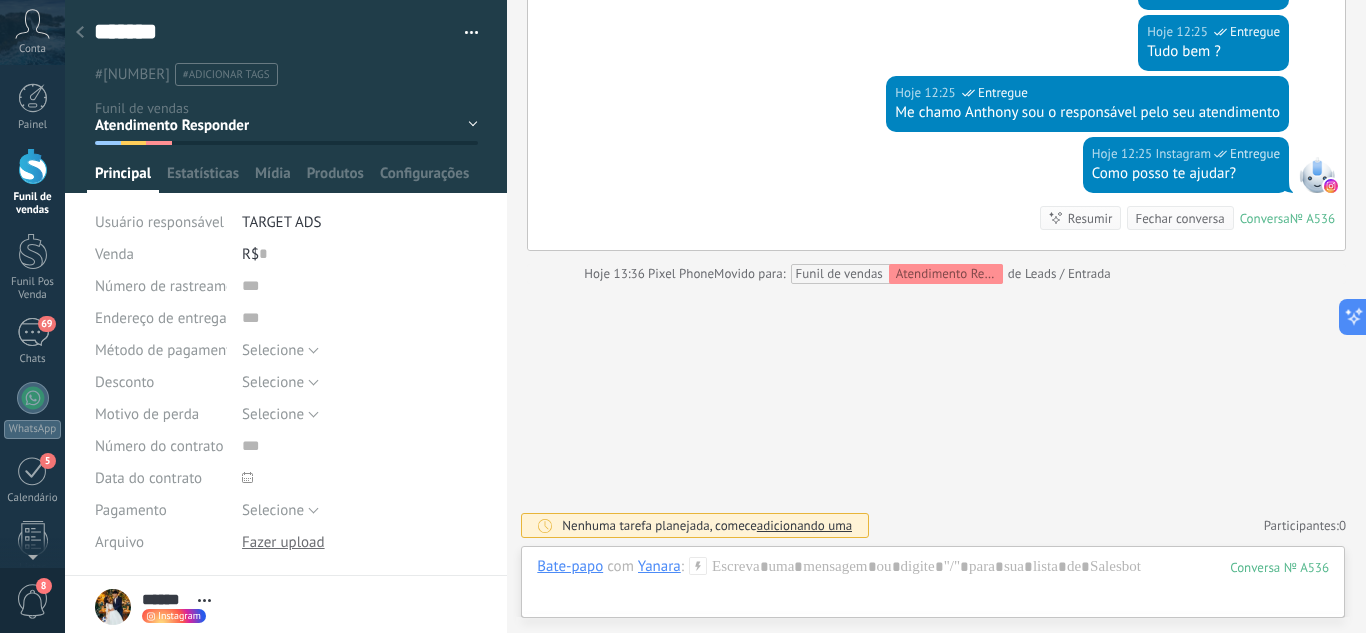 click at bounding box center [80, 33] 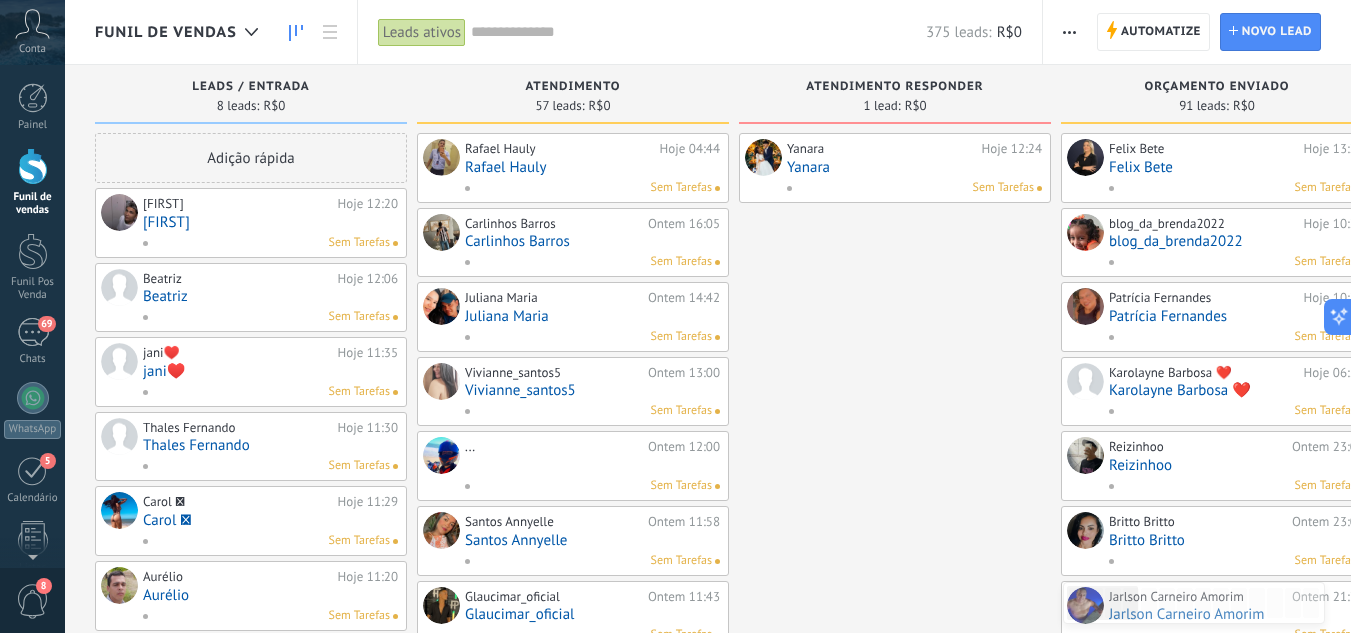 click on "Yanara" at bounding box center (914, 167) 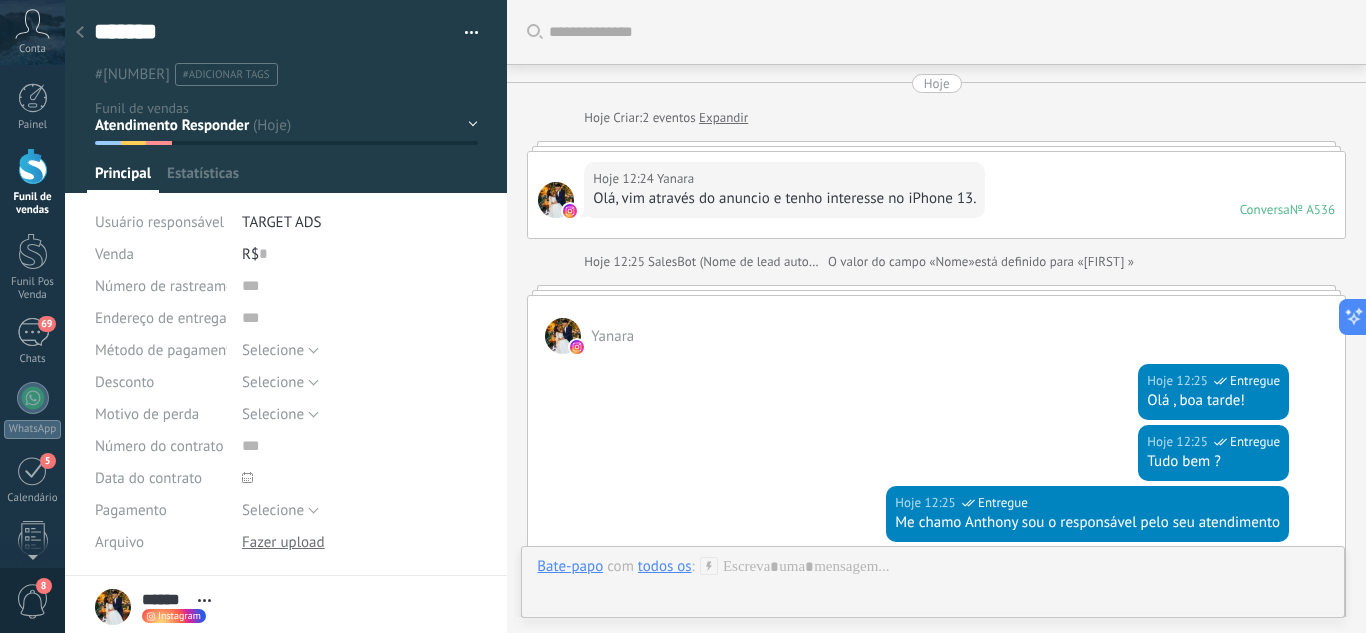 scroll, scrollTop: 30, scrollLeft: 0, axis: vertical 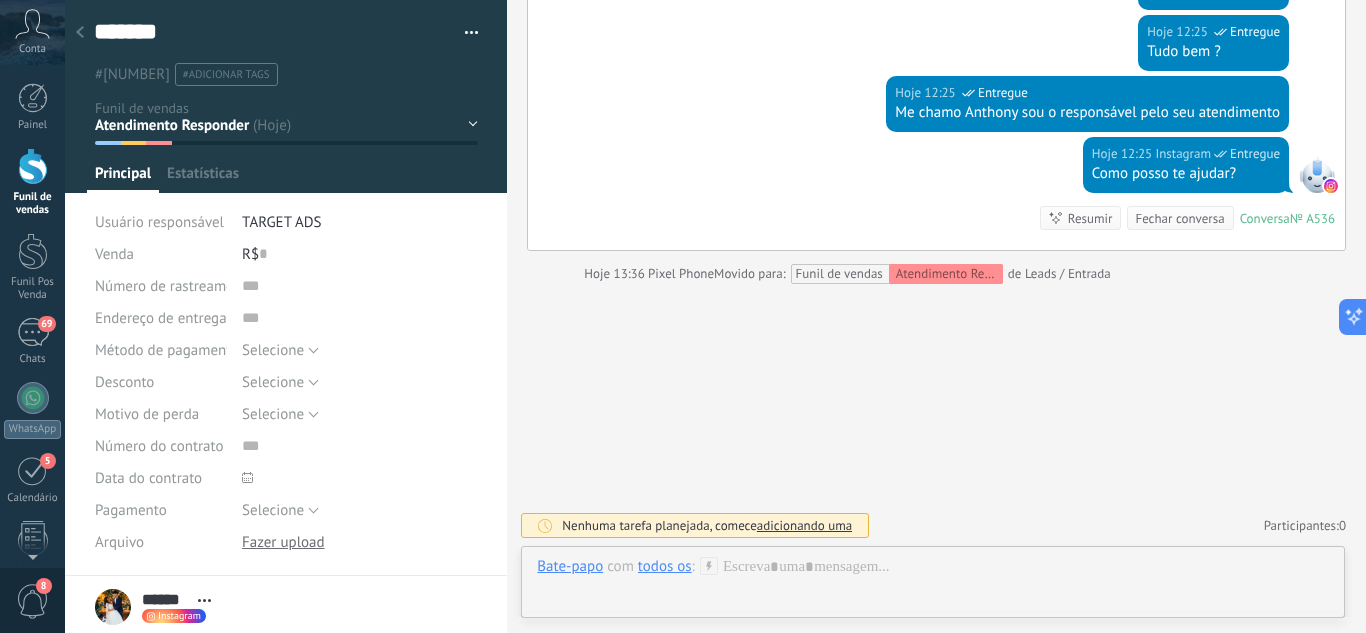 click on "Leads / Entrada
Atendimento
Atendimento Responder
Orçamento Enviado
Orçamento Responder
Negociação / Fechamento
-" at bounding box center (0, 0) 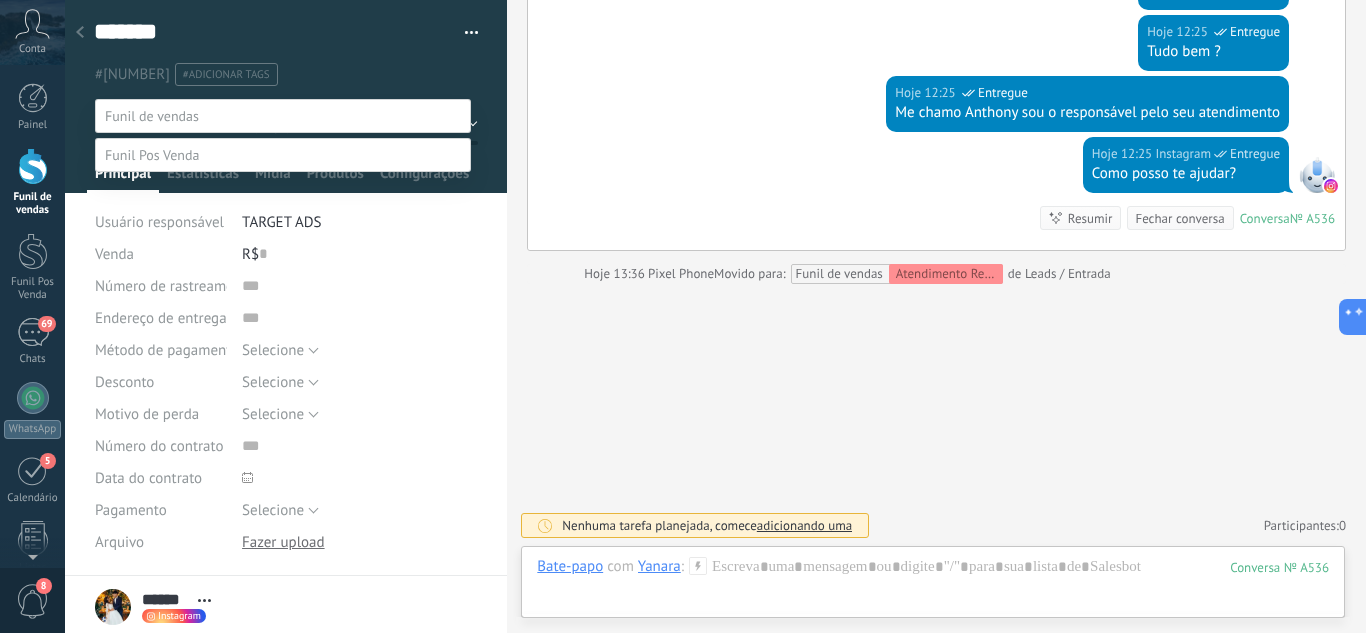click on "Atendimento" at bounding box center [0, 0] 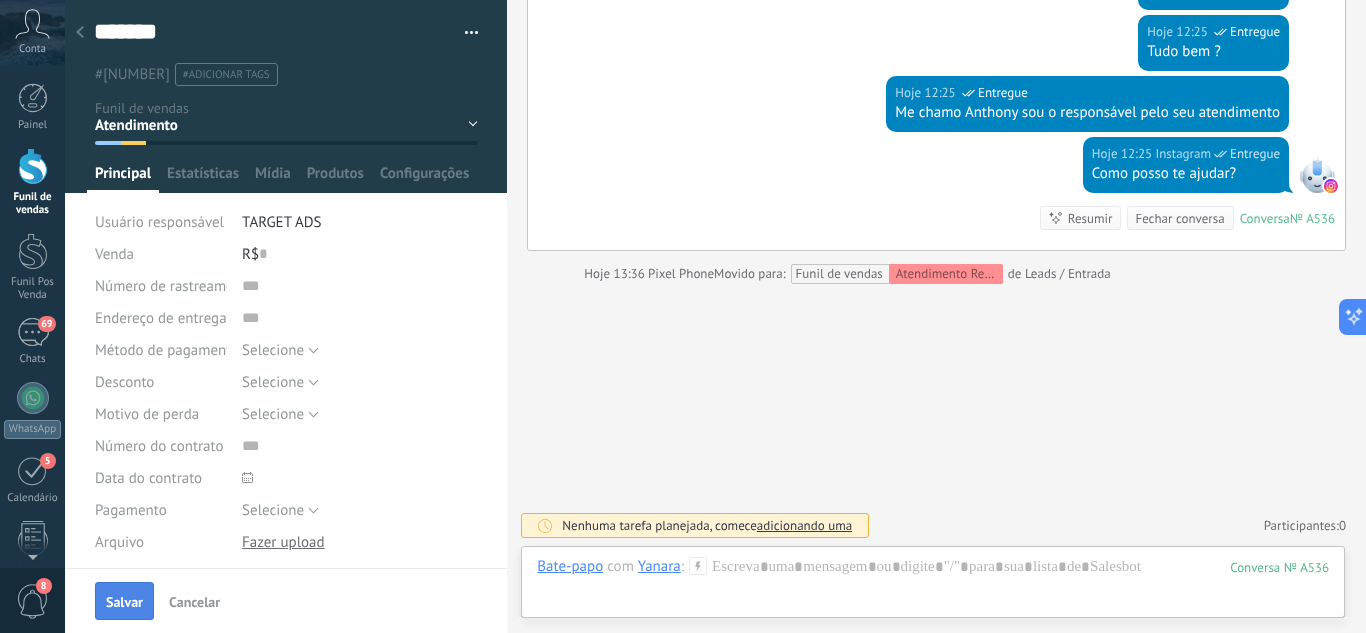 click on "Salvar" at bounding box center [124, 602] 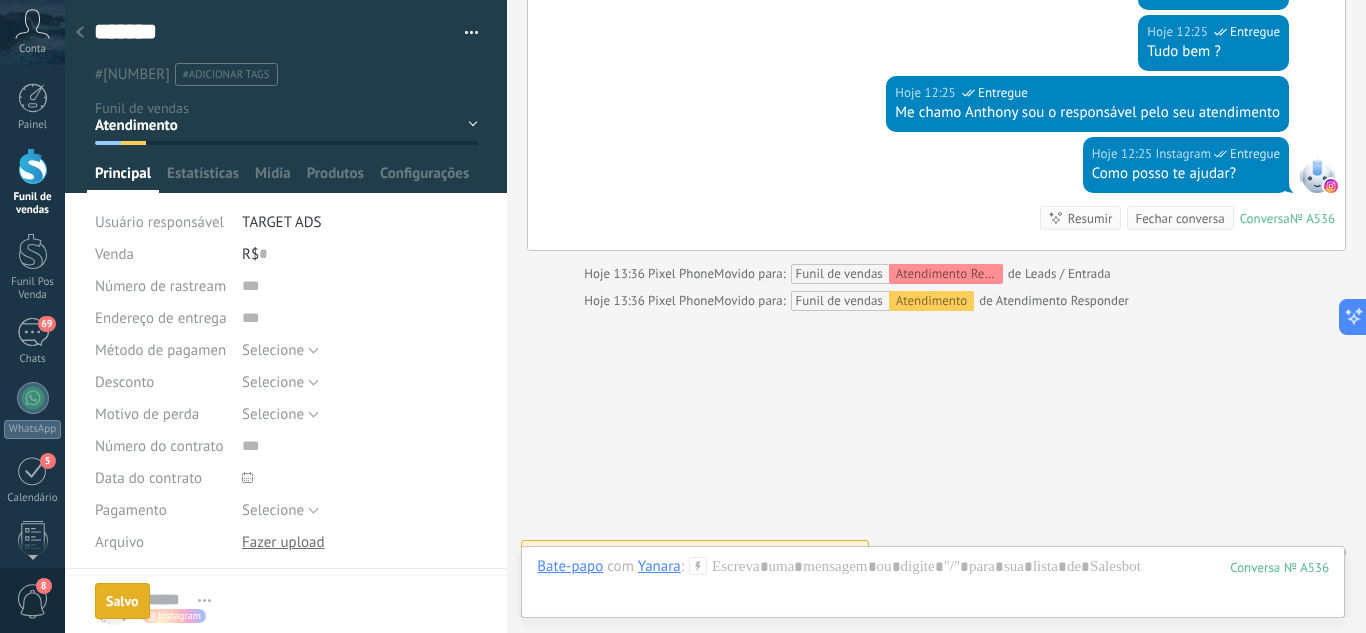 scroll, scrollTop: 437, scrollLeft: 0, axis: vertical 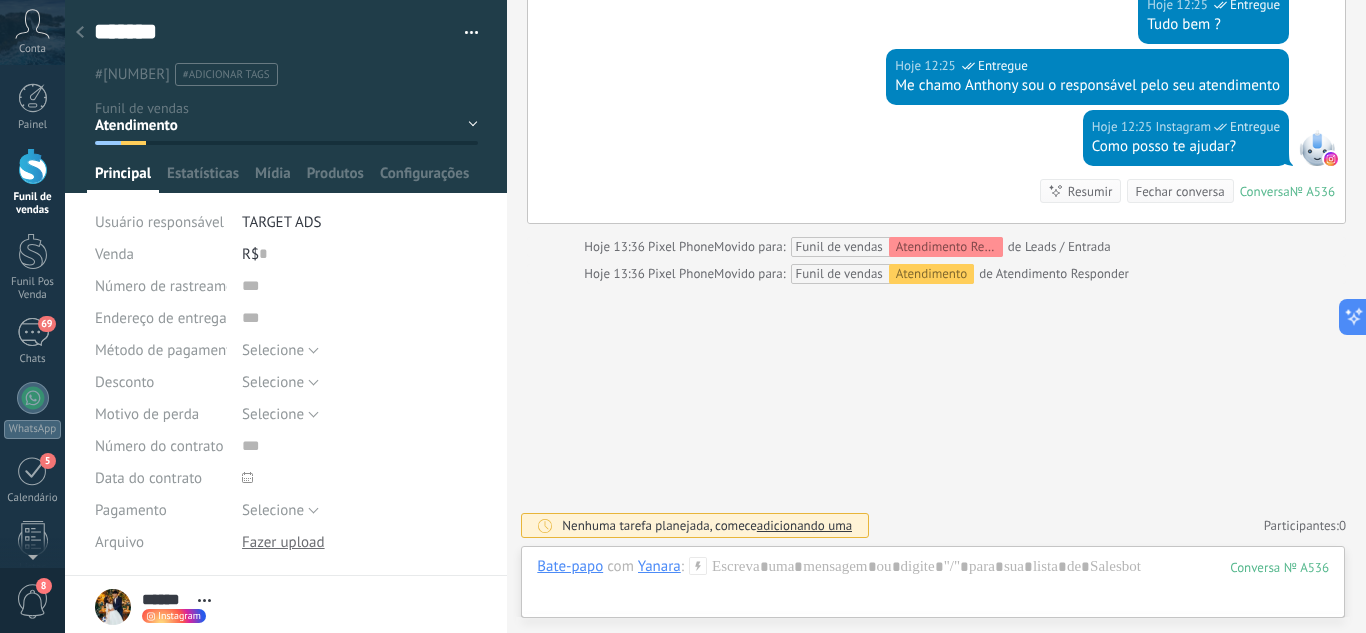 click at bounding box center [80, 33] 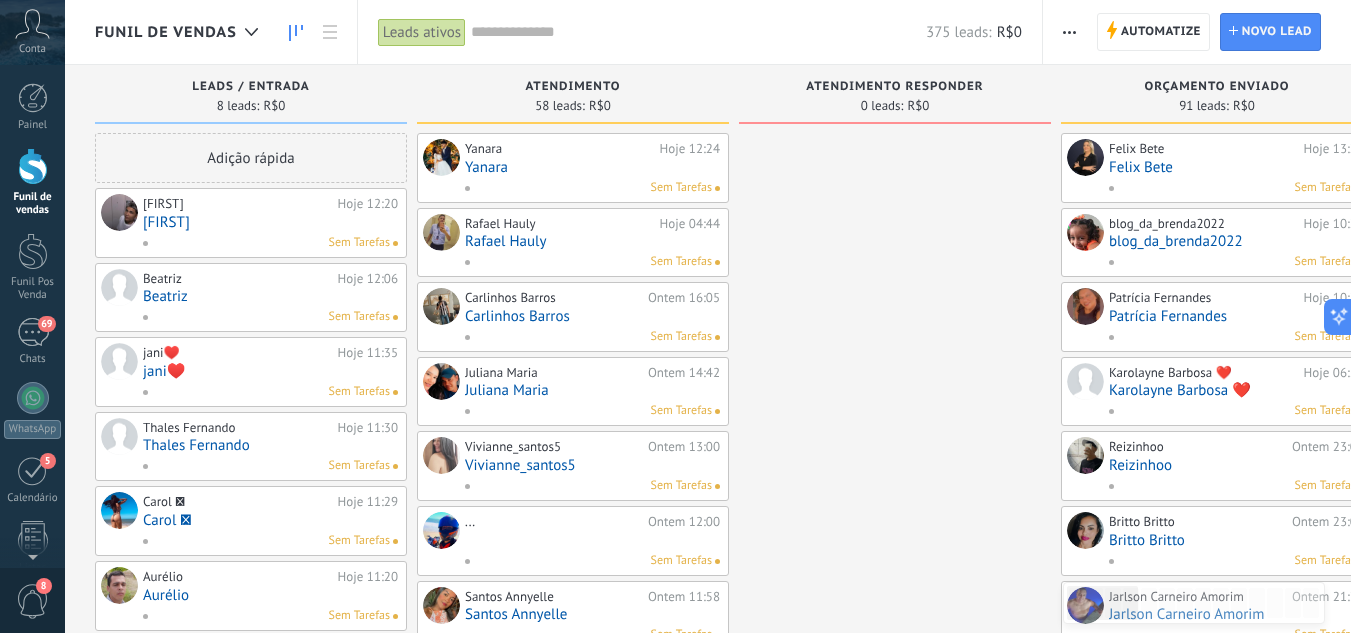 click on "Yanara" at bounding box center (592, 167) 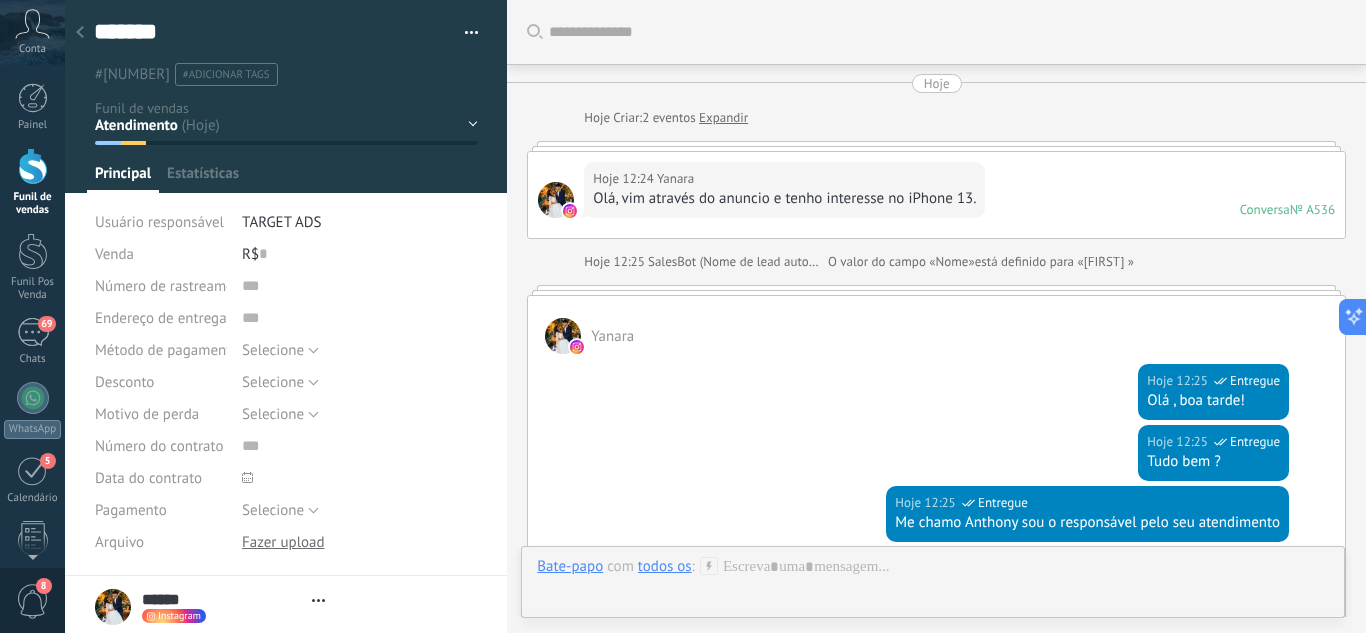 scroll, scrollTop: 437, scrollLeft: 0, axis: vertical 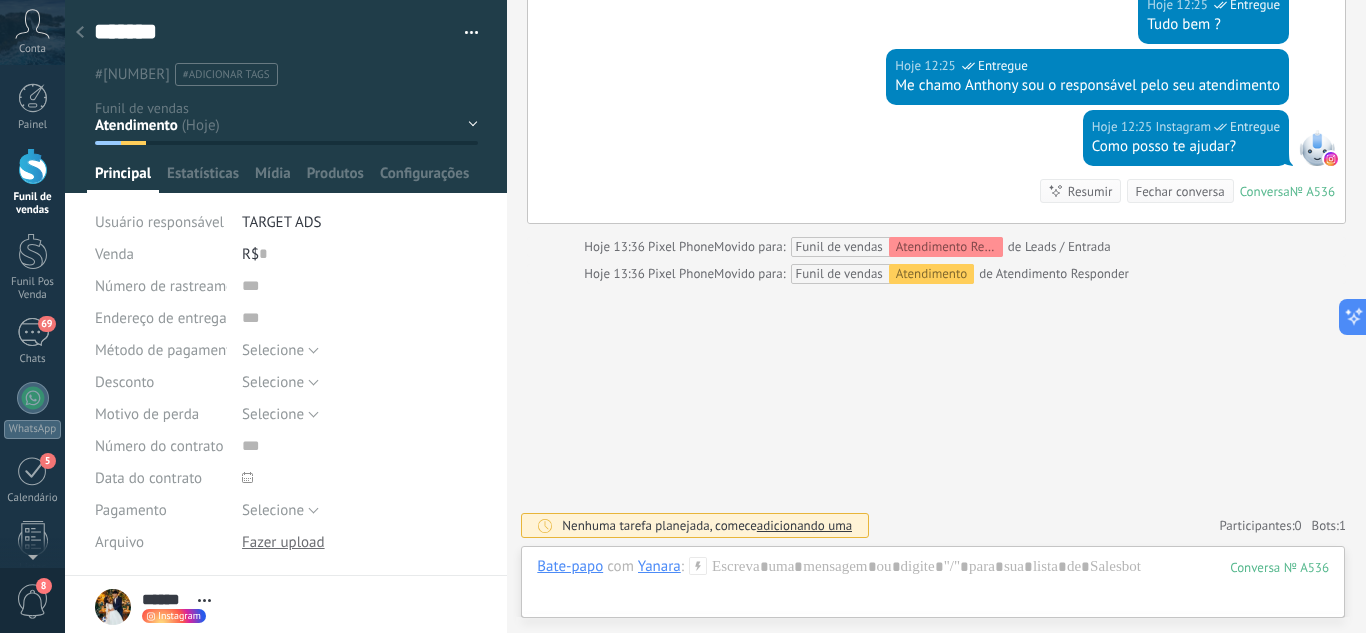 click on "Leads / Entrada
Atendimento
Atendimento Responder
Orçamento Enviado
Orçamento Responder
Negociação / Fechamento
-" at bounding box center (0, 0) 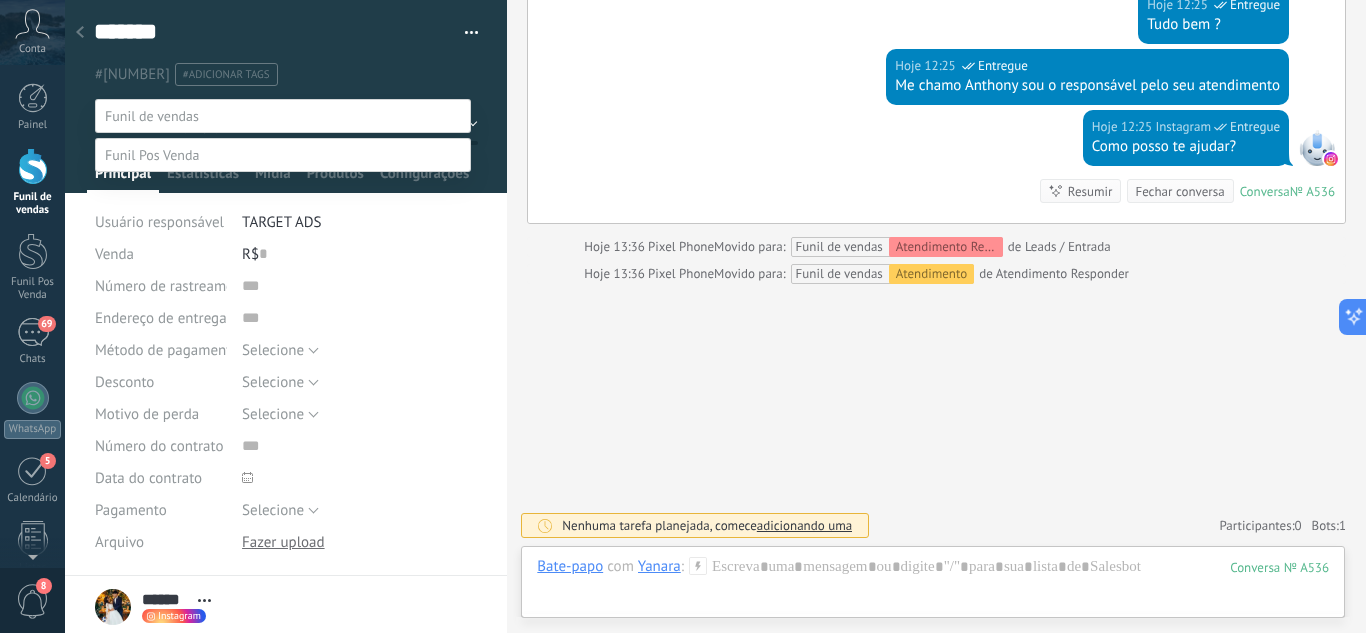 click at bounding box center (715, 316) 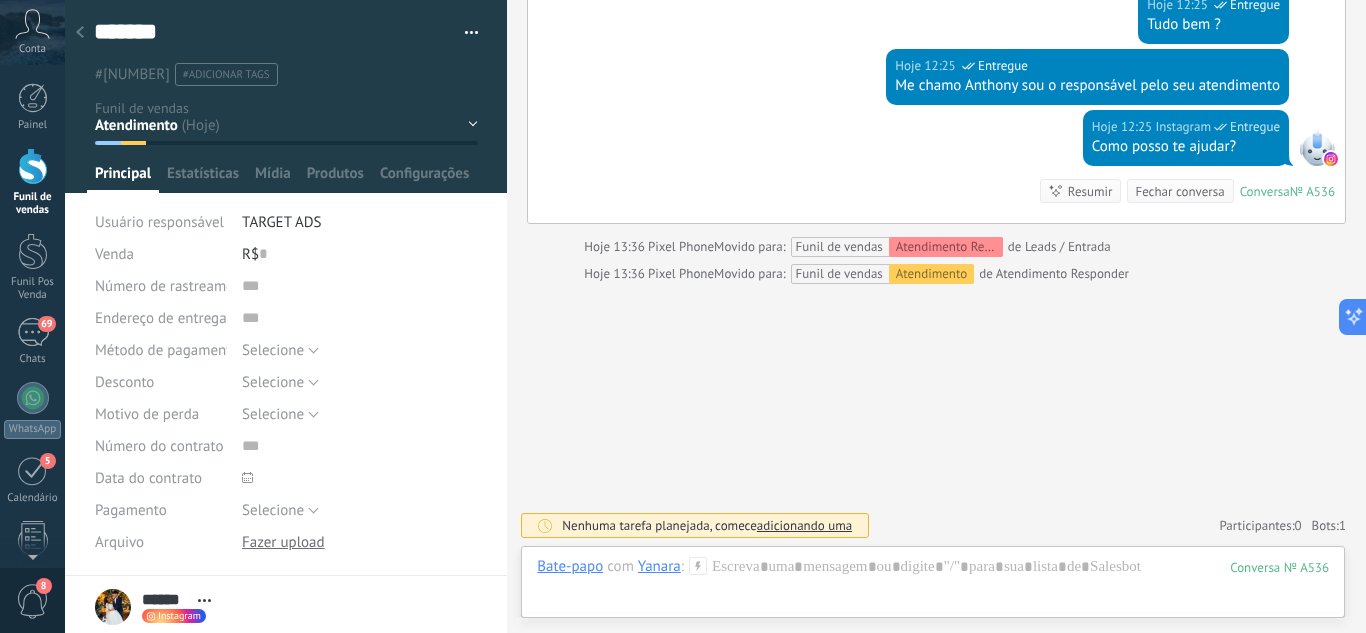 click 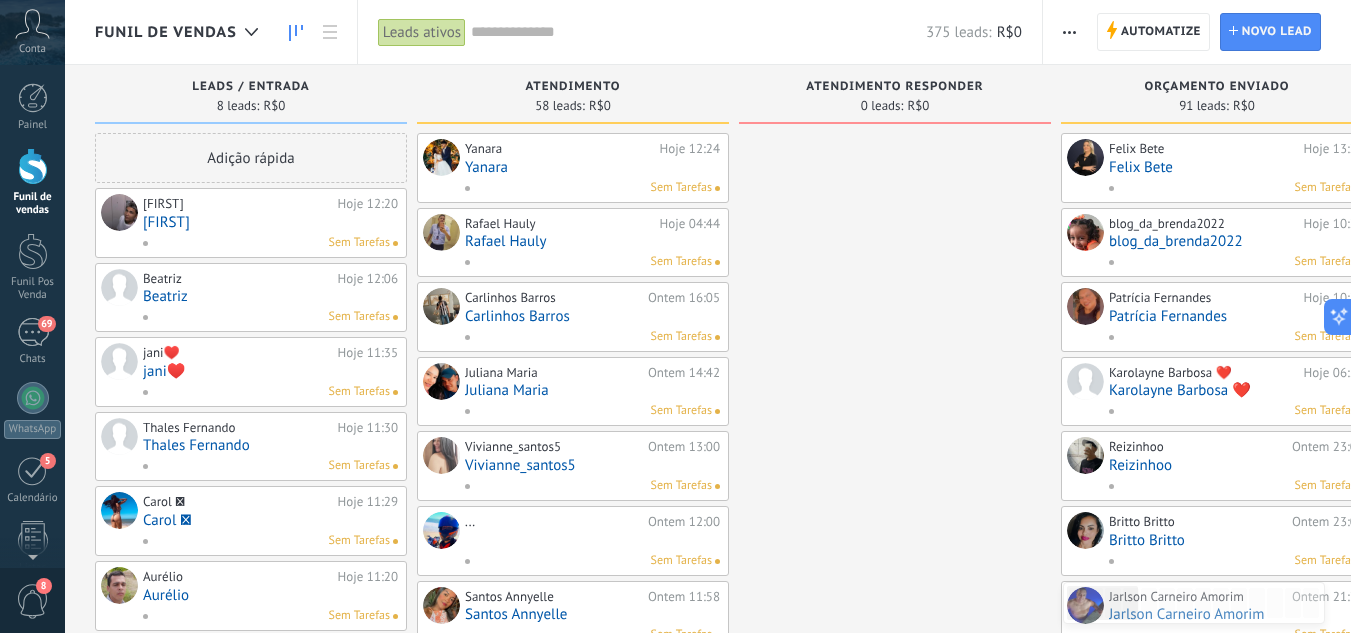 click on "Beatriz" at bounding box center (270, 296) 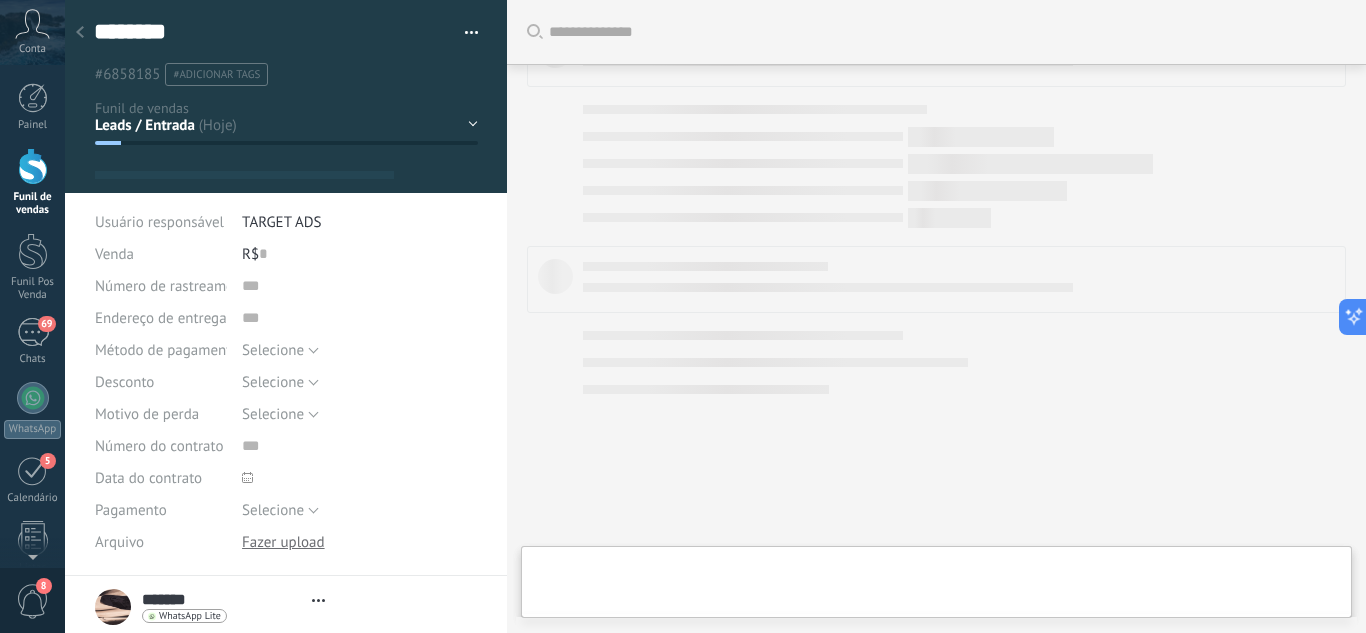 scroll, scrollTop: 1054, scrollLeft: 0, axis: vertical 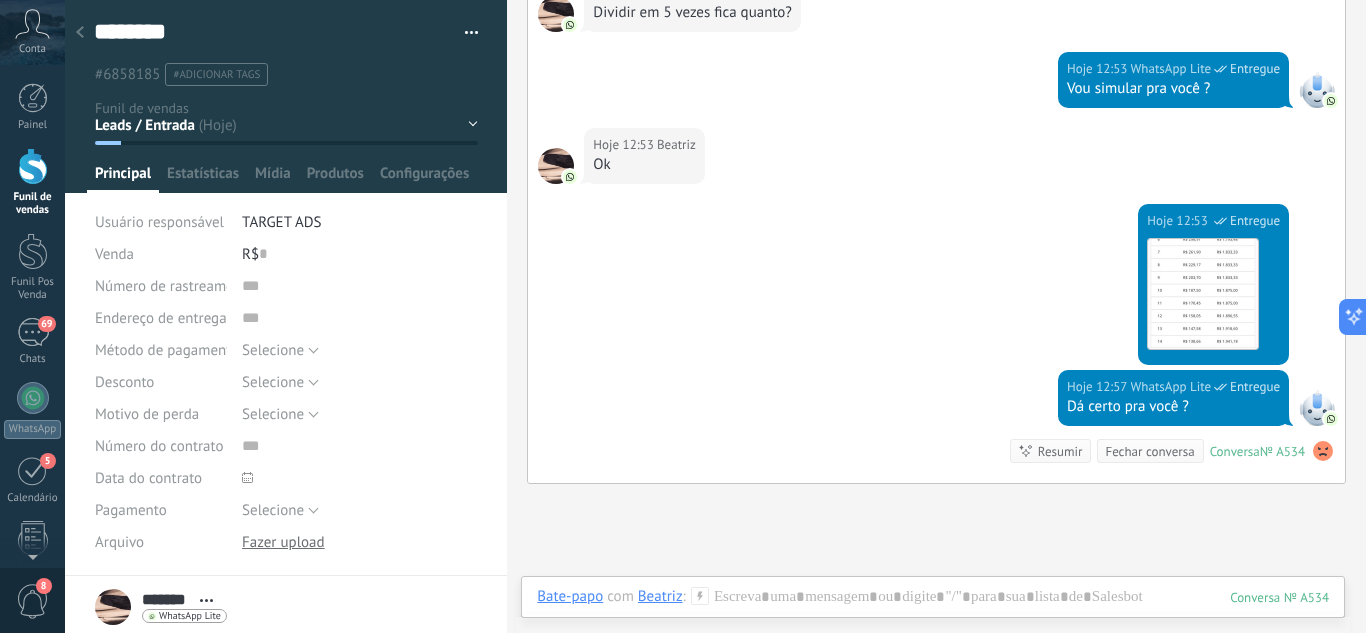 click on "Leads / Entrada
Atendimento
Atendimento Responder
Orçamento Enviado
Orçamento Responder
Negociação / Fechamento
-" at bounding box center (0, 0) 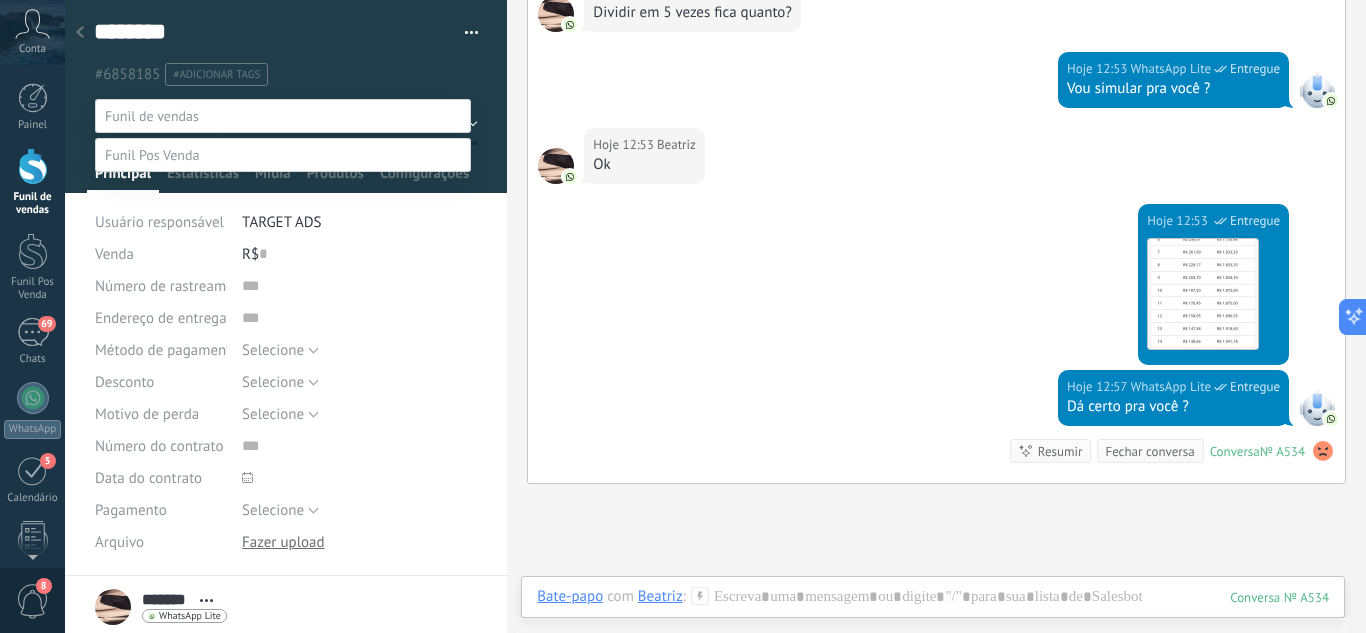 click on "Orçamento Enviado" at bounding box center [0, 0] 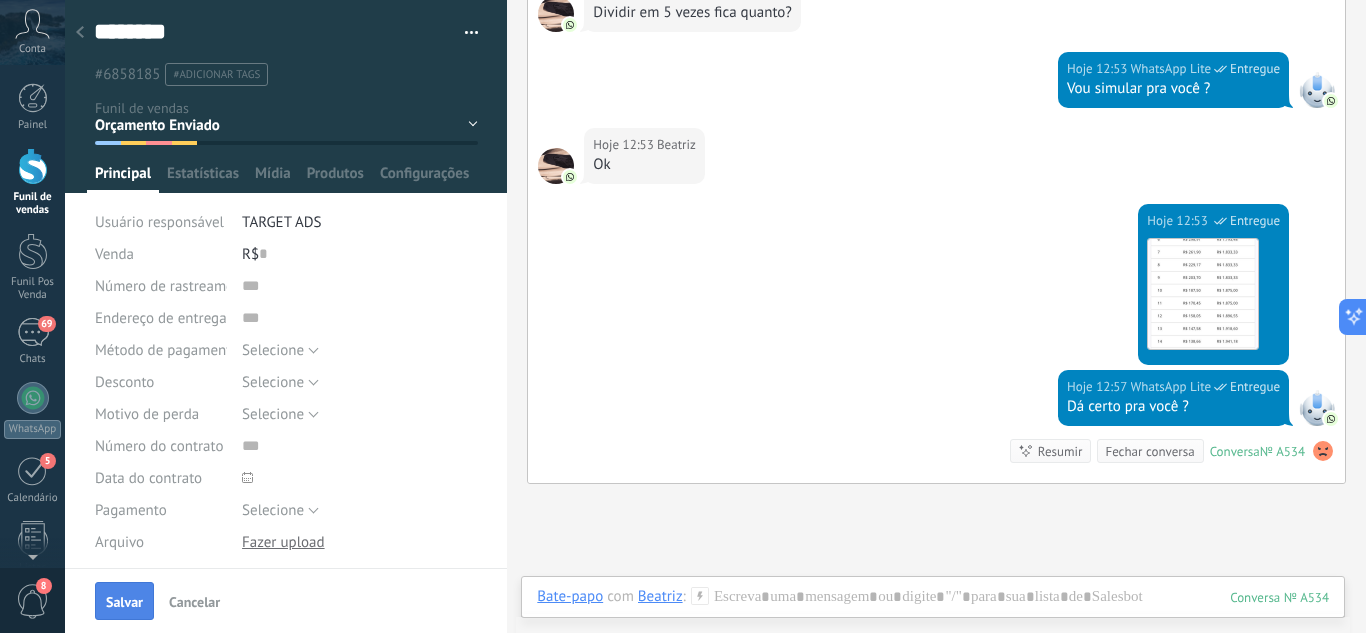 click on "Salvar" at bounding box center (124, 601) 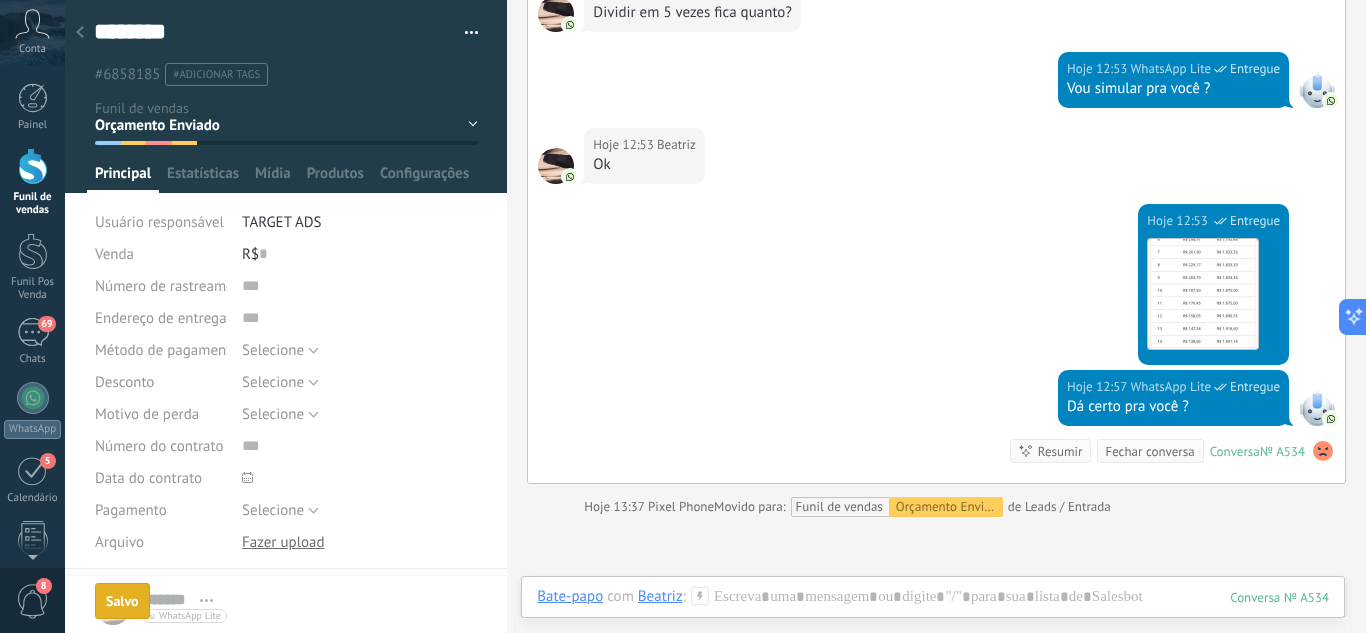 scroll, scrollTop: 887, scrollLeft: 0, axis: vertical 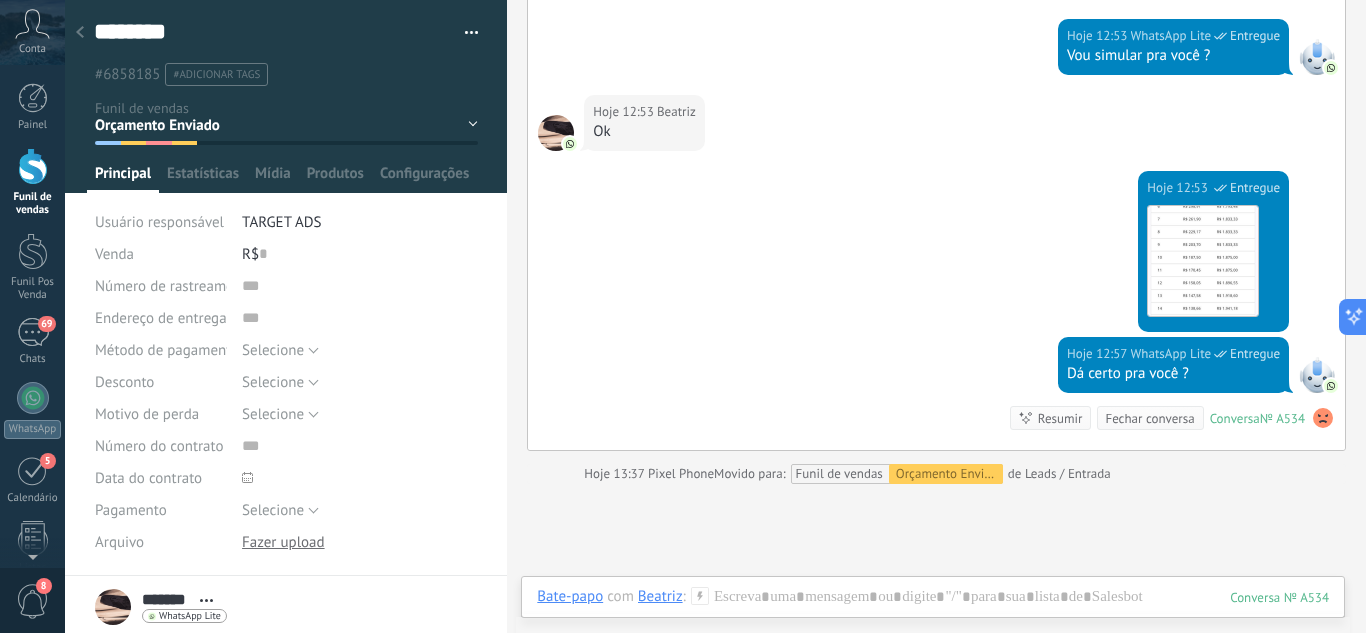 click 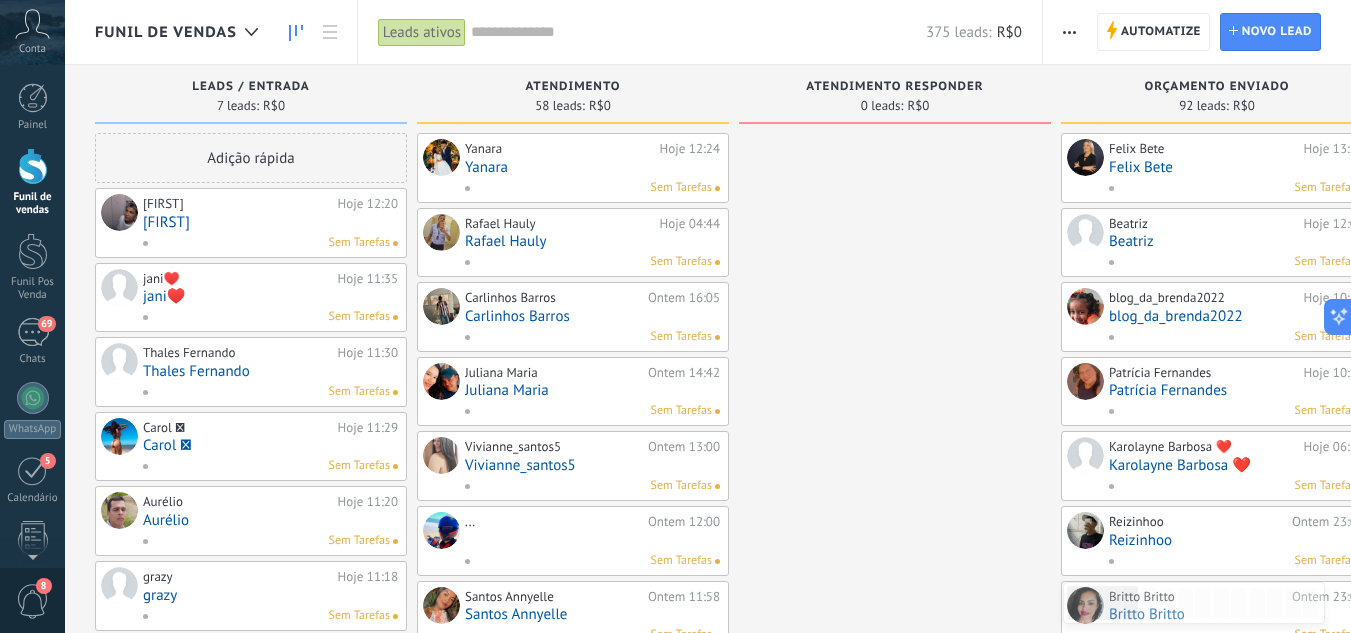 click on "jani♥️" at bounding box center [270, 296] 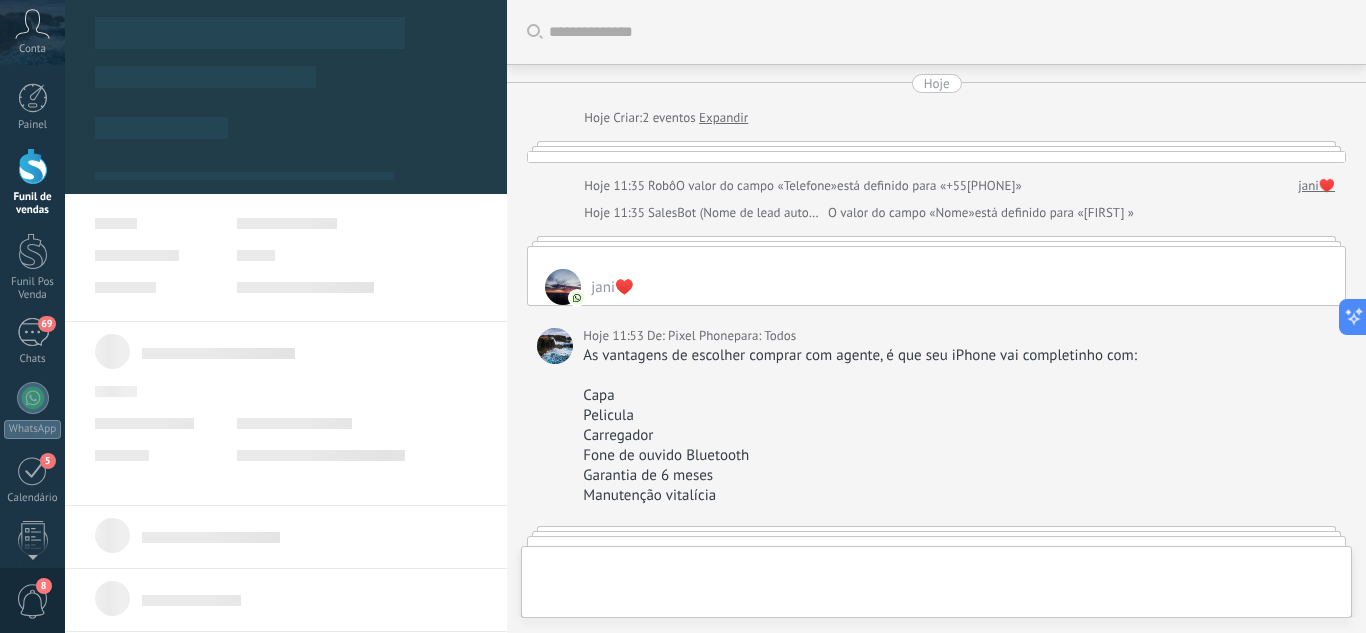 scroll, scrollTop: 1845, scrollLeft: 0, axis: vertical 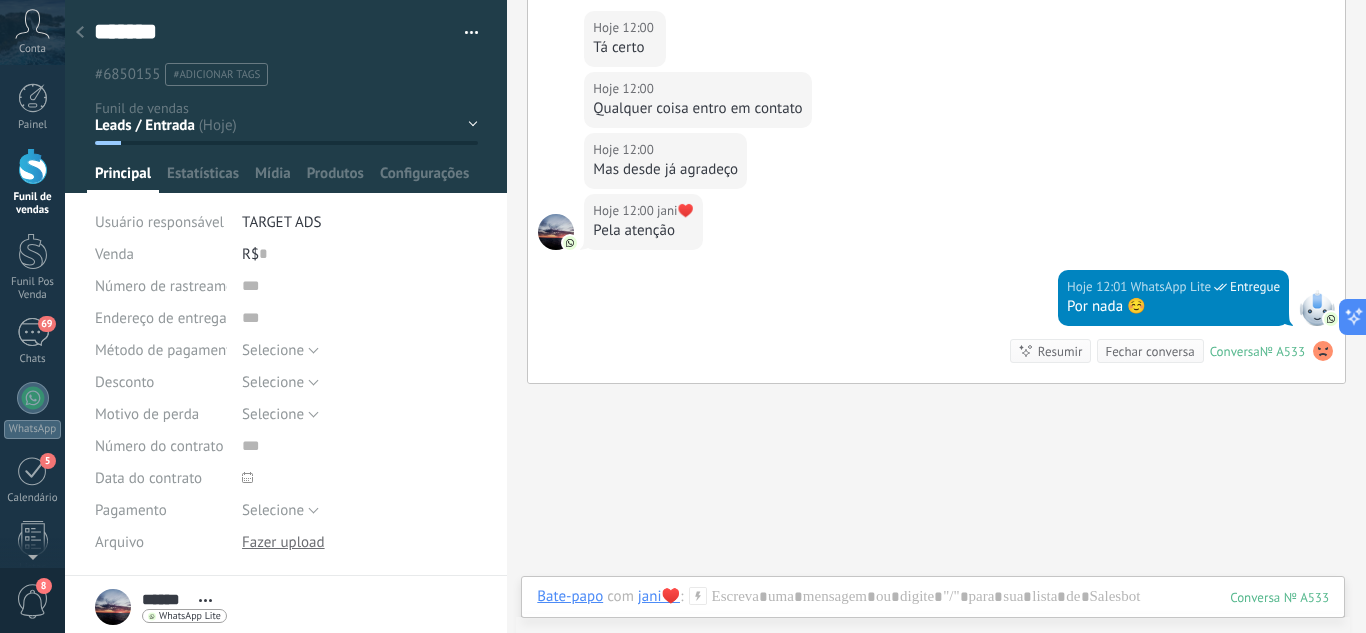 click on "Leads / Entrada
Atendimento
Atendimento Responder
Orçamento Enviado
Orçamento Responder
Negociação / Fechamento
-" at bounding box center [0, 0] 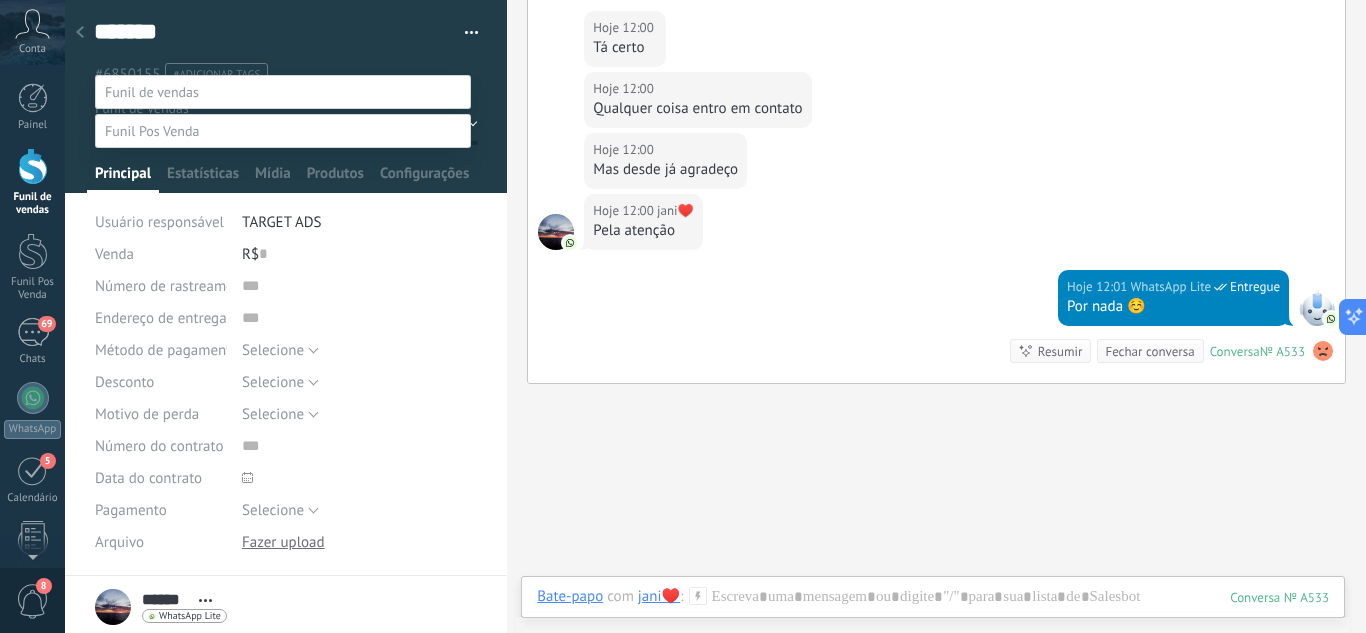 scroll, scrollTop: 200, scrollLeft: 0, axis: vertical 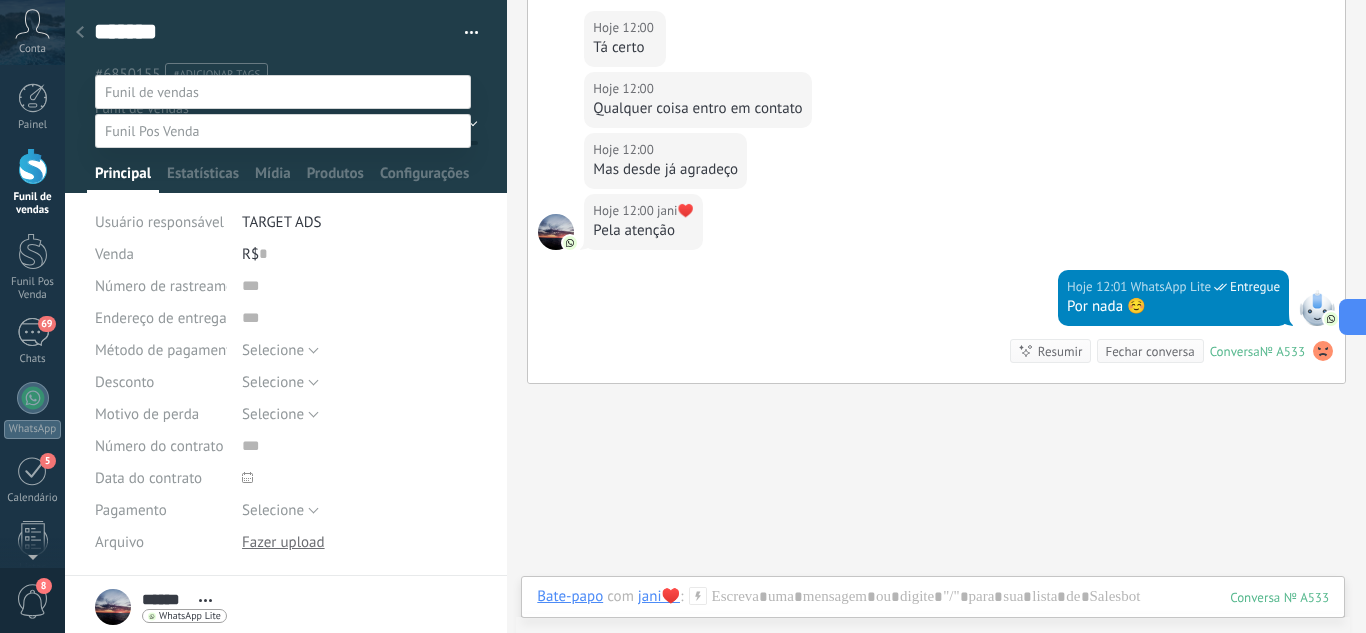 click at bounding box center [715, 292] 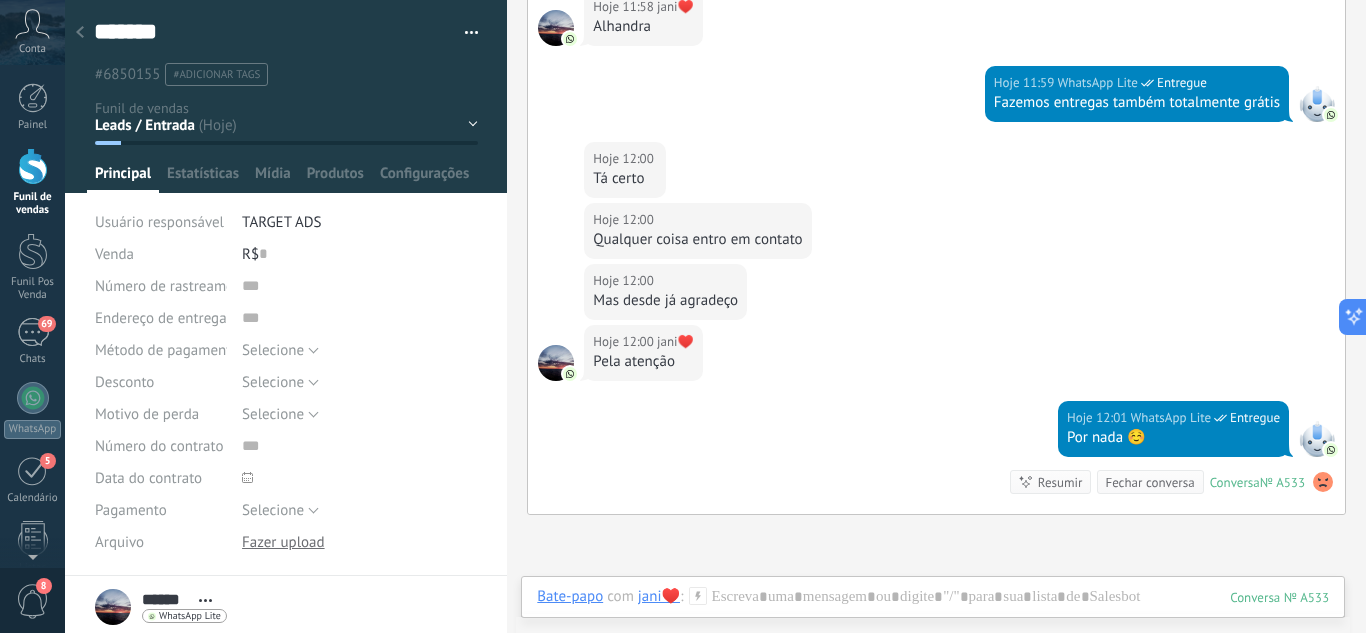 scroll, scrollTop: 1645, scrollLeft: 0, axis: vertical 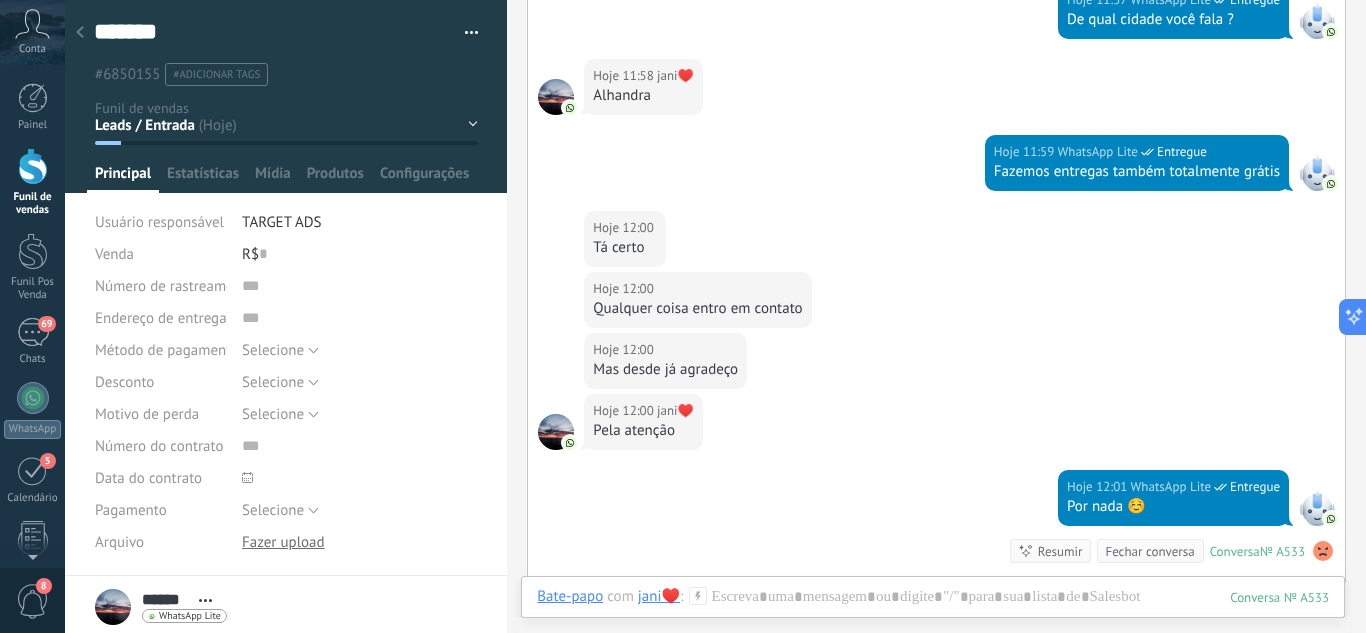 click 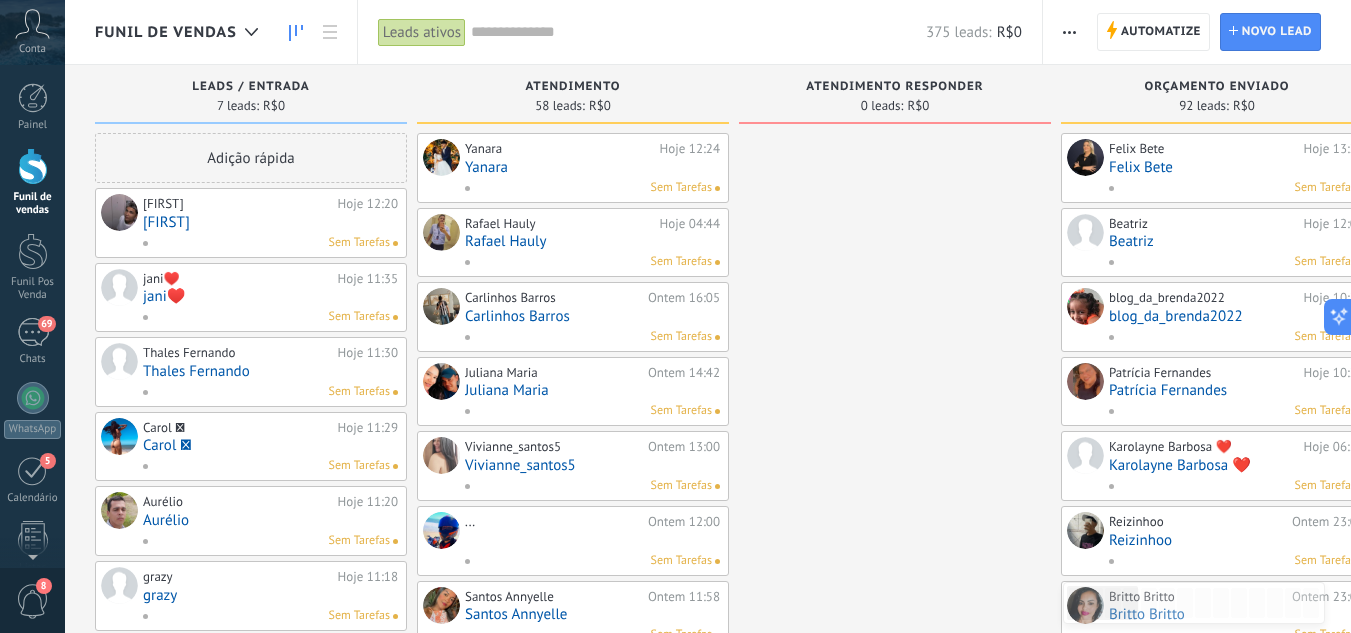 click on "[FIRST]" at bounding box center (270, 222) 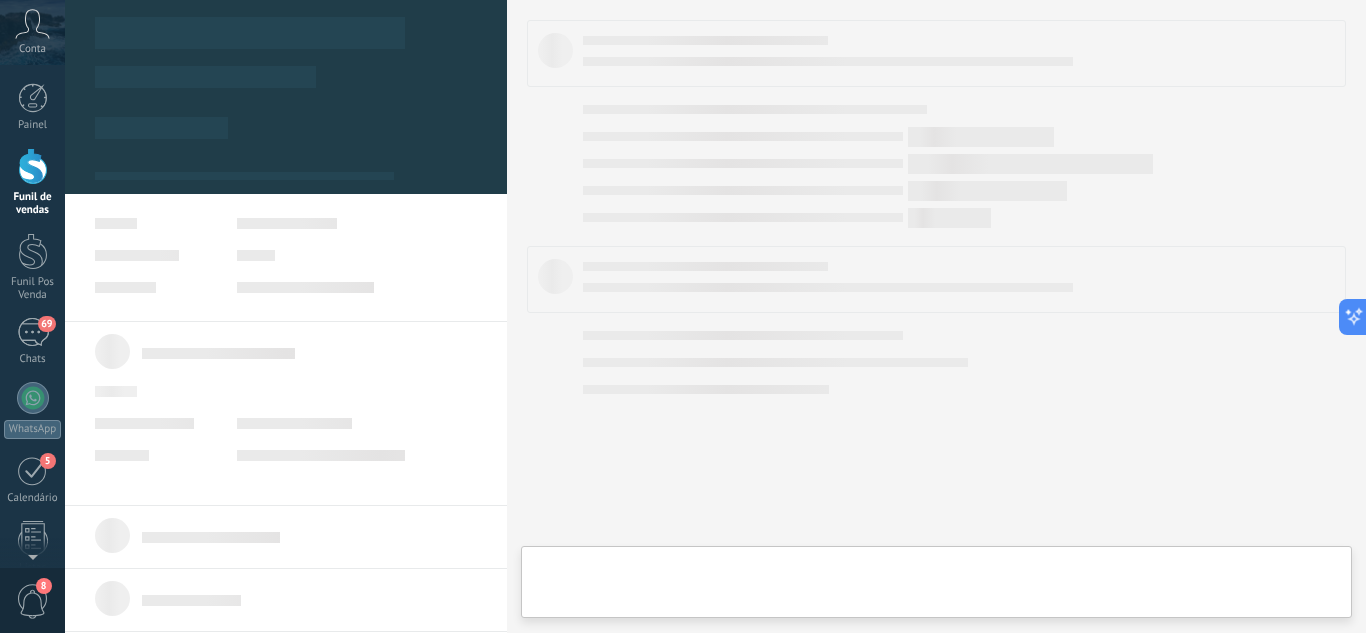 type on "*******" 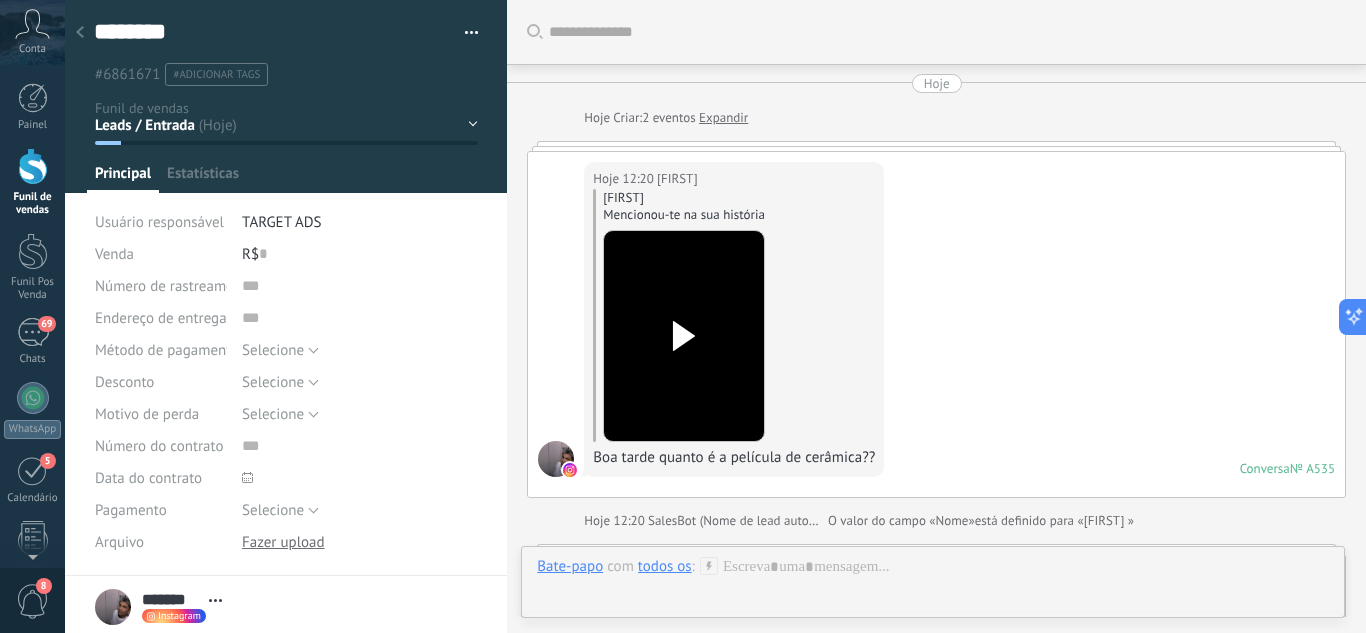scroll, scrollTop: 30, scrollLeft: 0, axis: vertical 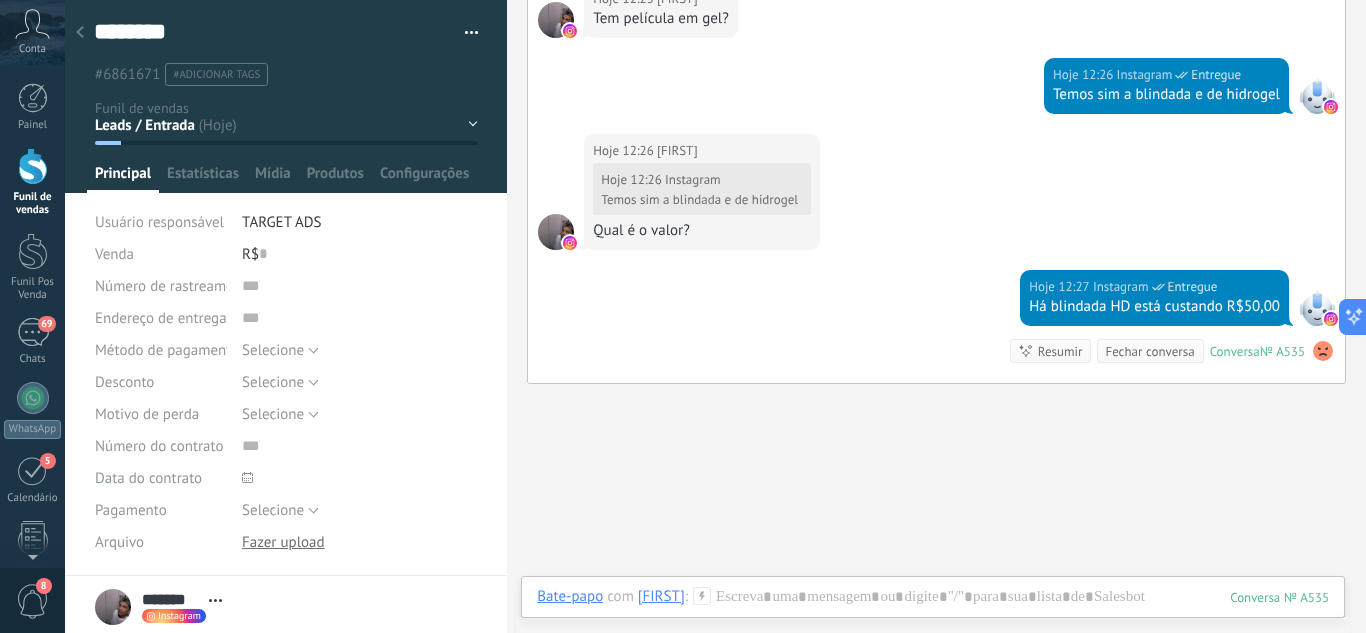 click on "Leads / Entrada
Atendimento
Atendimento Responder
Orçamento Enviado
Orçamento Responder
Negociação / Fechamento
-" at bounding box center [0, 0] 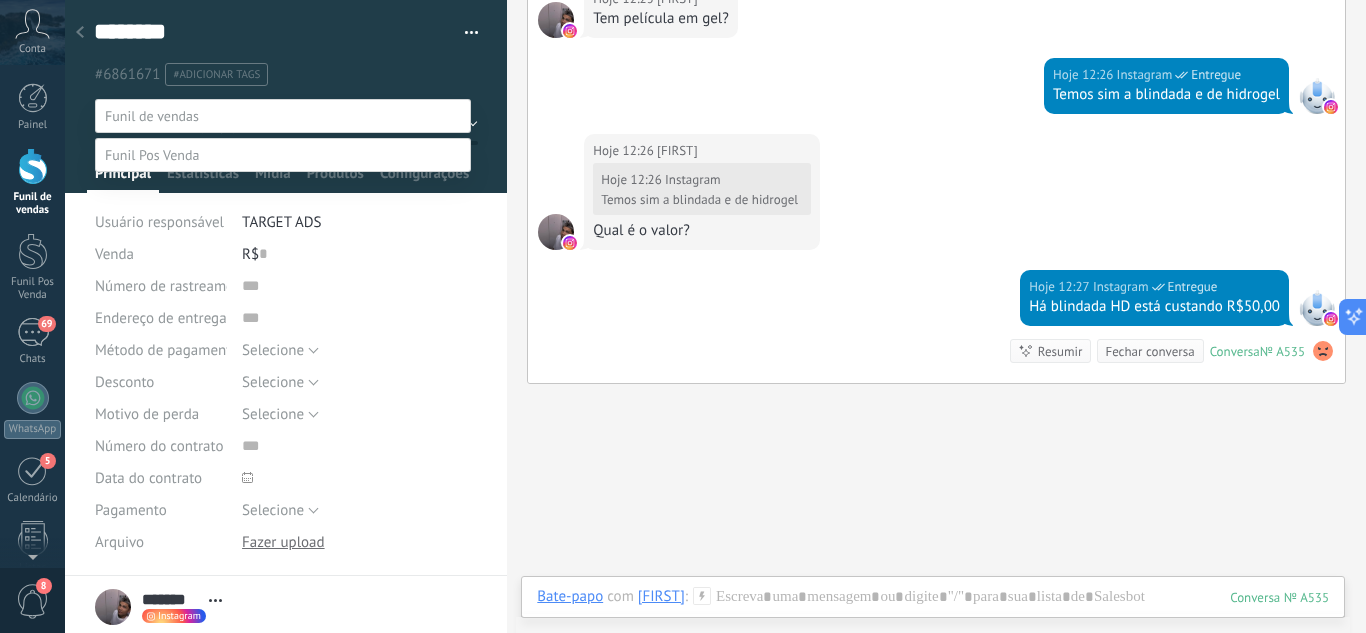 click on "Orçamento Enviado" at bounding box center (0, 0) 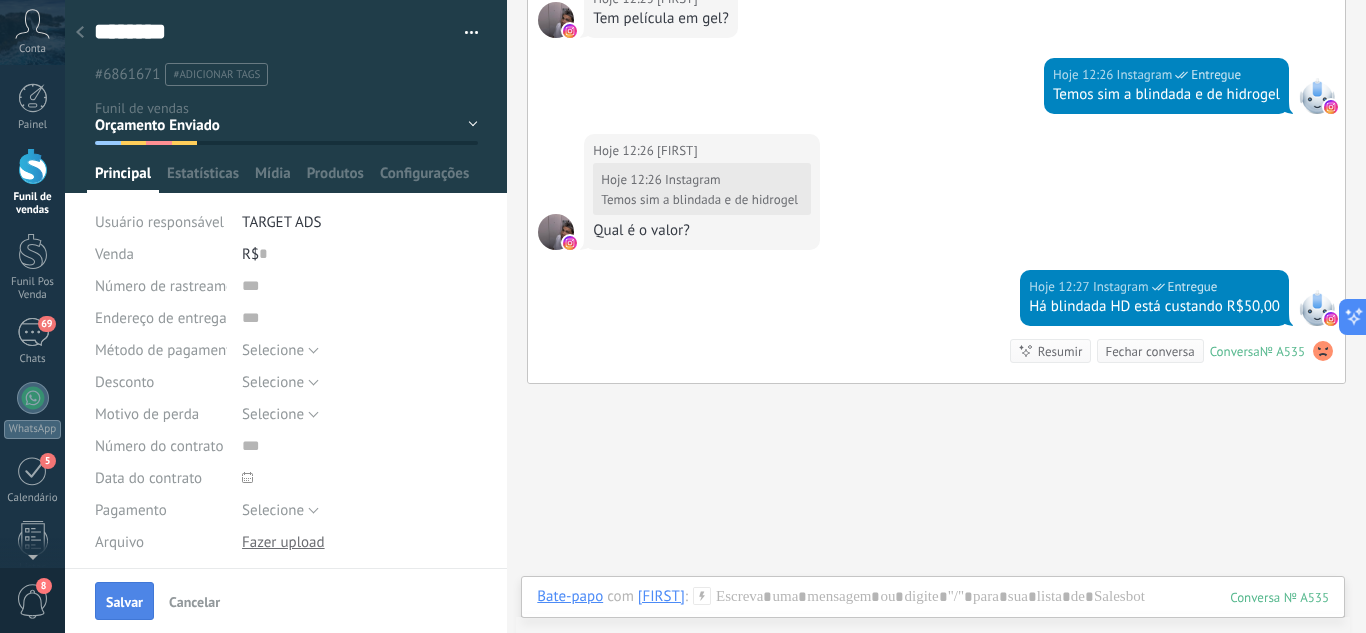 click on "Salvar" at bounding box center (124, 602) 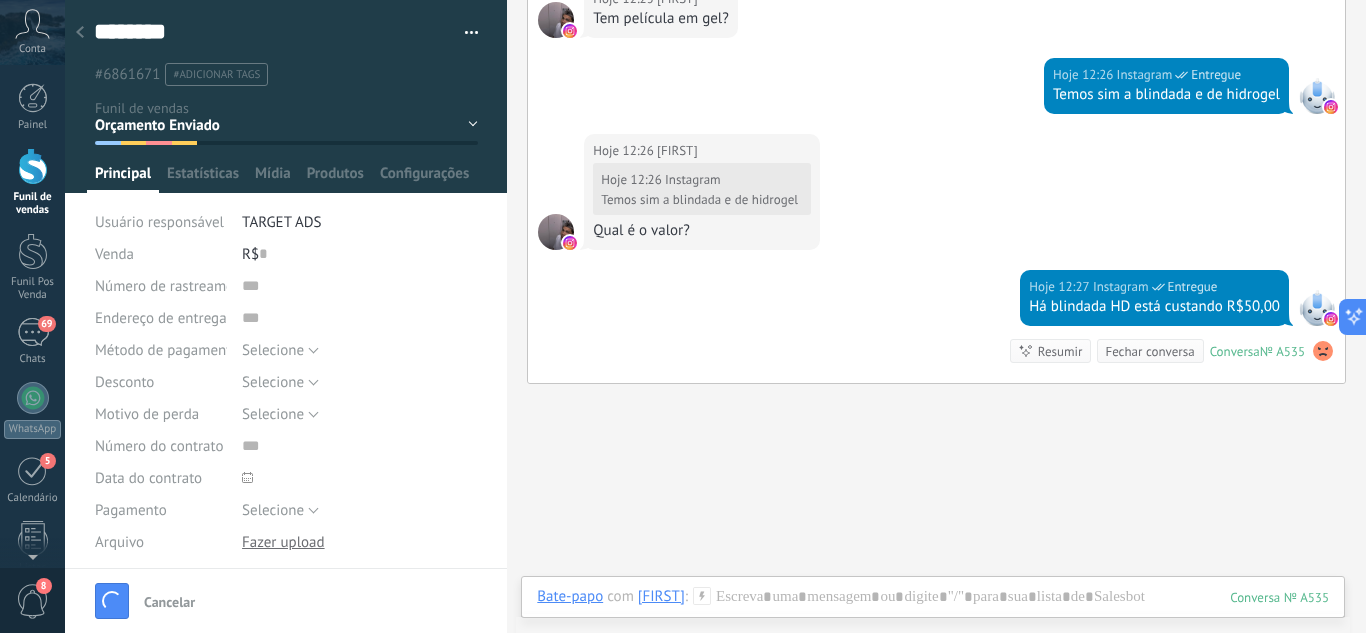 scroll, scrollTop: 1235, scrollLeft: 0, axis: vertical 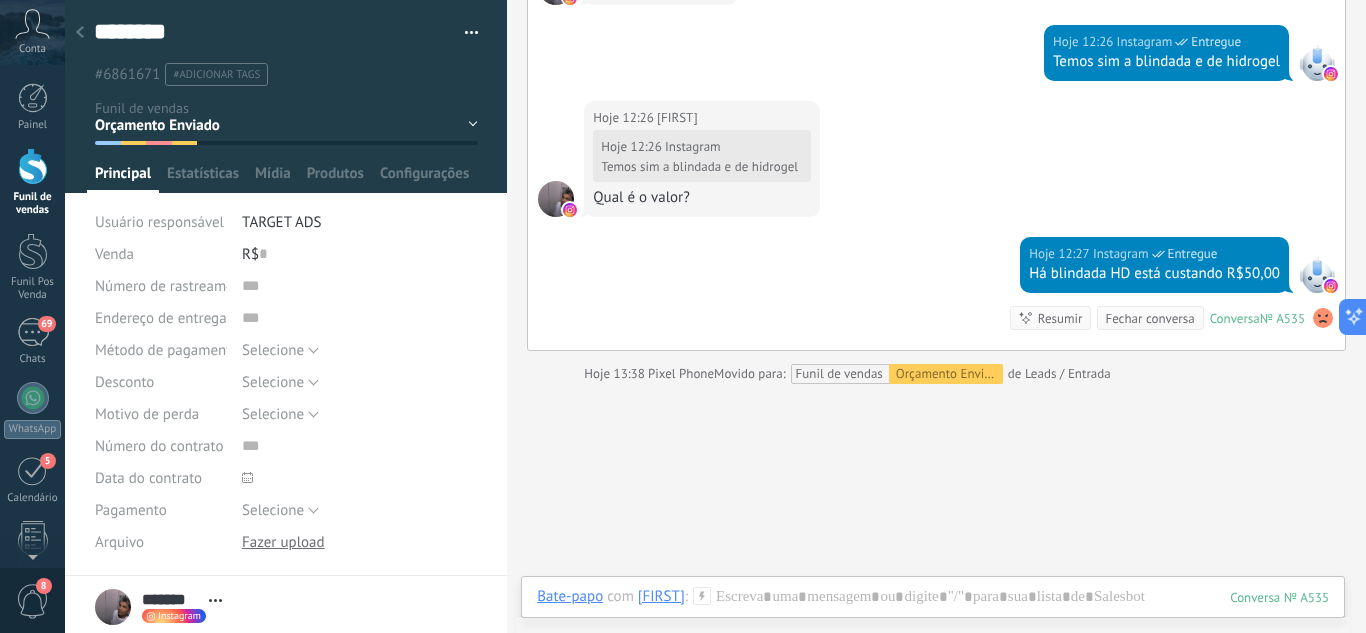 click at bounding box center [80, 33] 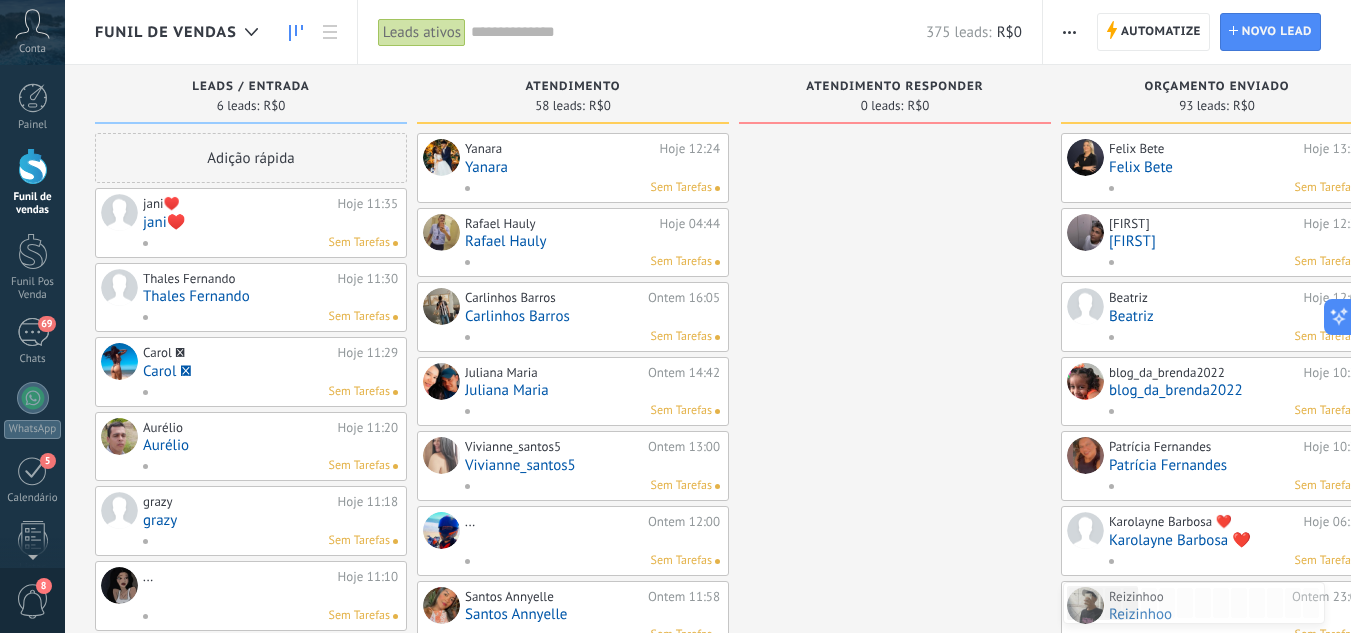 click on "Thales Fernando" at bounding box center (270, 296) 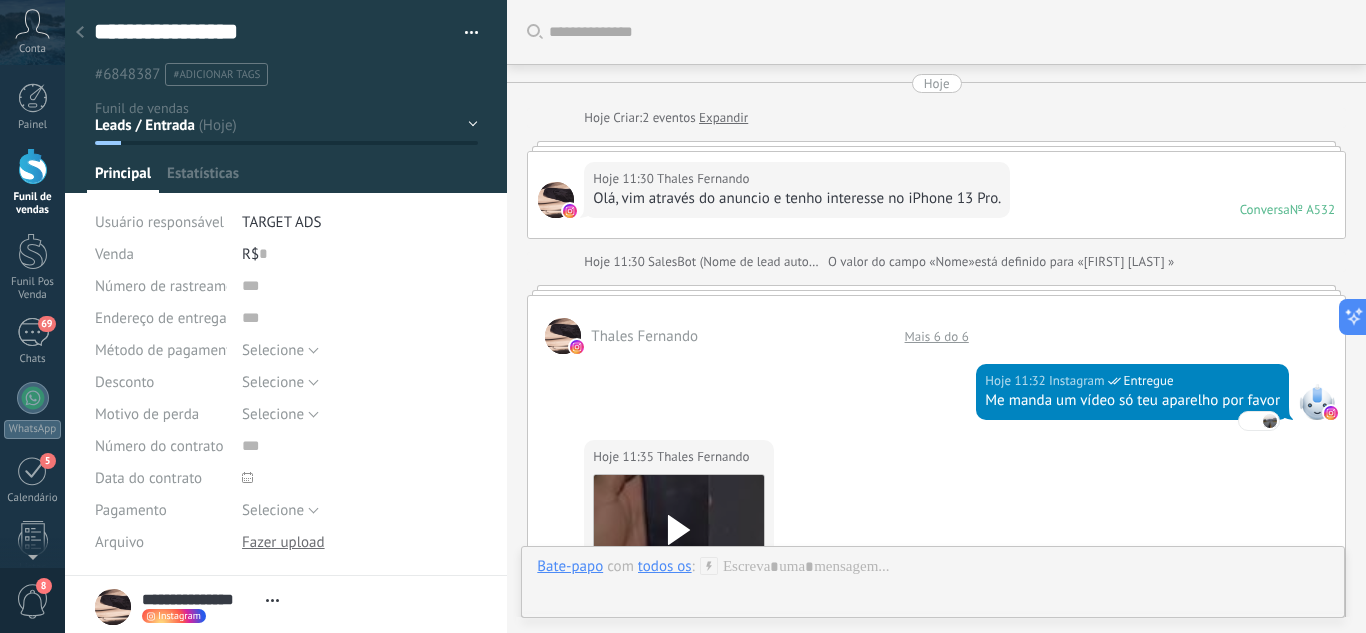 scroll, scrollTop: 30, scrollLeft: 0, axis: vertical 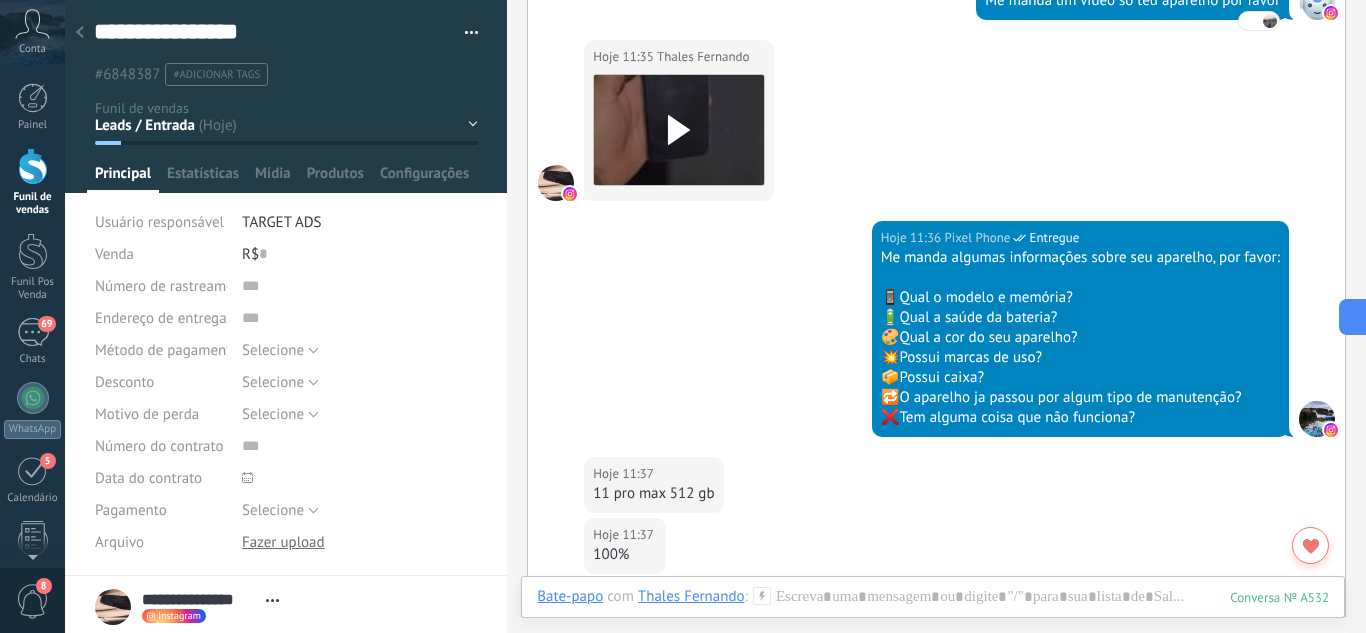 click on "Leads / Entrada
Atendimento
Atendimento Responder
Orçamento Enviado
Orçamento Responder
Negociação / Fechamento
-" at bounding box center [0, 0] 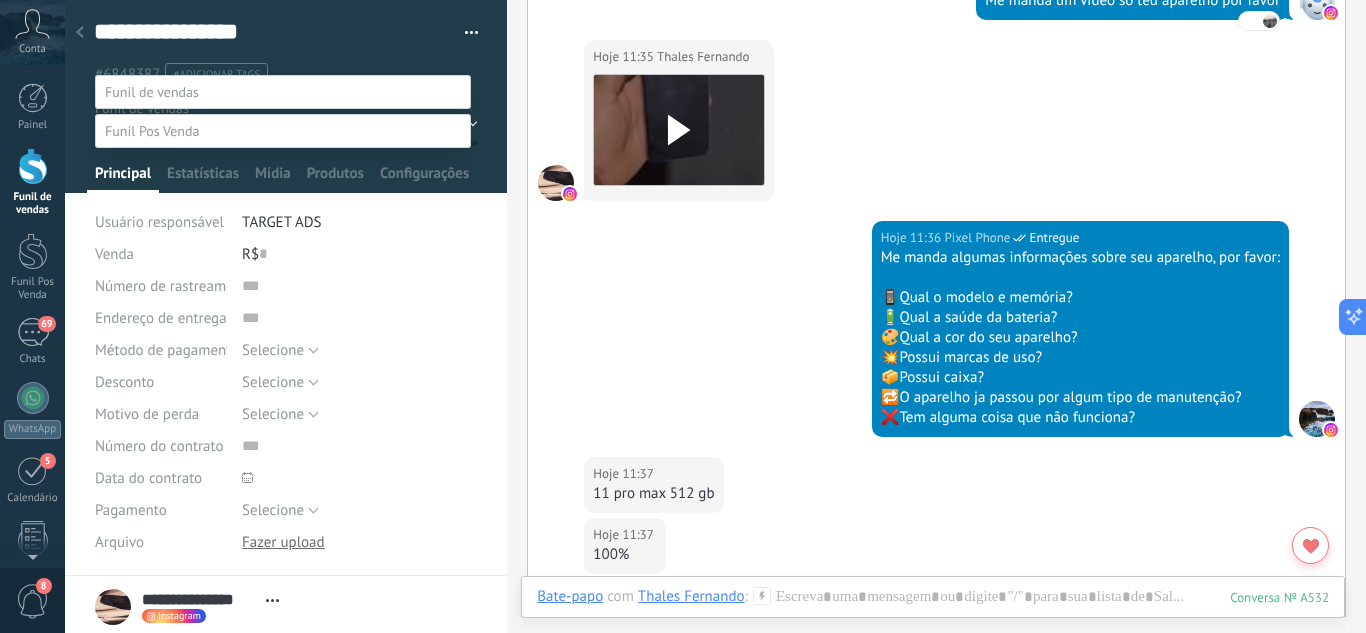 scroll, scrollTop: 489, scrollLeft: 0, axis: vertical 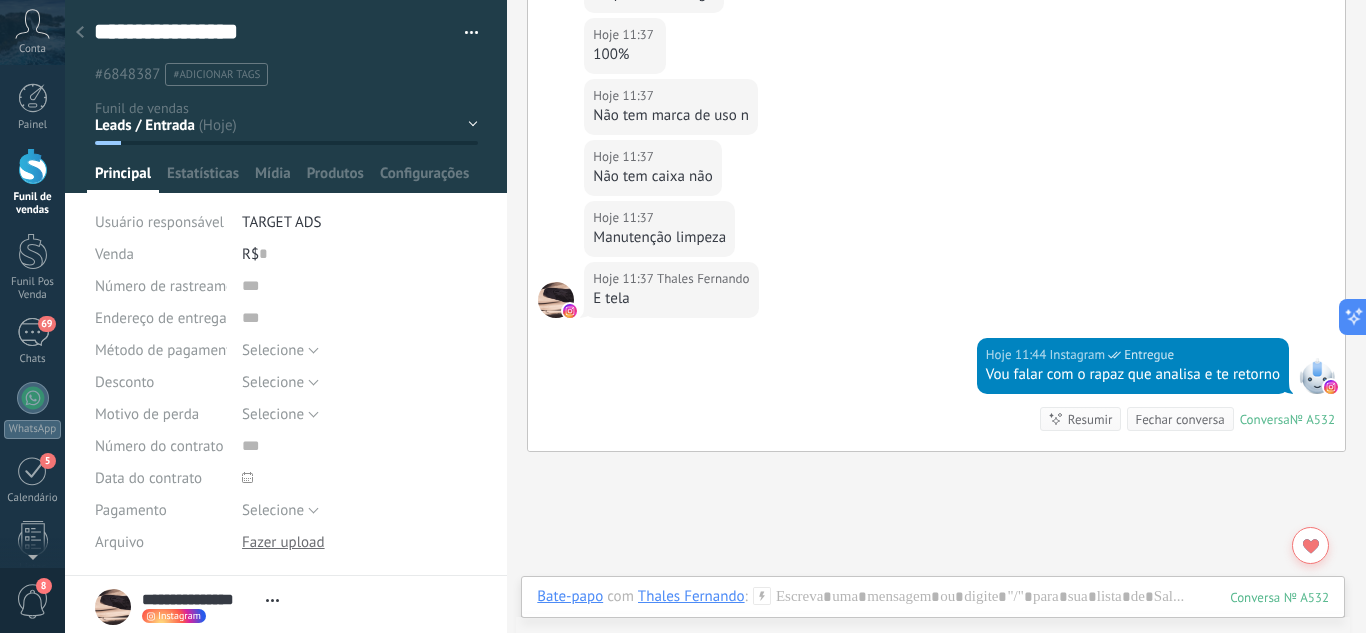 click at bounding box center (80, 33) 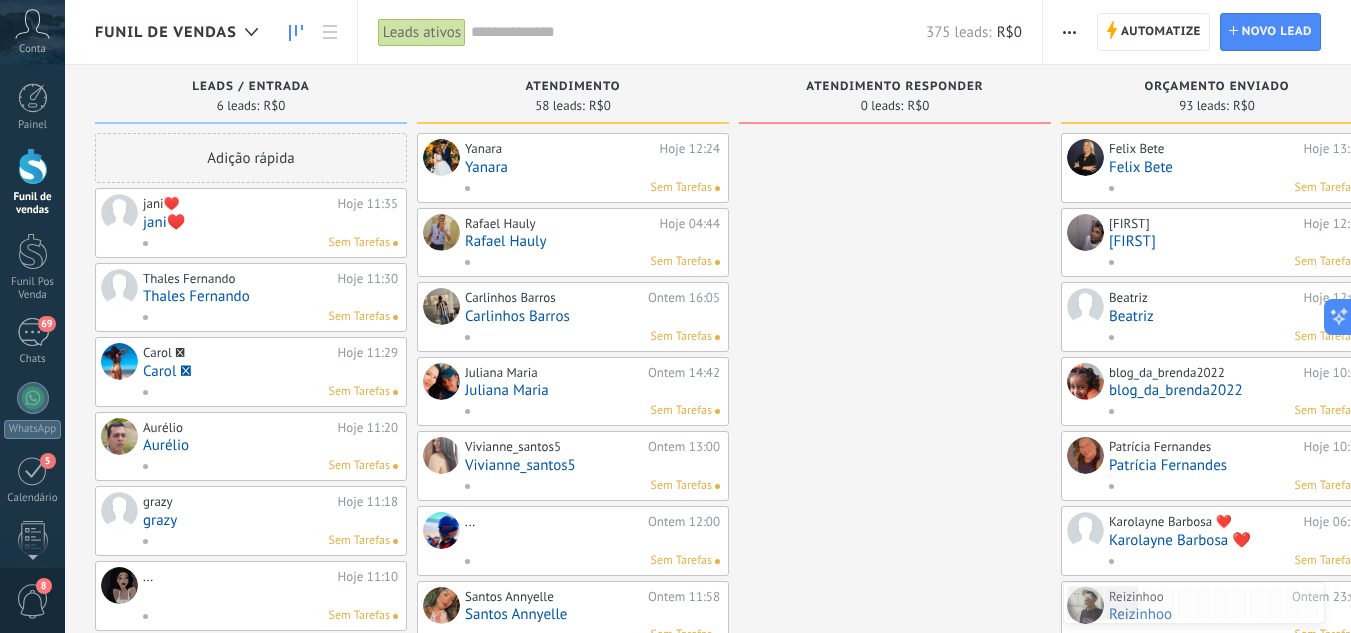 click on "jani♥️" at bounding box center (270, 222) 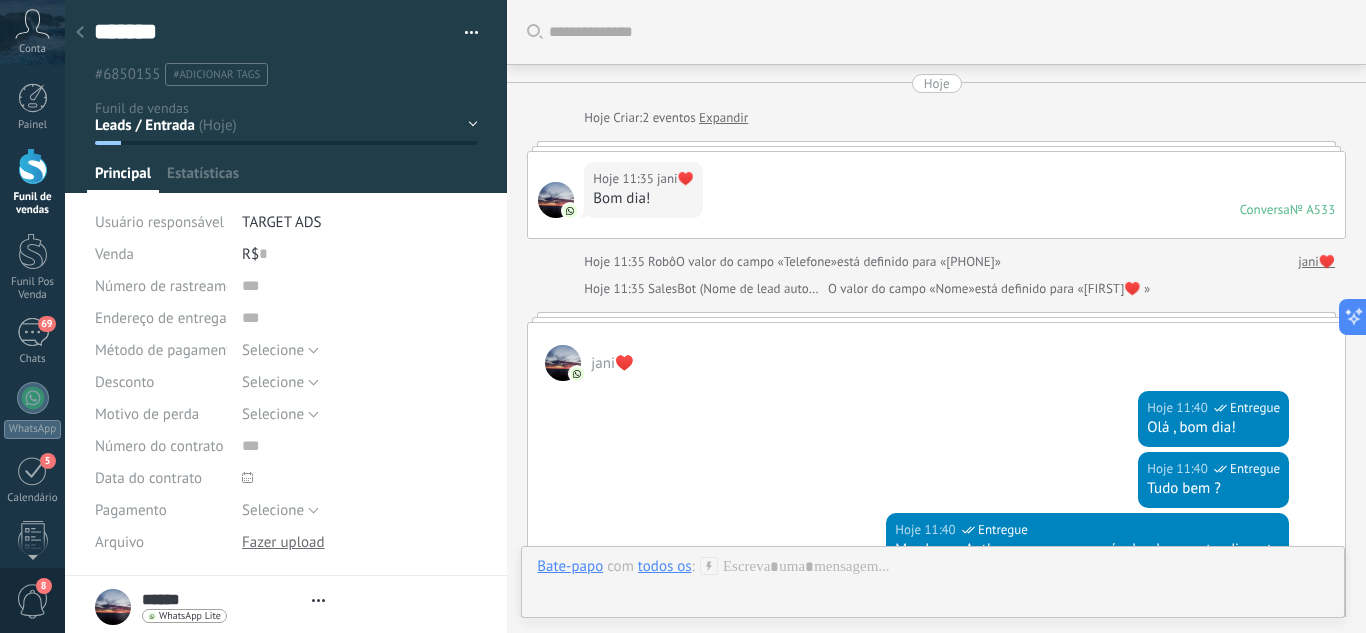 scroll, scrollTop: 30, scrollLeft: 0, axis: vertical 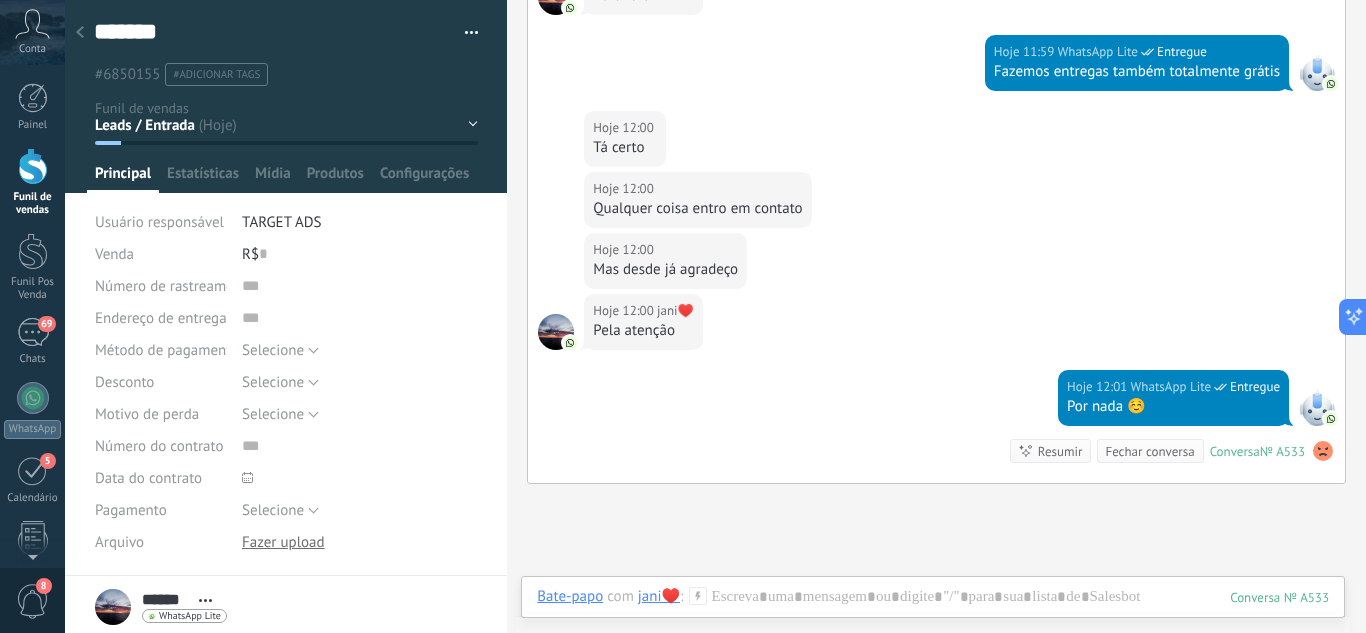 click on "Leads / Entrada
Atendimento
Atendimento Responder
Orçamento Enviado
Orçamento Responder
Negociação / Fechamento
-" at bounding box center (0, 0) 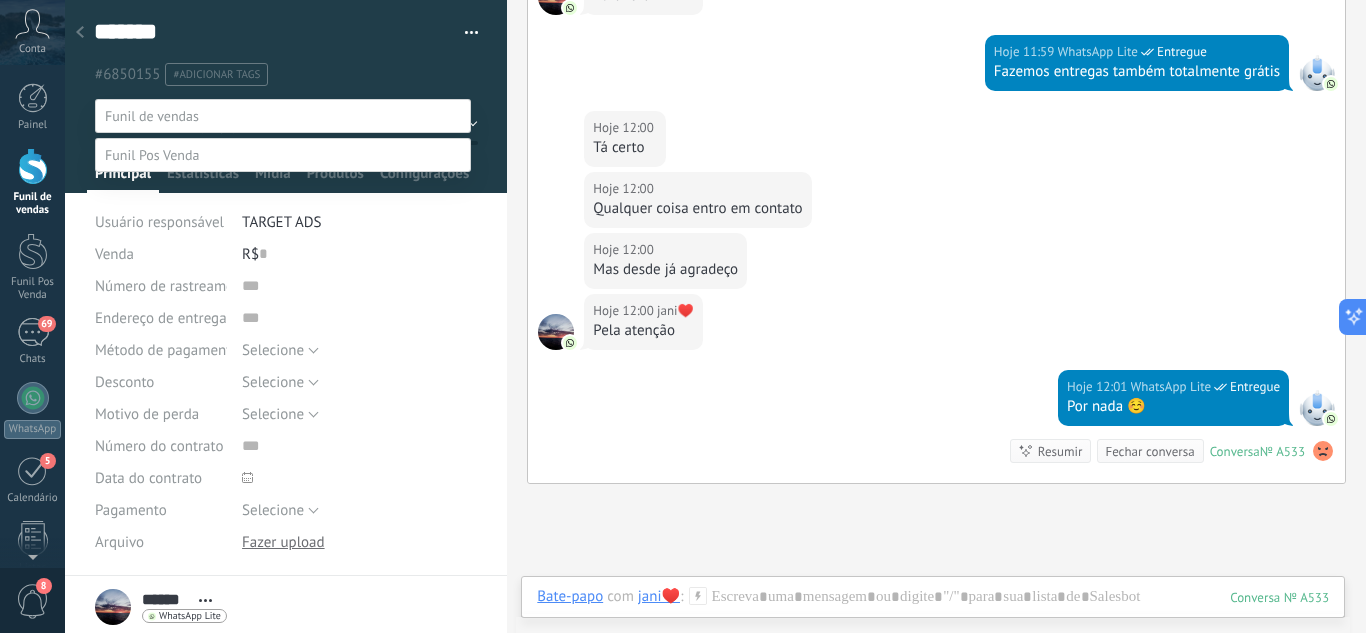 scroll, scrollTop: 100, scrollLeft: 0, axis: vertical 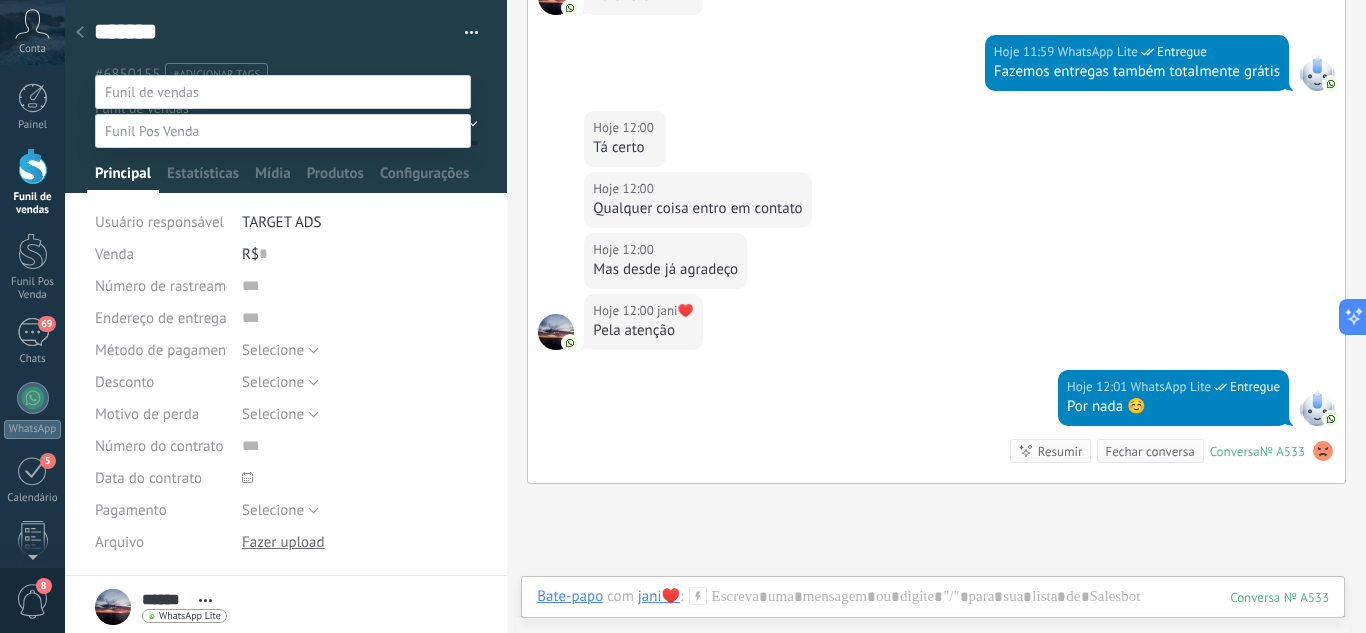 click on "Pedido cancelado – perdido" at bounding box center [0, 0] 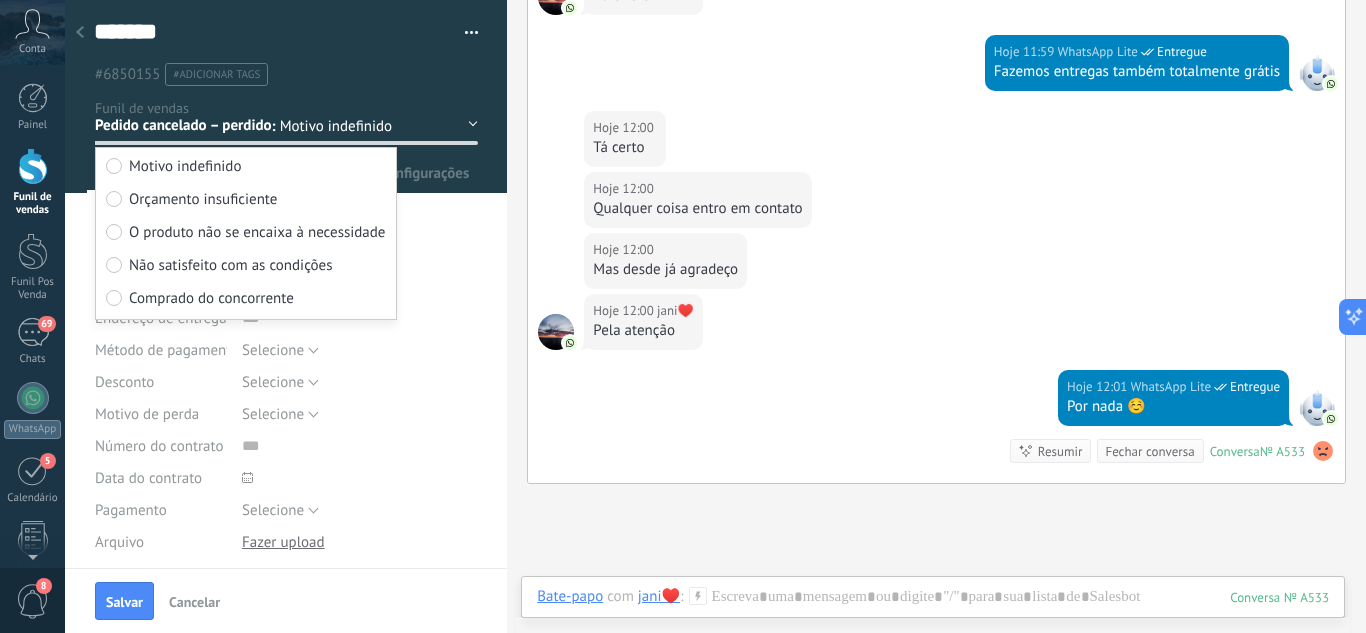 click on "Leads / Entrada
Atendimento
Atendimento Responder
Orçamento Enviado
Orçamento Responder
Negociação / Fechamento
-" at bounding box center [0, 0] 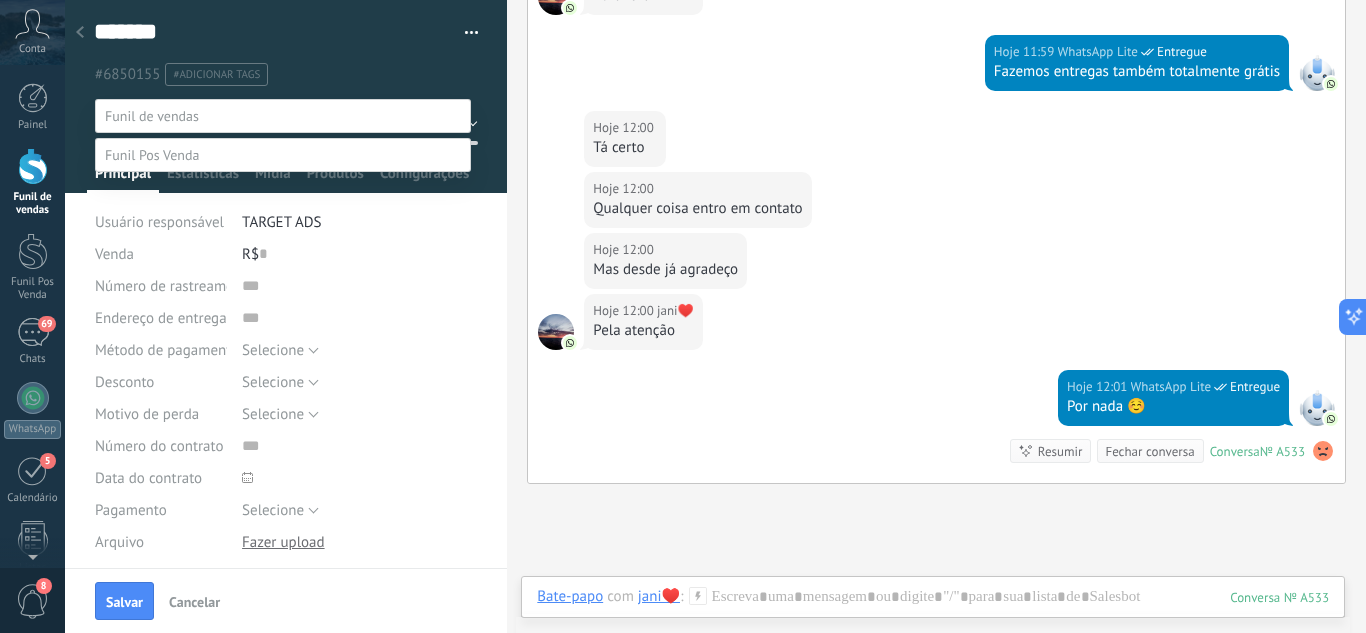 click on "Perdido / Desqualificado" at bounding box center (0, 0) 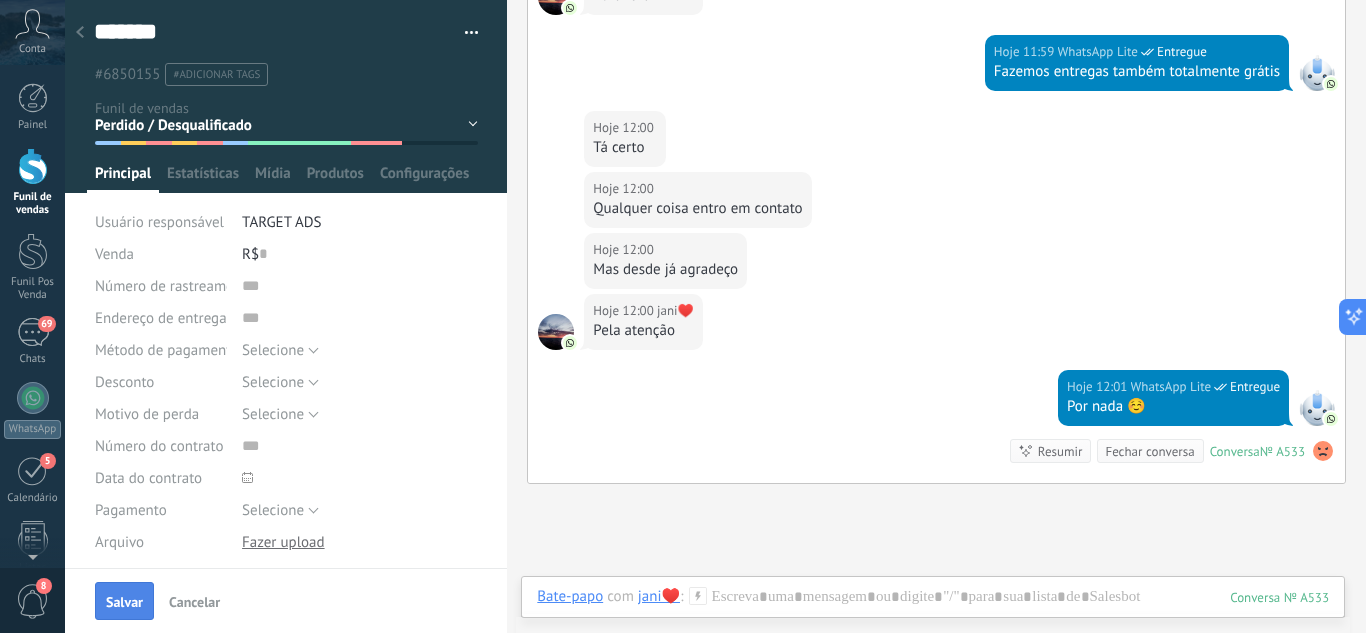 click on "Salvar" at bounding box center (124, 601) 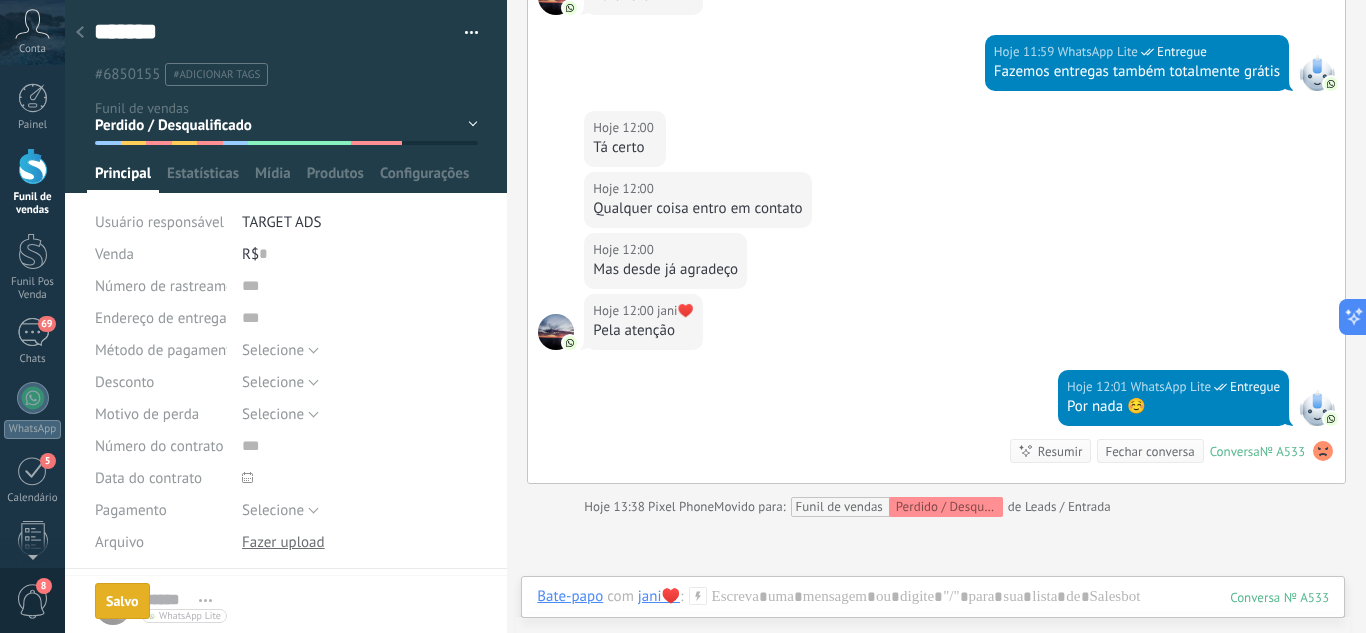 scroll, scrollTop: 1678, scrollLeft: 0, axis: vertical 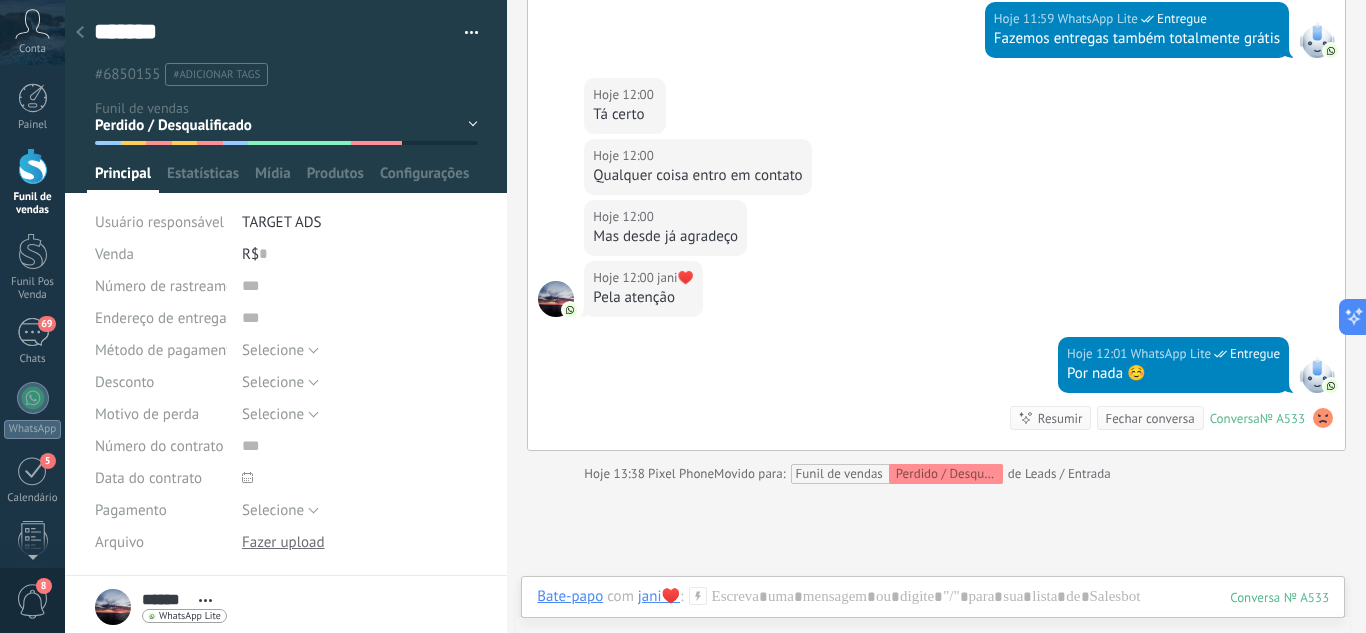 click 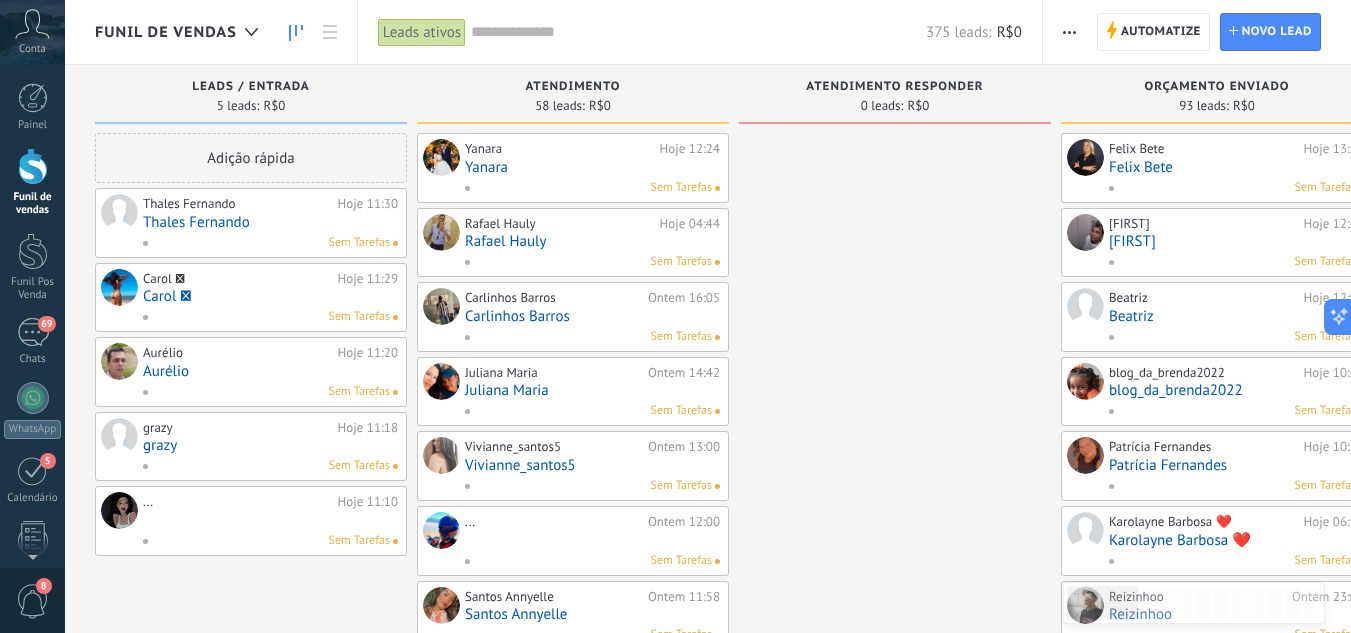 click on "Thales Fernando" at bounding box center (270, 222) 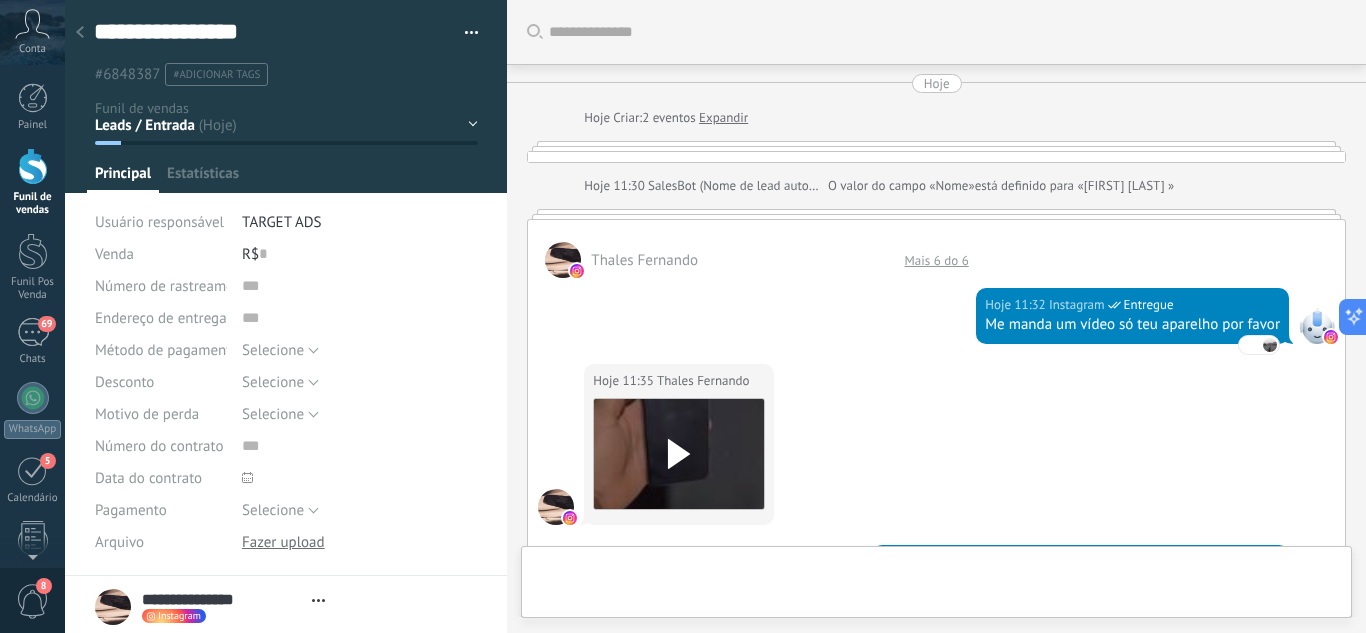 scroll, scrollTop: 30, scrollLeft: 0, axis: vertical 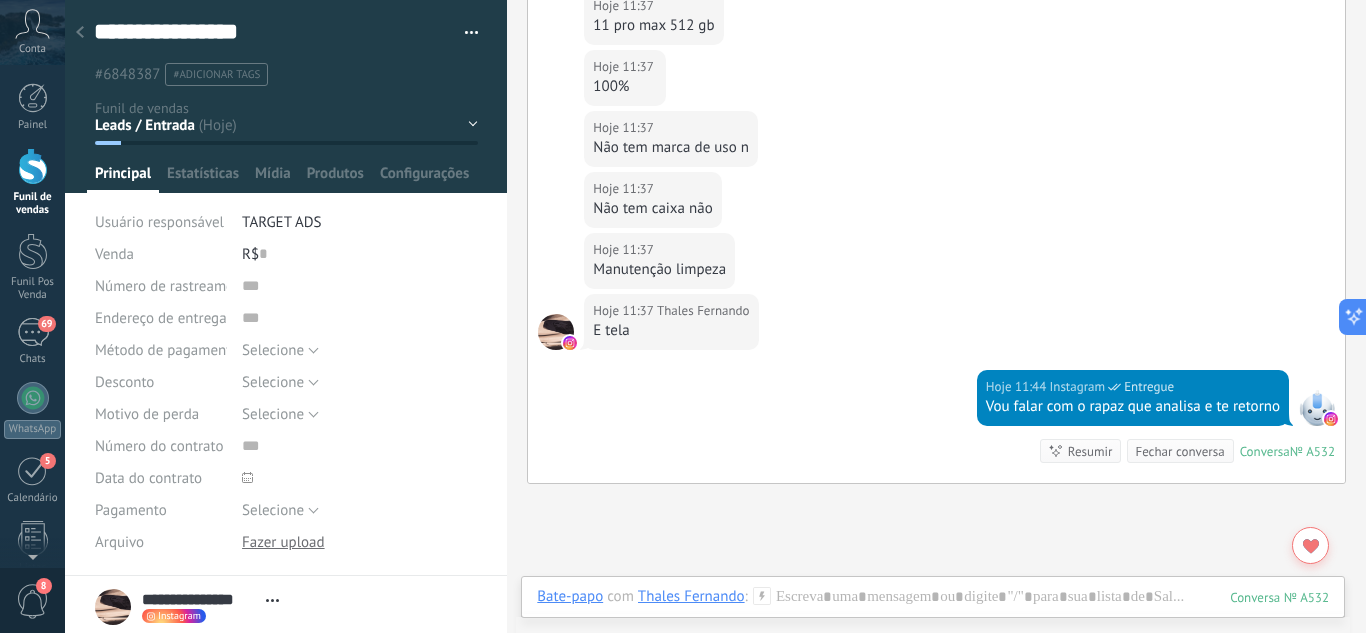 click on "Leads / Entrada
Atendimento
Atendimento Responder
Orçamento Enviado
Orçamento Responder
Negociação / Fechamento
-" at bounding box center (0, 0) 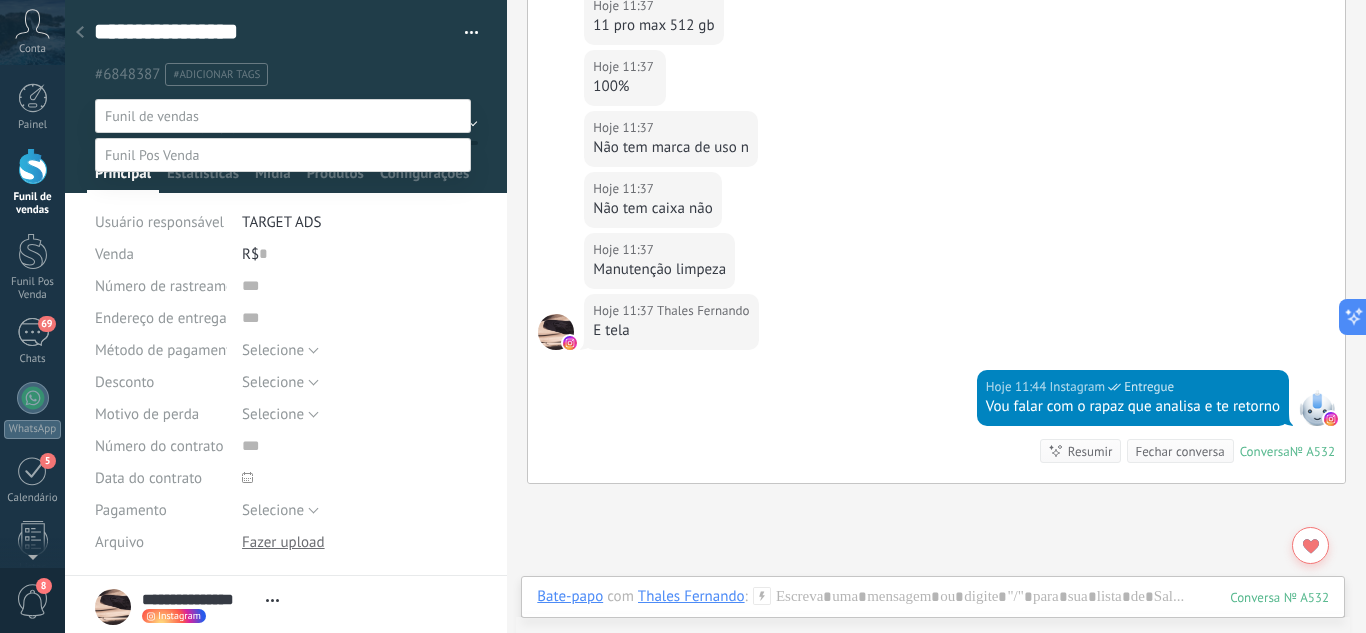 click on "Negociação / Fechamento" at bounding box center (0, 0) 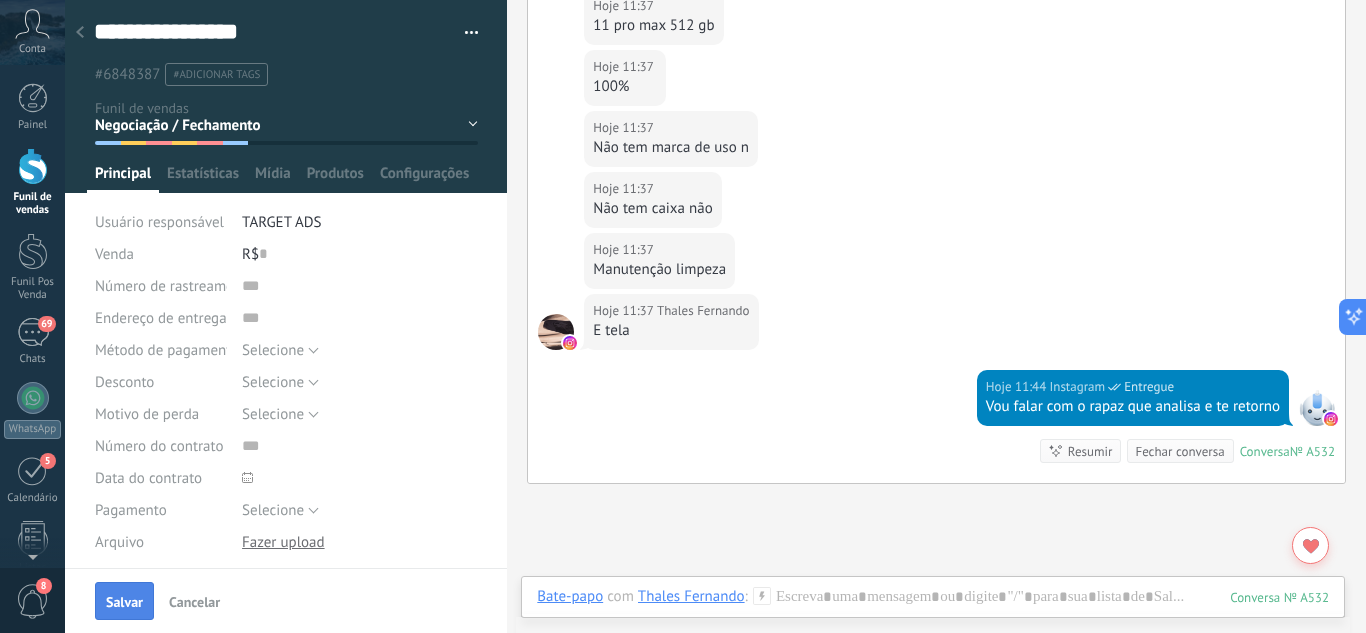 click on "Salvar" at bounding box center [124, 601] 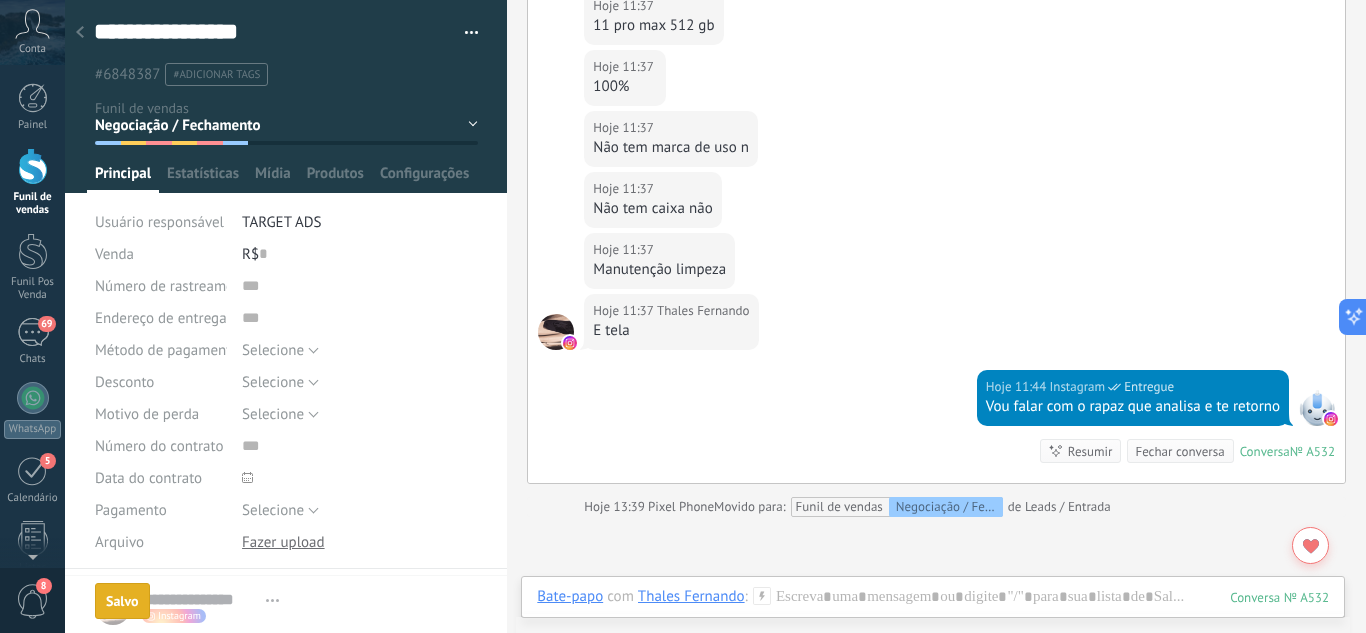 scroll, scrollTop: 901, scrollLeft: 0, axis: vertical 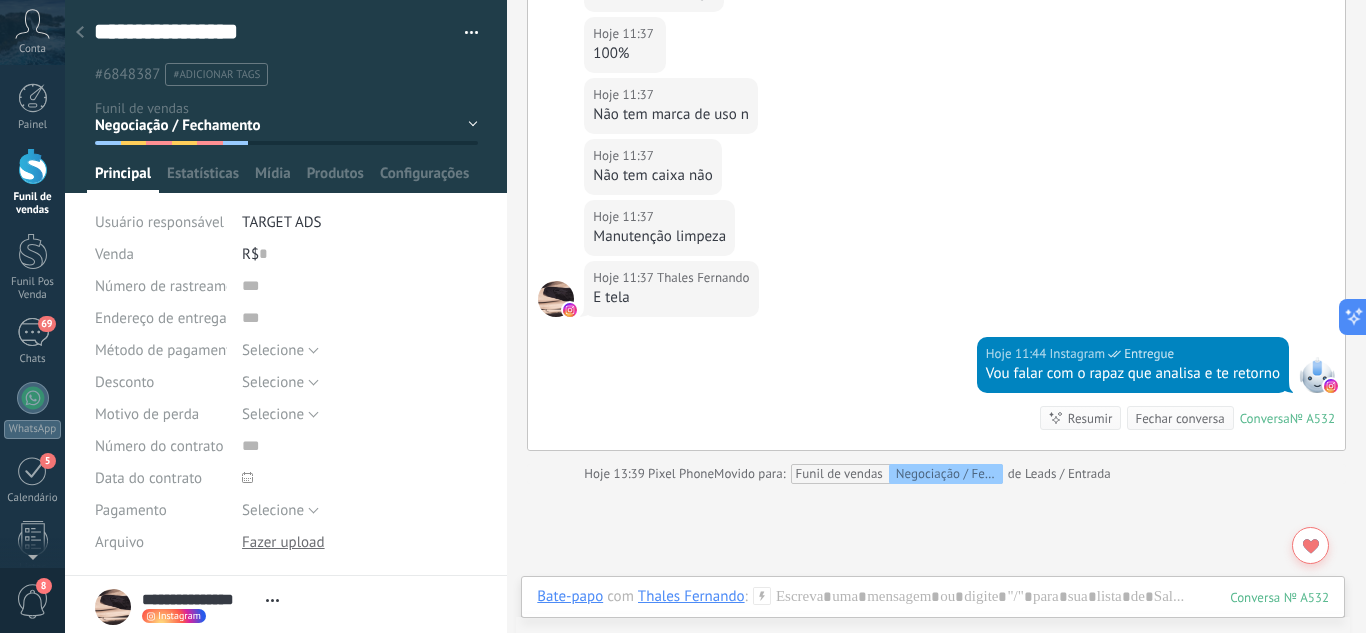 click at bounding box center [80, 33] 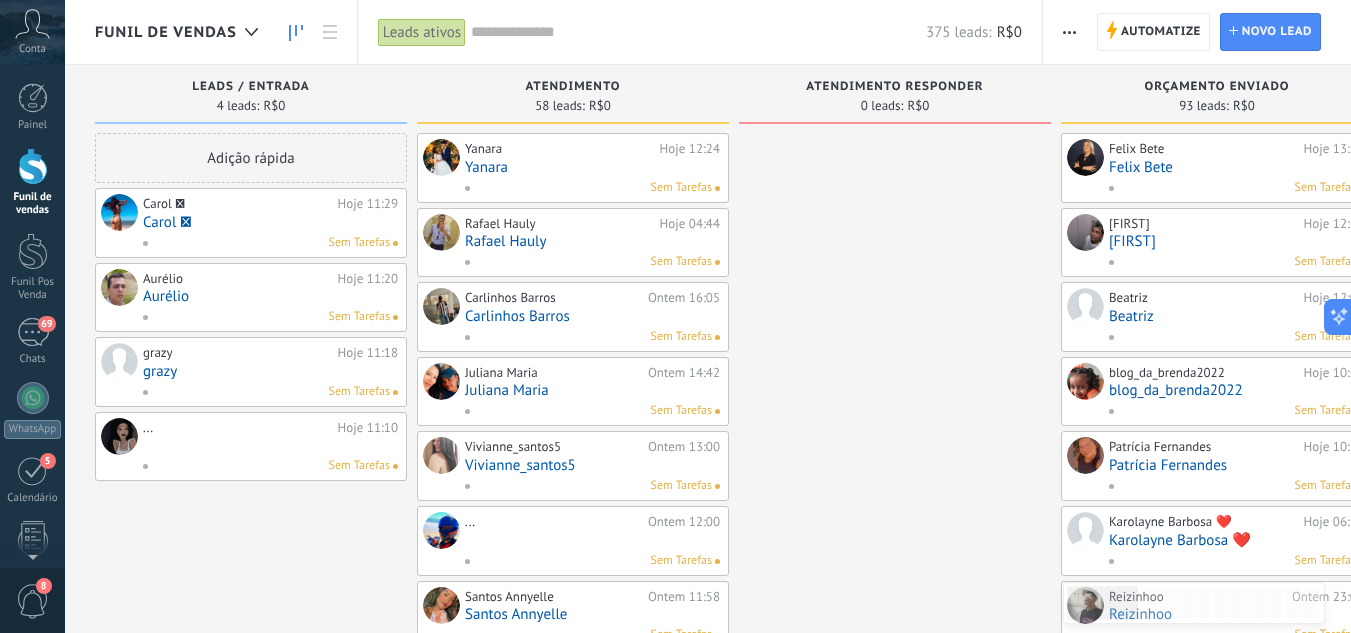 click on "Carol " at bounding box center (270, 222) 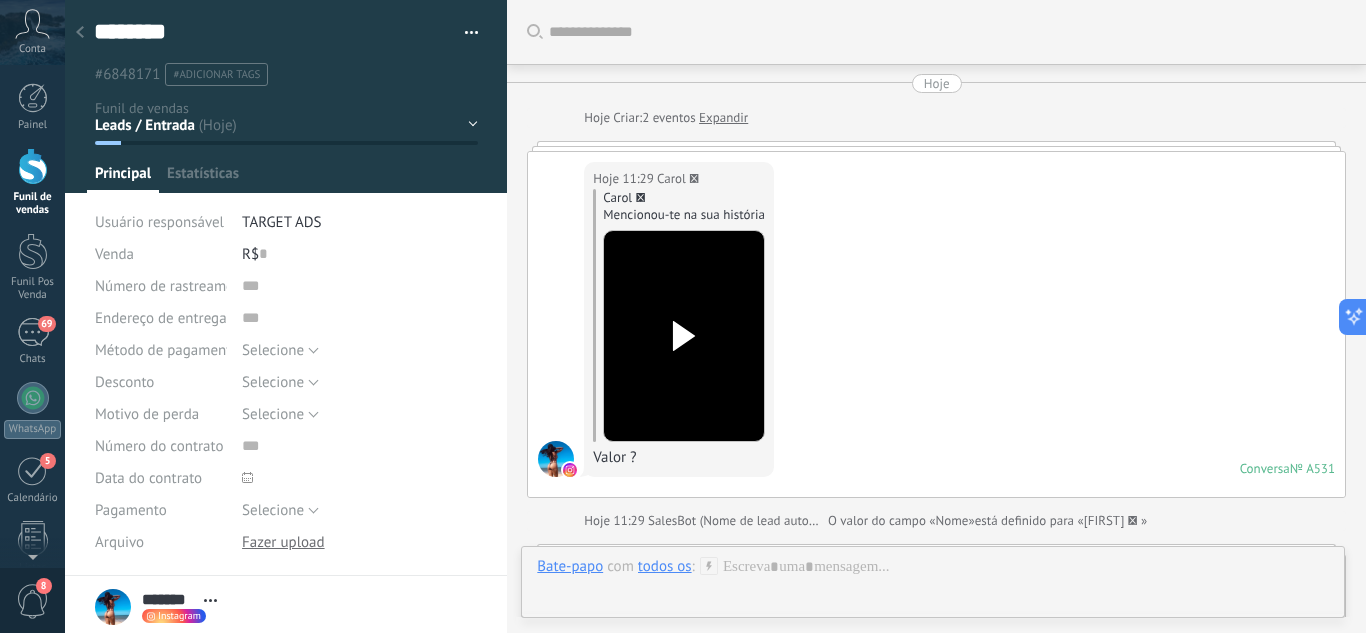 scroll, scrollTop: 1267, scrollLeft: 0, axis: vertical 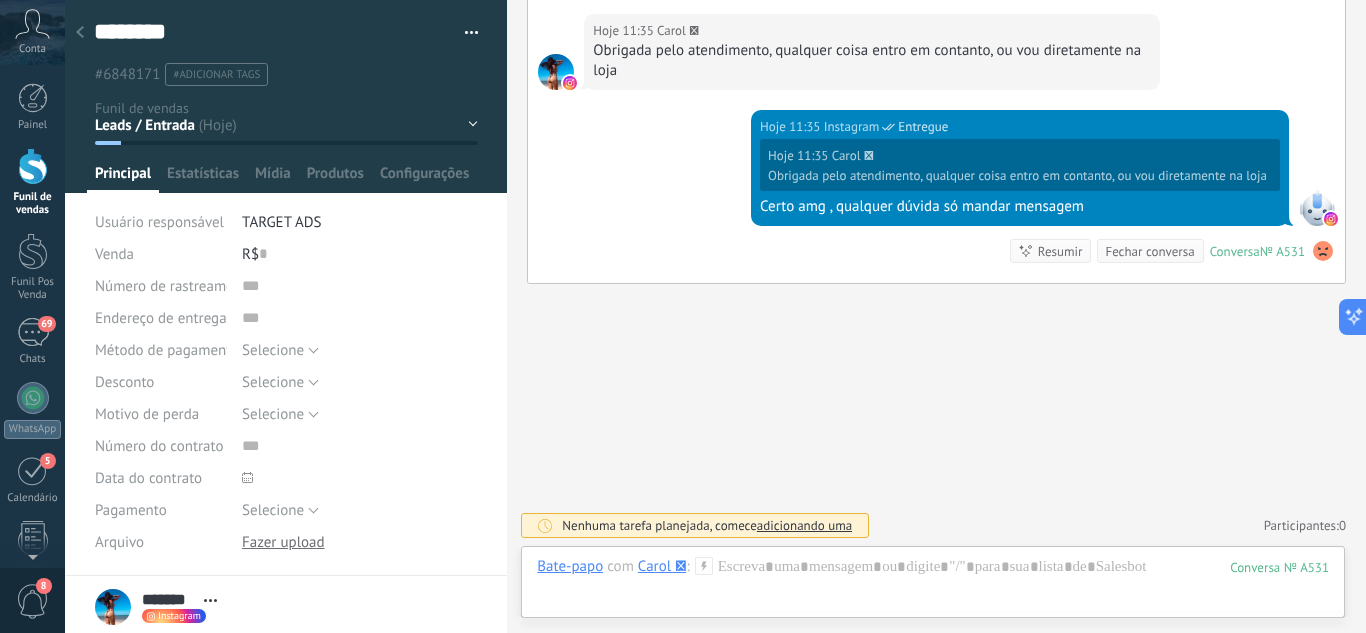 click on "Leads / Entrada
Atendimento
Atendimento Responder
Orçamento Enviado
Orçamento Responder
Negociação / Fechamento
-" at bounding box center (0, 0) 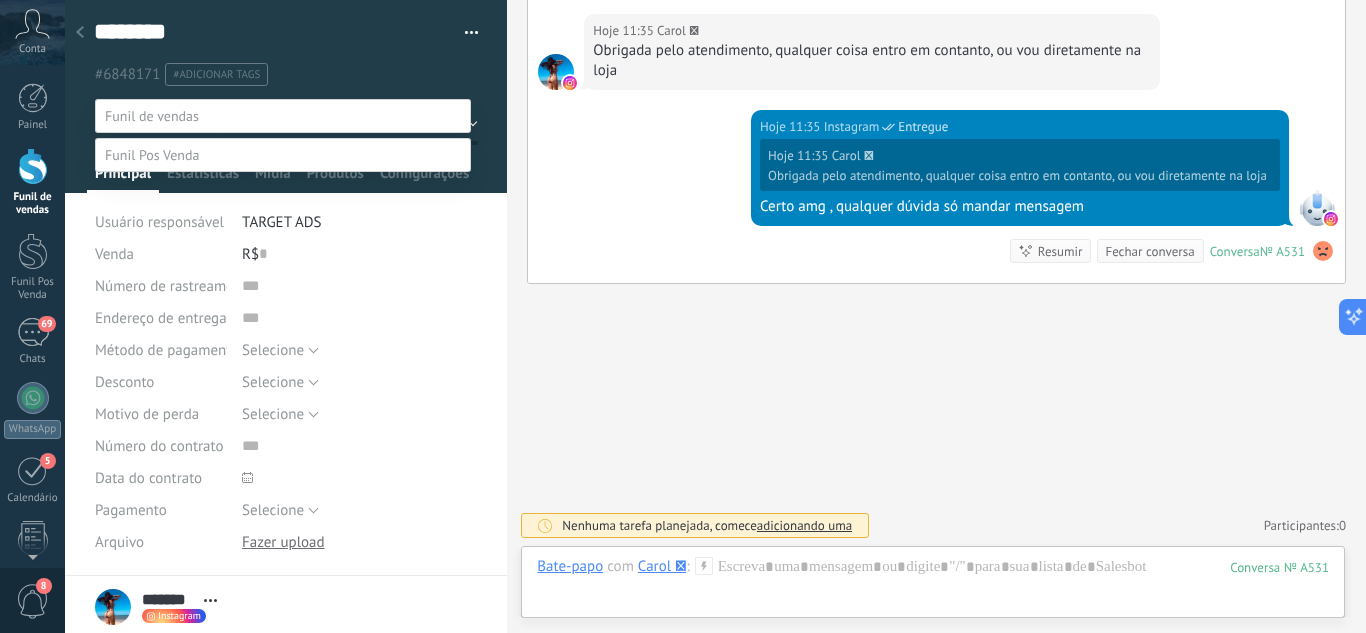 click at bounding box center [715, 316] 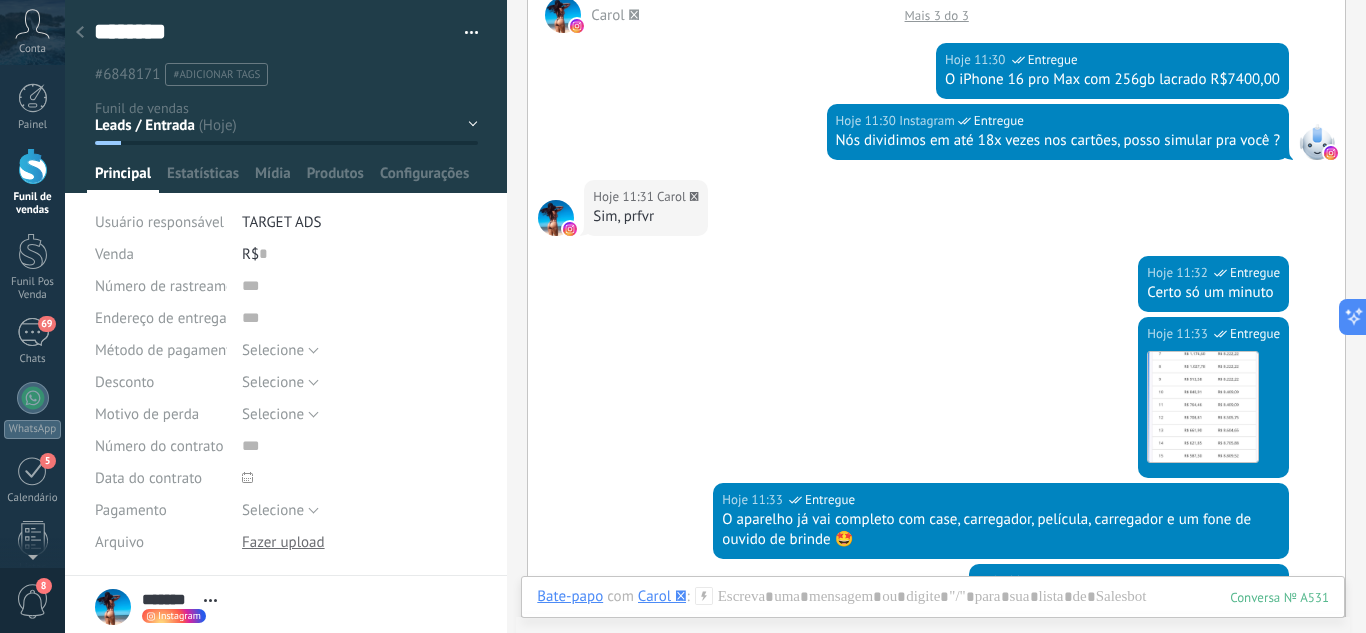scroll, scrollTop: 567, scrollLeft: 0, axis: vertical 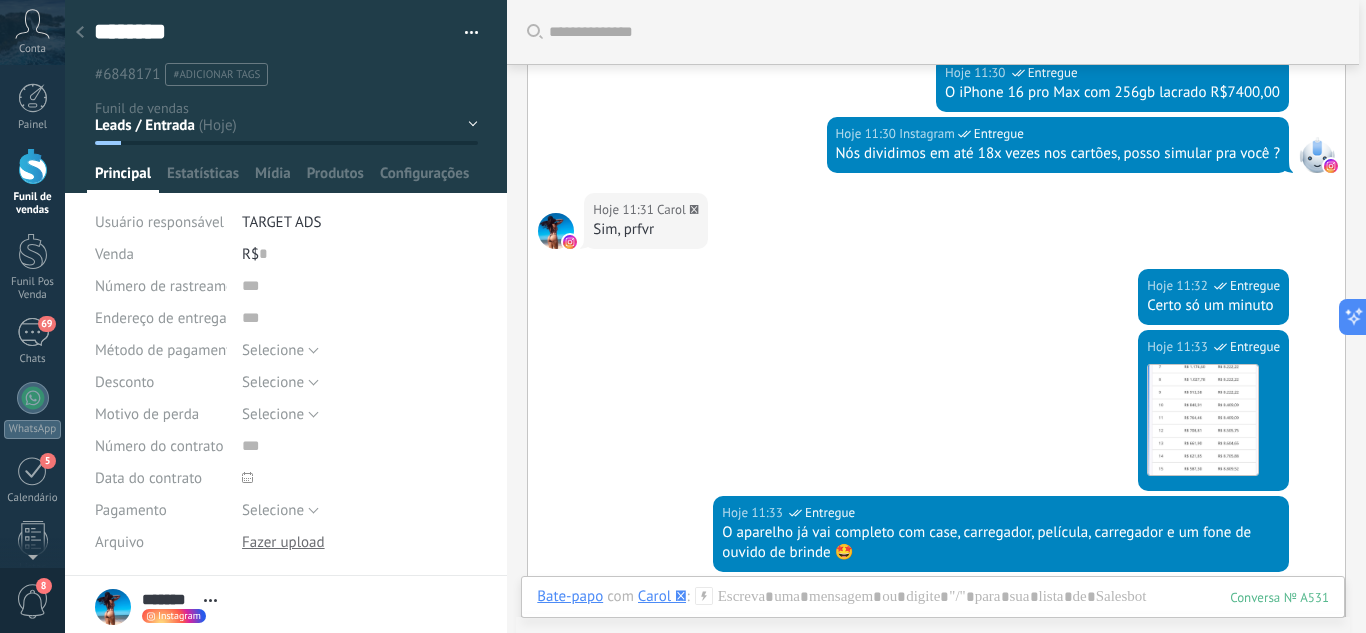 click on "Leads / Entrada
Atendimento
Atendimento Responder
Orçamento Enviado
Orçamento Responder
Negociação / Fechamento
-" at bounding box center (0, 0) 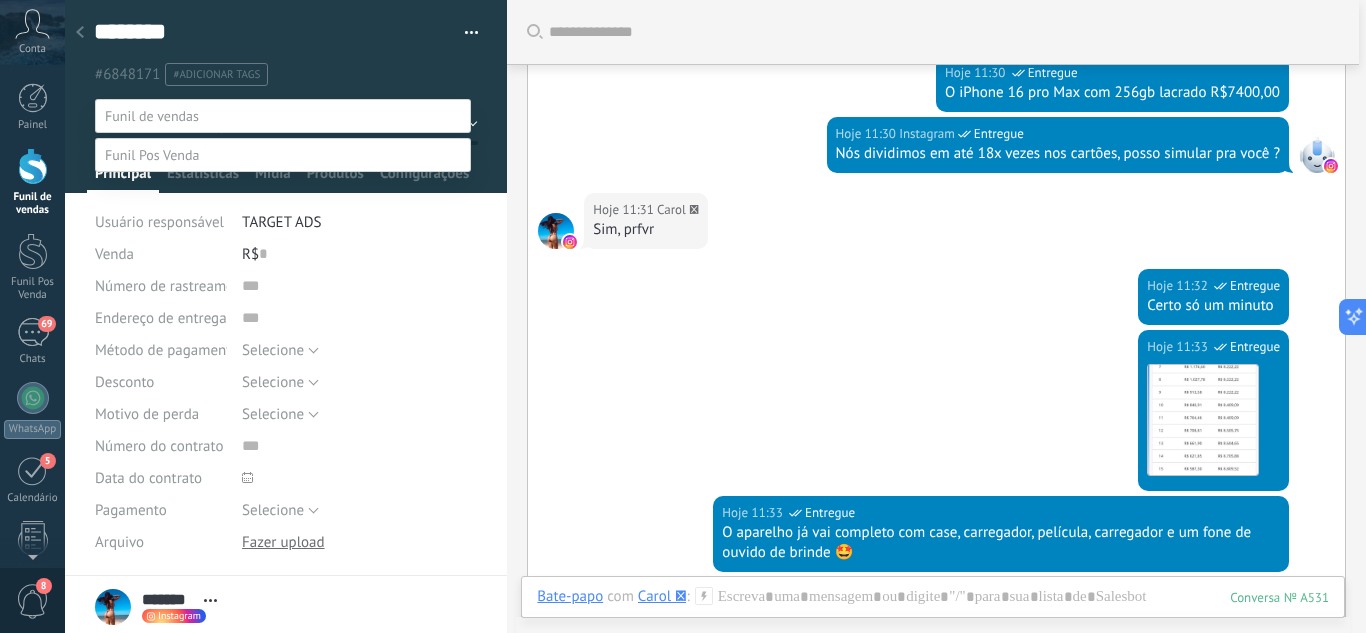 click on "Perdido / Desqualificado" at bounding box center [0, 0] 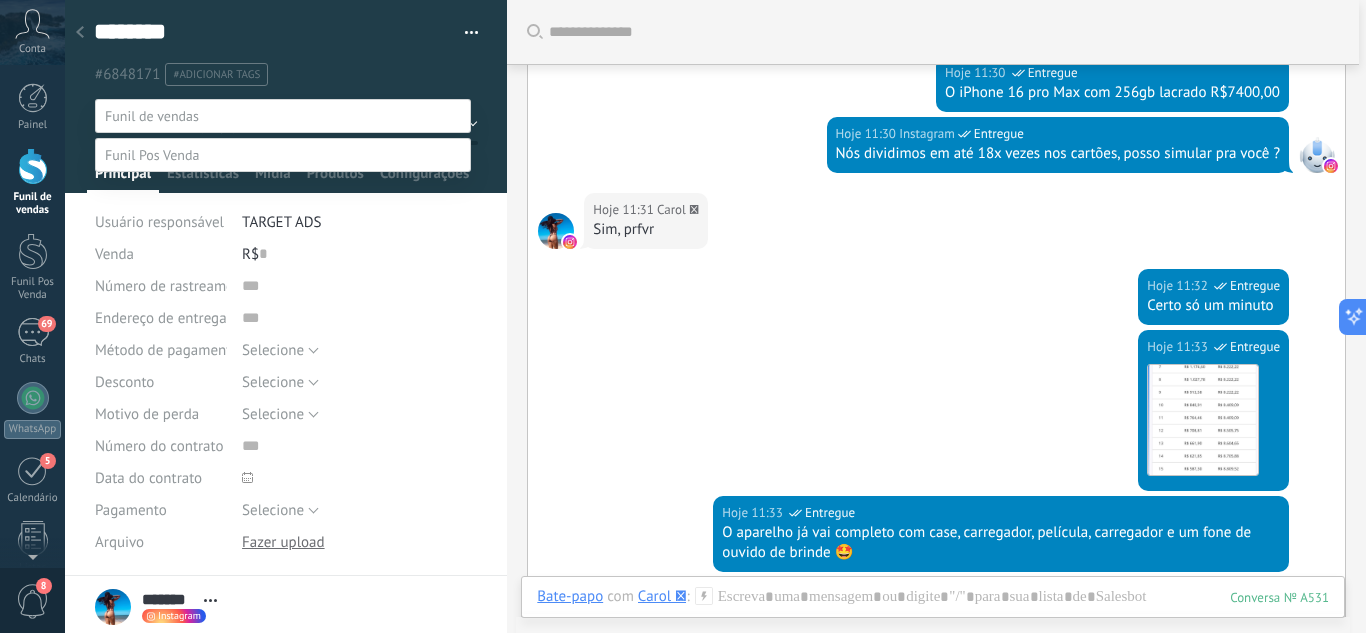 click on "Perdido / Desqualificado" at bounding box center (0, 0) 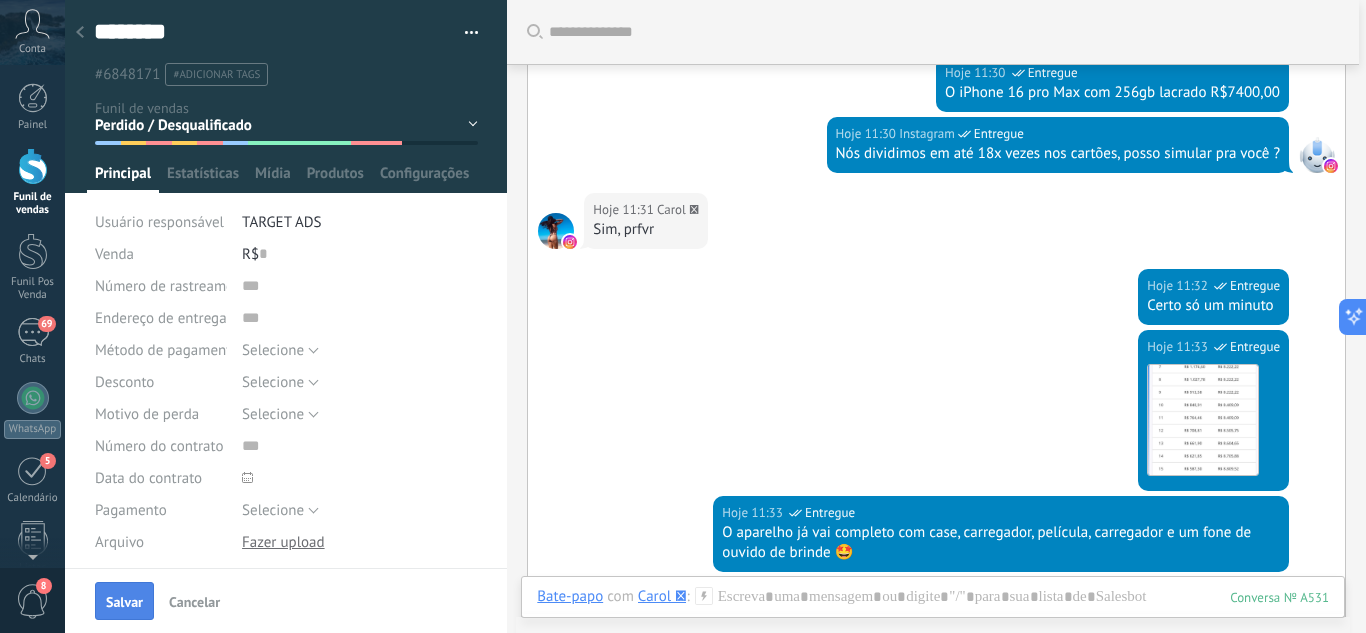 click on "Salvar" at bounding box center (124, 601) 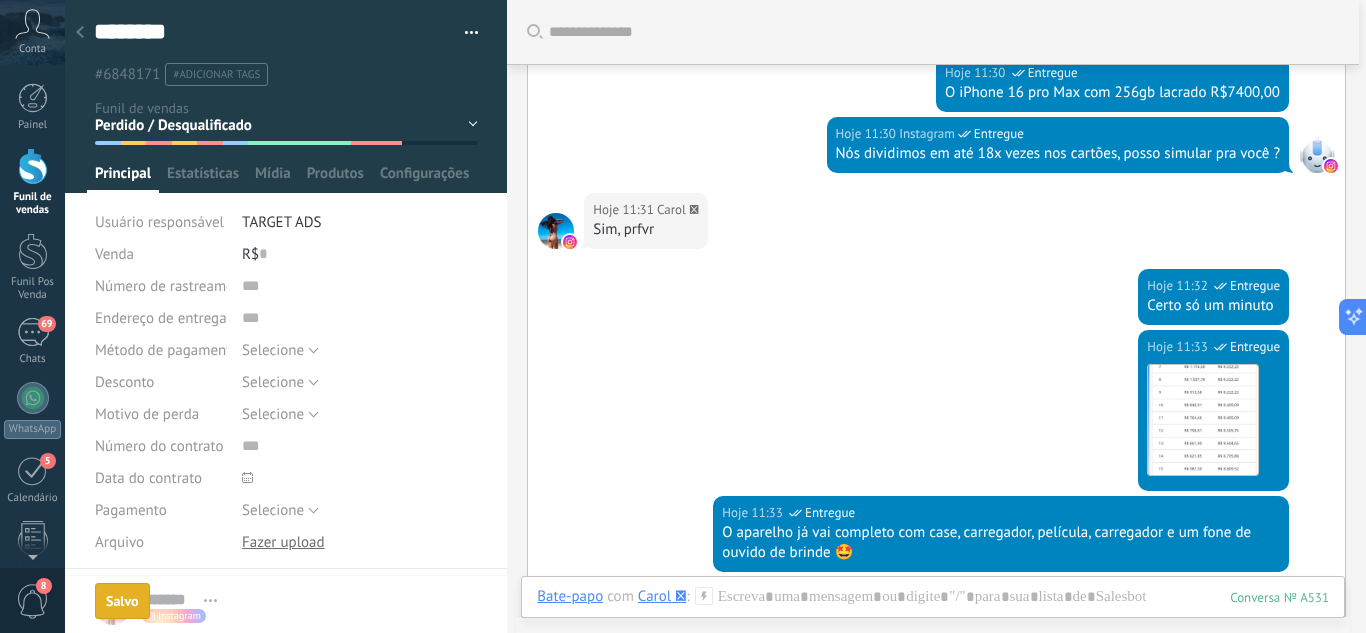 scroll, scrollTop: 600, scrollLeft: 0, axis: vertical 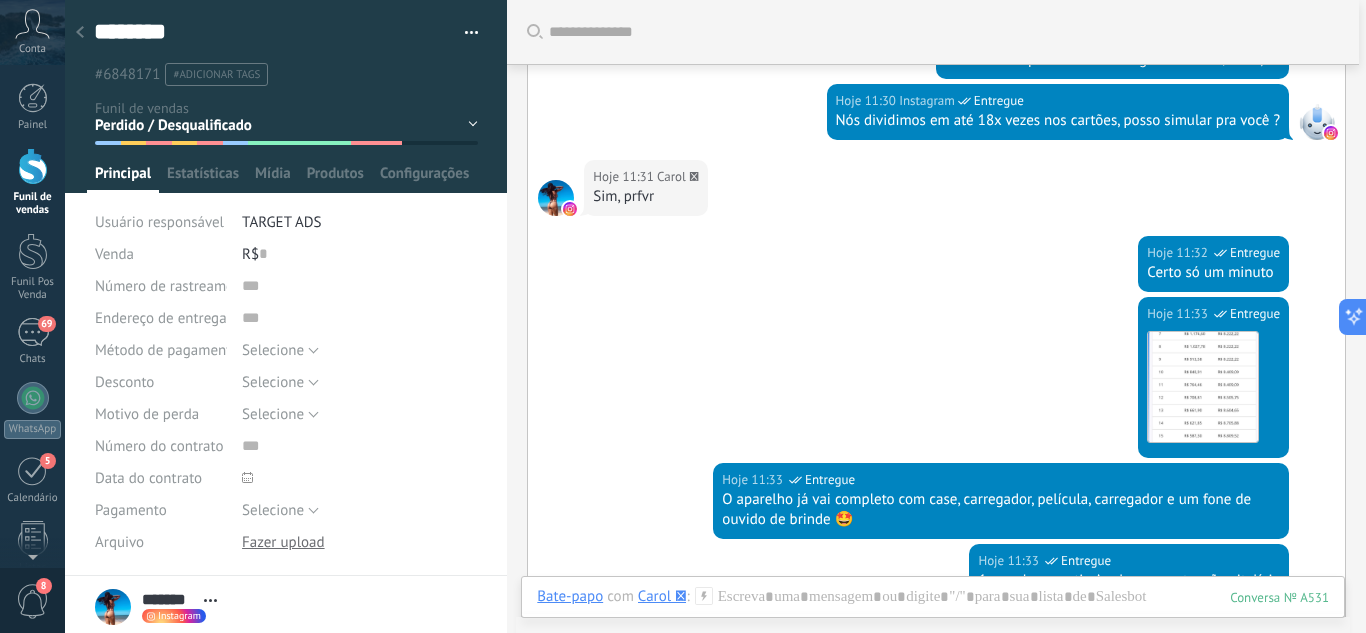 click 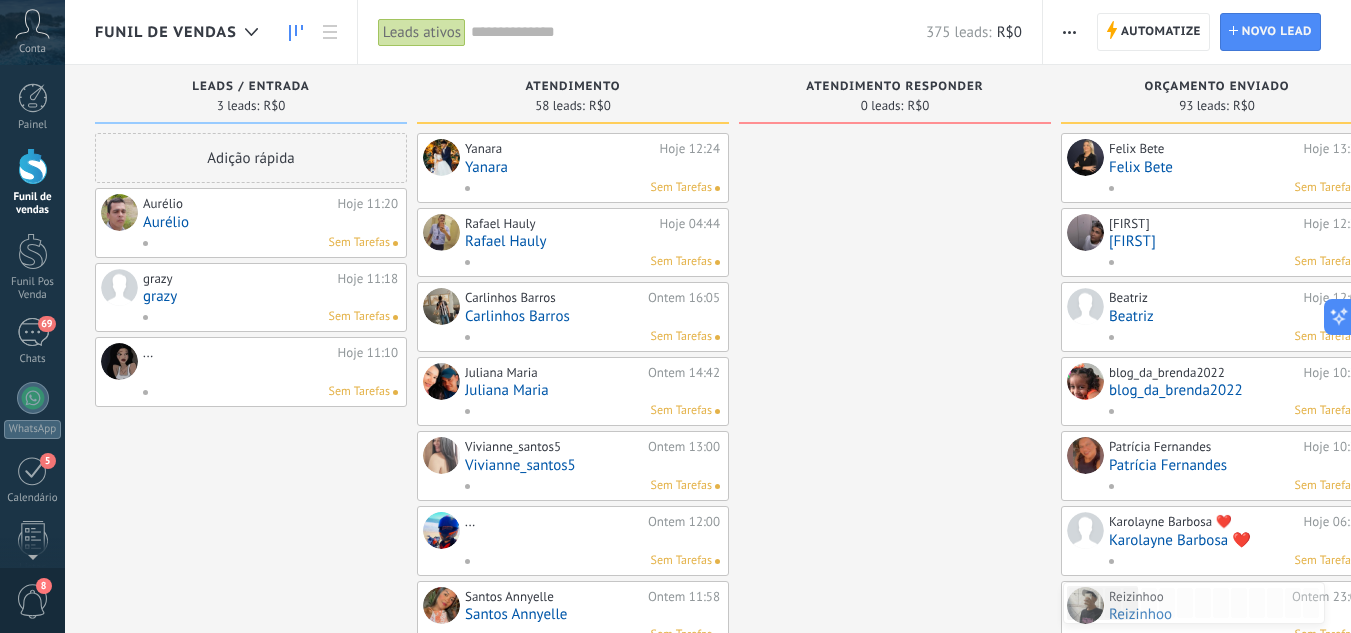 click on "Aurélio" at bounding box center [270, 222] 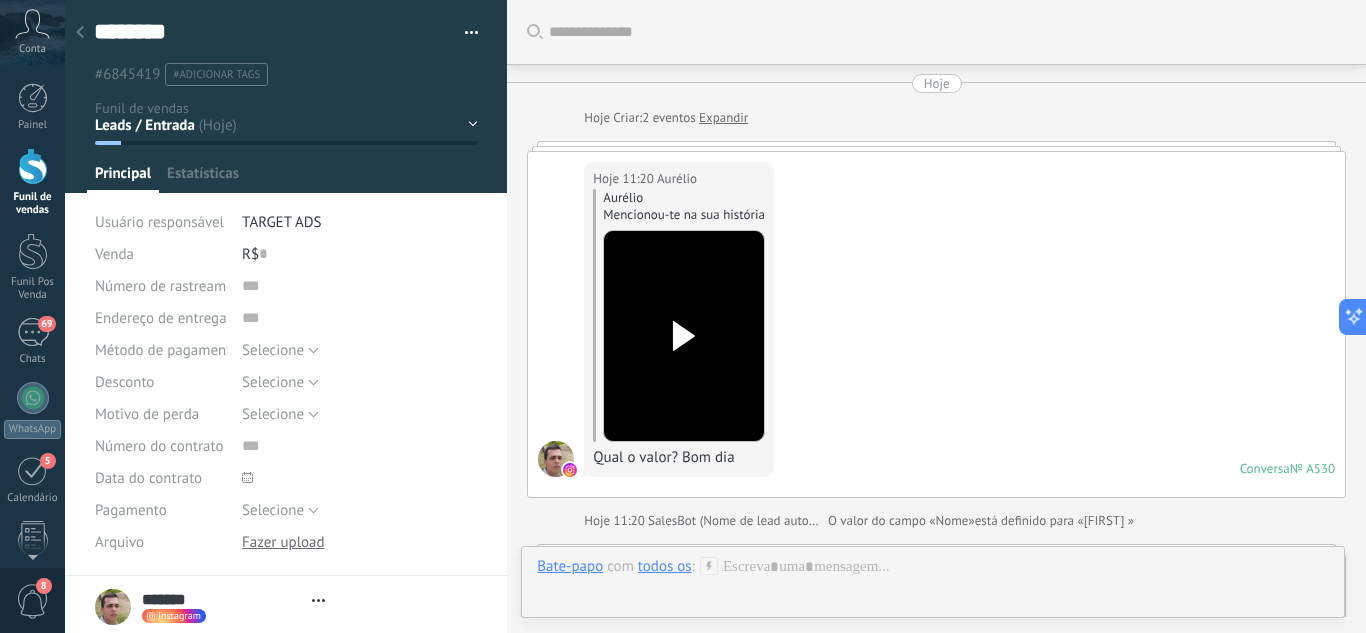 scroll, scrollTop: 1302, scrollLeft: 0, axis: vertical 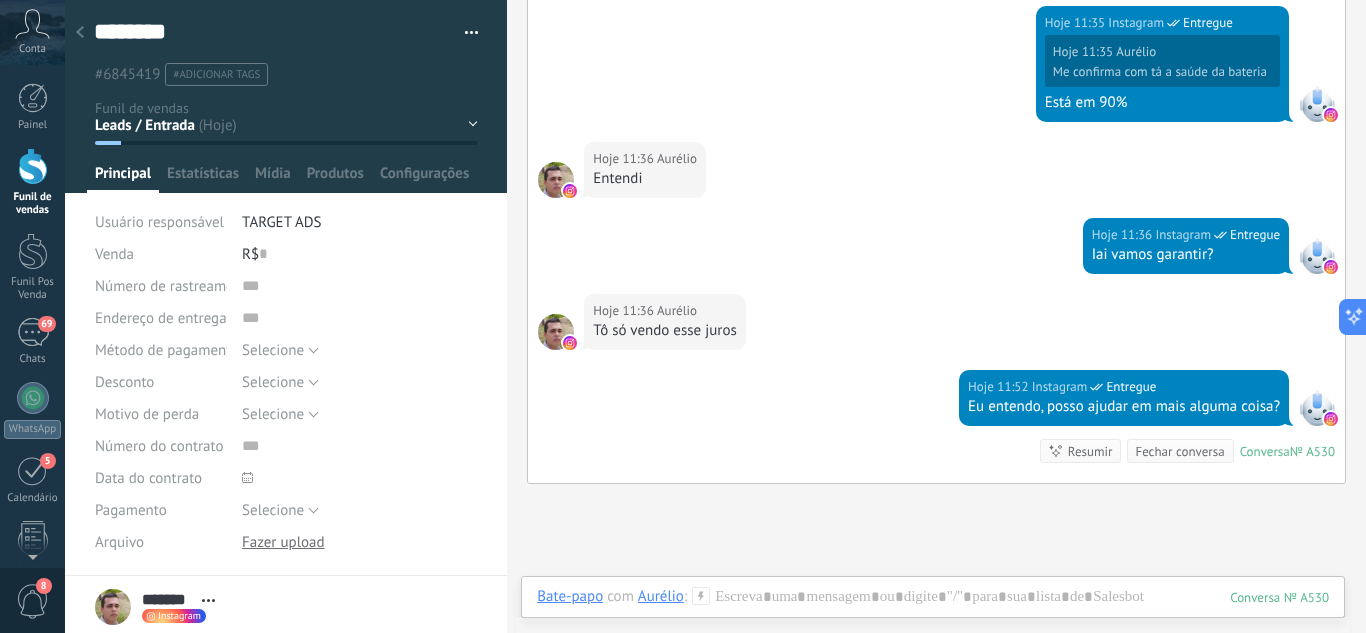 click on "Leads / Entrada
Atendimento
Atendimento Responder
Orçamento Enviado
Orçamento Responder
Negociação / Fechamento
-" at bounding box center [0, 0] 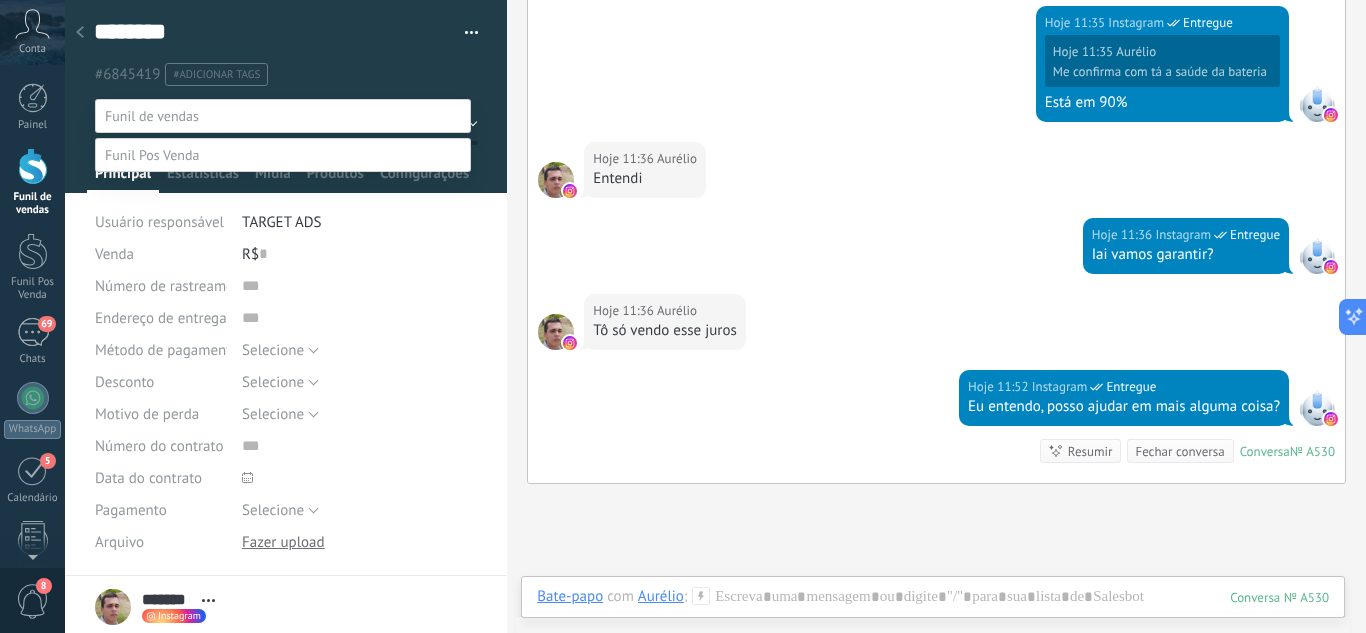 click on "Perdido / Desqualificado" at bounding box center [0, 0] 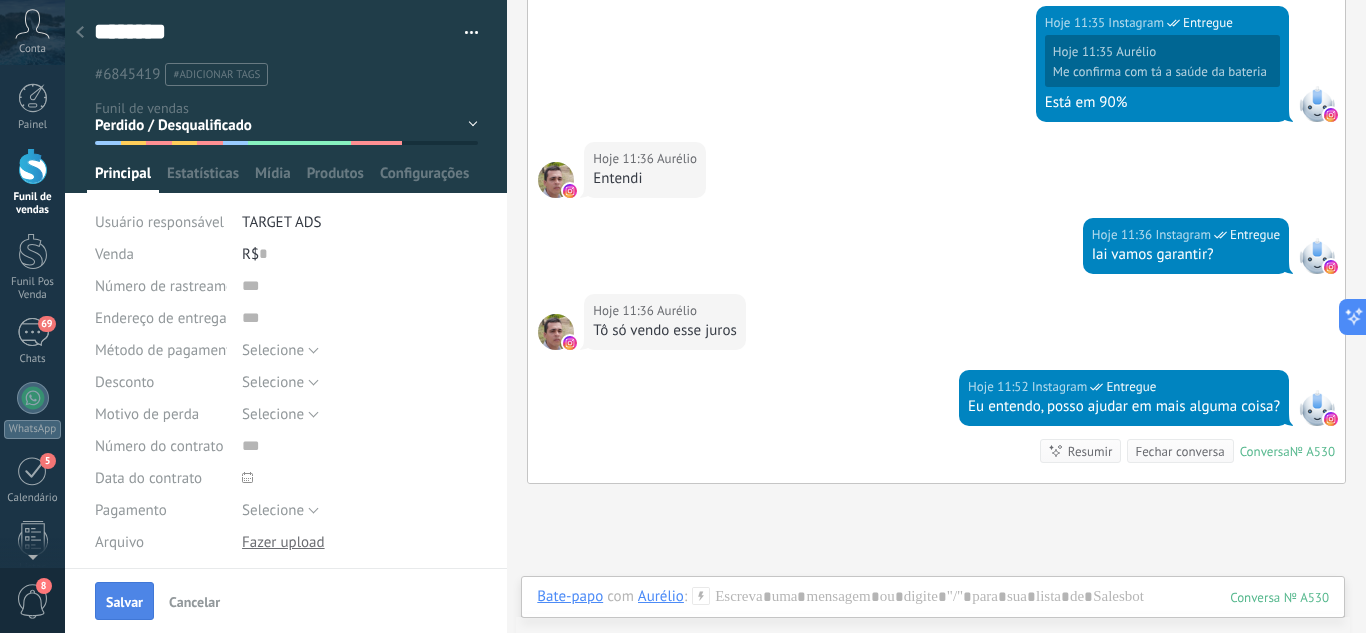 click on "Salvar" at bounding box center (124, 602) 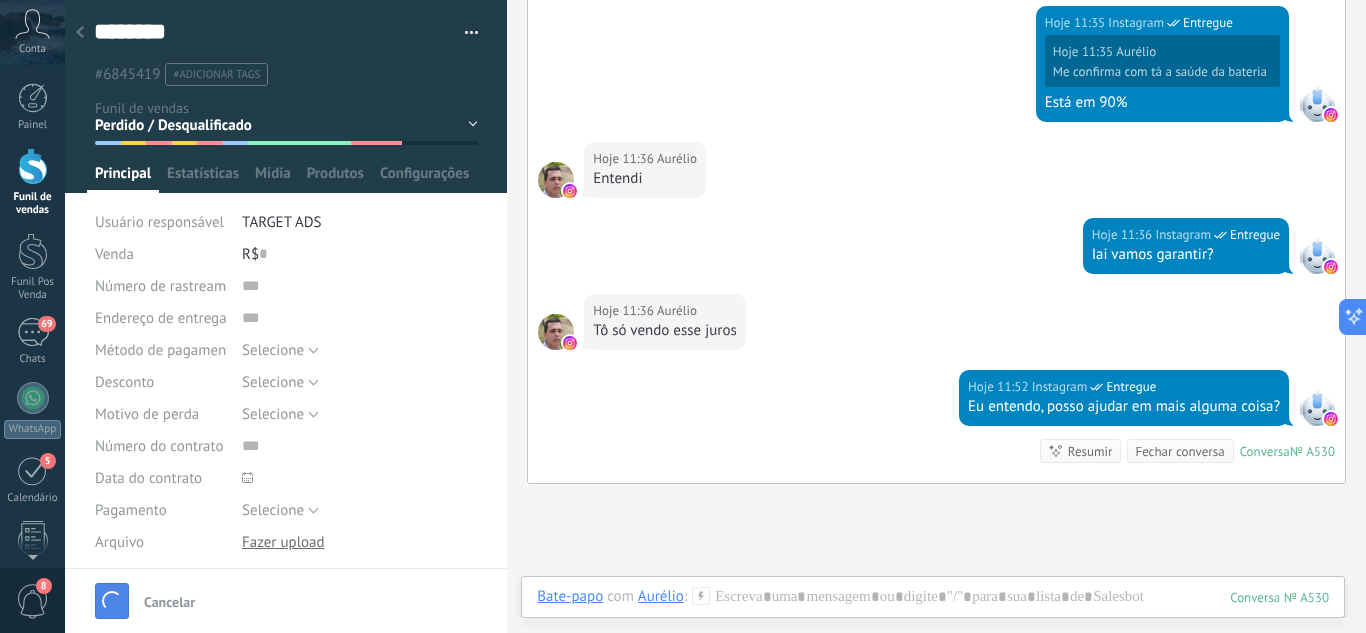 scroll, scrollTop: 1135, scrollLeft: 0, axis: vertical 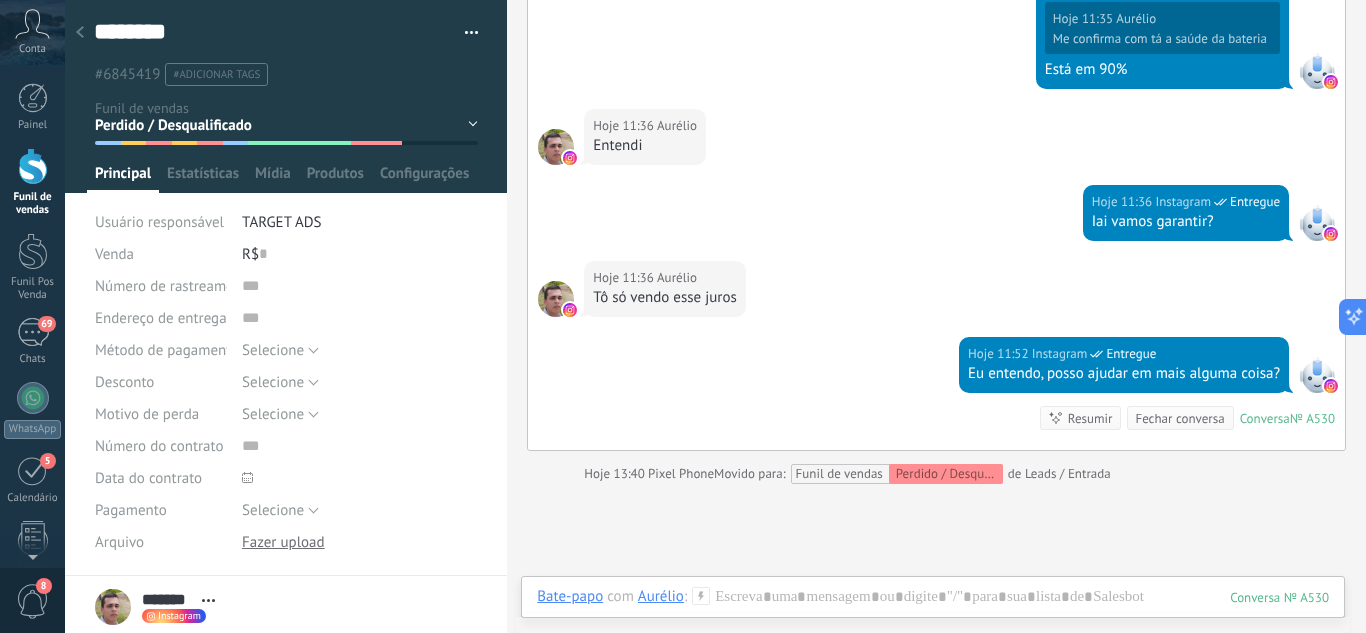 click 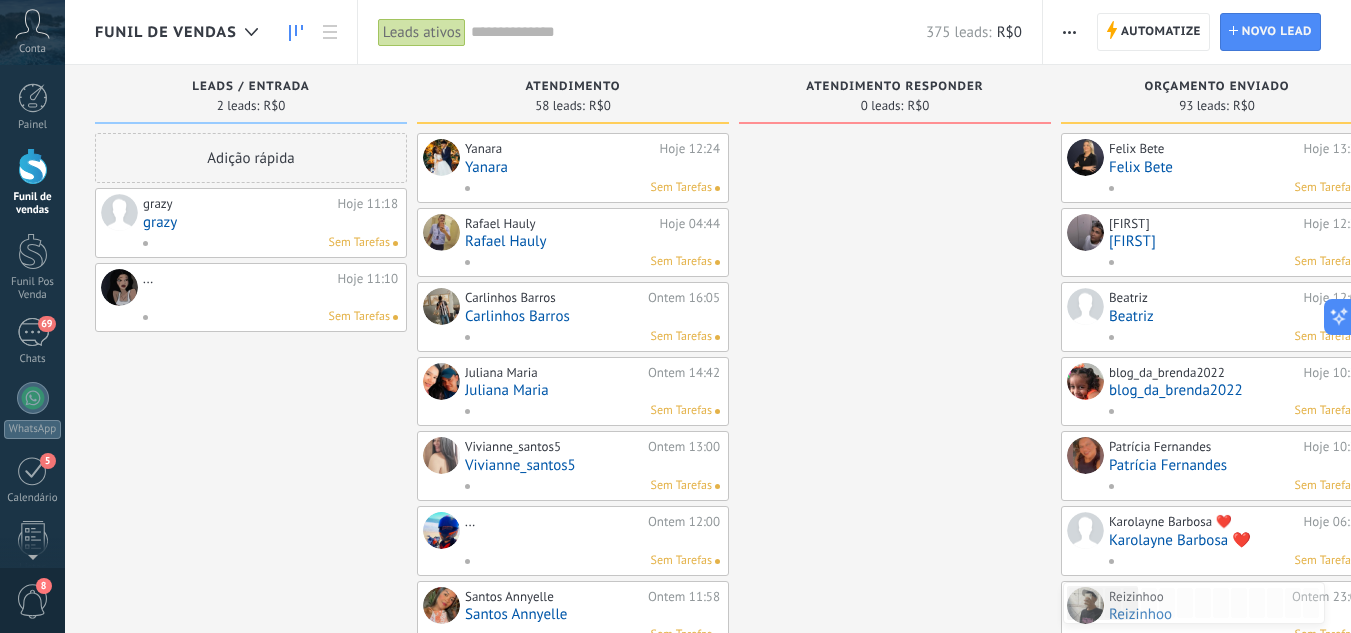 click on "grazy" at bounding box center [270, 222] 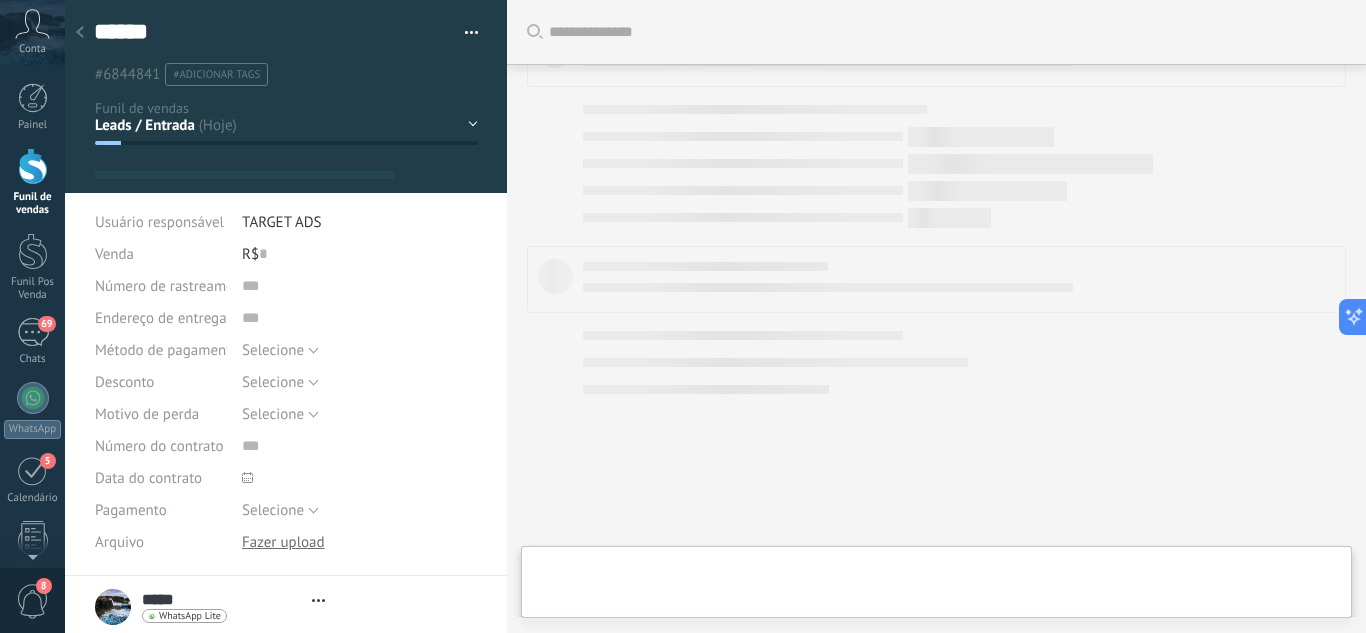 type on "*****" 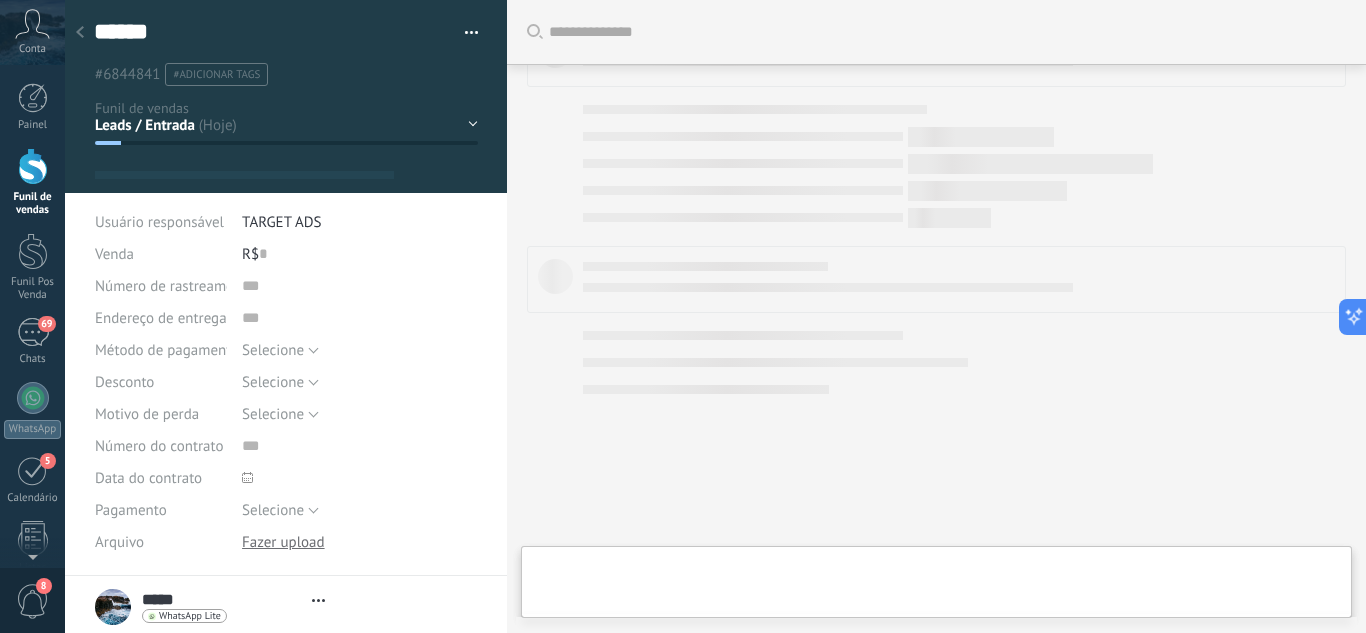scroll, scrollTop: 799, scrollLeft: 0, axis: vertical 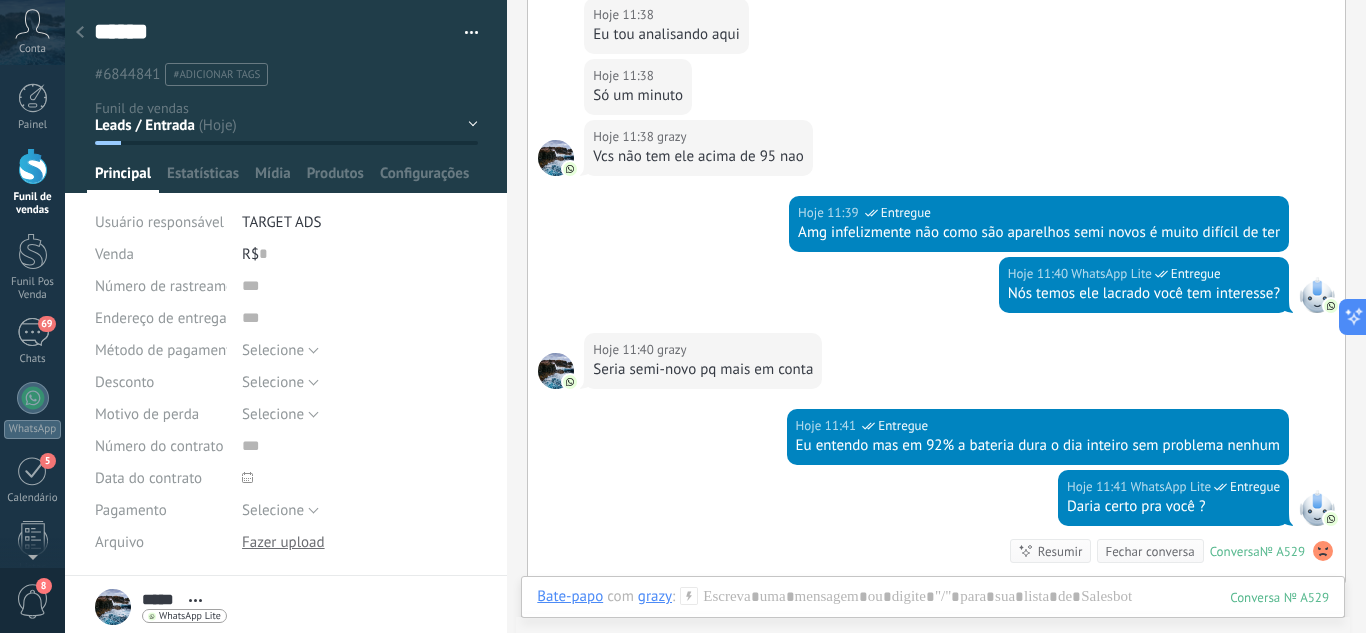 click on "Leads / Entrada
Atendimento
Atendimento Responder
Orçamento Enviado
Orçamento Responder
Negociação / Fechamento
-" at bounding box center (0, 0) 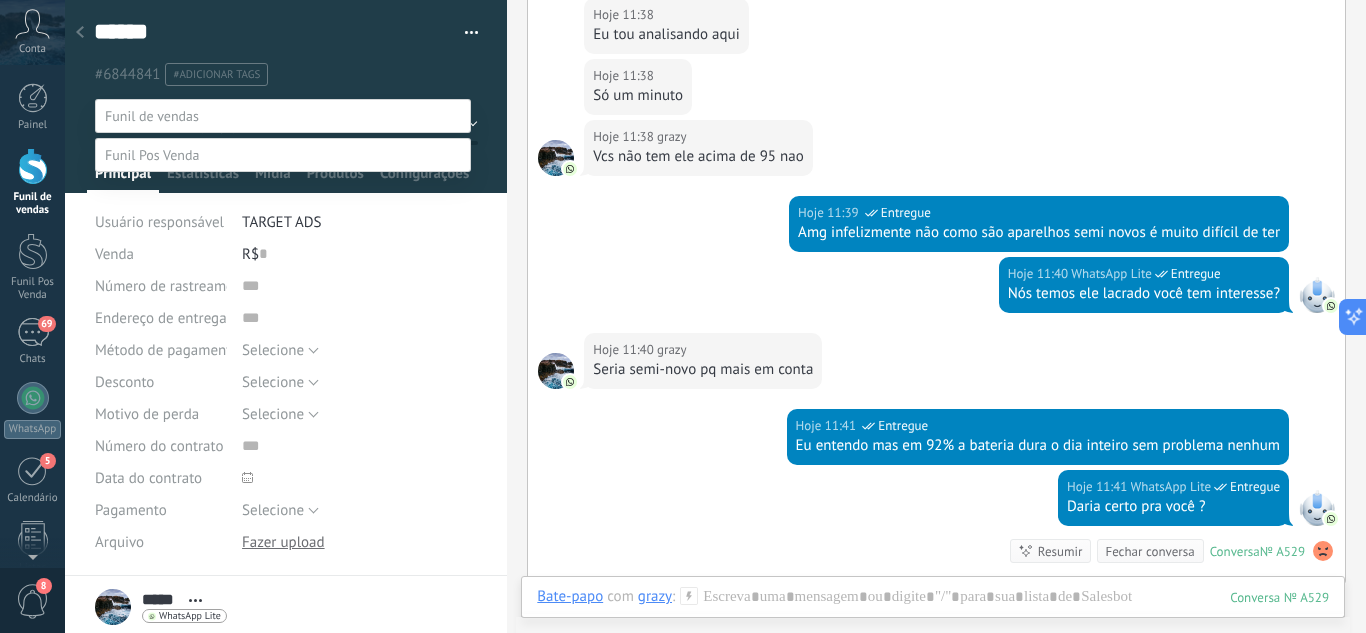 click on "Negociação / Fechamento" at bounding box center [0, 0] 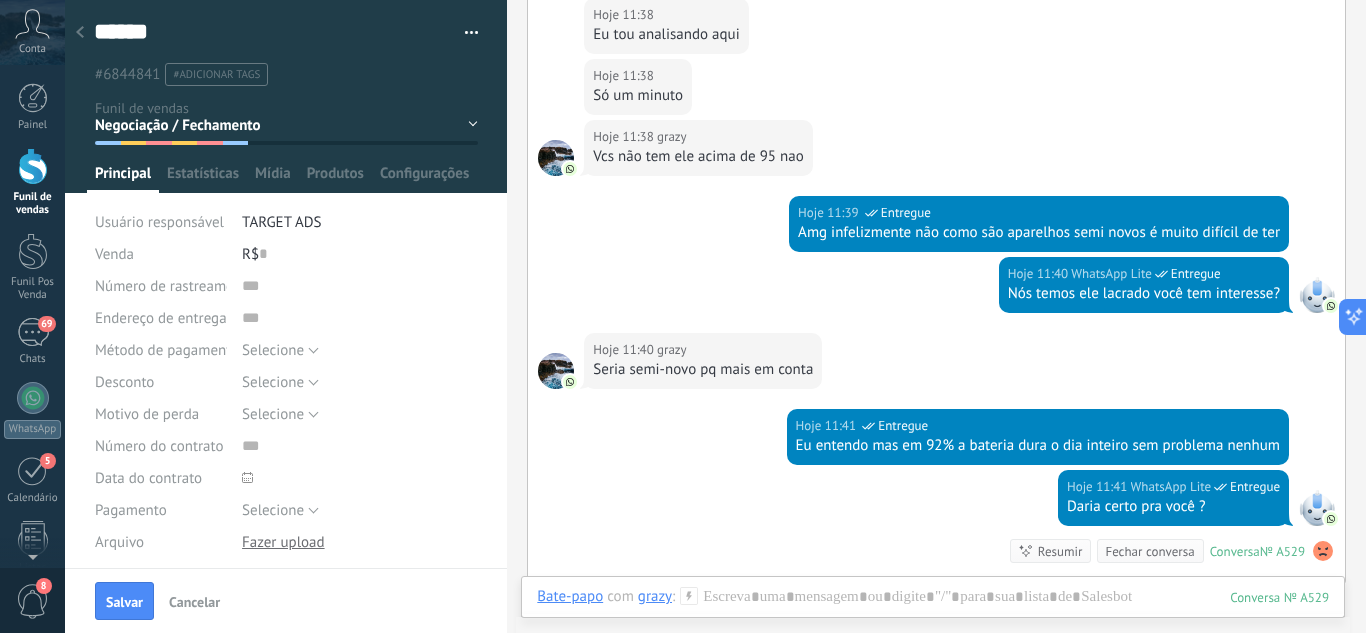 click on "Leads / Entrada
Atendimento
Atendimento Responder
Orçamento Enviado
Orçamento Responder
Negociação / Fechamento
-" at bounding box center [0, 0] 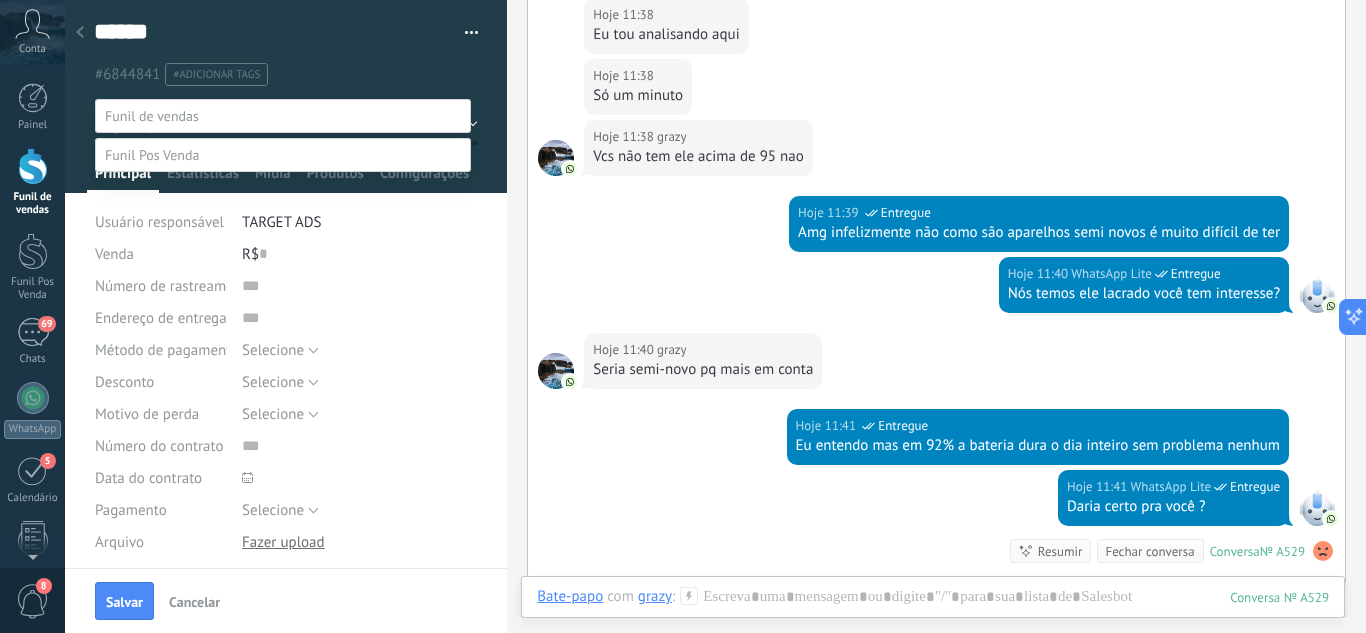 click on "Orçamento Enviado" at bounding box center (0, 0) 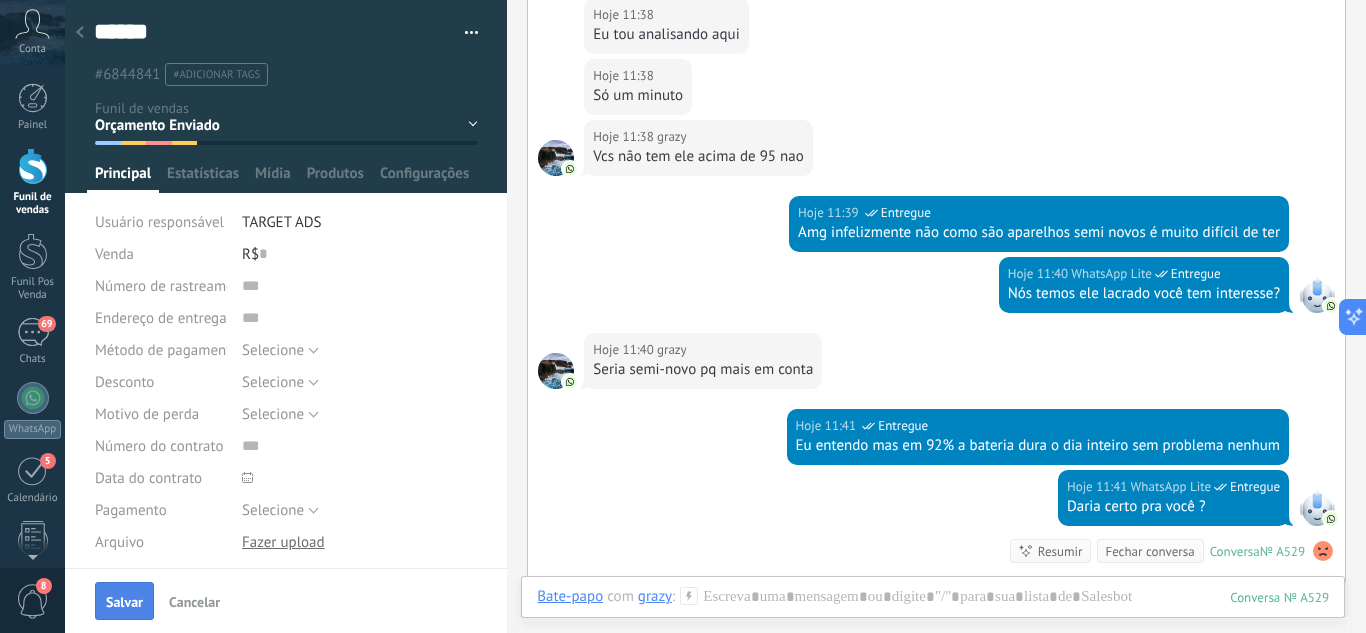 click on "Salvar" at bounding box center (124, 602) 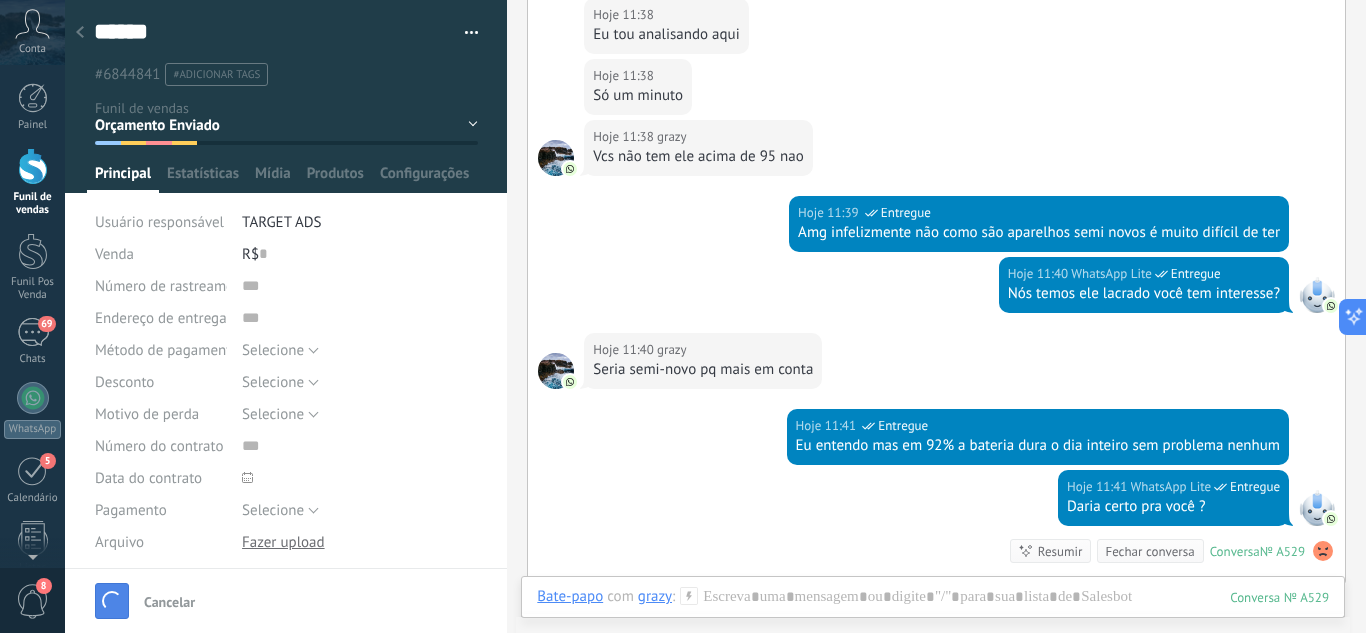 scroll, scrollTop: 532, scrollLeft: 0, axis: vertical 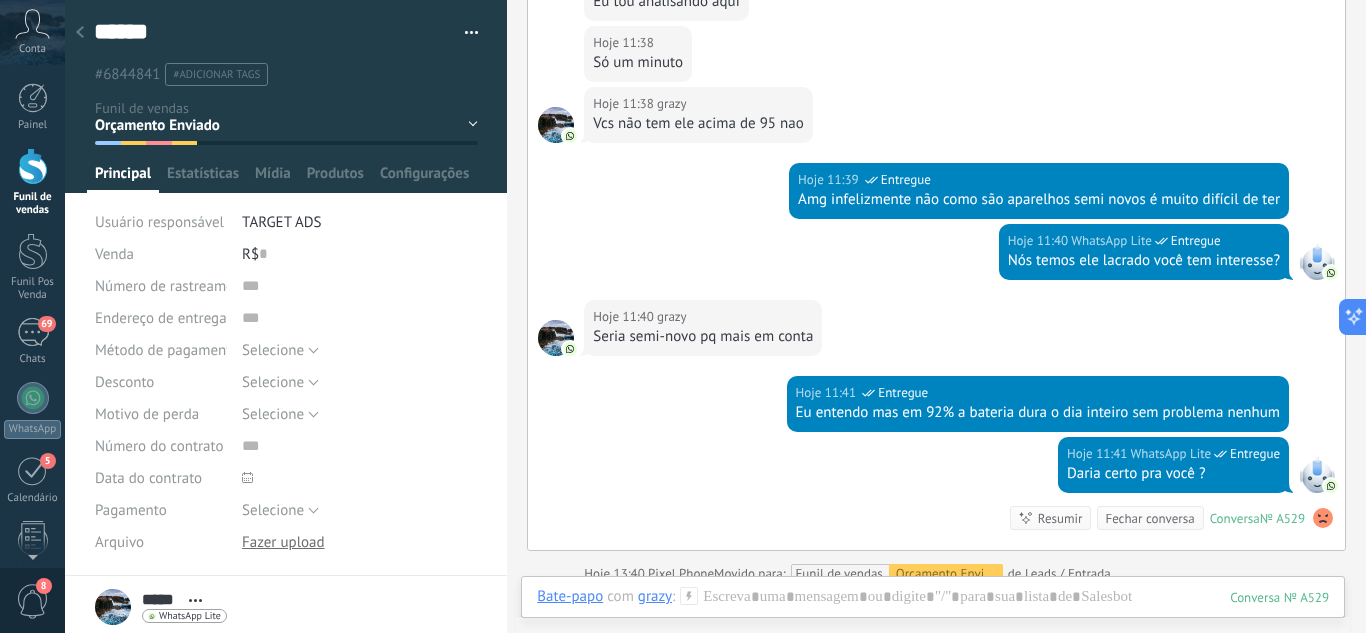 click 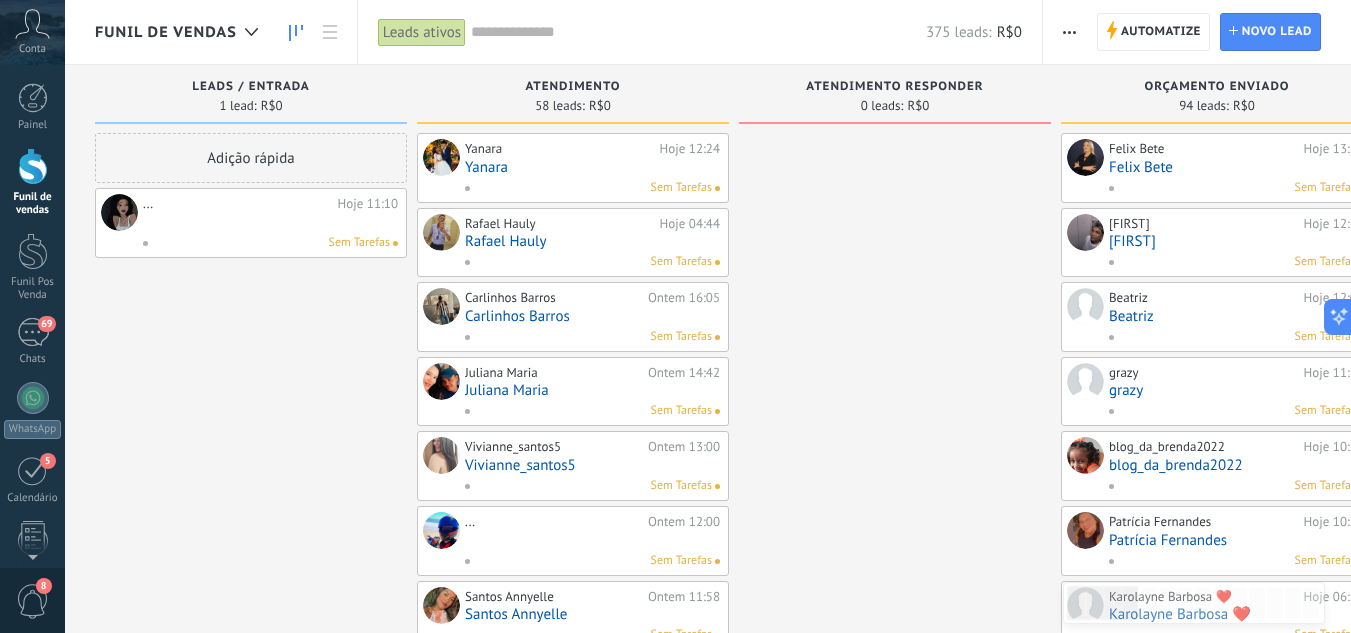 click at bounding box center (270, 222) 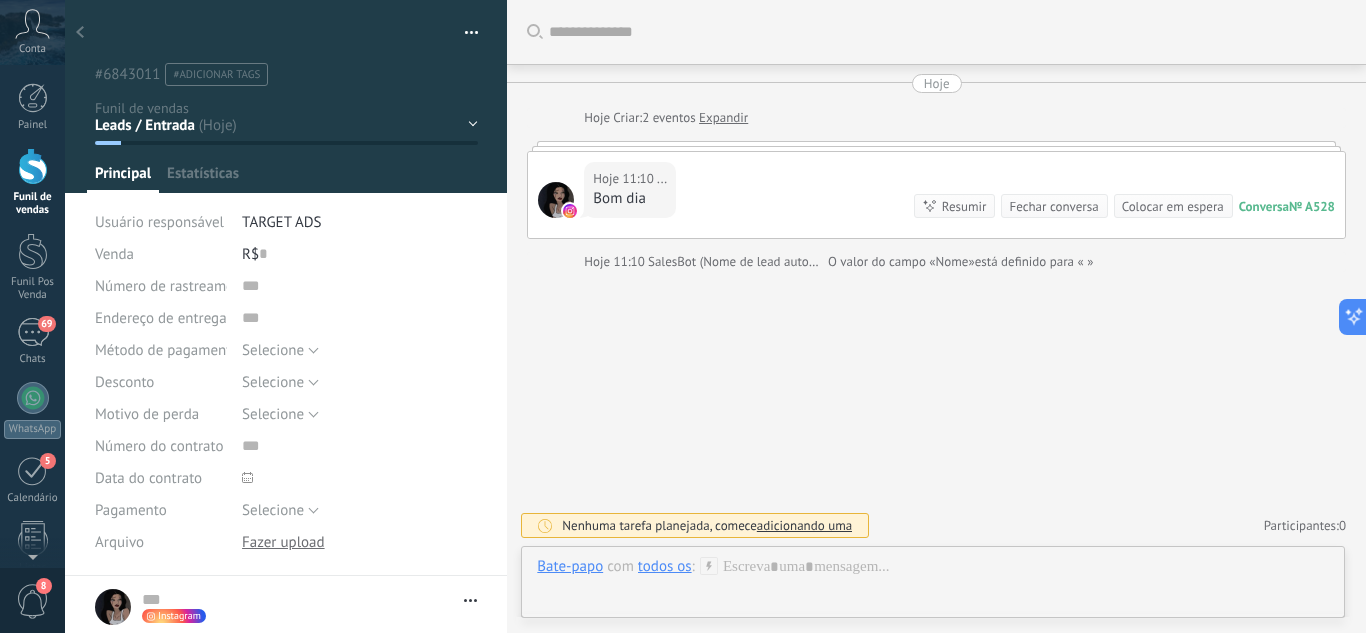 type 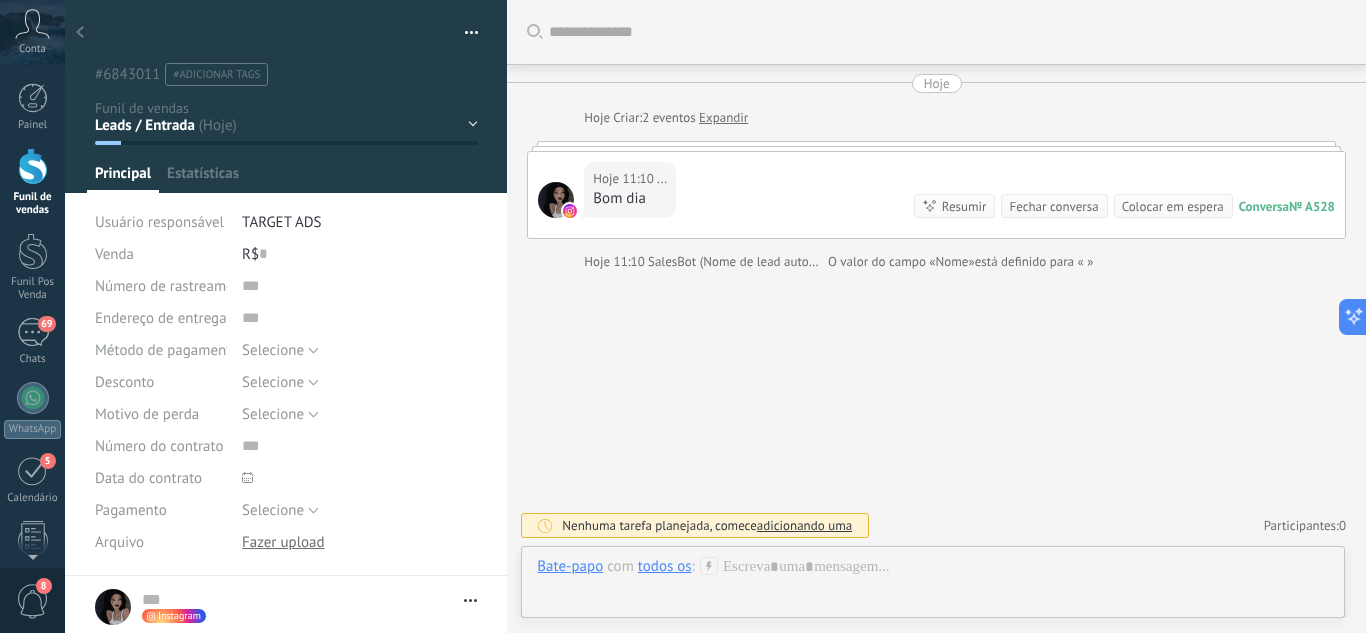 scroll, scrollTop: 30, scrollLeft: 0, axis: vertical 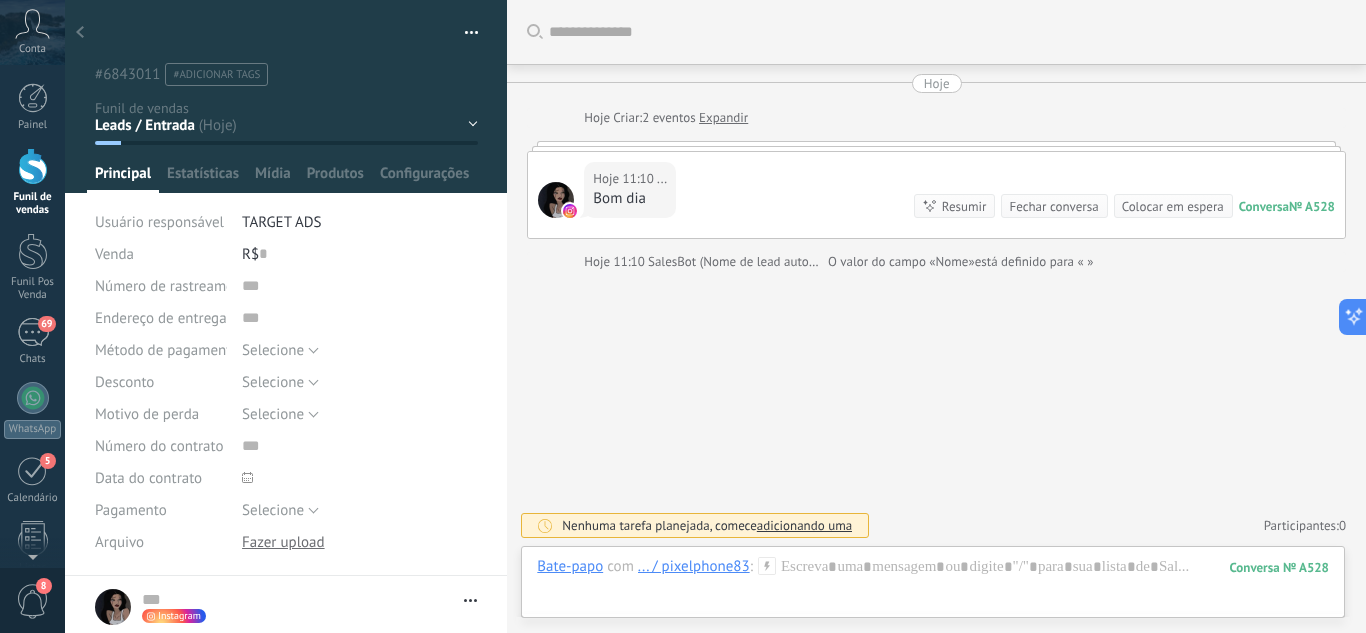 click 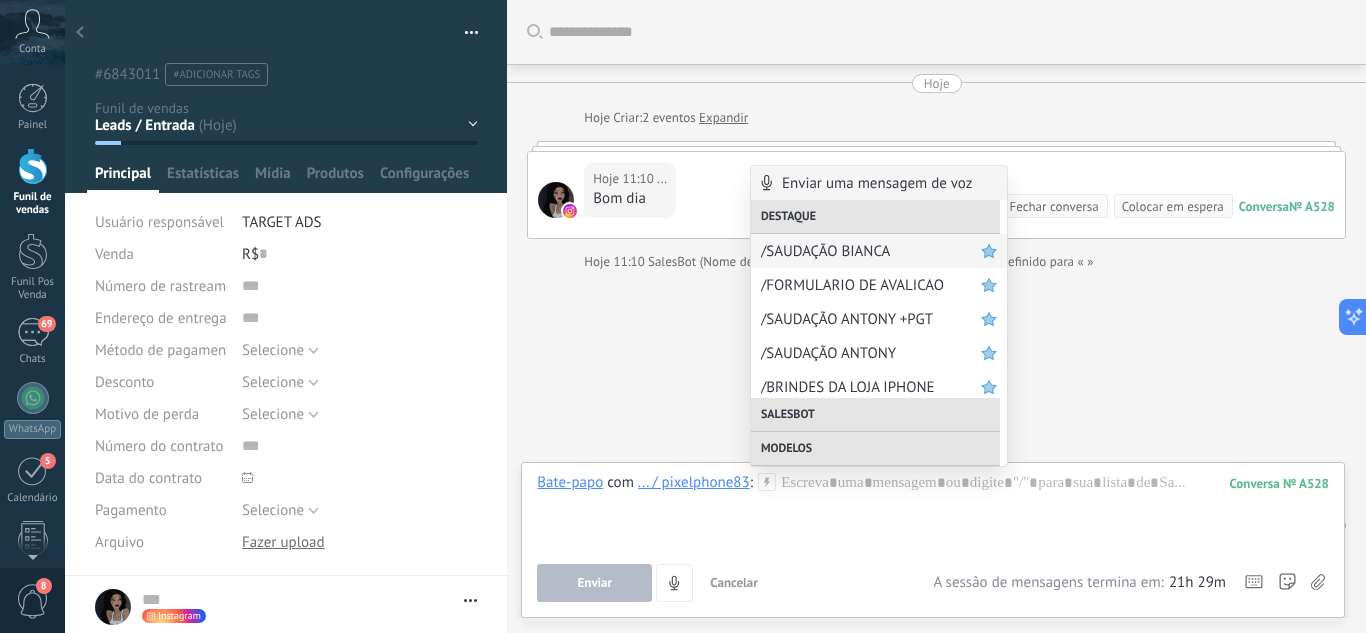 click on "/SAUDAÇÃO BIANCA" at bounding box center (871, 251) 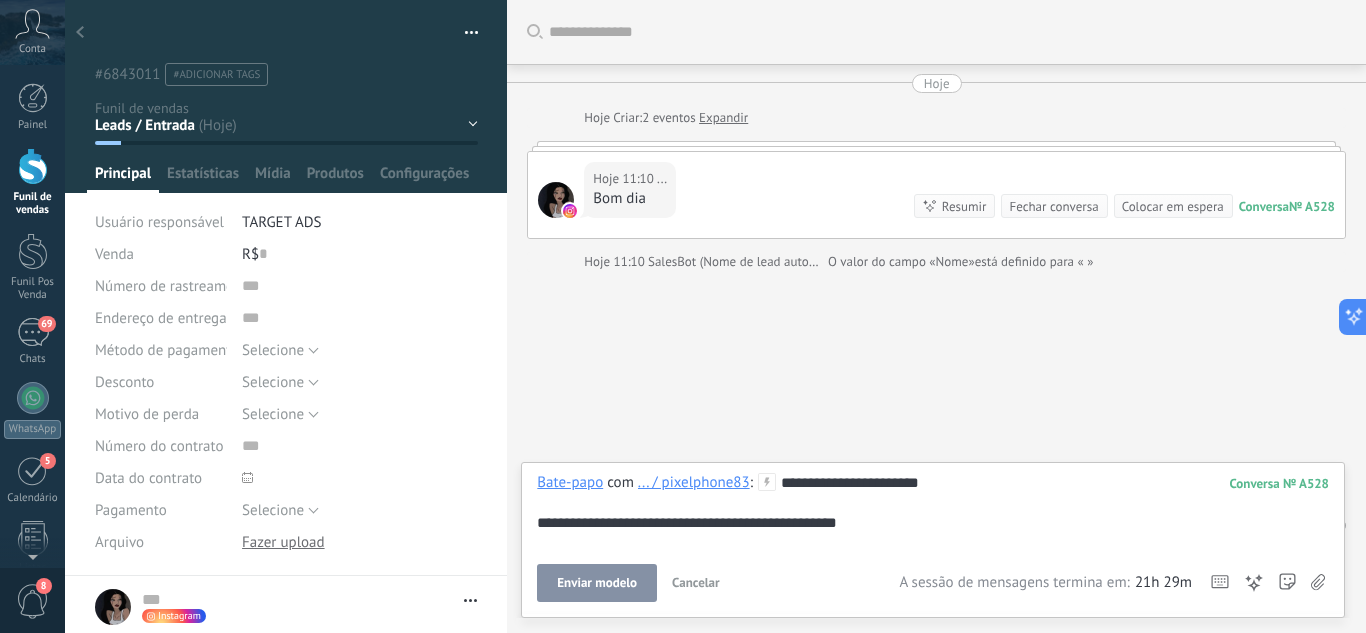 type 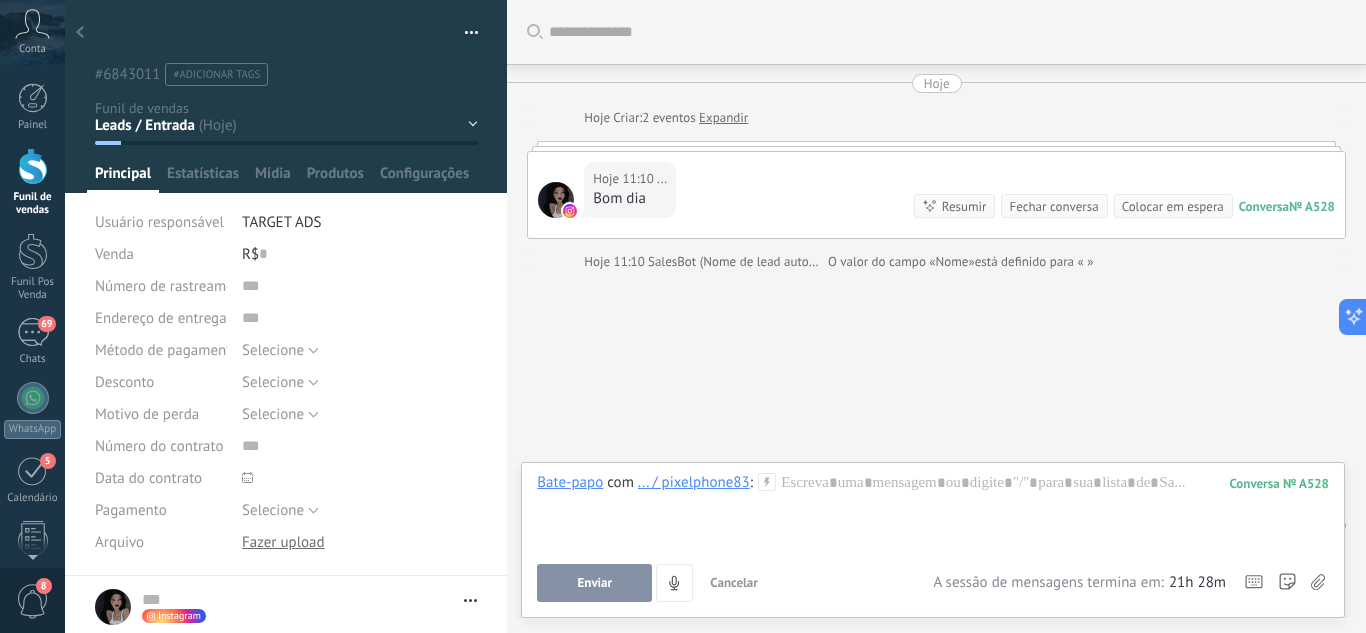 click 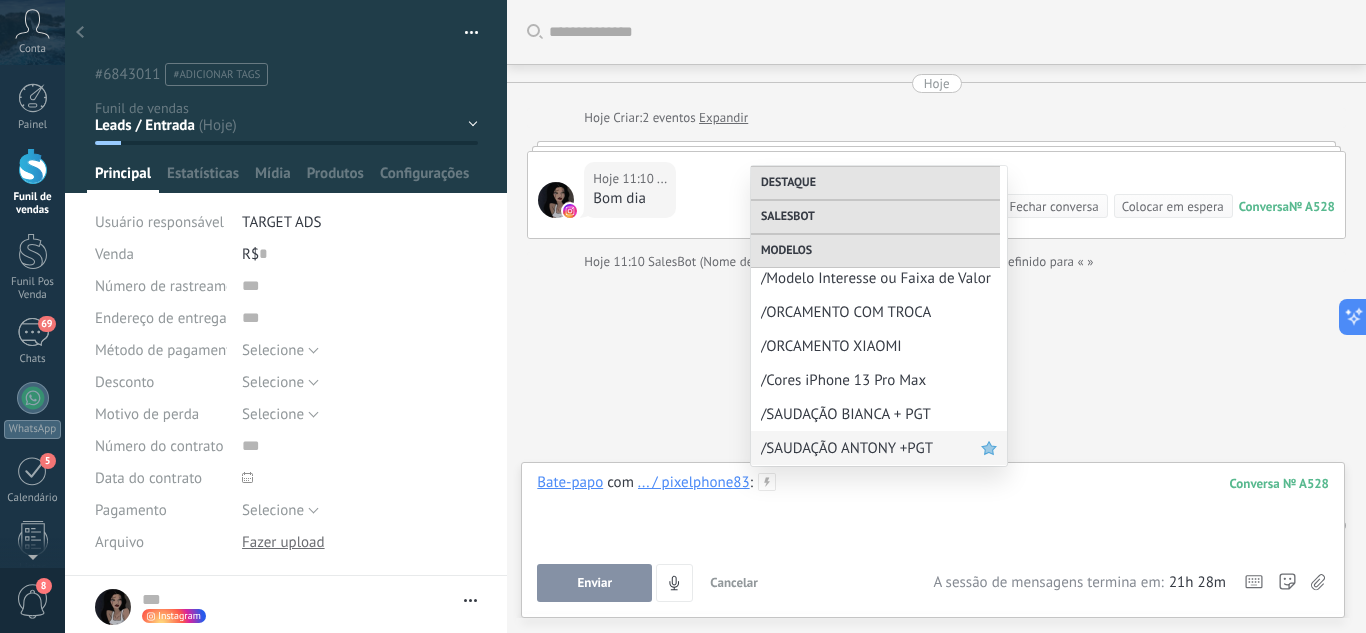 scroll, scrollTop: 588, scrollLeft: 0, axis: vertical 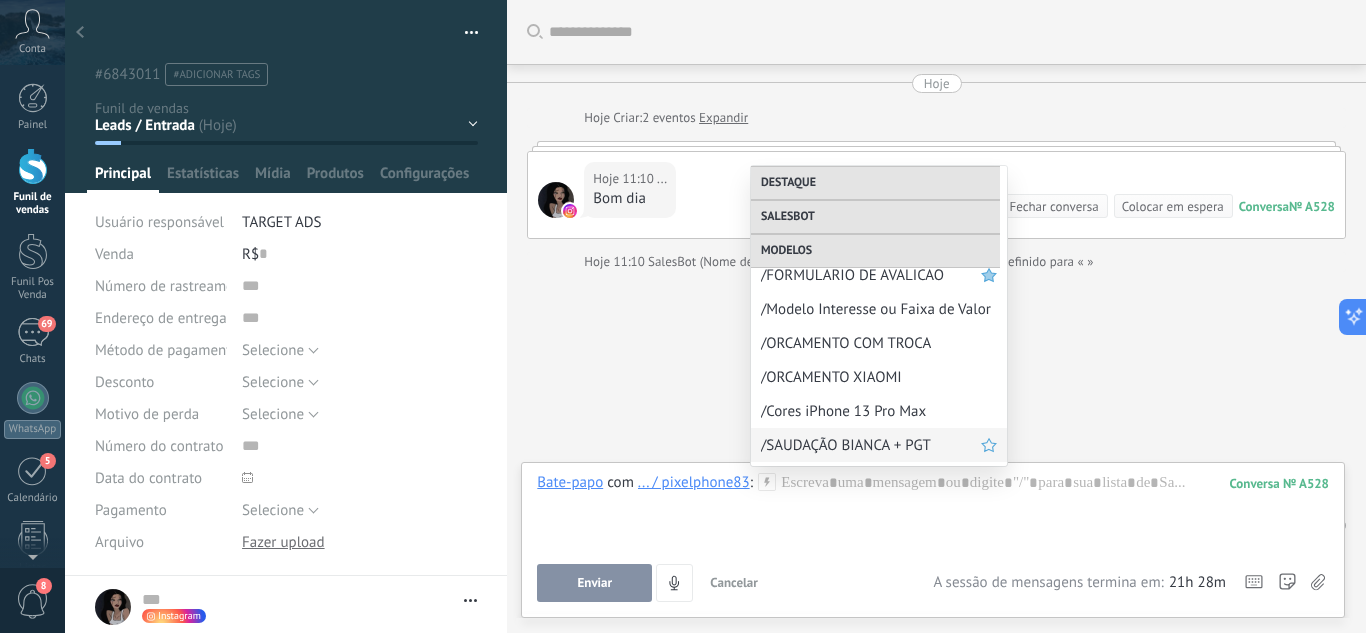 click on "/SAUDAÇÃO BIANCA + PGT" at bounding box center [871, 445] 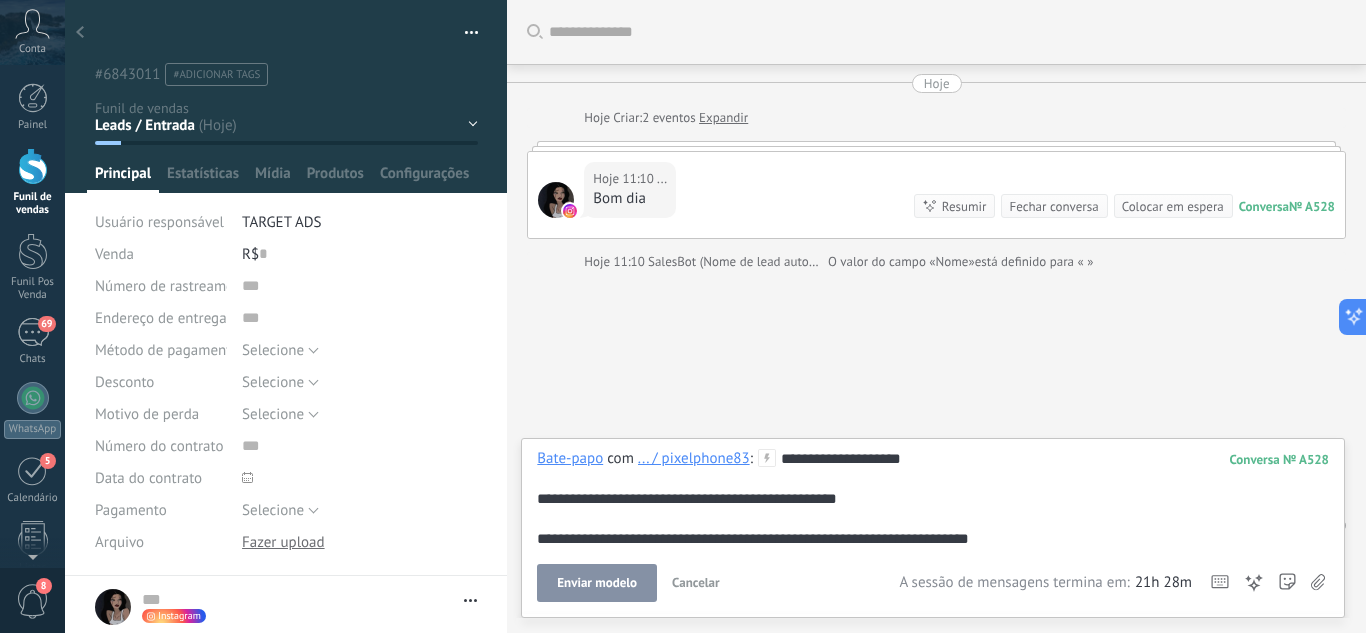 click on "Enviar modelo" at bounding box center [597, 583] 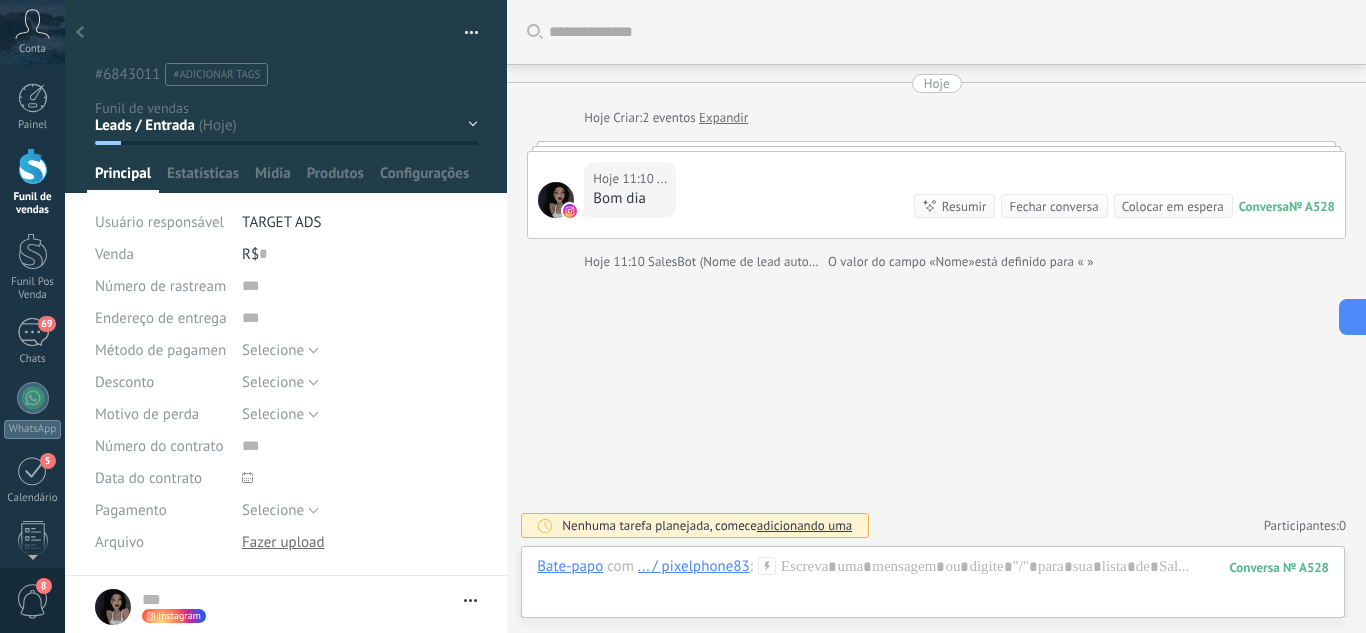 scroll, scrollTop: 274, scrollLeft: 0, axis: vertical 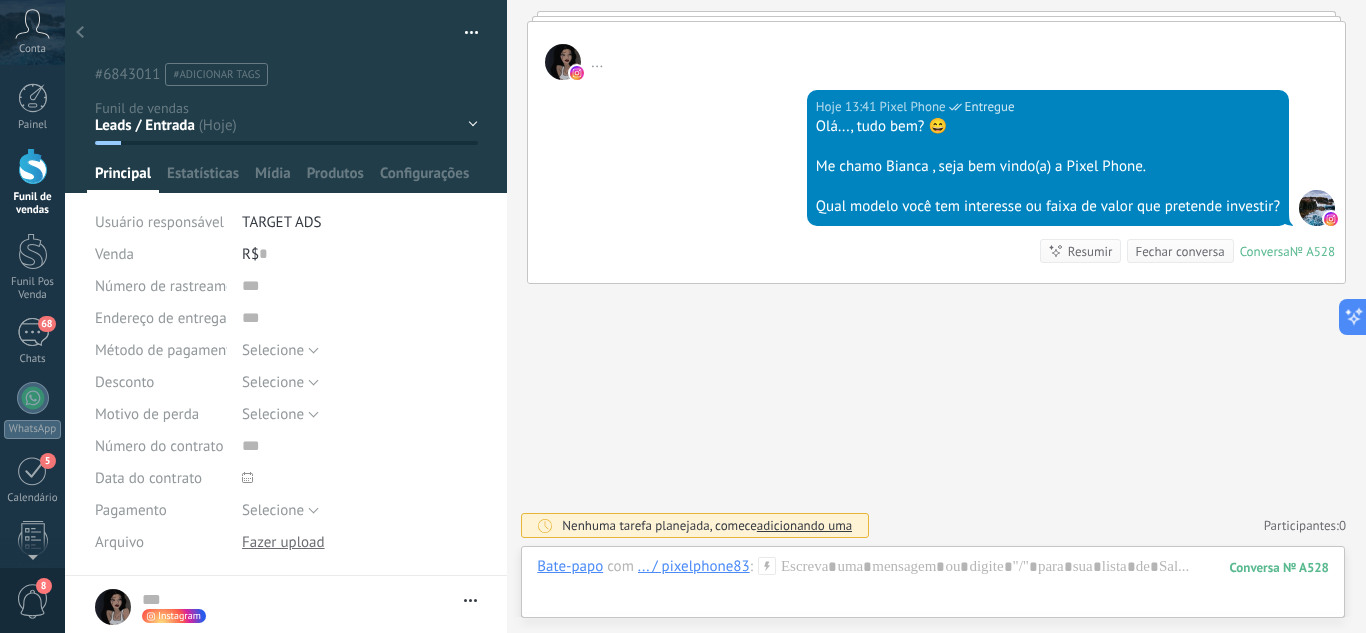 click on "Leads / Entrada
Atendimento
Atendimento Responder
Orçamento Enviado
Orçamento Responder
Negociação / Fechamento
-" at bounding box center [0, 0] 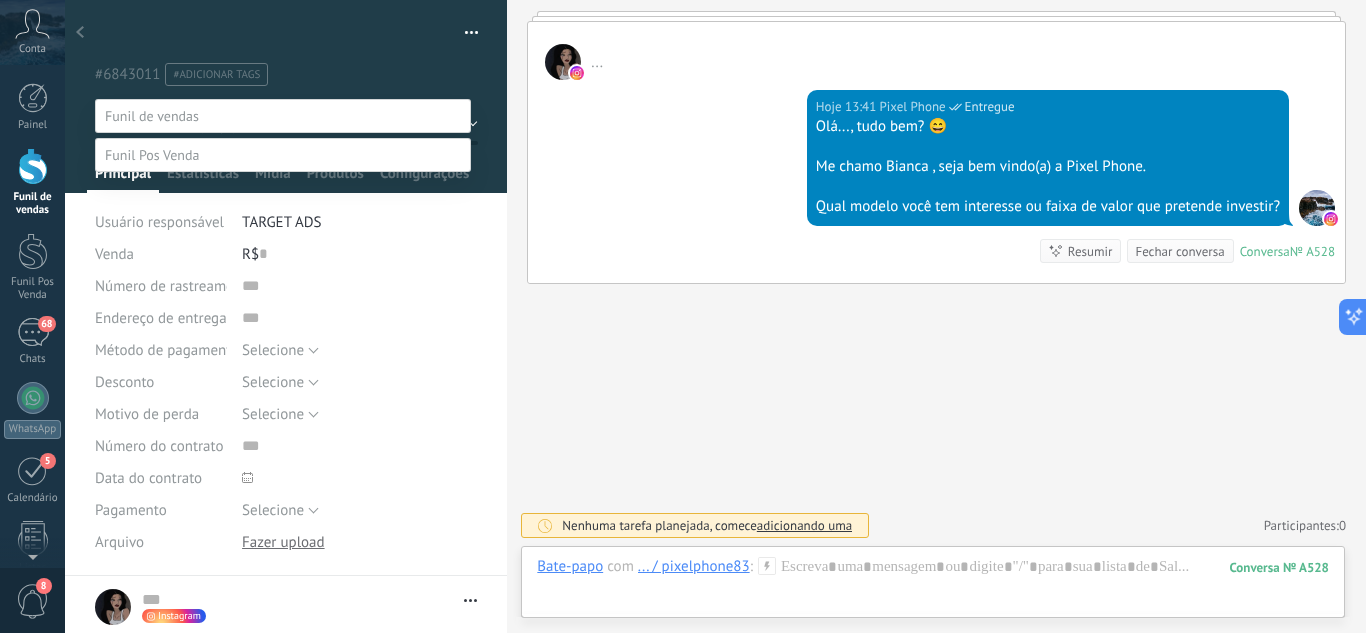 click on "Atendimento" at bounding box center (0, 0) 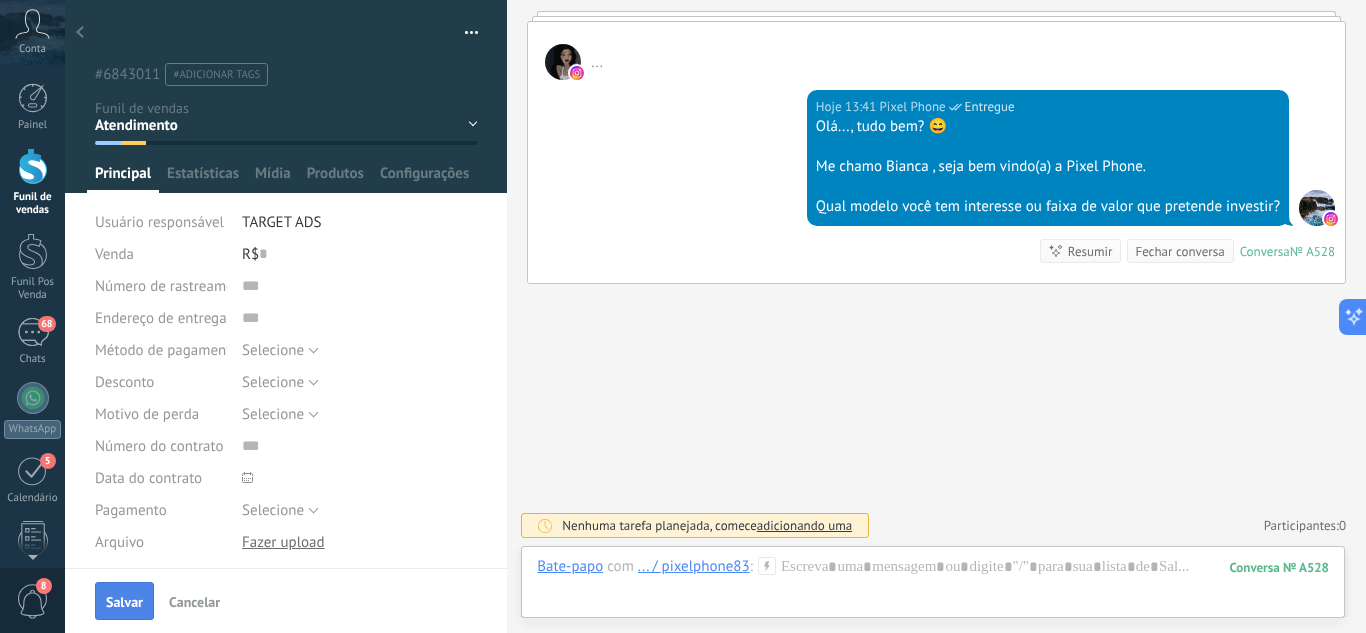 click on "Salvar" at bounding box center (124, 602) 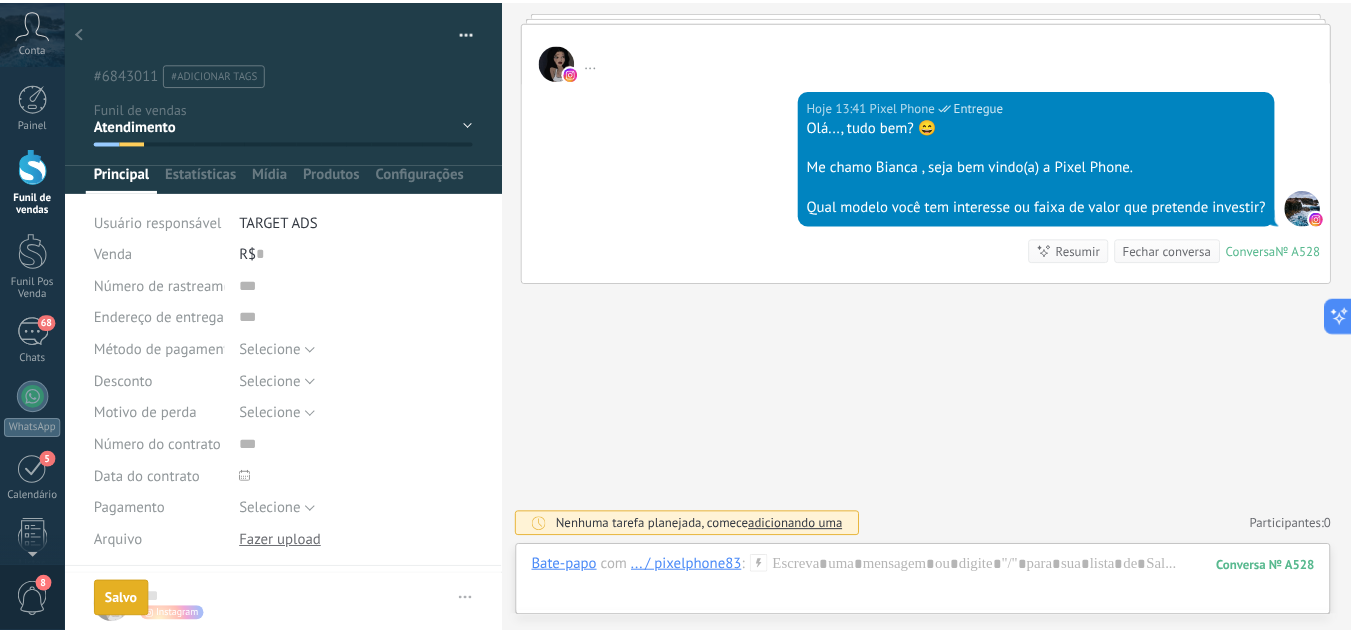 scroll, scrollTop: 307, scrollLeft: 0, axis: vertical 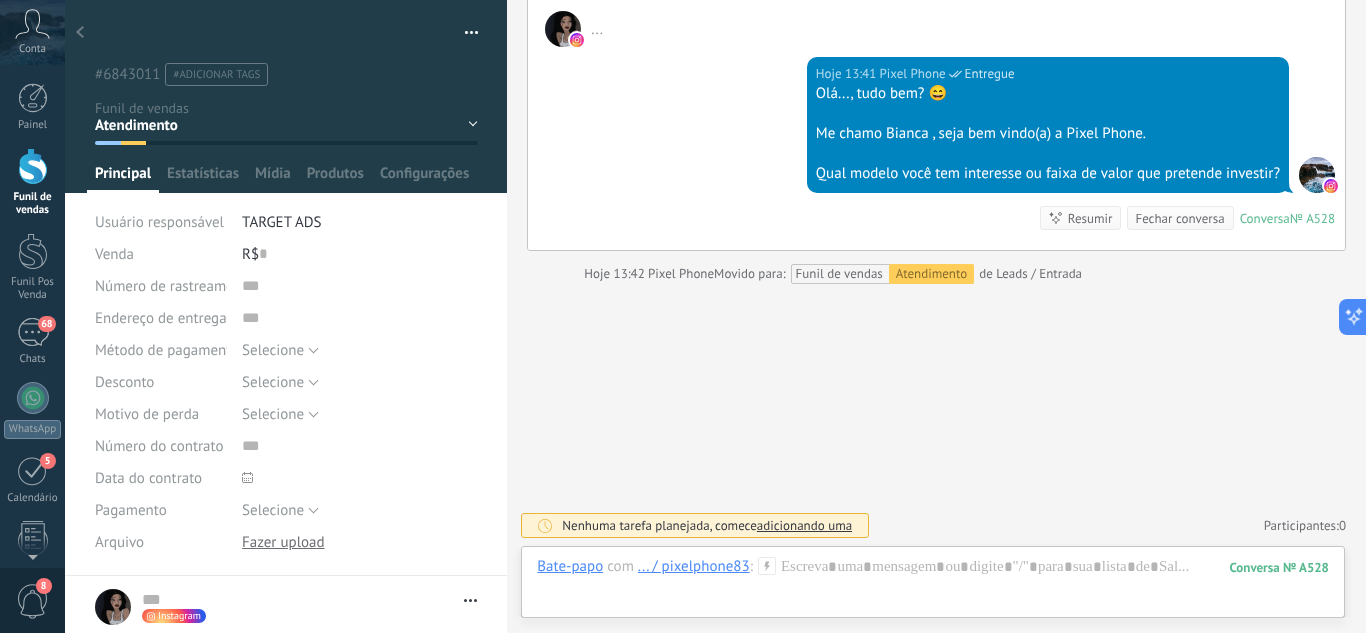 click 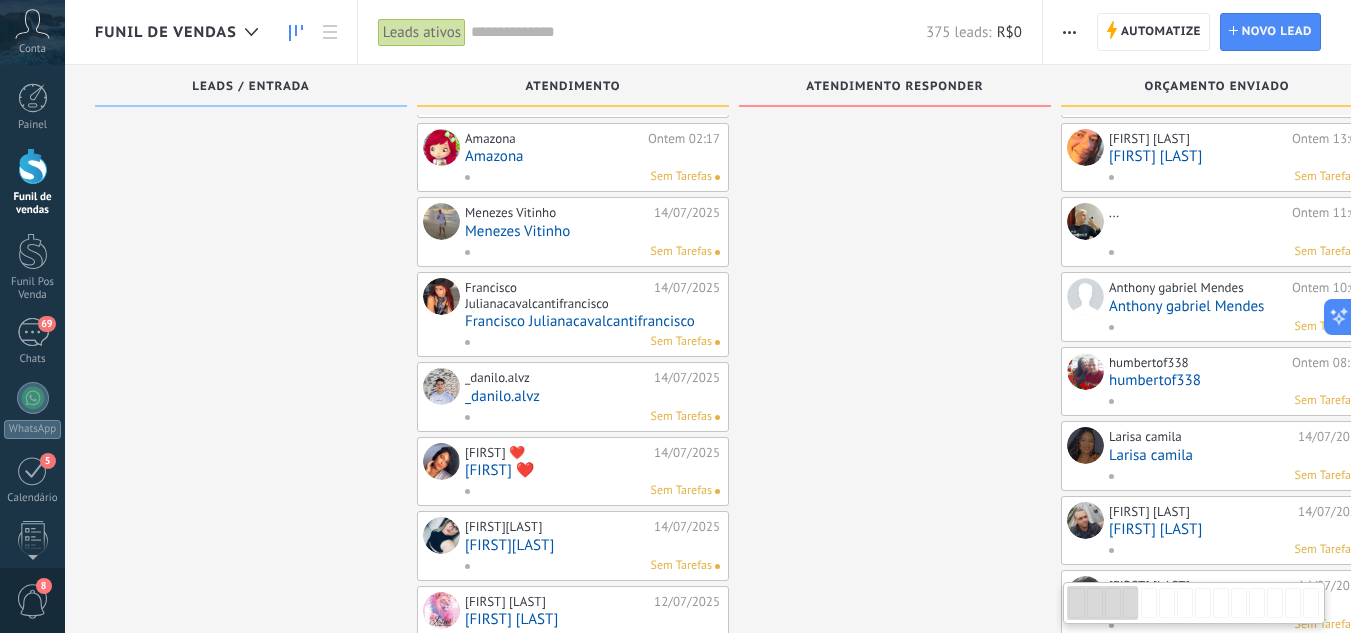 scroll, scrollTop: 1051, scrollLeft: 0, axis: vertical 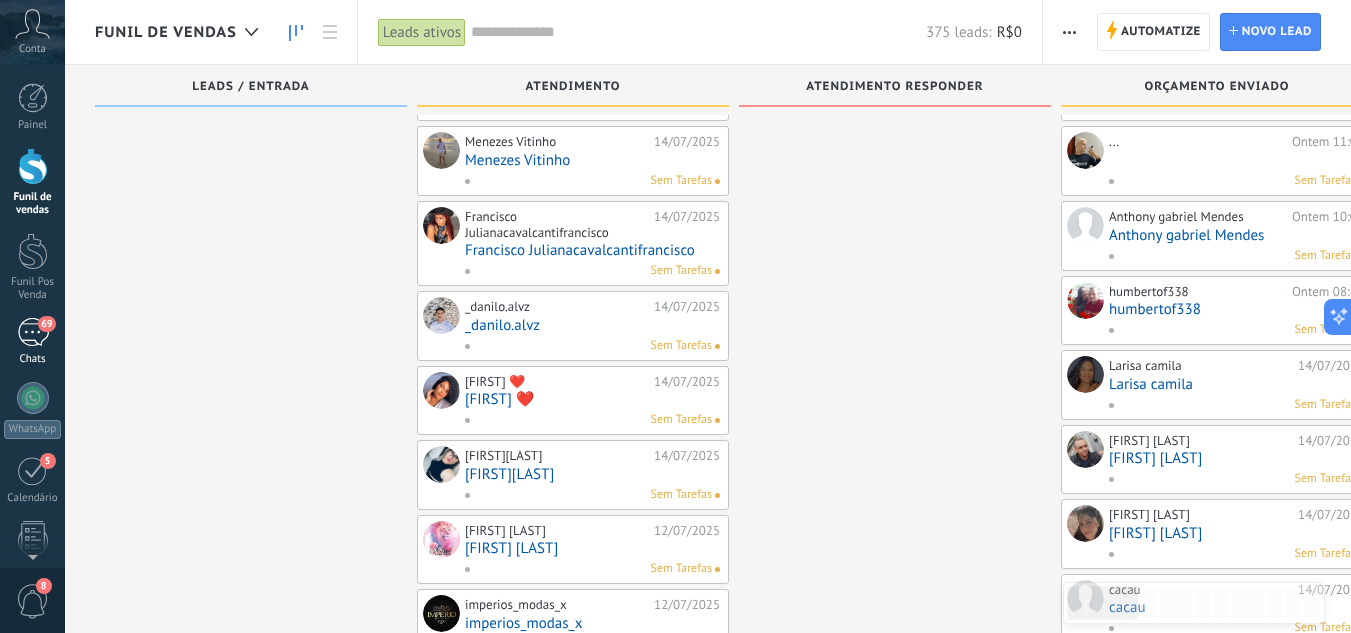 click on "69" at bounding box center [33, 332] 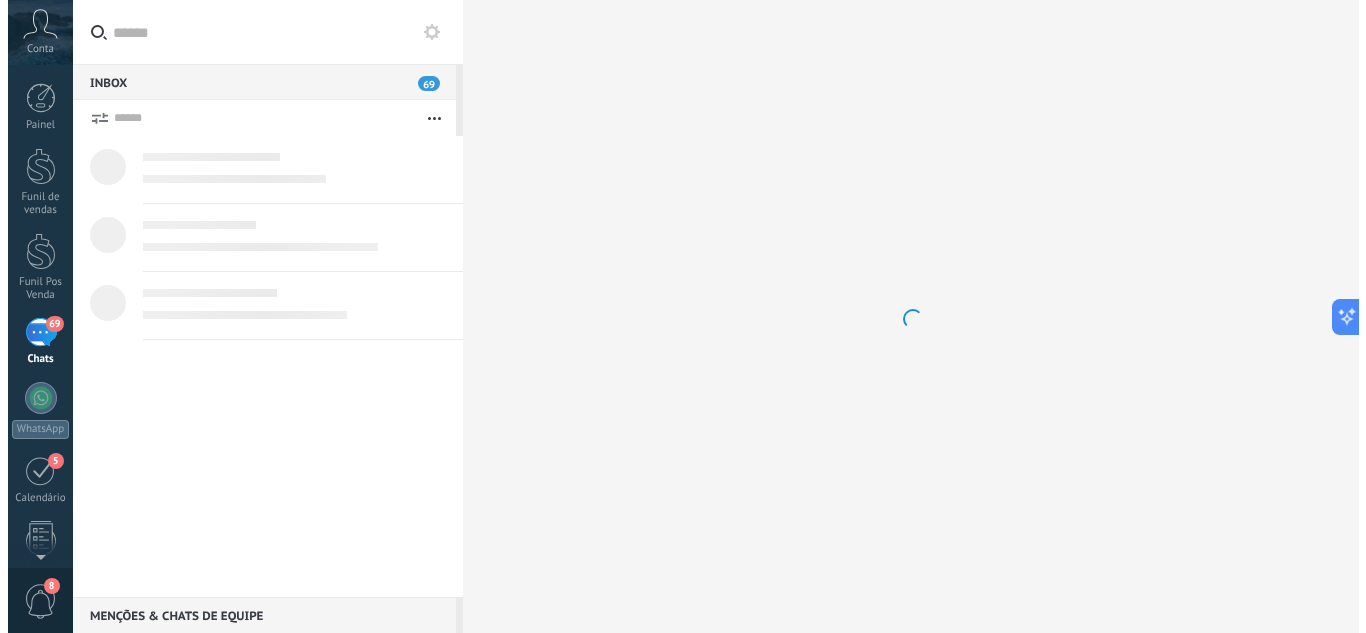 scroll, scrollTop: 0, scrollLeft: 0, axis: both 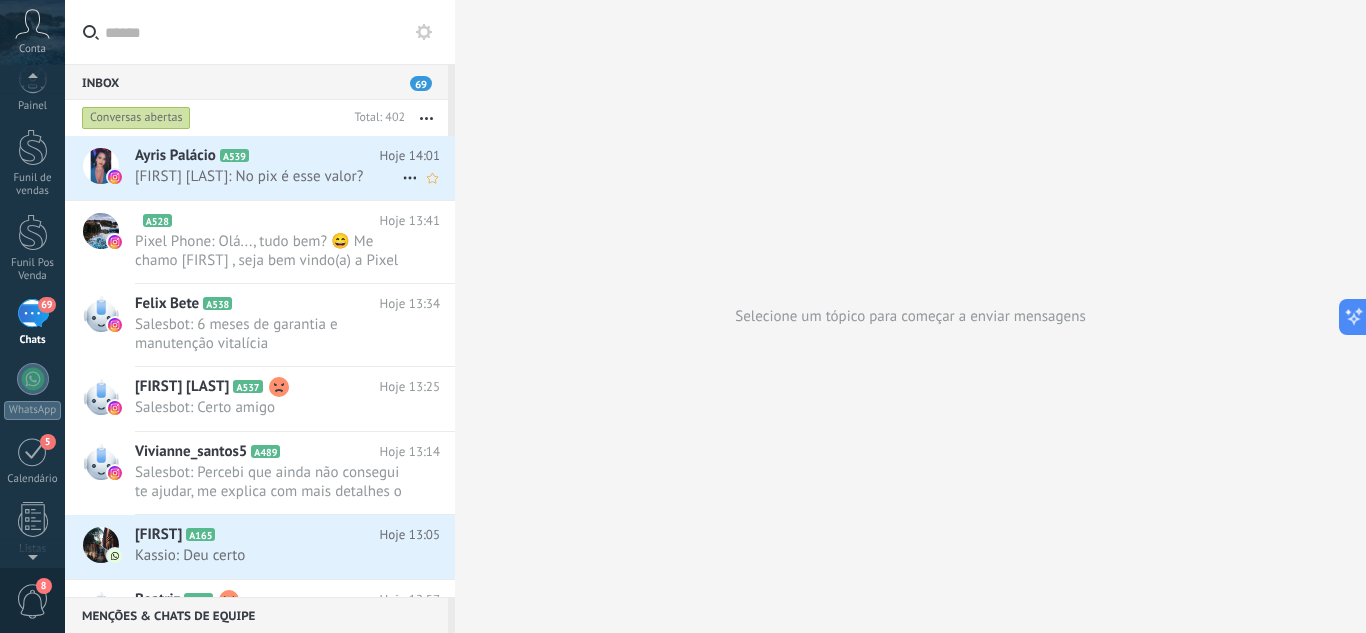click on "Ayris Palácio
A539
Hoje 14:01
Ayris Palácio: No pix é esse valor?" at bounding box center (295, 167) 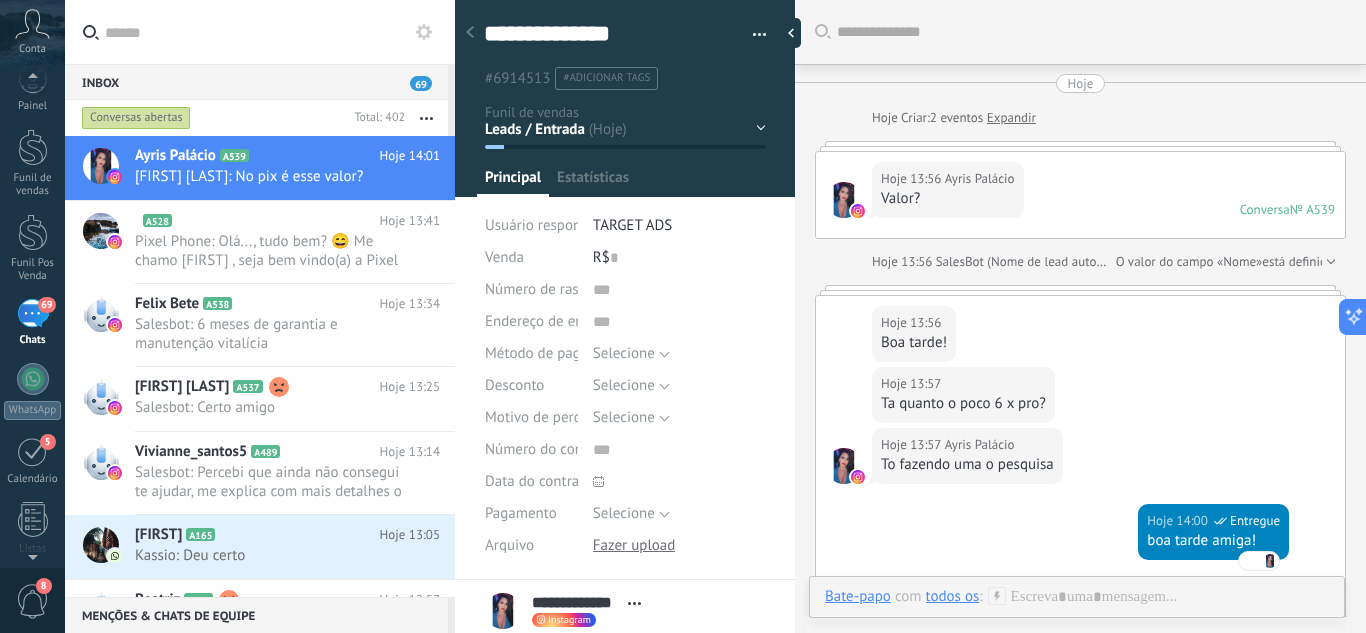 scroll, scrollTop: 400, scrollLeft: 0, axis: vertical 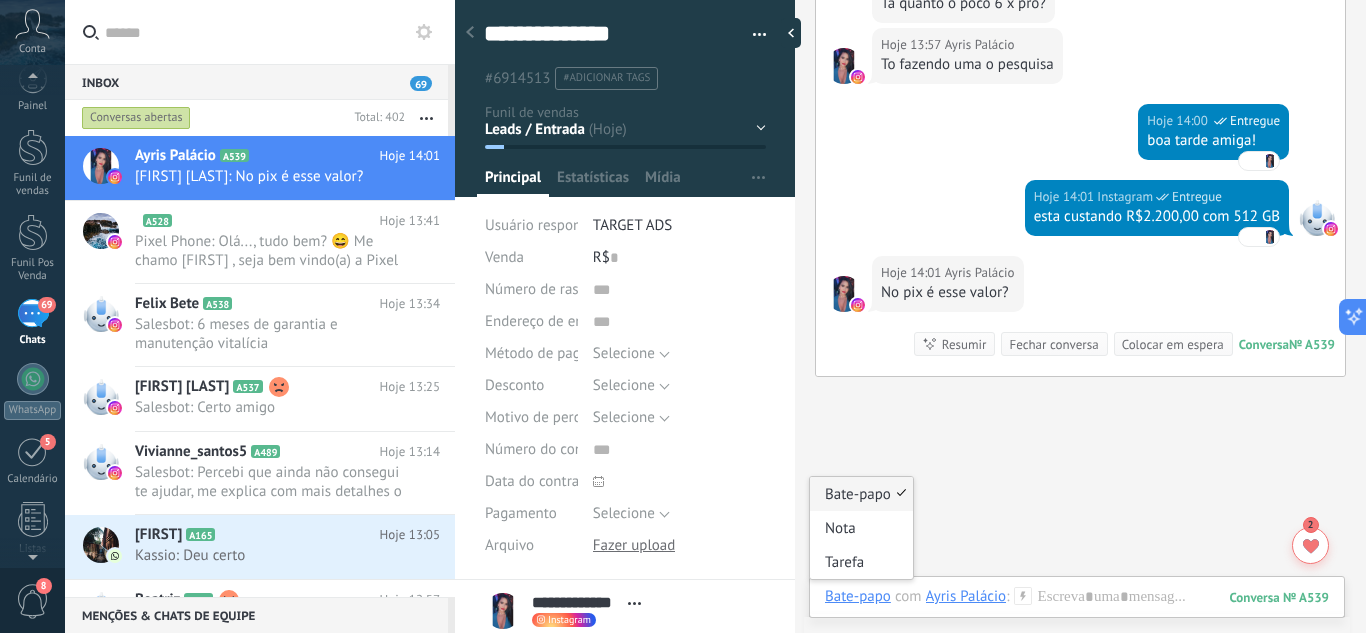 click 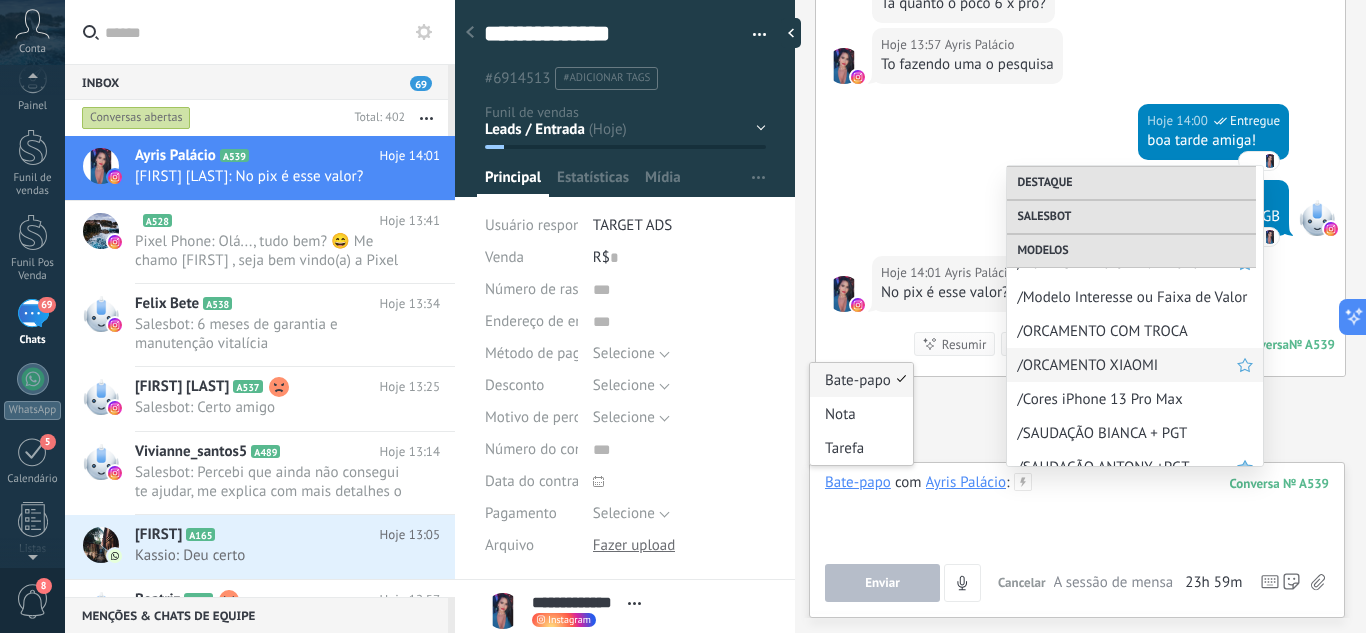 scroll, scrollTop: 788, scrollLeft: 0, axis: vertical 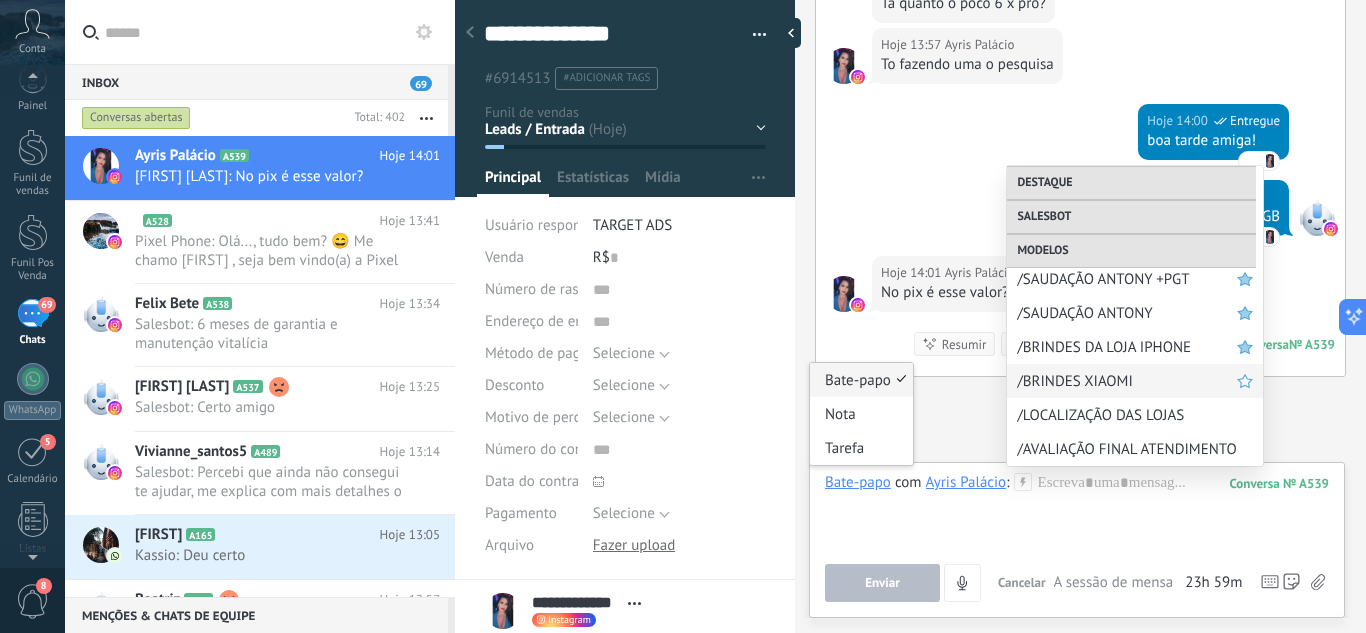 click on "/BRINDES XIAOMI" at bounding box center [1127, 381] 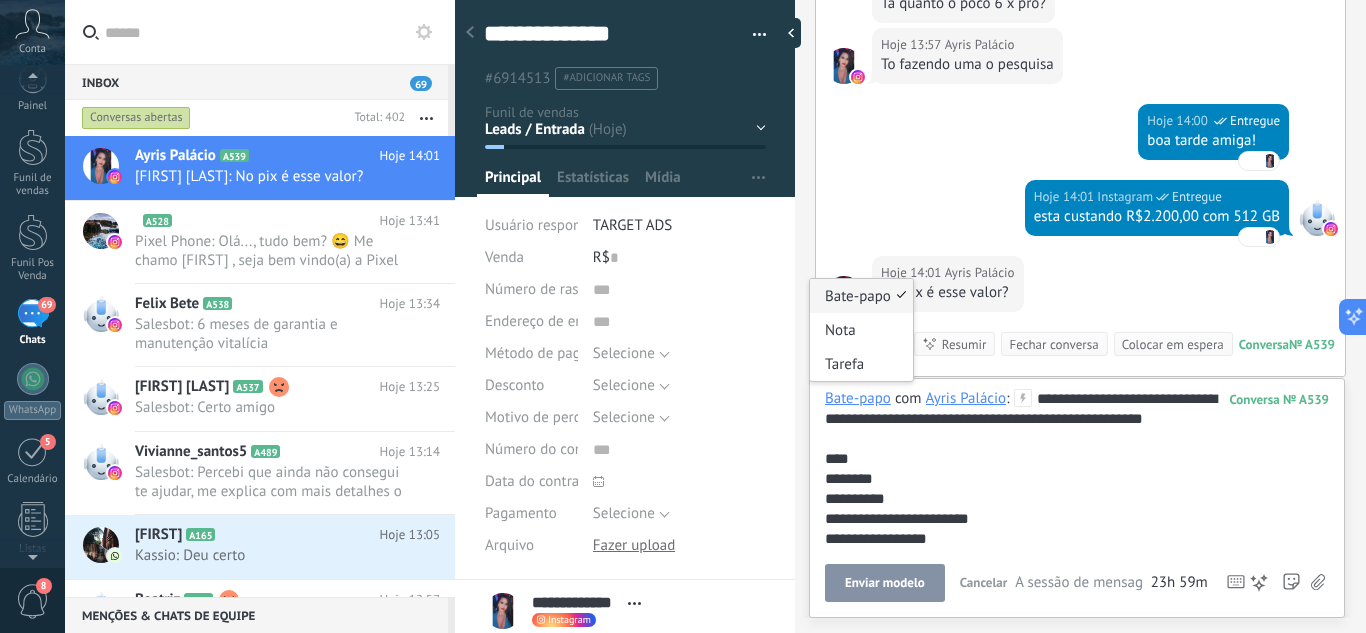 click on "Enviar modelo" at bounding box center (885, 583) 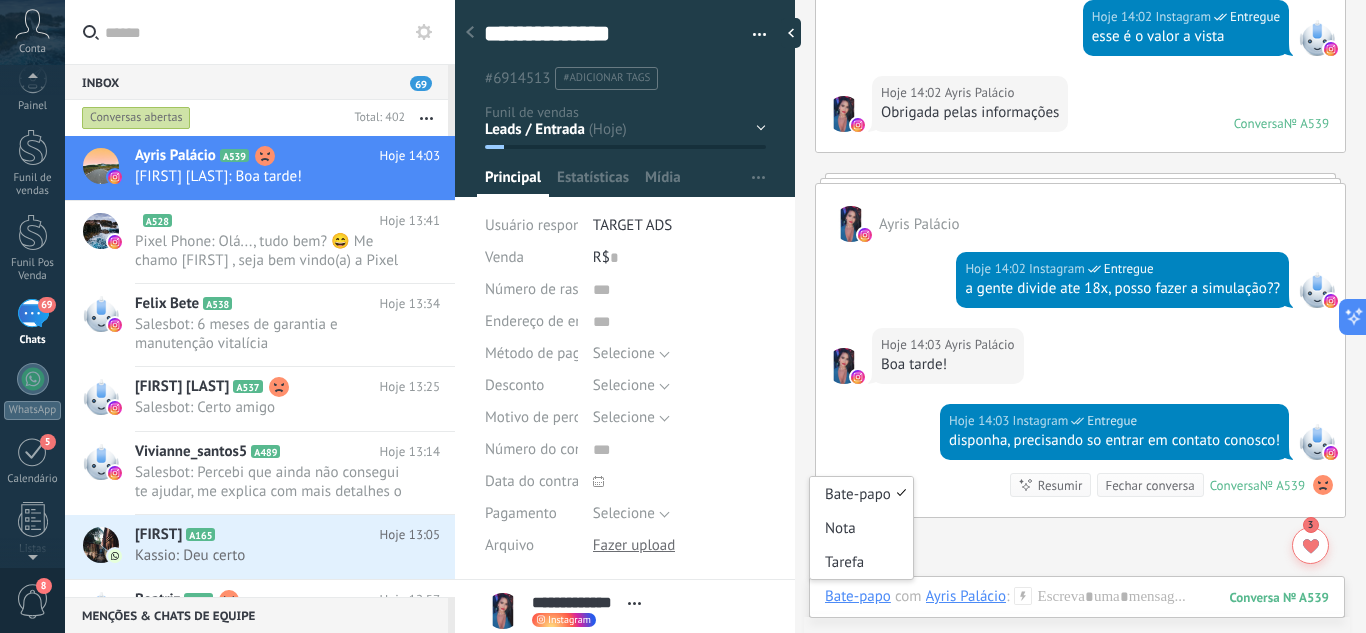 scroll, scrollTop: 1201, scrollLeft: 0, axis: vertical 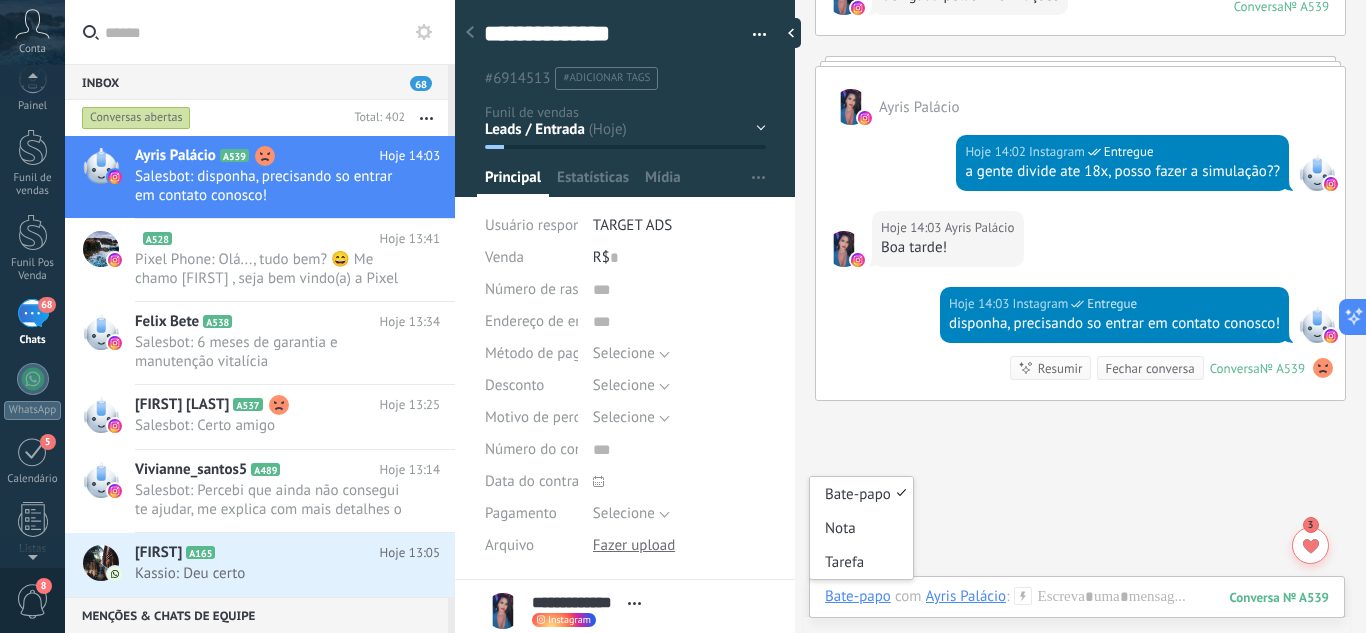 click 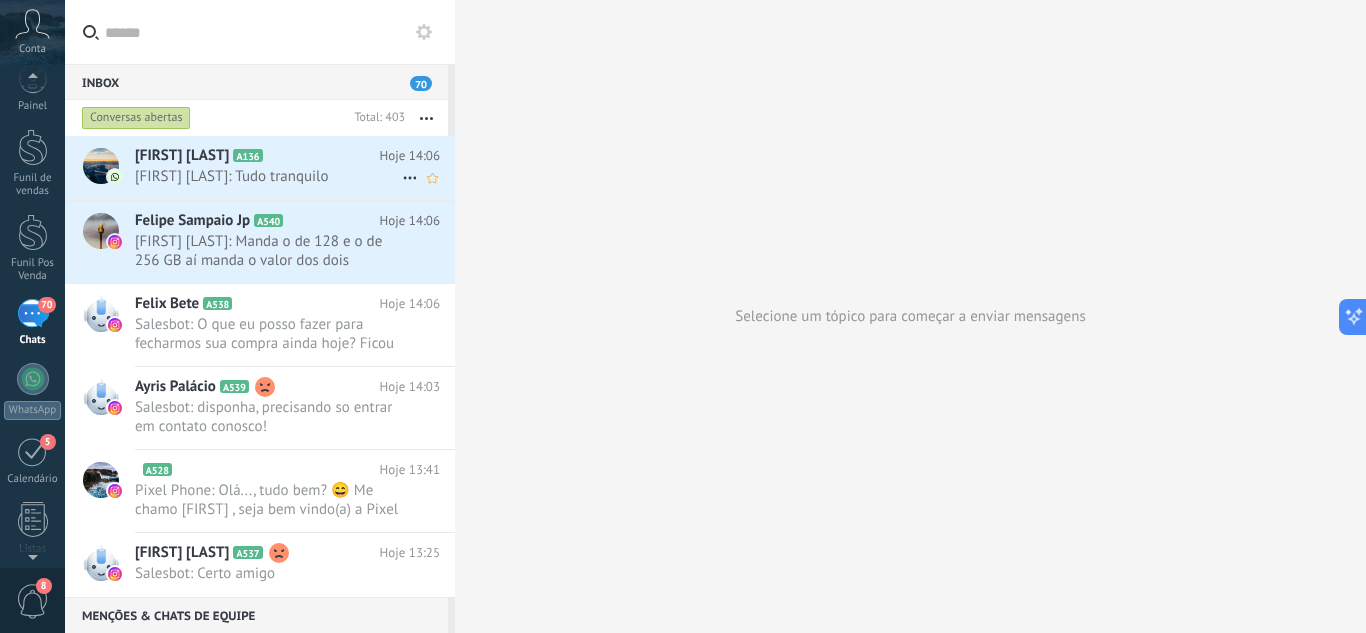 click on "Eduarda Hemily
A136" at bounding box center [257, 156] 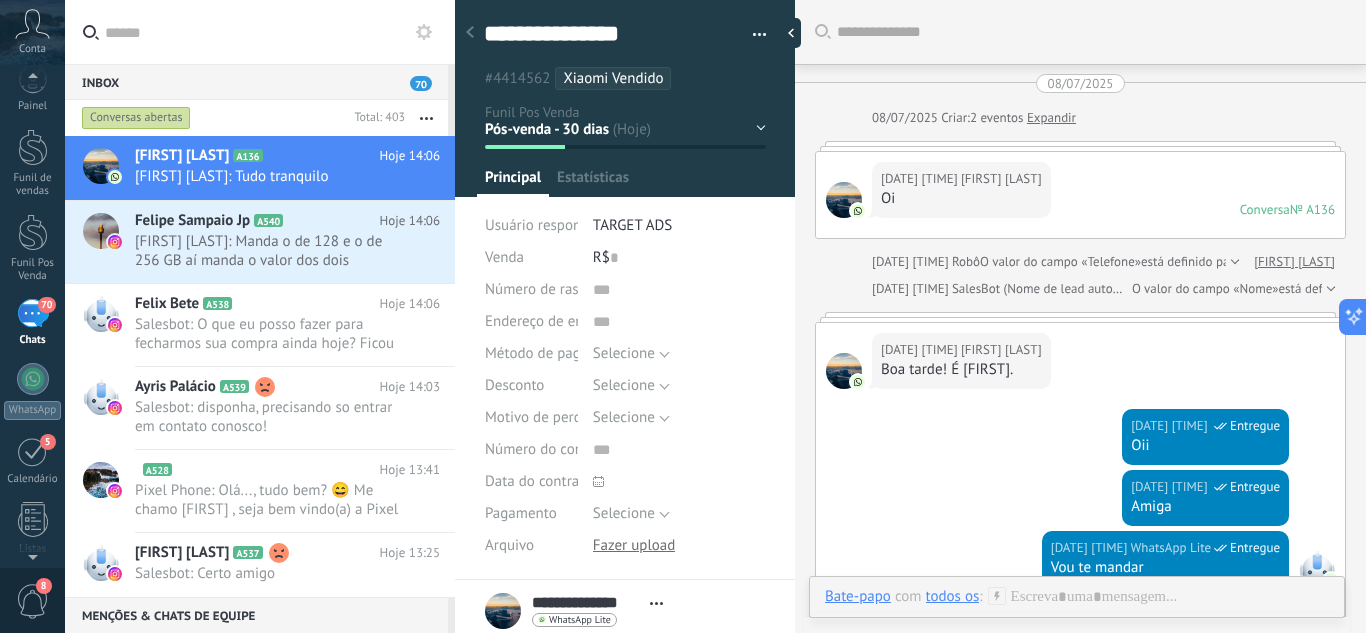 scroll, scrollTop: 30, scrollLeft: 0, axis: vertical 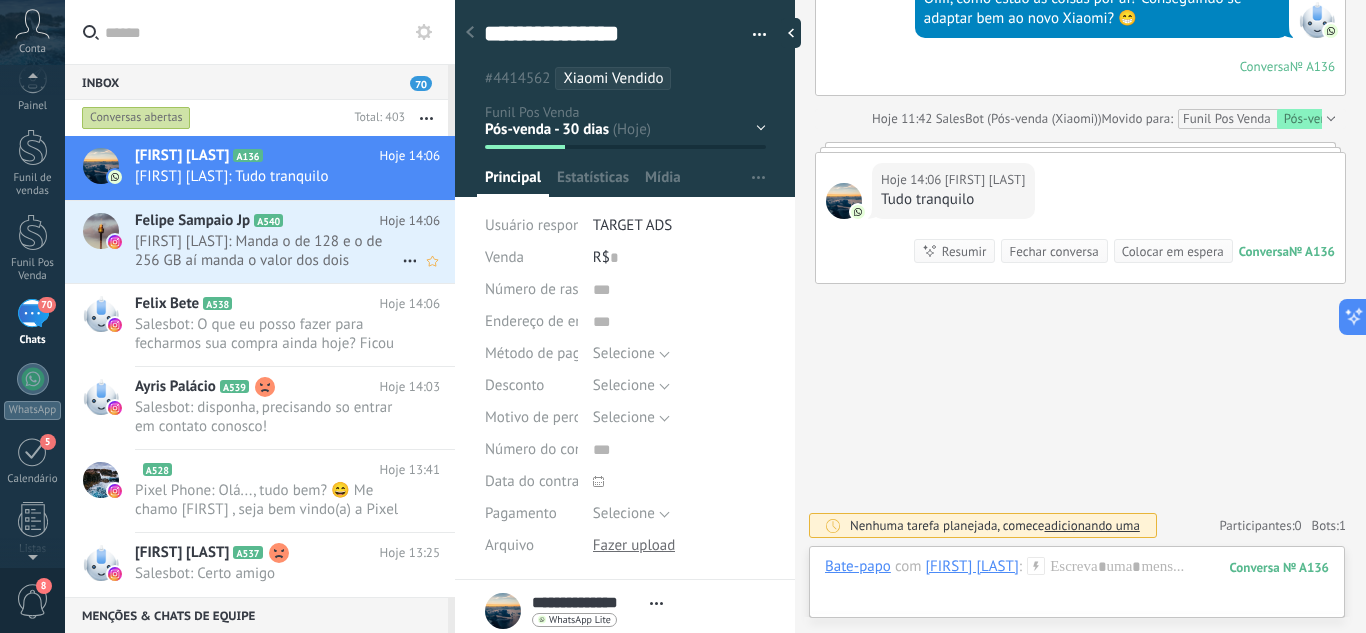 click on "Felipe Sampaio Jp: Manda o de 128 e o de 256 GB aí manda o valor dos dois" at bounding box center (268, 251) 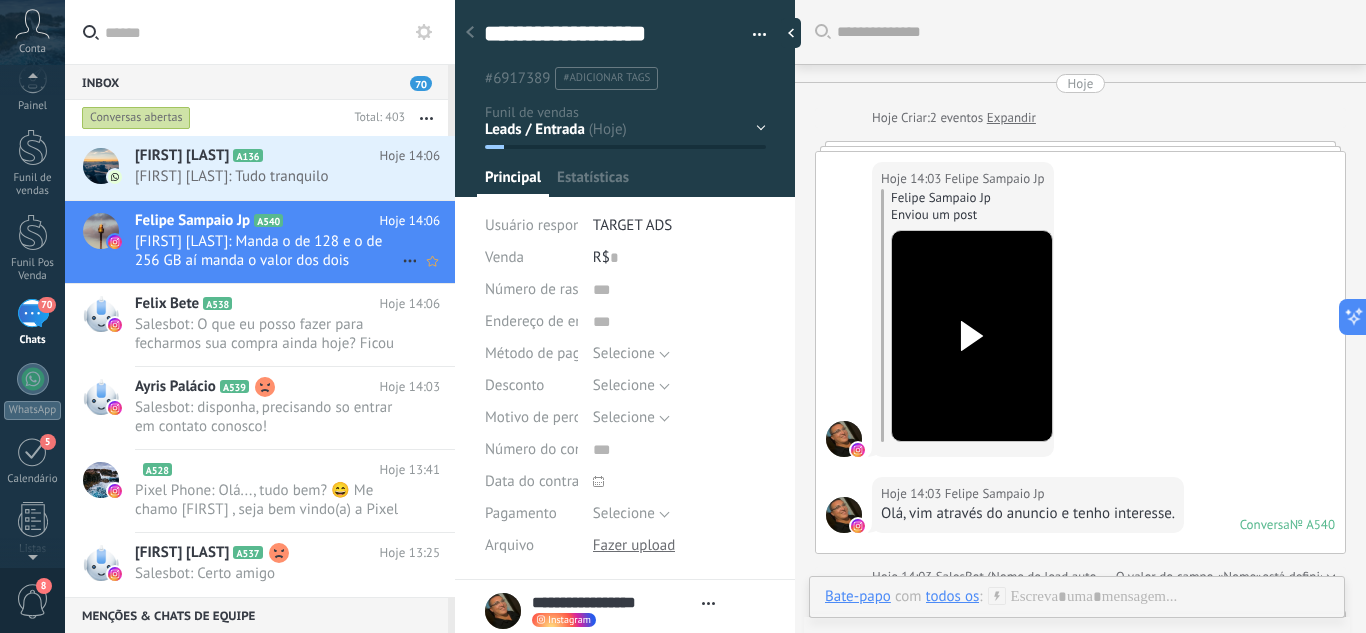 scroll, scrollTop: 922, scrollLeft: 0, axis: vertical 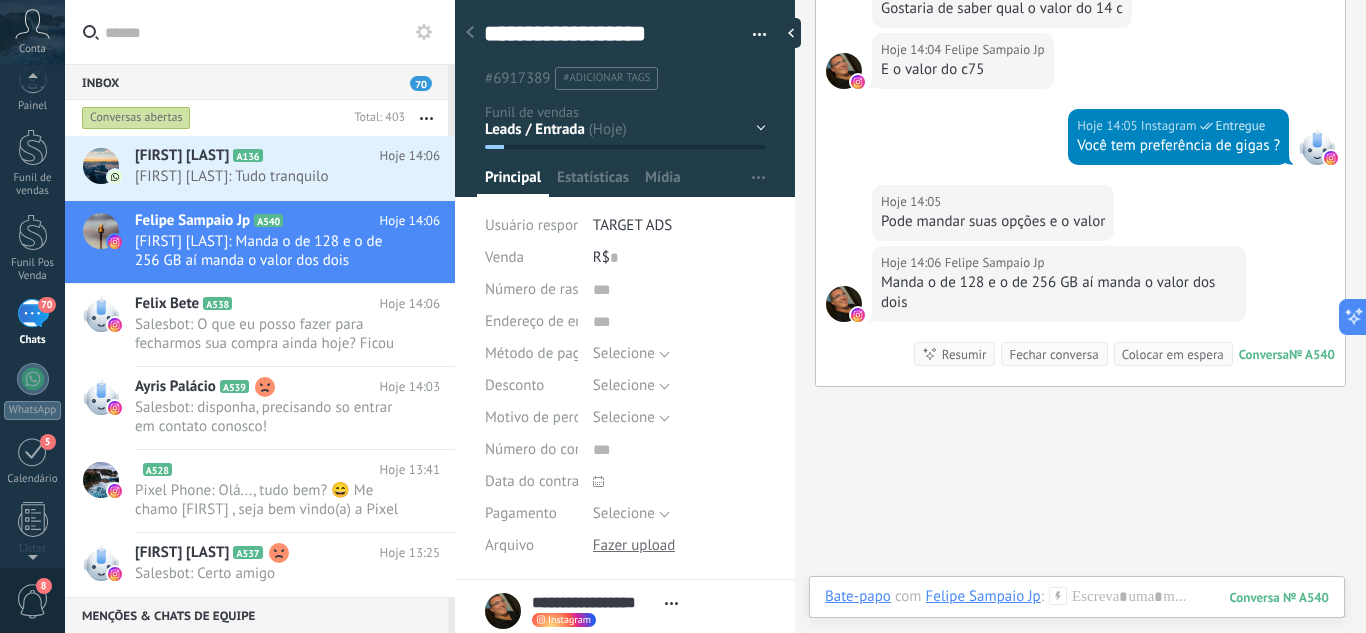 click at bounding box center (470, 33) 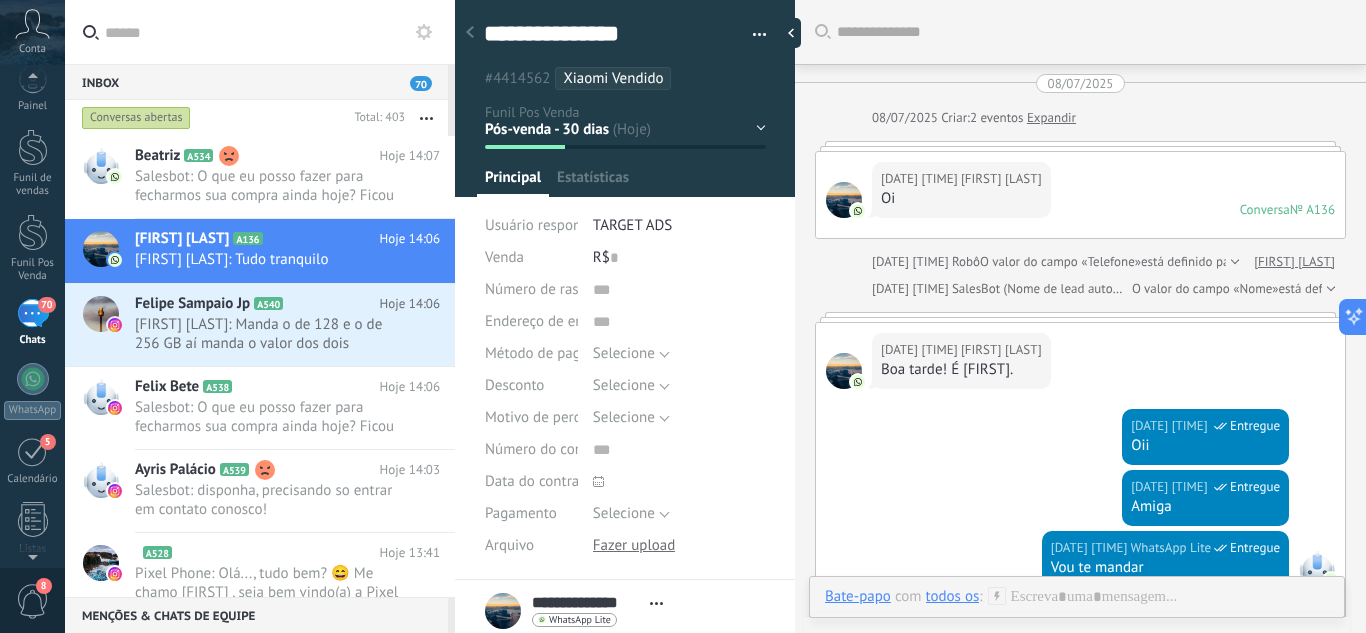 scroll, scrollTop: 30, scrollLeft: 0, axis: vertical 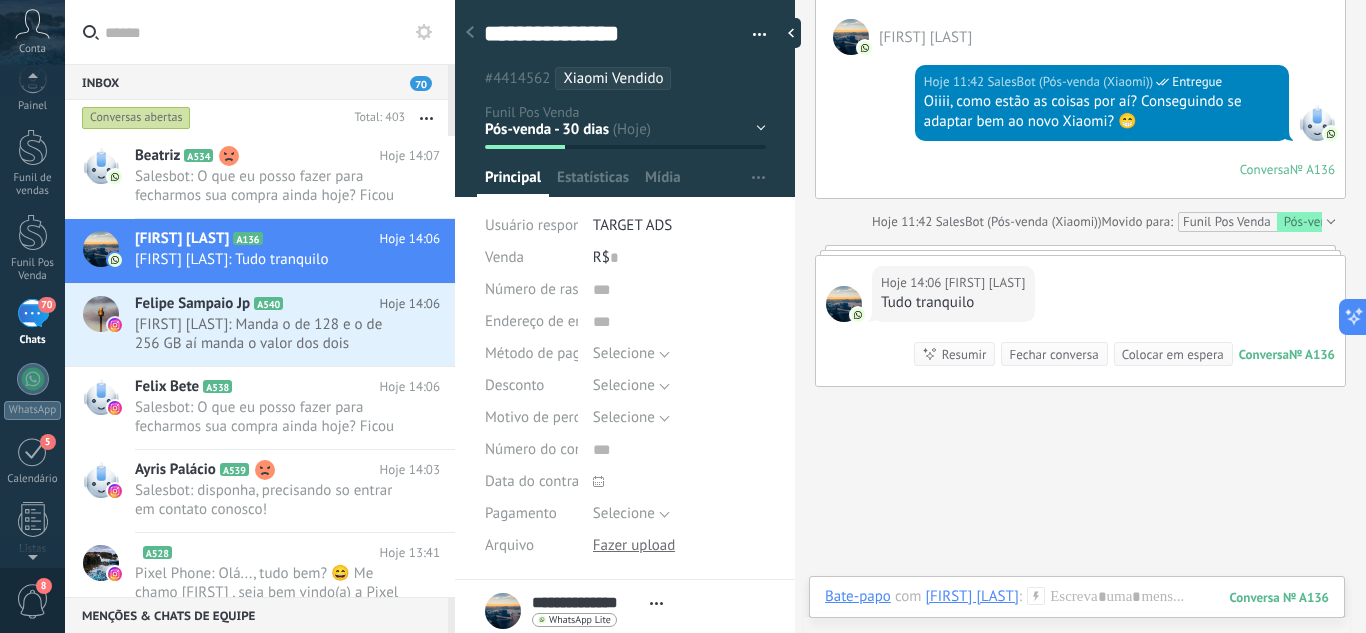 click at bounding box center (470, 33) 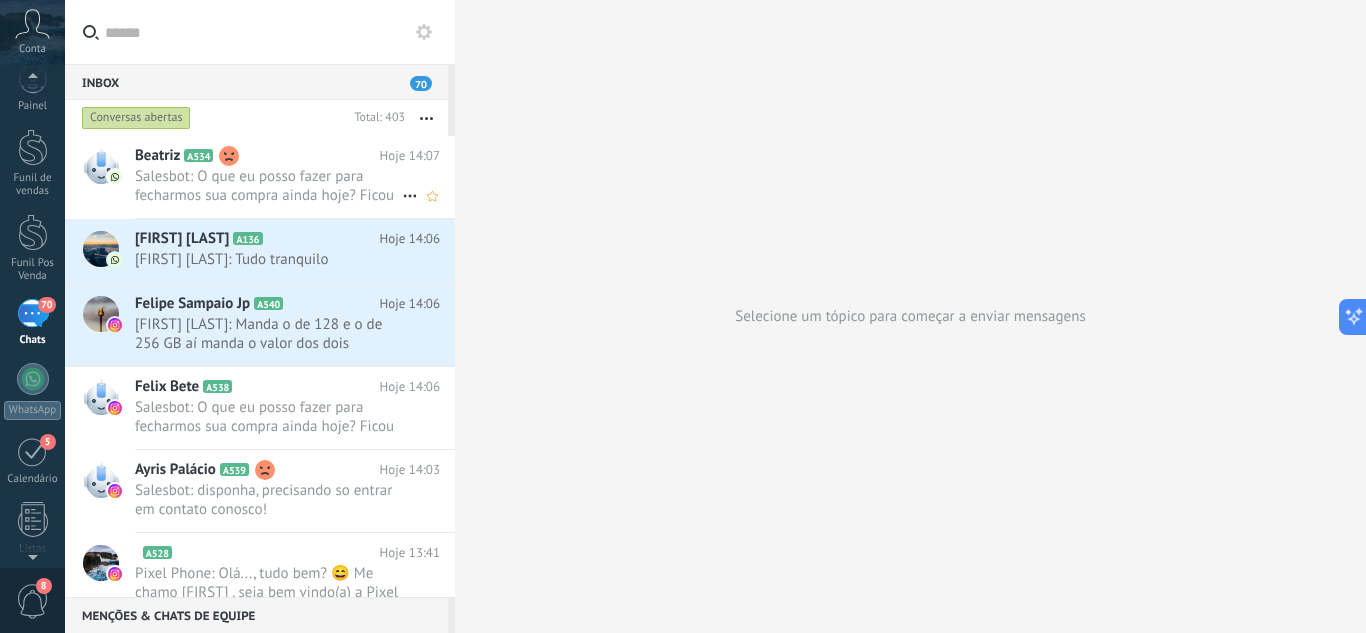 click on "Salesbot: O que eu posso fazer para fecharmos sua compra ainda hoje? Ficou alguma dúvida sobre o orçamento?" at bounding box center (268, 186) 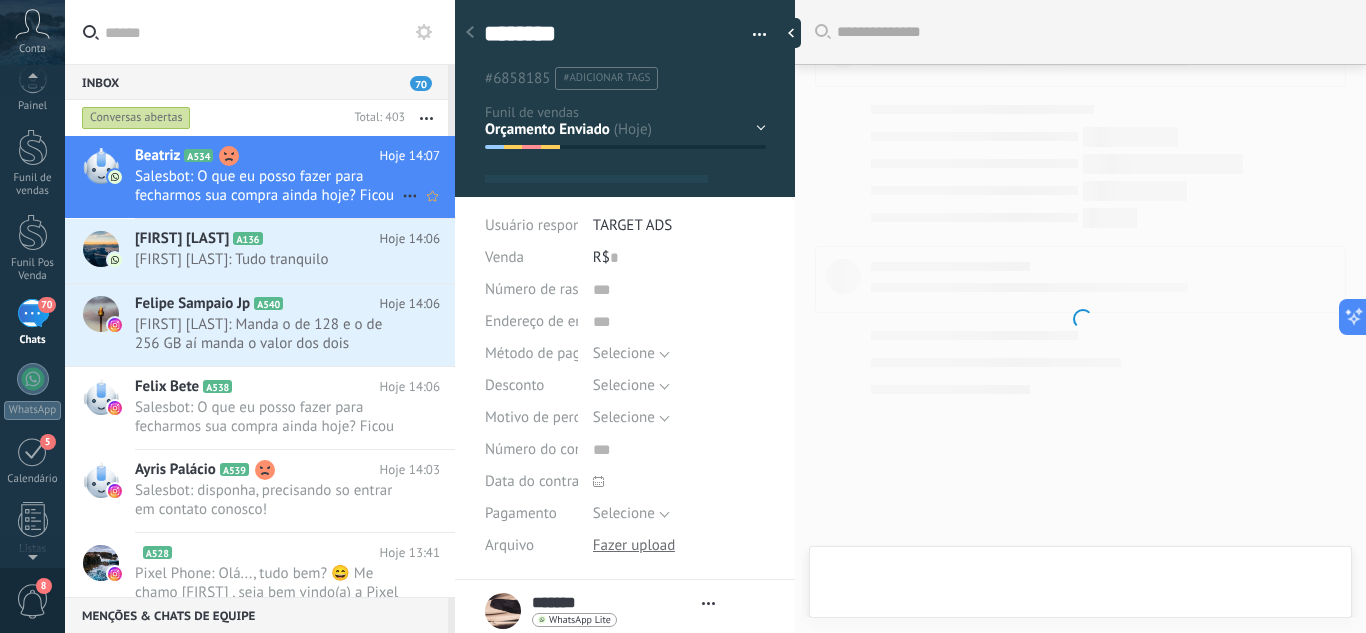 scroll, scrollTop: 1189, scrollLeft: 0, axis: vertical 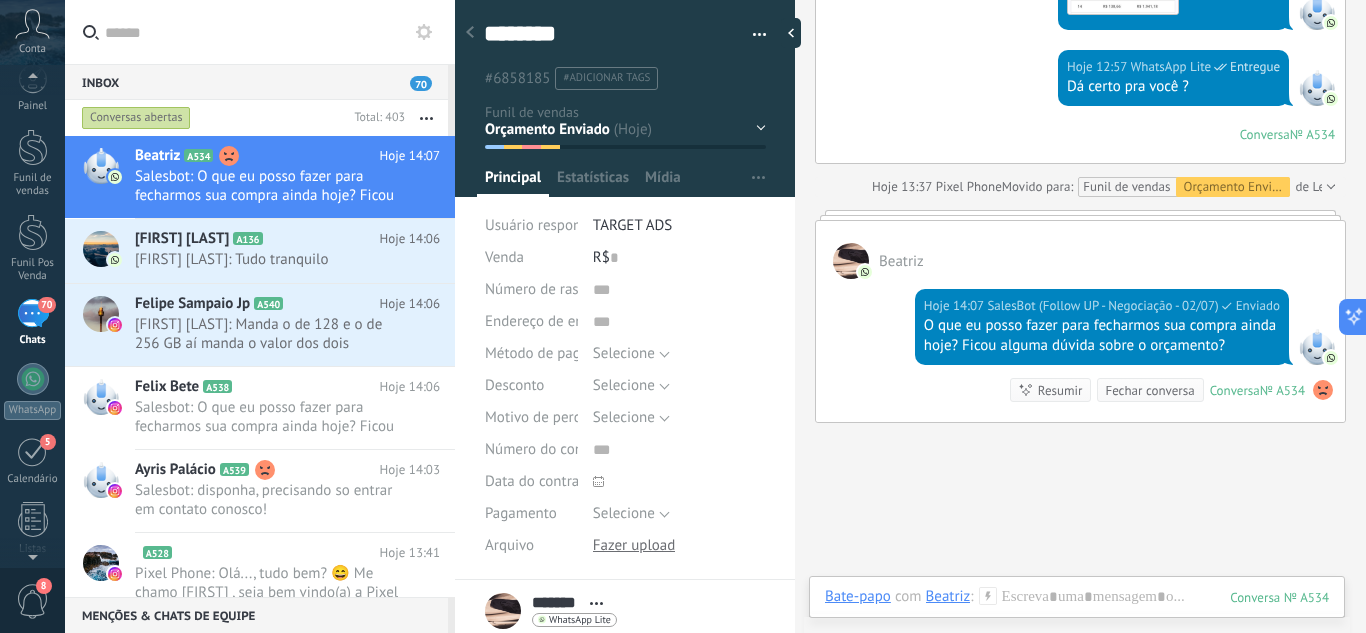 click 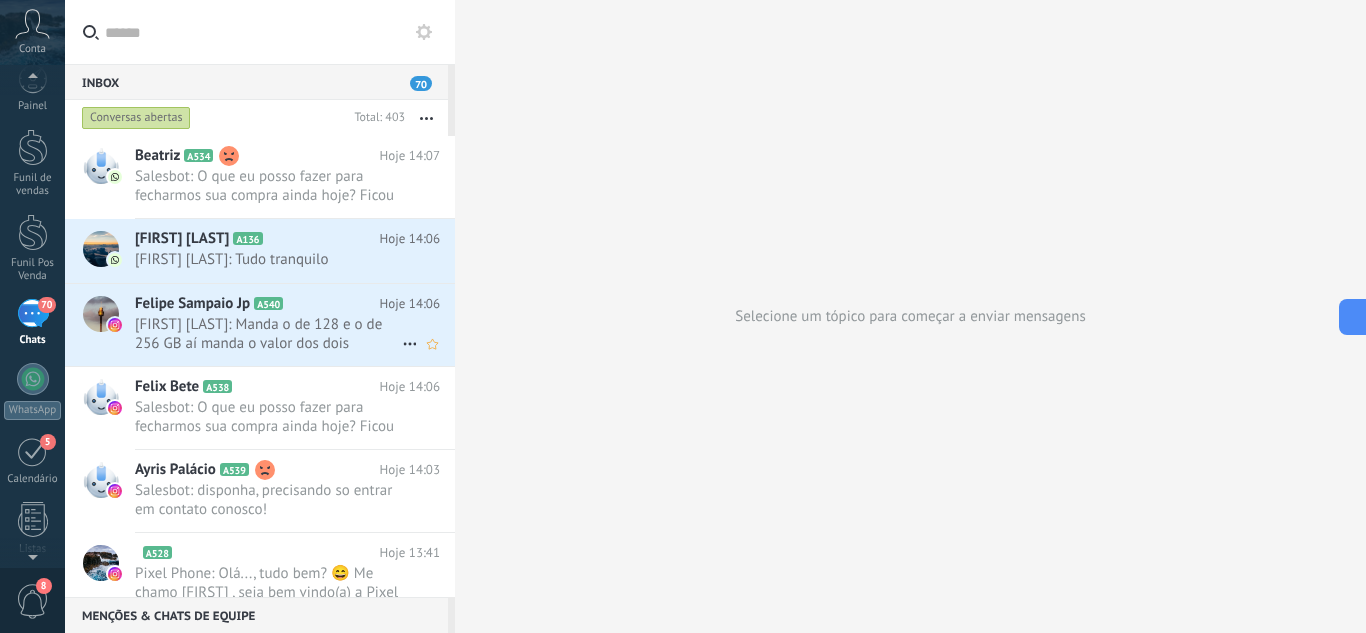 click on "Felipe Sampaio Jp: Manda o de 128 e o de 256 GB aí manda o valor dos dois" at bounding box center (268, 334) 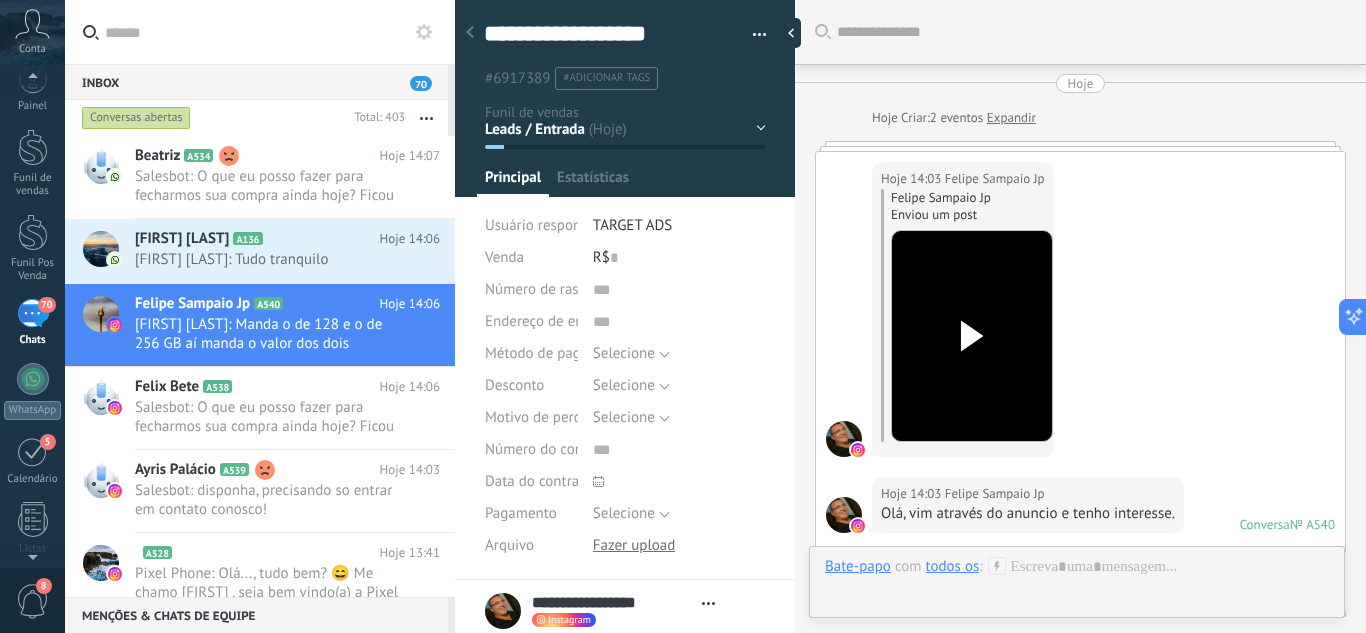 scroll, scrollTop: 30, scrollLeft: 0, axis: vertical 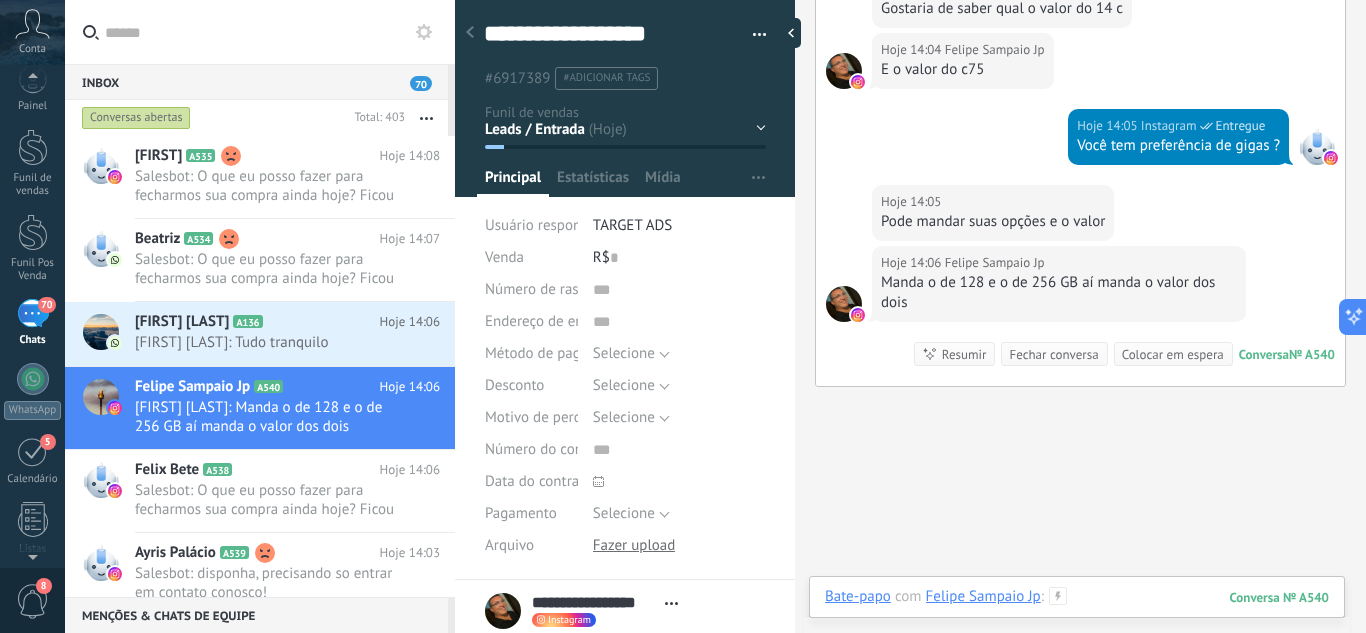 click at bounding box center [1077, 617] 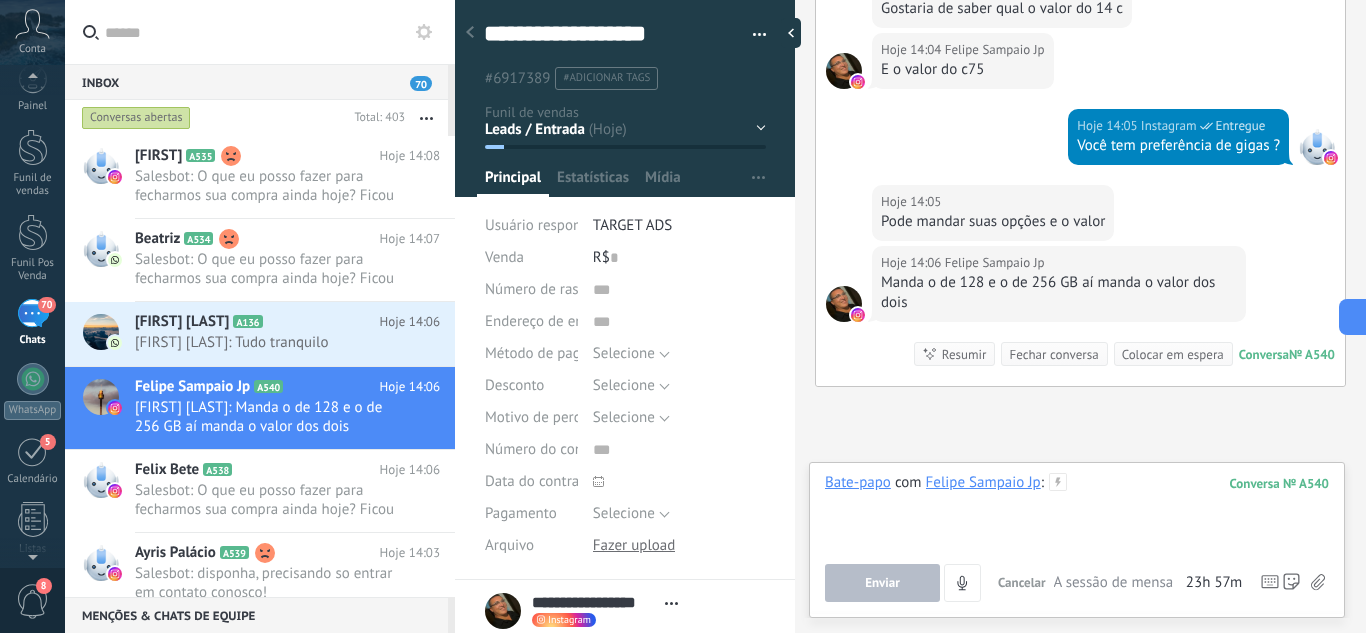 scroll, scrollTop: 1082, scrollLeft: 0, axis: vertical 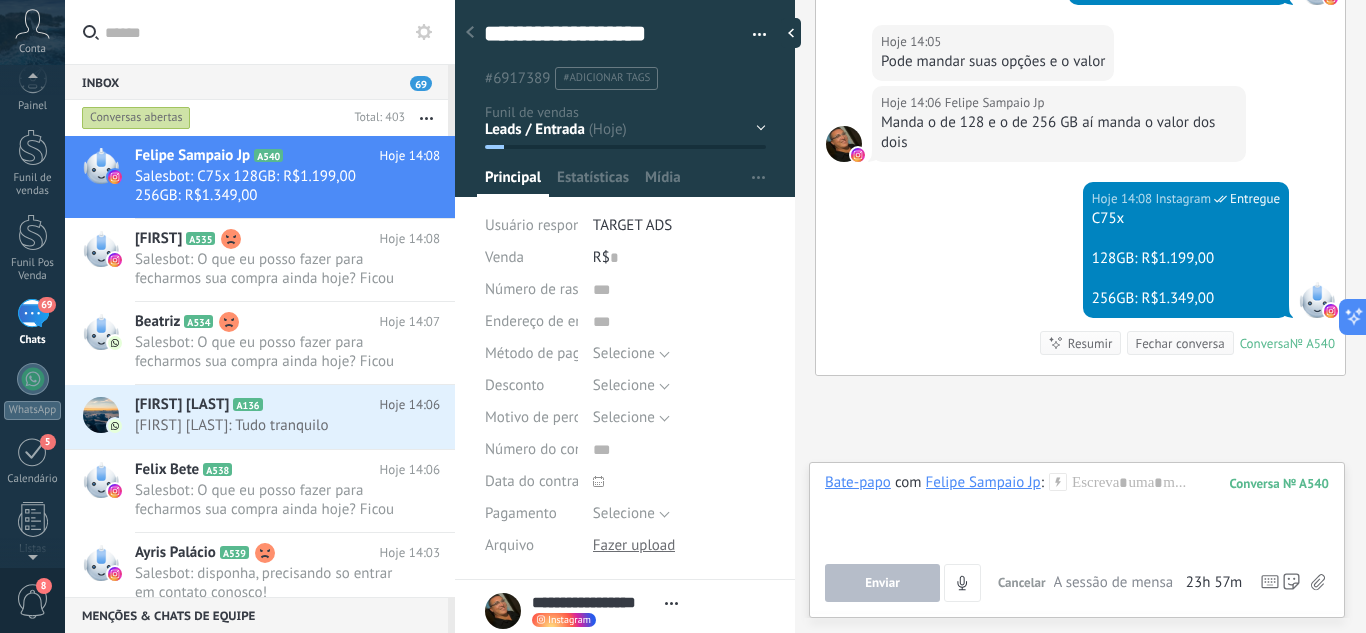 click at bounding box center (470, 33) 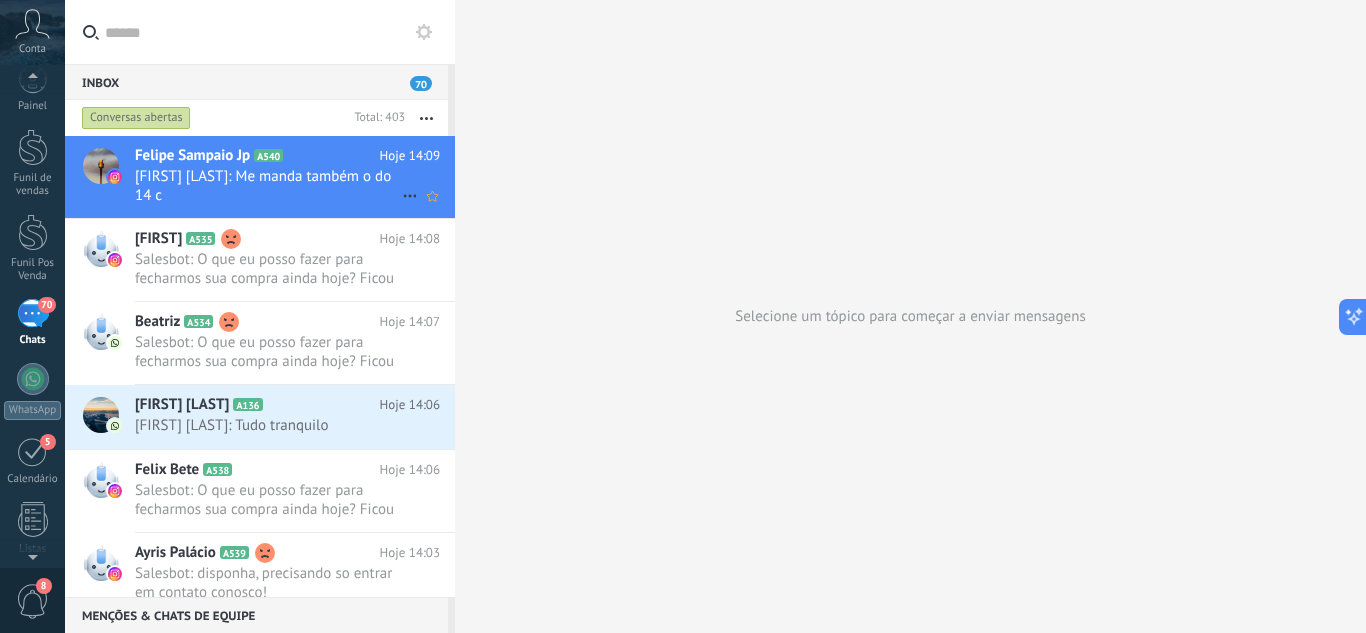 click on "Felipe Sampaio Jp
A540
Hoje 14:09
Felipe Sampaio Jp: Me manda também o do 14 c" at bounding box center (295, 177) 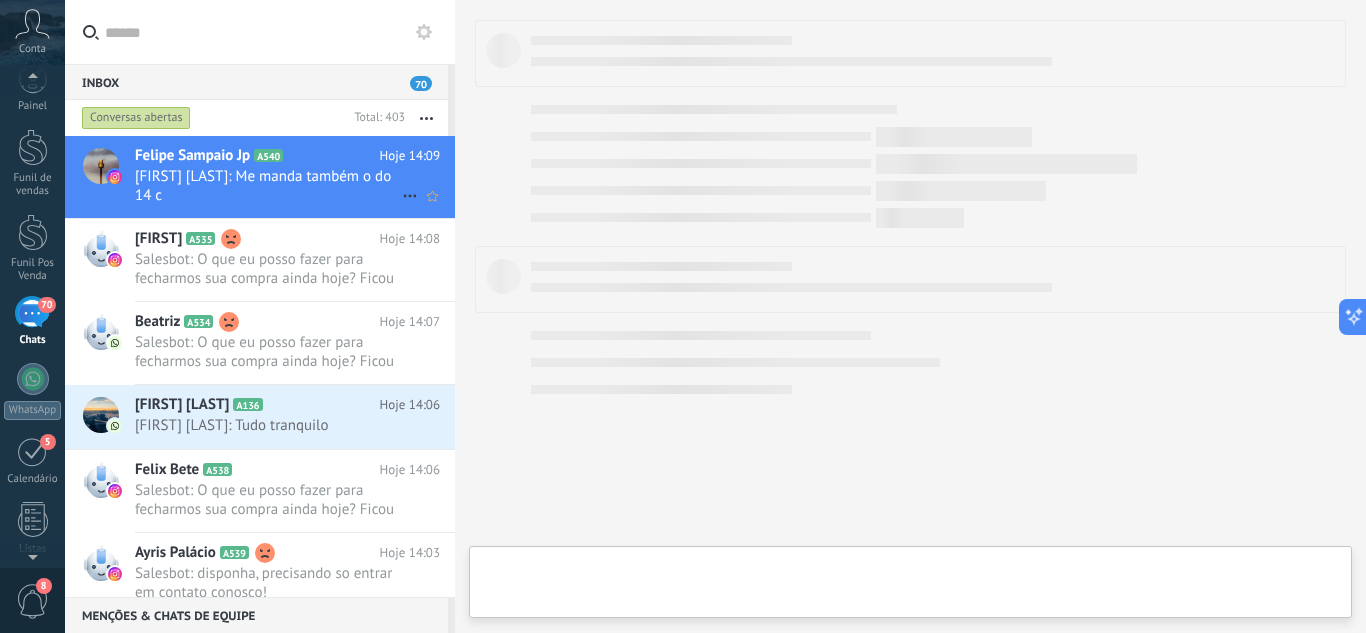 click on "Felipe Sampaio Jp
A540
Hoje 14:09
Felipe Sampaio Jp: Me manda também o do 14 c" at bounding box center [295, 177] 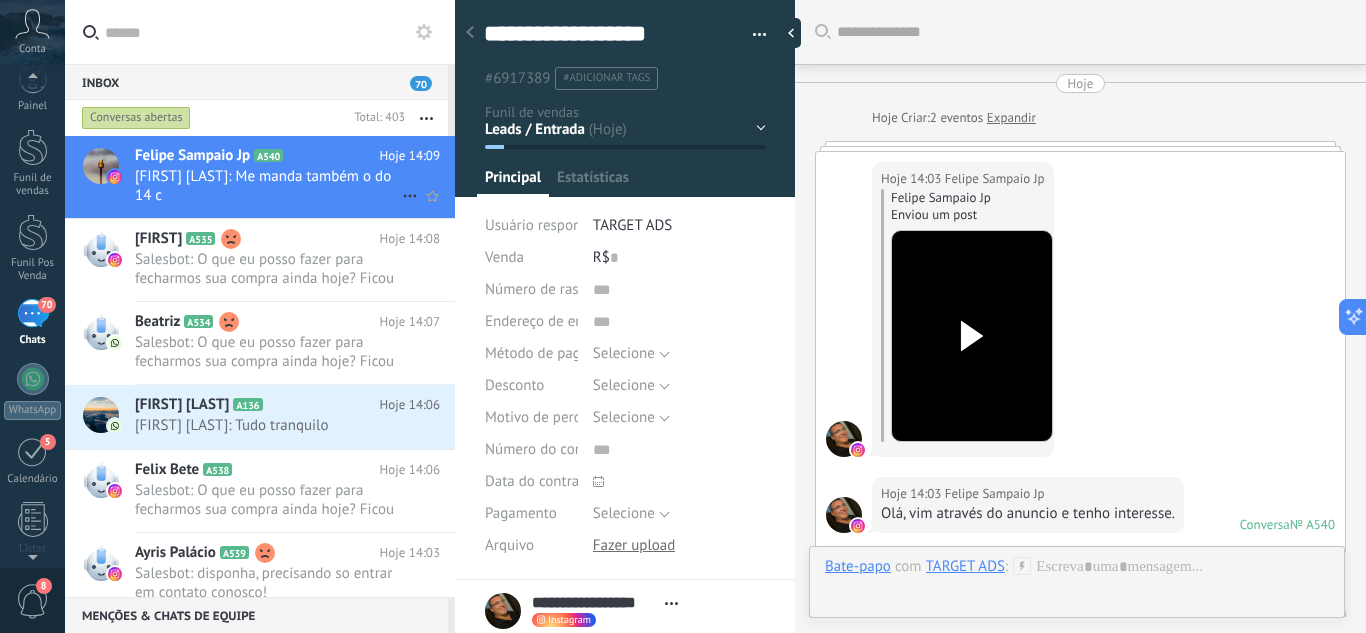 scroll, scrollTop: 30, scrollLeft: 0, axis: vertical 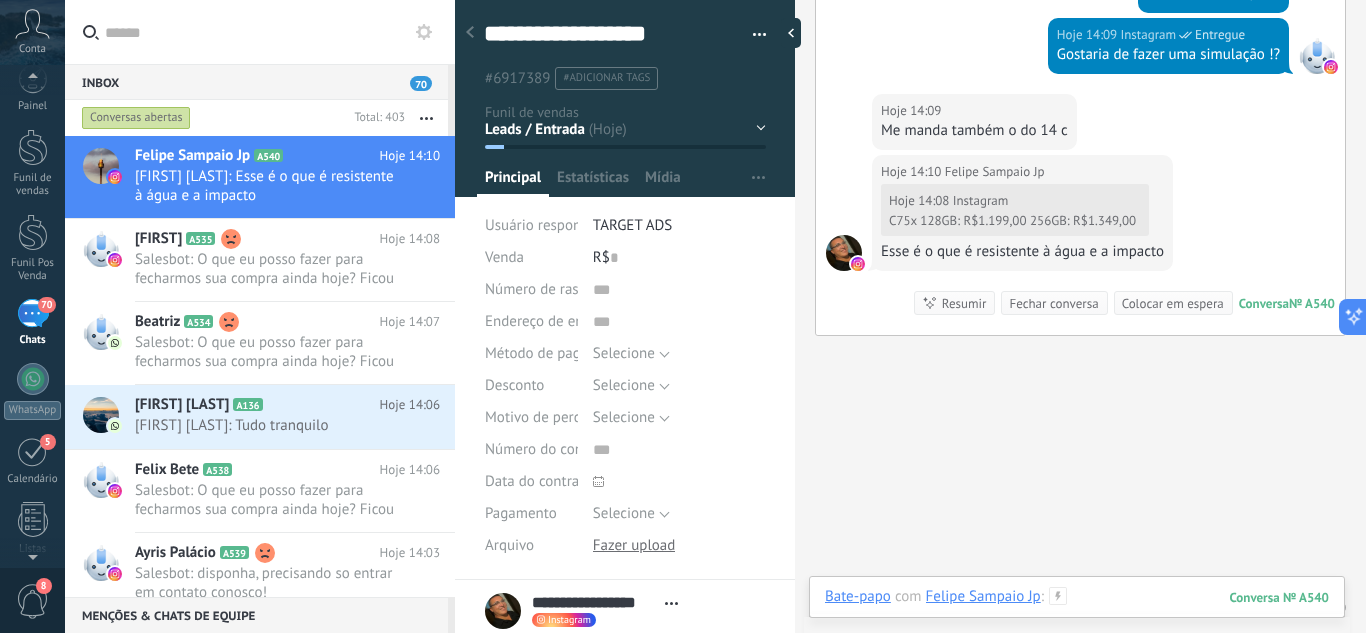 click at bounding box center [1077, 617] 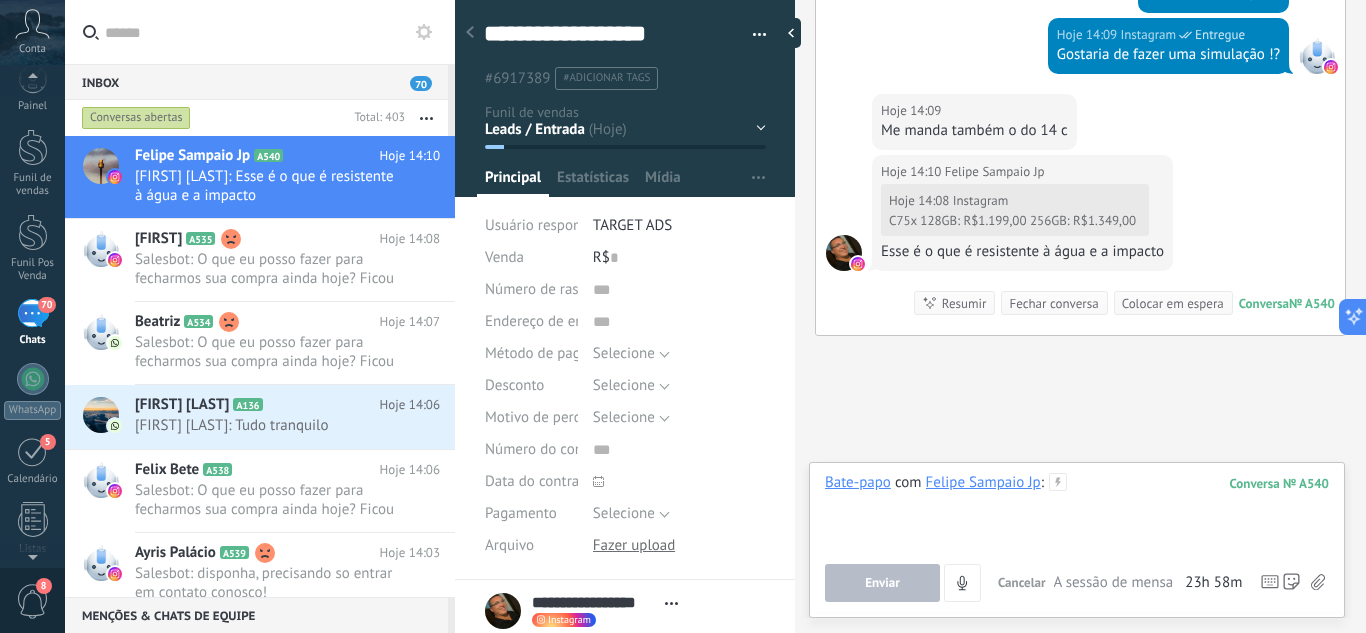 type 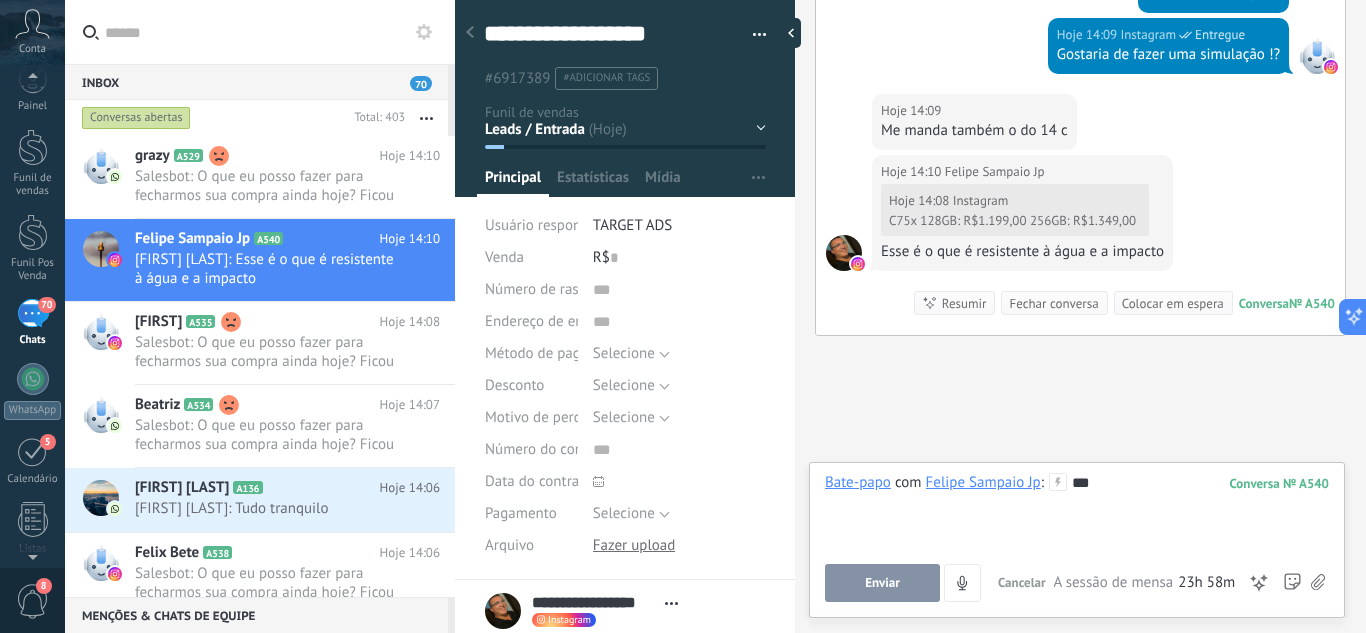 click on "Enviar" at bounding box center [882, 583] 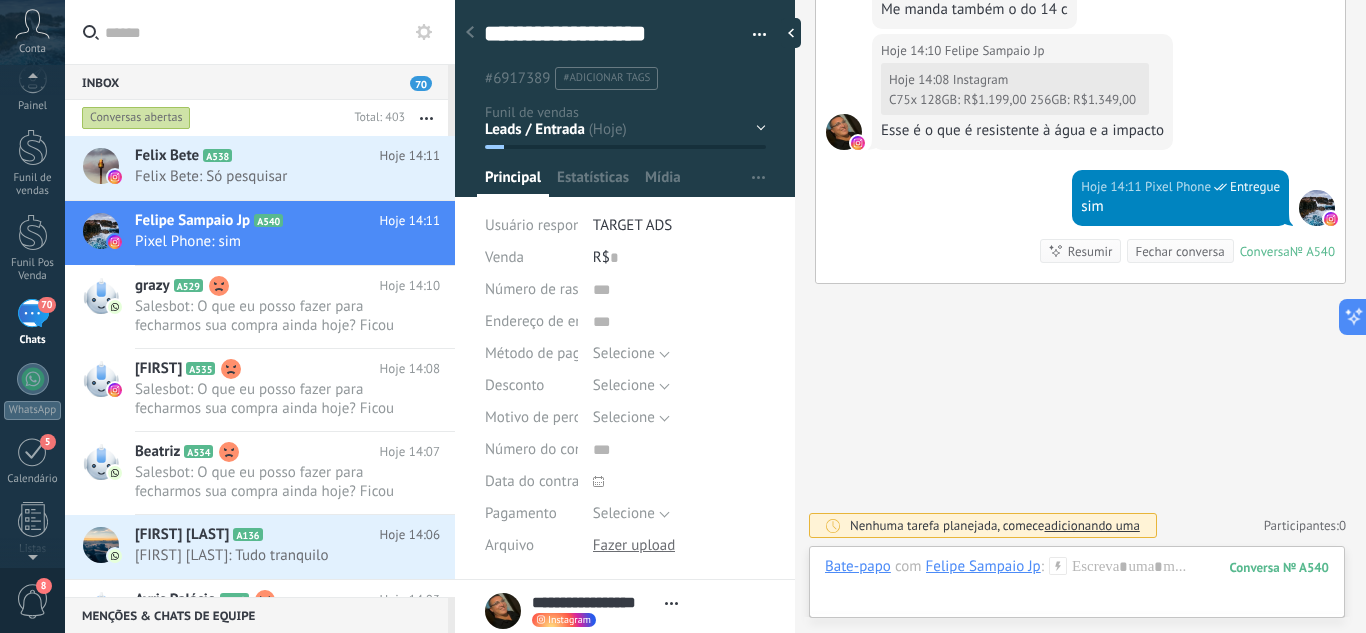 scroll, scrollTop: 1535, scrollLeft: 0, axis: vertical 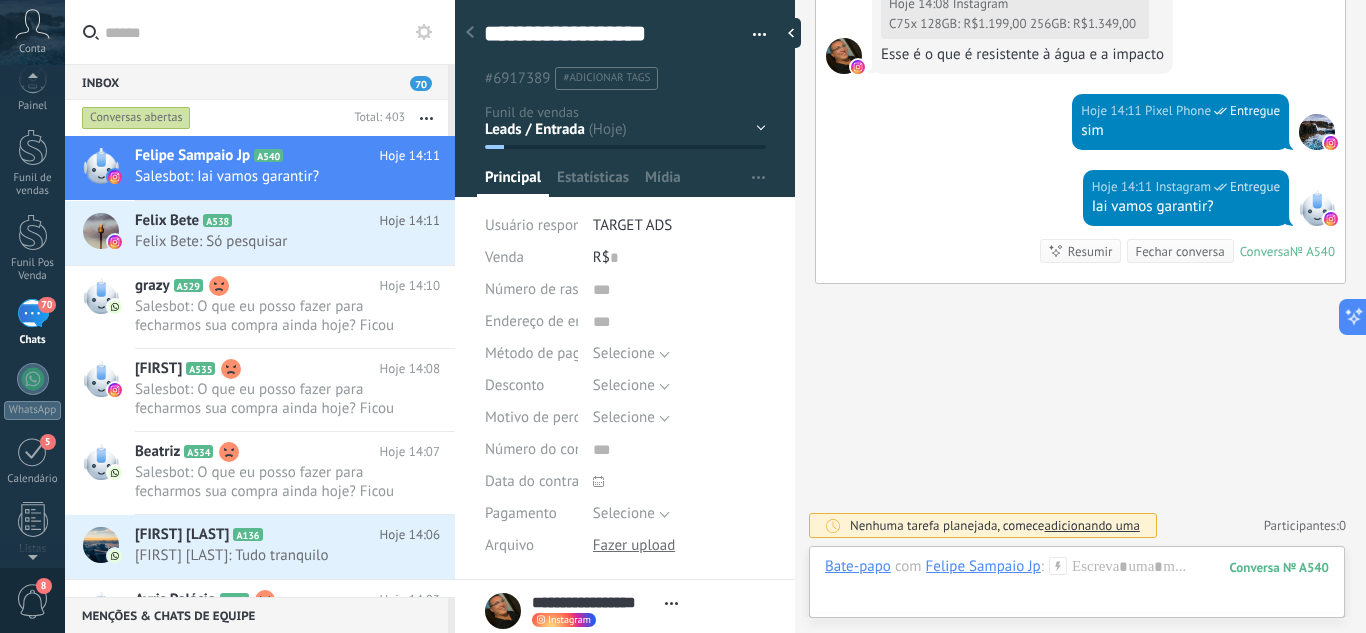 click at bounding box center (470, 33) 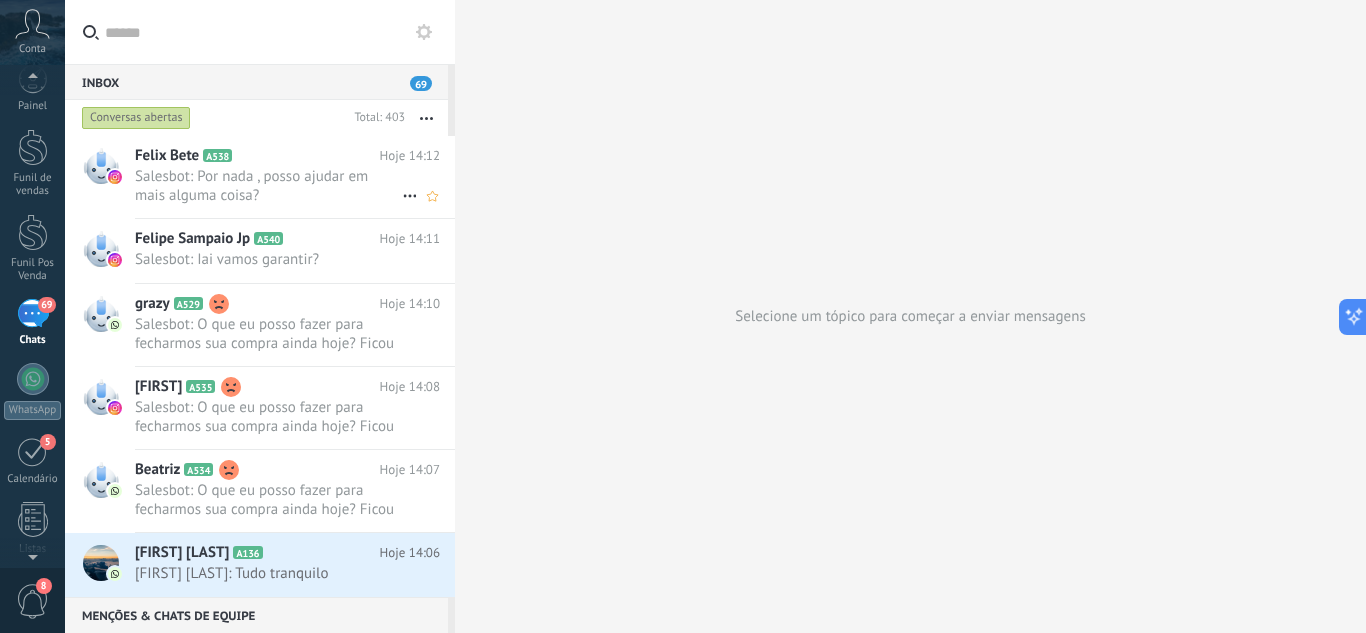 click on "Salesbot: Por nada , posso ajudar em mais alguma coisa?" at bounding box center [268, 186] 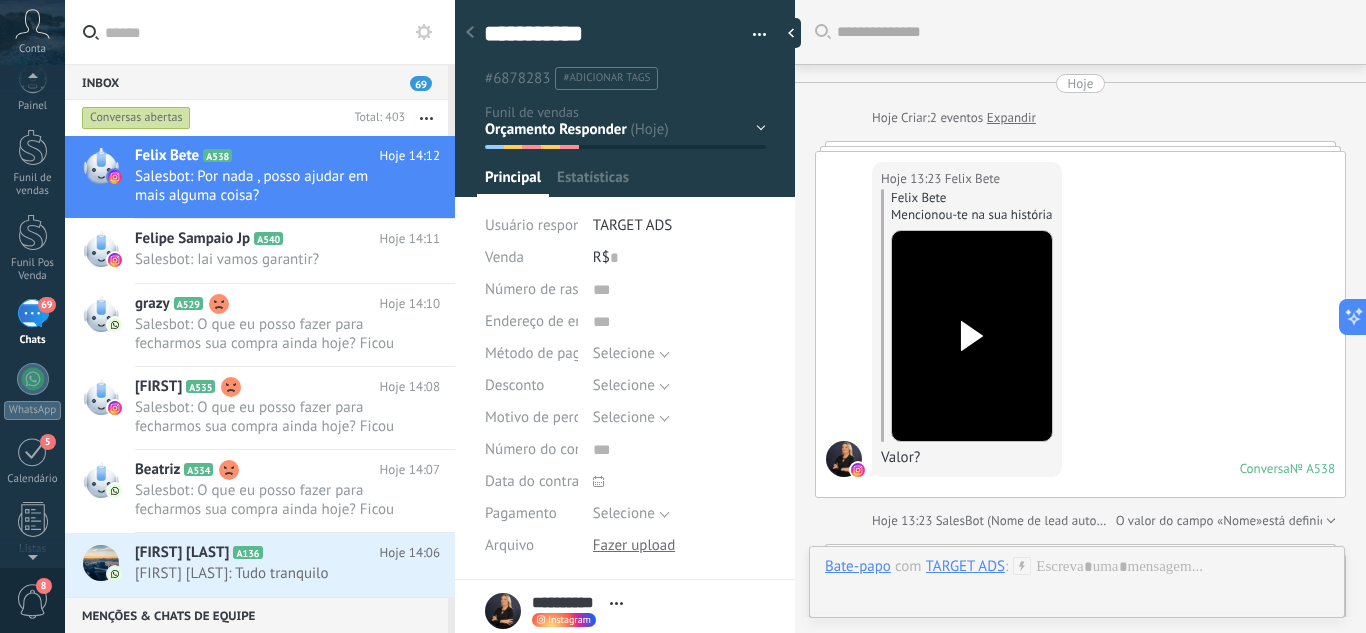 scroll, scrollTop: 1766, scrollLeft: 0, axis: vertical 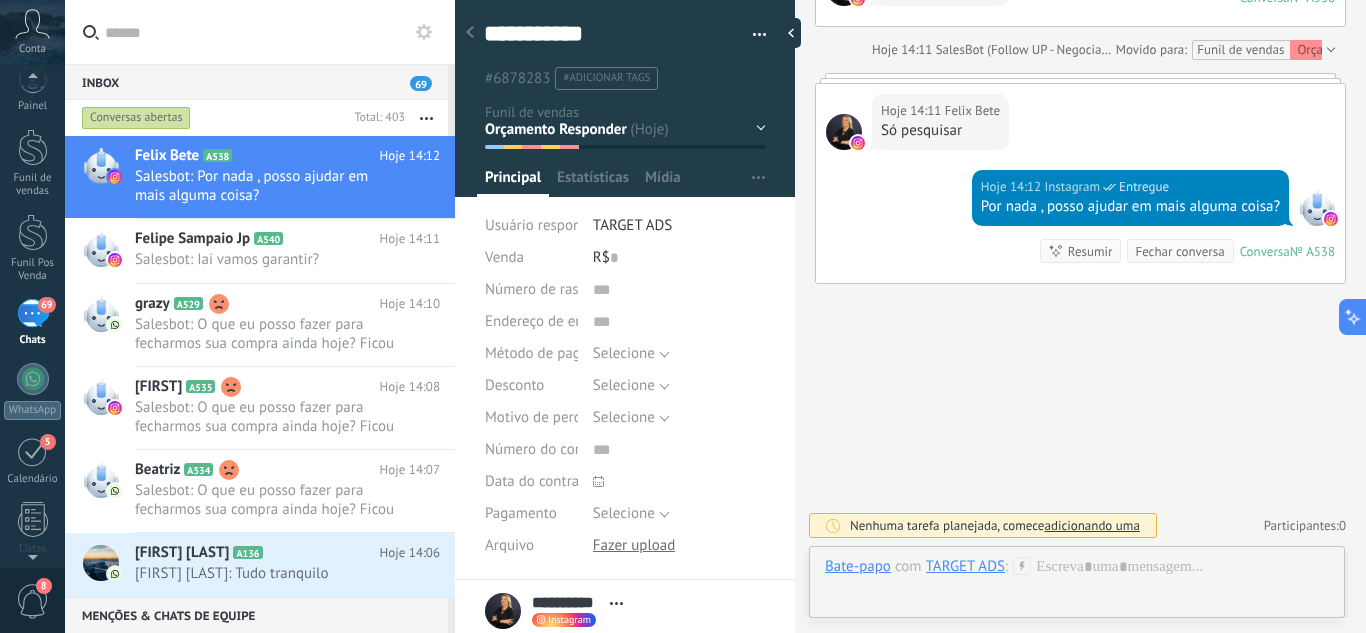 click on "Leads / Entrada
Atendimento
Atendimento Responder
Orçamento Enviado
Orçamento Responder
Negociação / Fechamento
-" at bounding box center [0, 0] 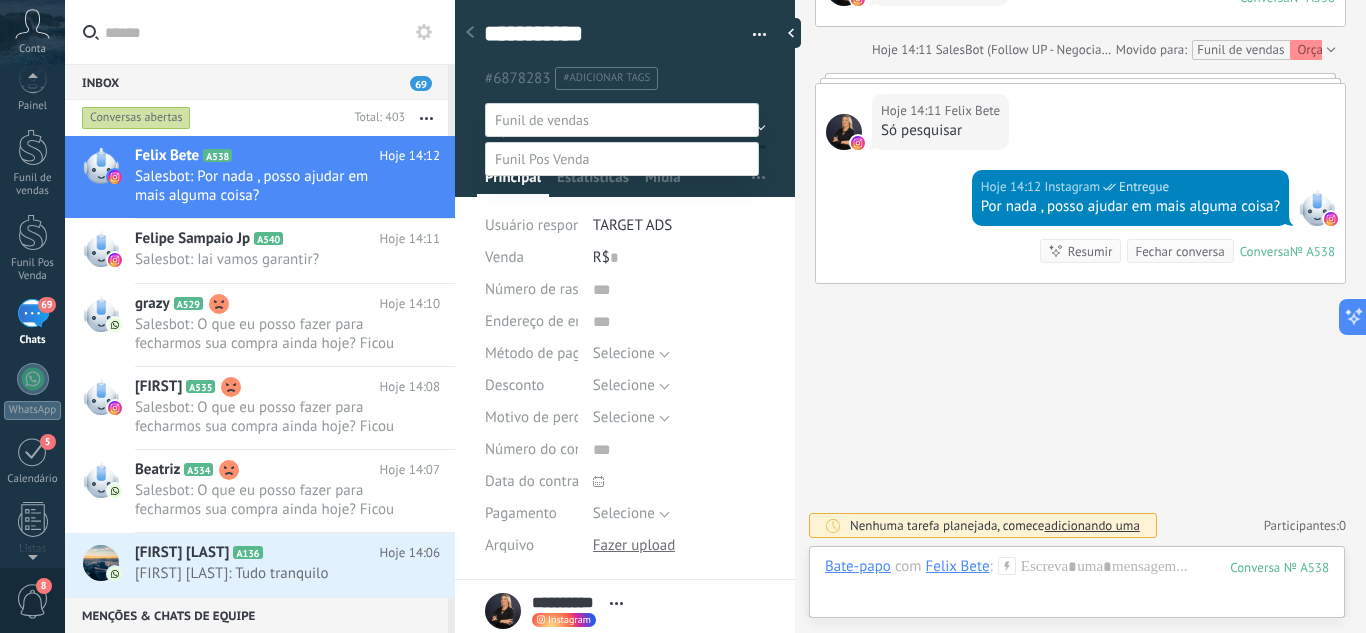 click on "Negociação / Fechamento" at bounding box center [0, 0] 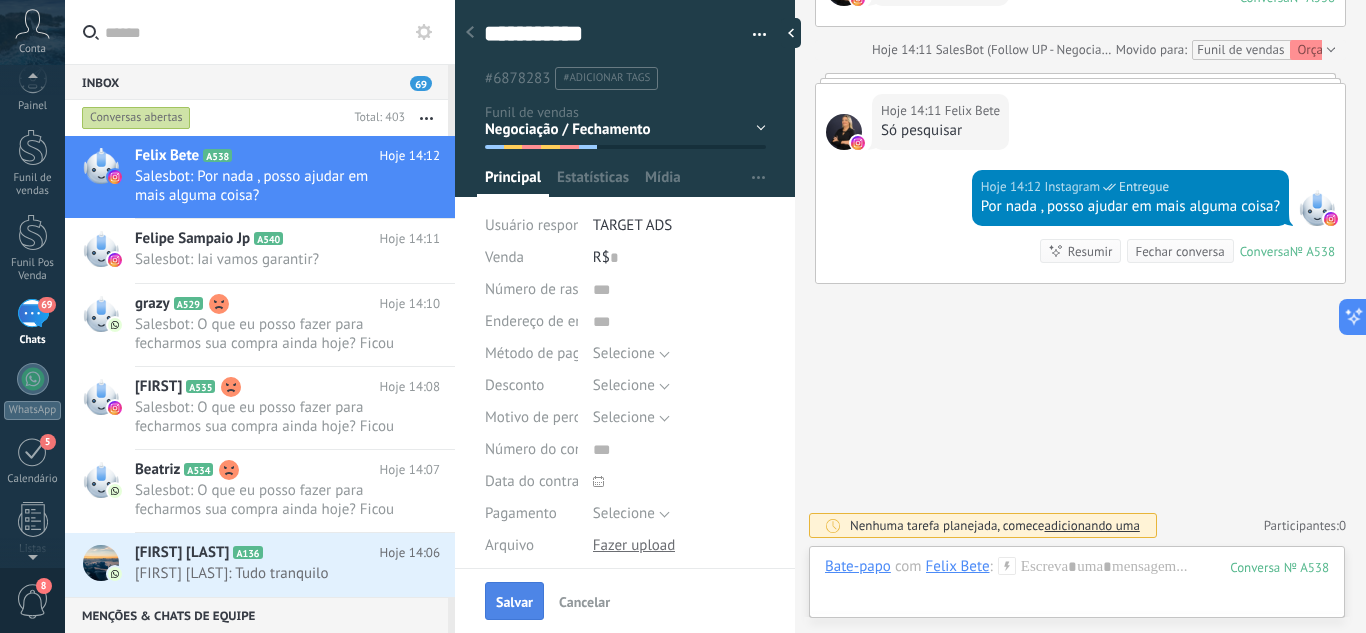 click on "Salvar" at bounding box center (514, 602) 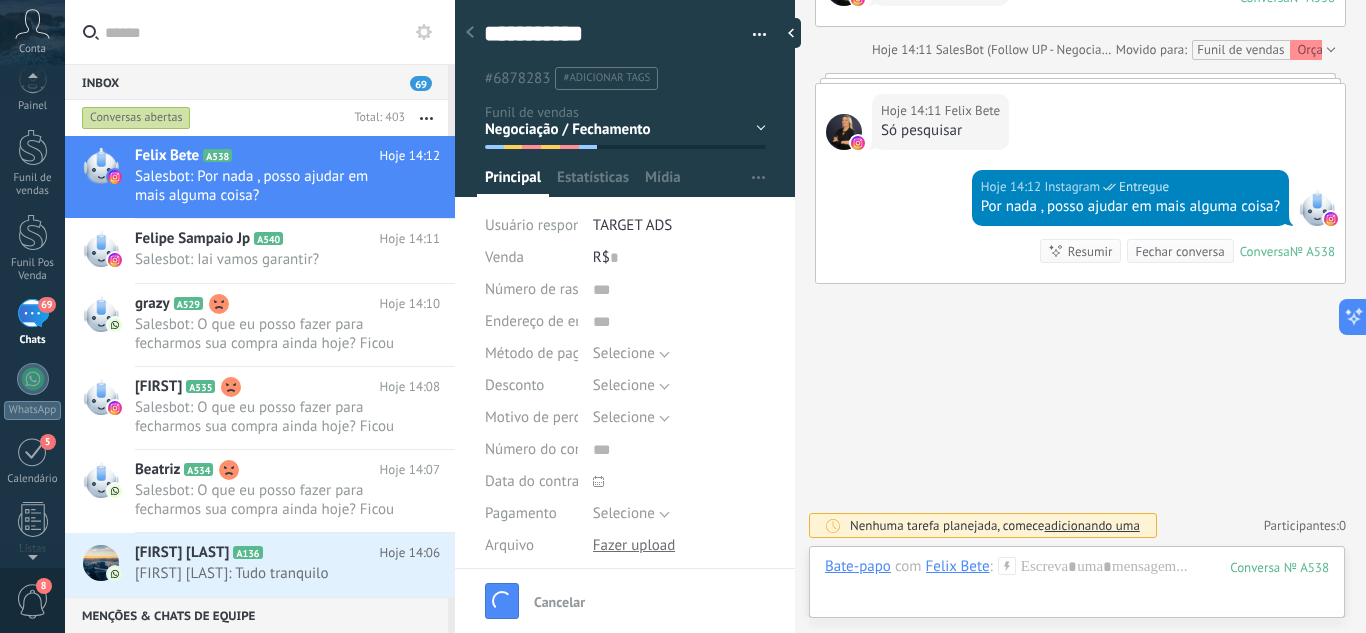 scroll, scrollTop: 1799, scrollLeft: 0, axis: vertical 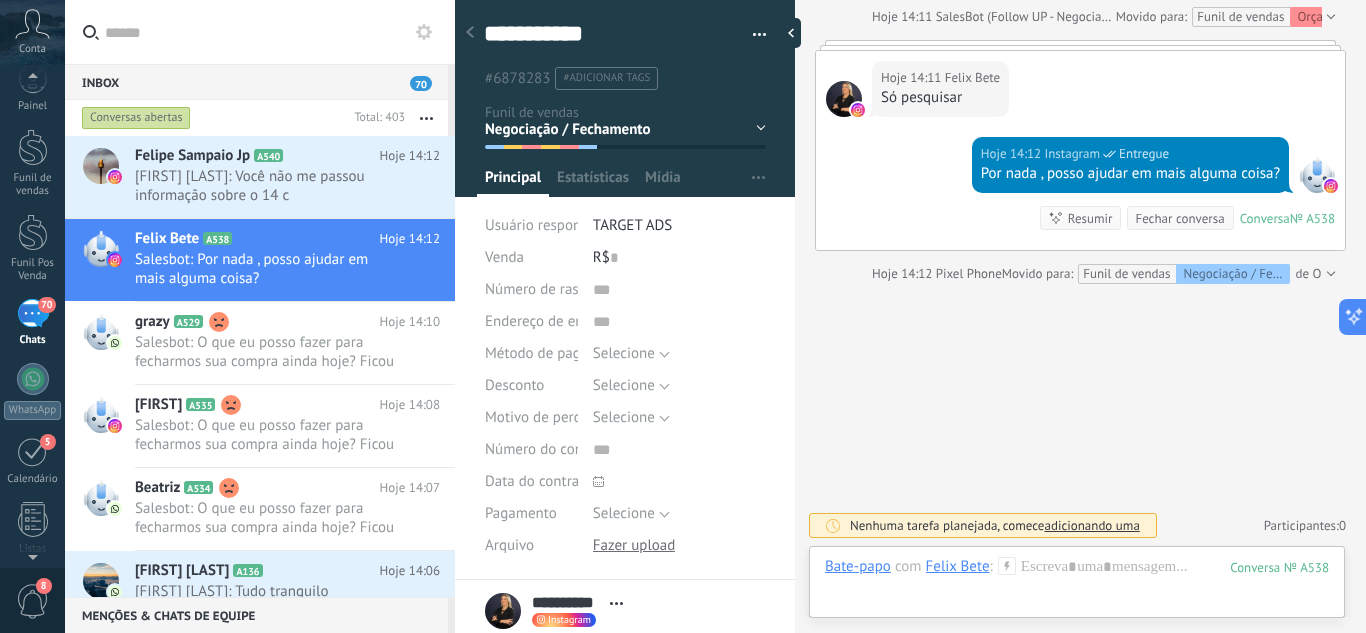 click 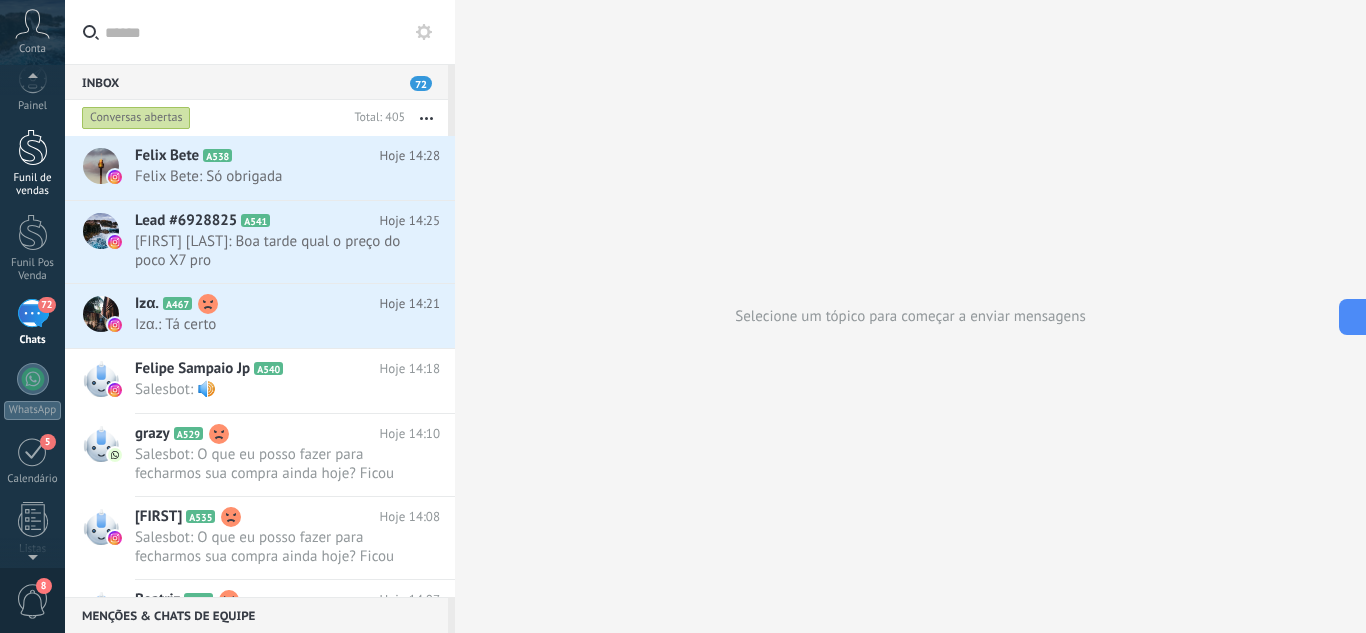 scroll, scrollTop: 1, scrollLeft: 0, axis: vertical 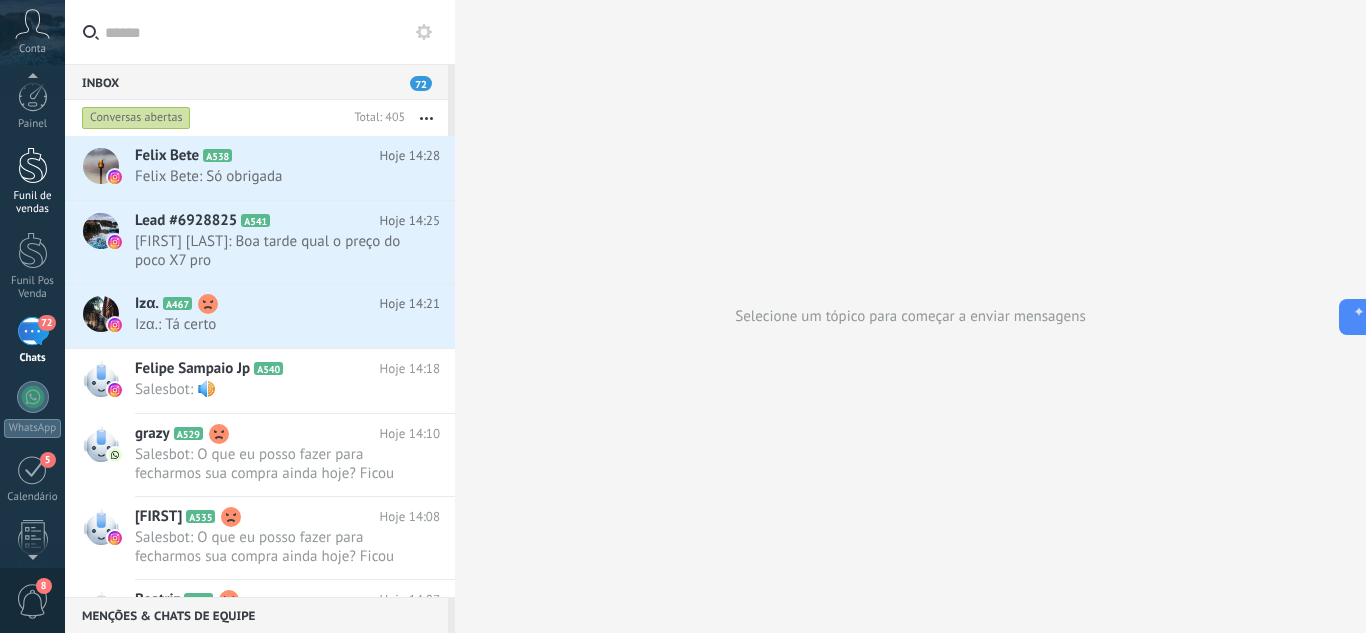 click at bounding box center (33, 165) 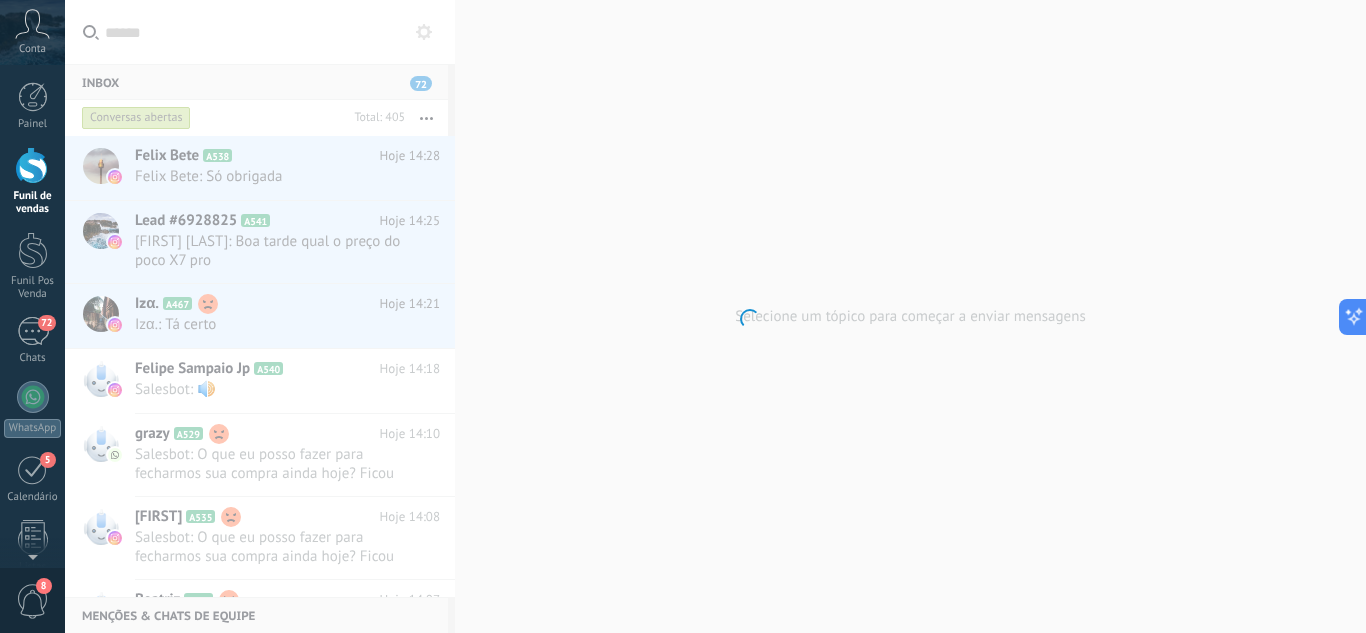 scroll, scrollTop: 0, scrollLeft: 0, axis: both 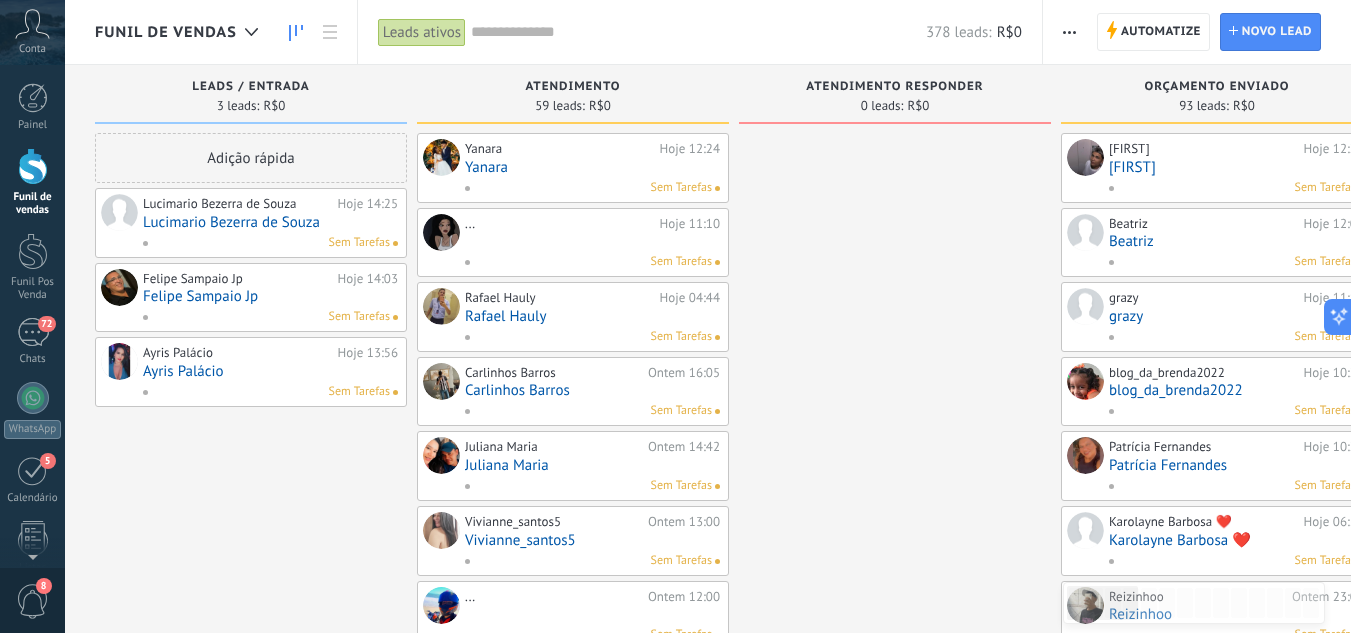 click on "Lucimario Bezerra de Souza" at bounding box center (270, 222) 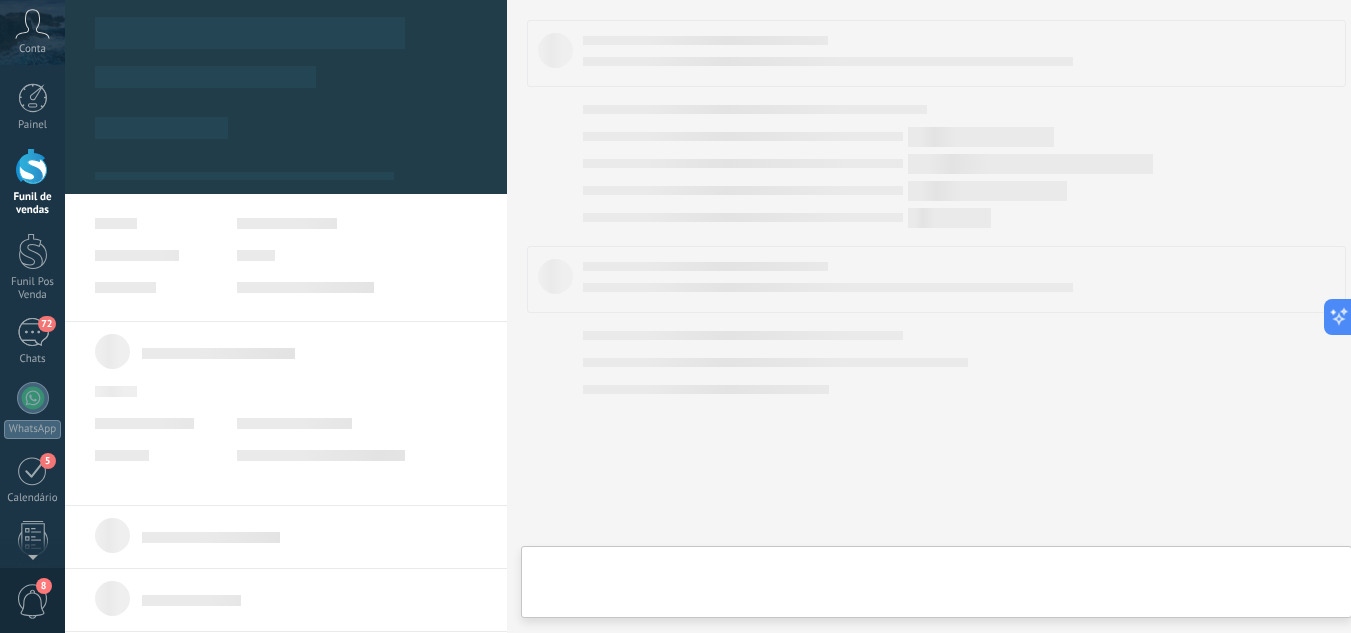 click on "Lucimario Bezerra de Souza" at bounding box center [270, 222] 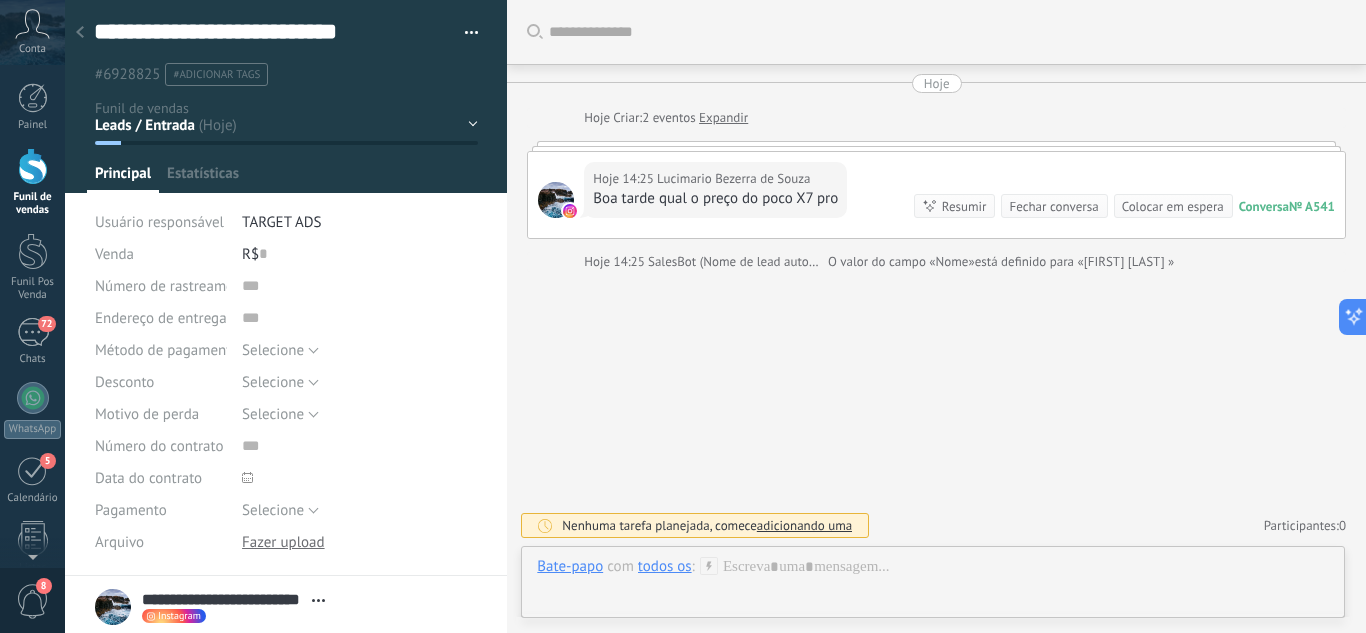 type on "**********" 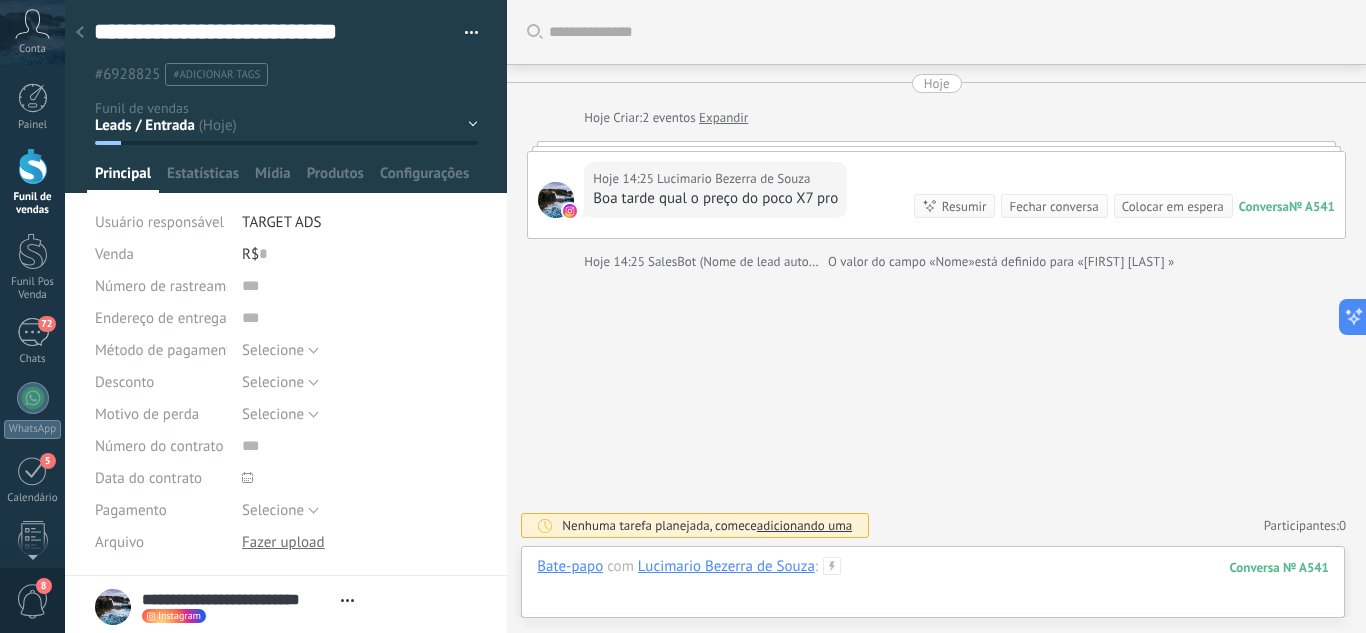 click at bounding box center (933, 587) 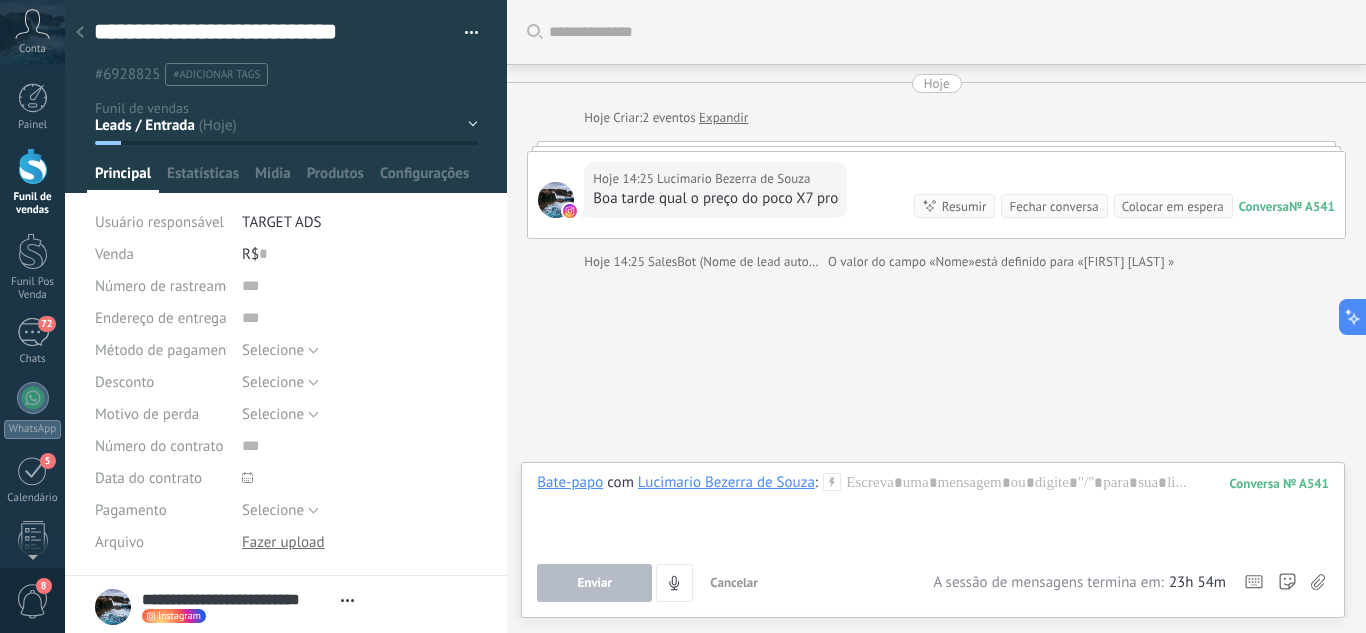 click 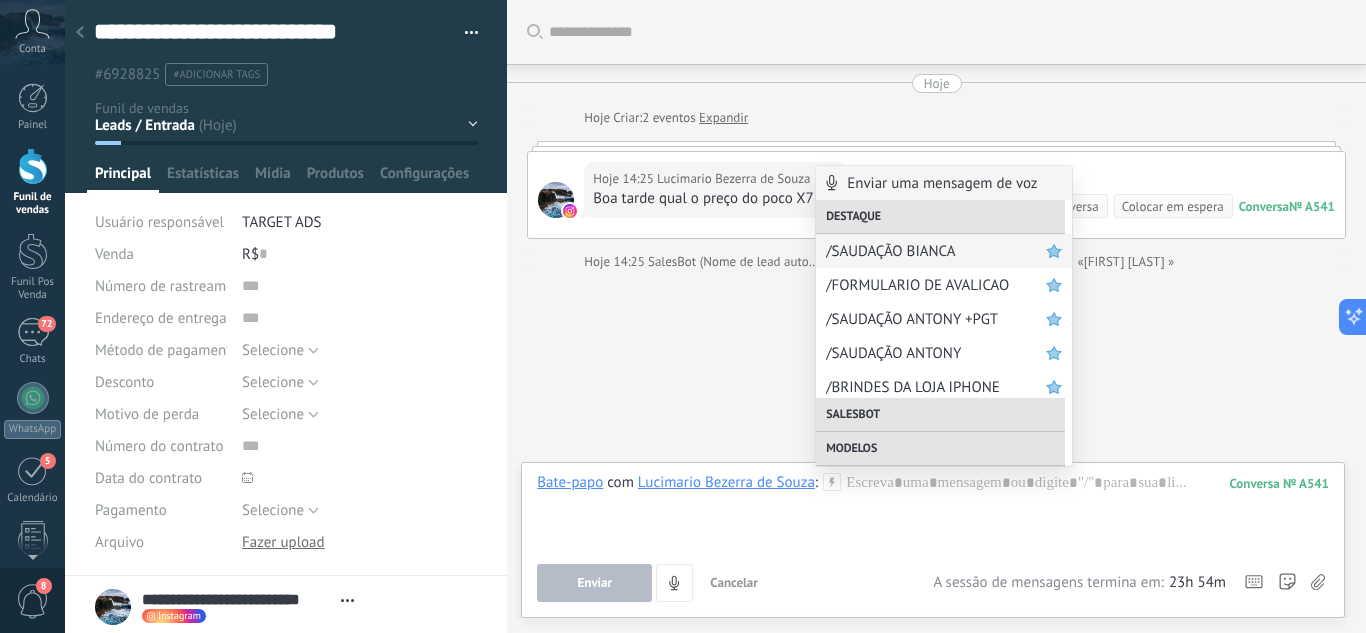 click on "/SAUDAÇÃO BIANCA" at bounding box center (936, 251) 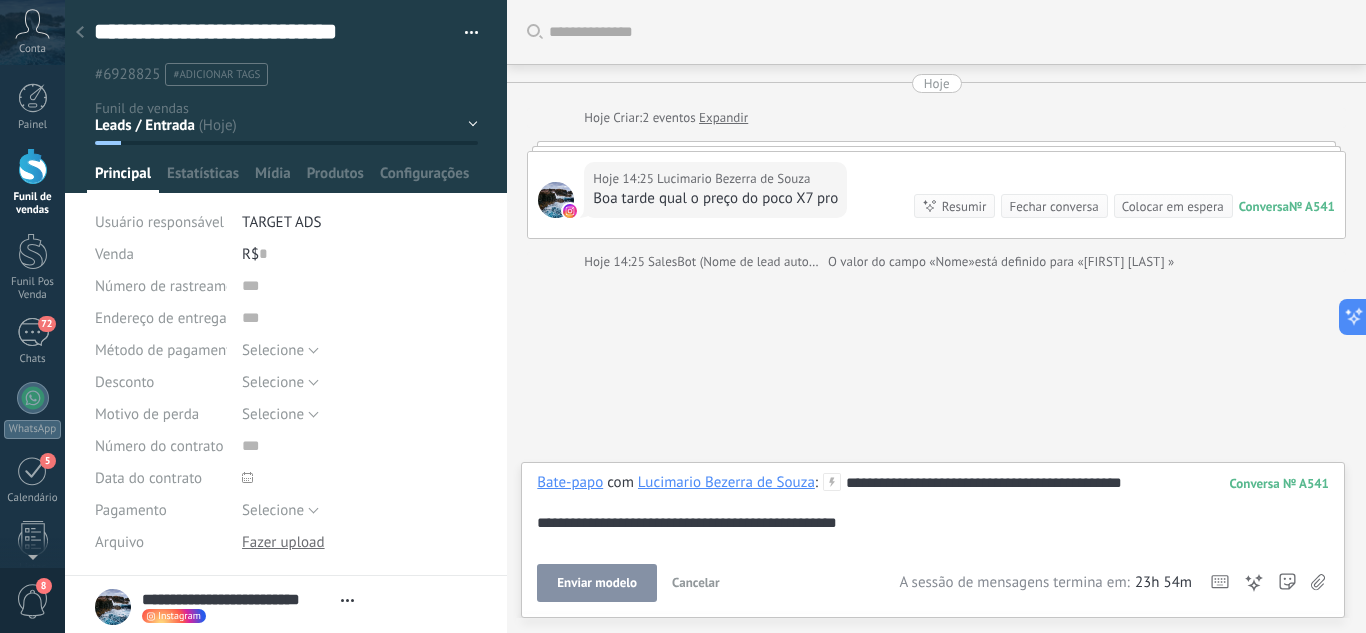 click on "Enviar modelo" at bounding box center (597, 583) 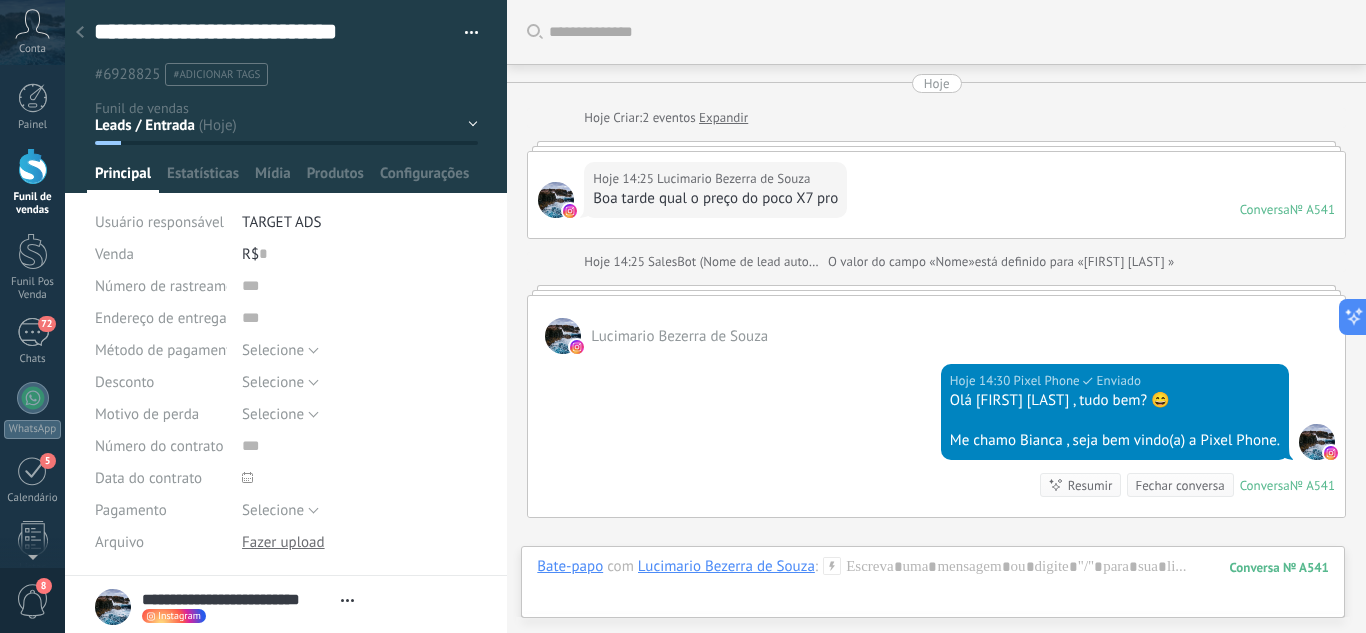 scroll, scrollTop: 234, scrollLeft: 0, axis: vertical 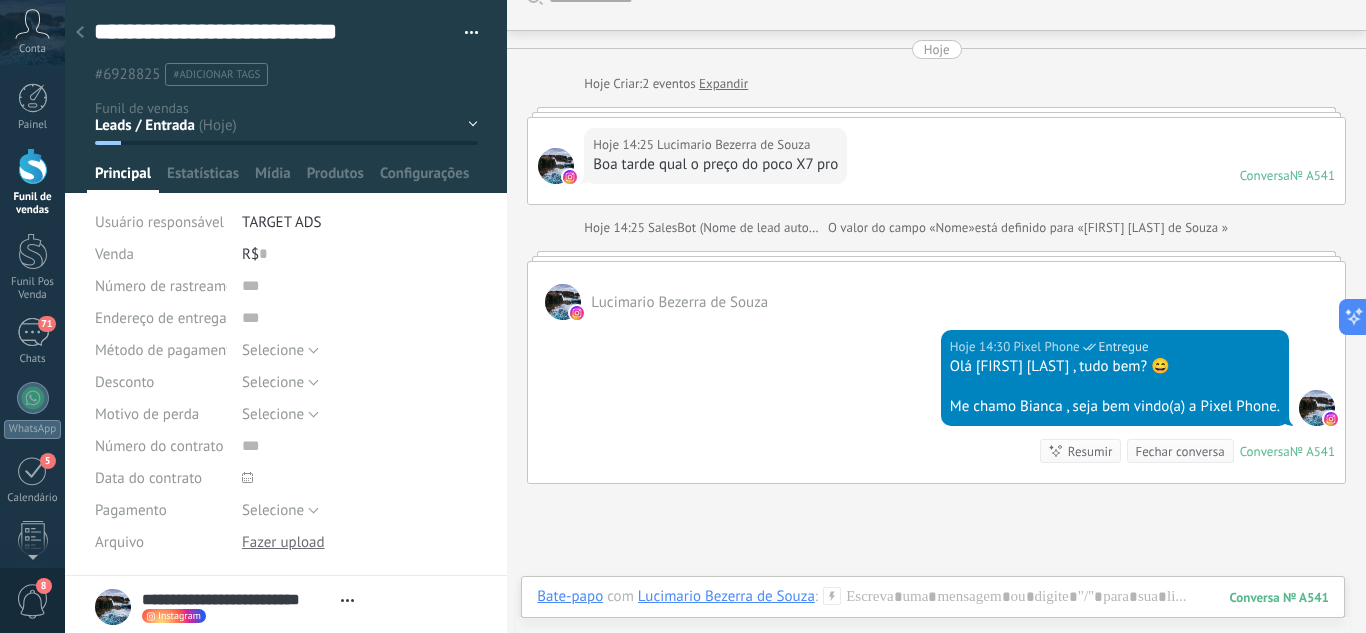 click 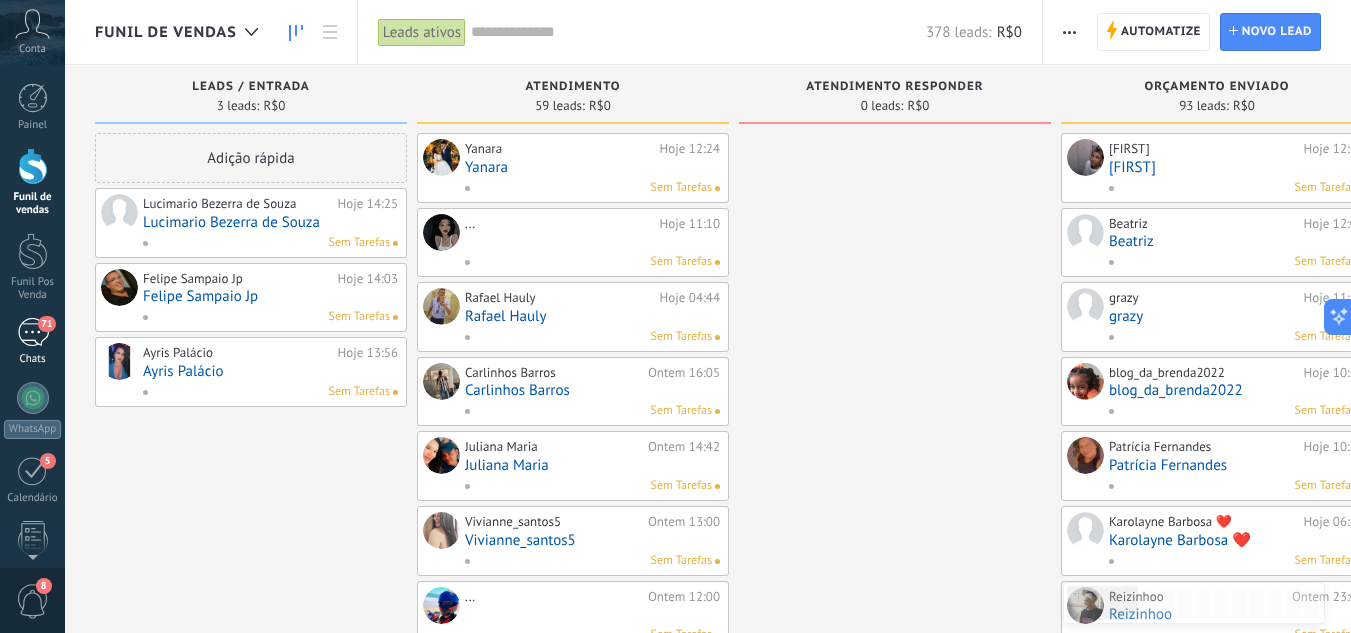 click on "71" at bounding box center (46, 324) 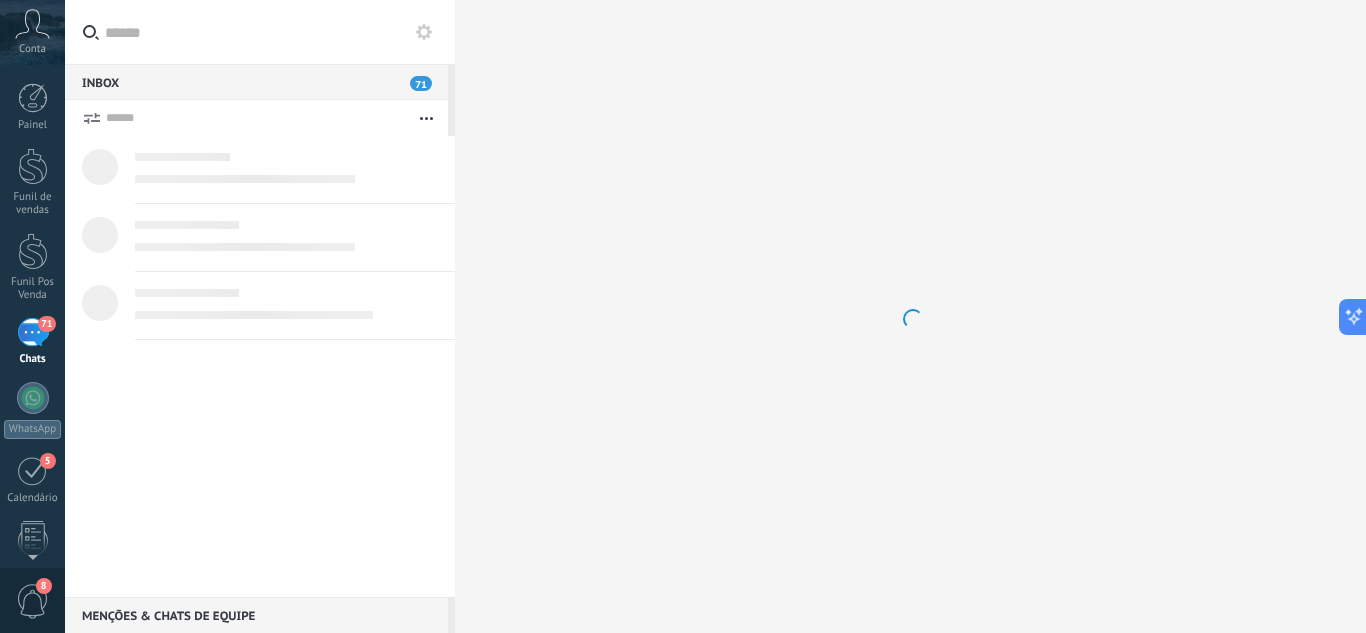 scroll, scrollTop: 19, scrollLeft: 0, axis: vertical 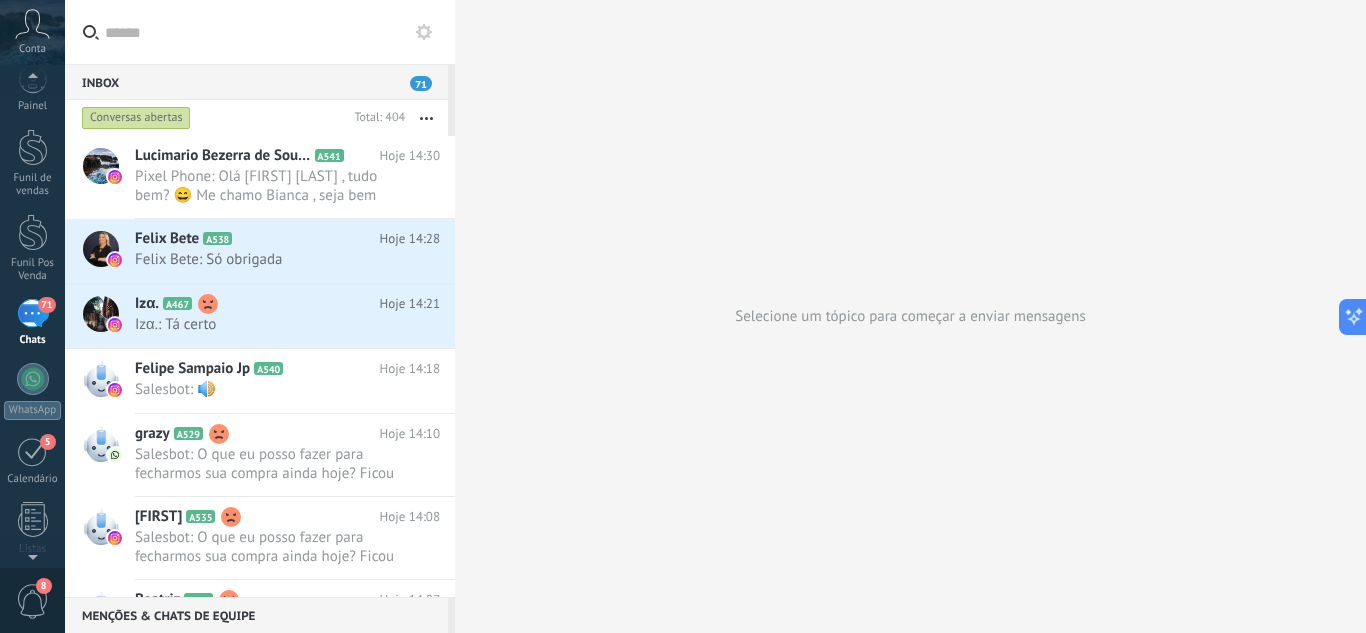 click on "71" at bounding box center (33, 313) 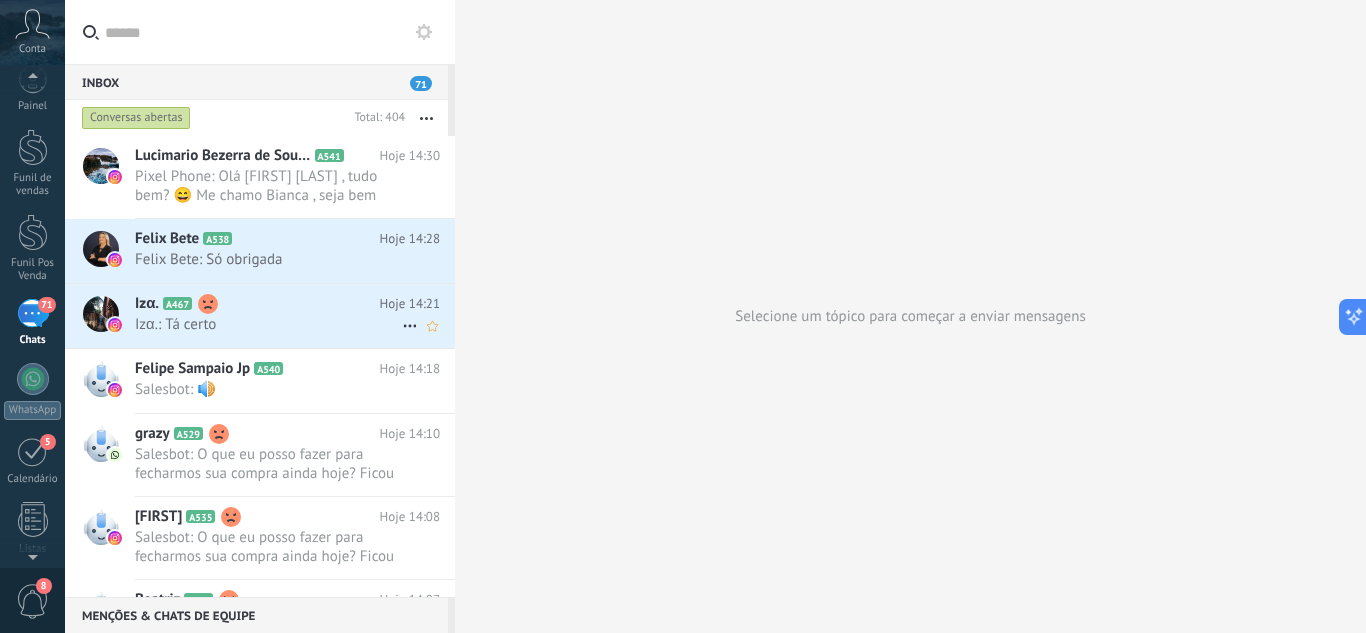 click on "Izα.: Tá certo" at bounding box center (268, 324) 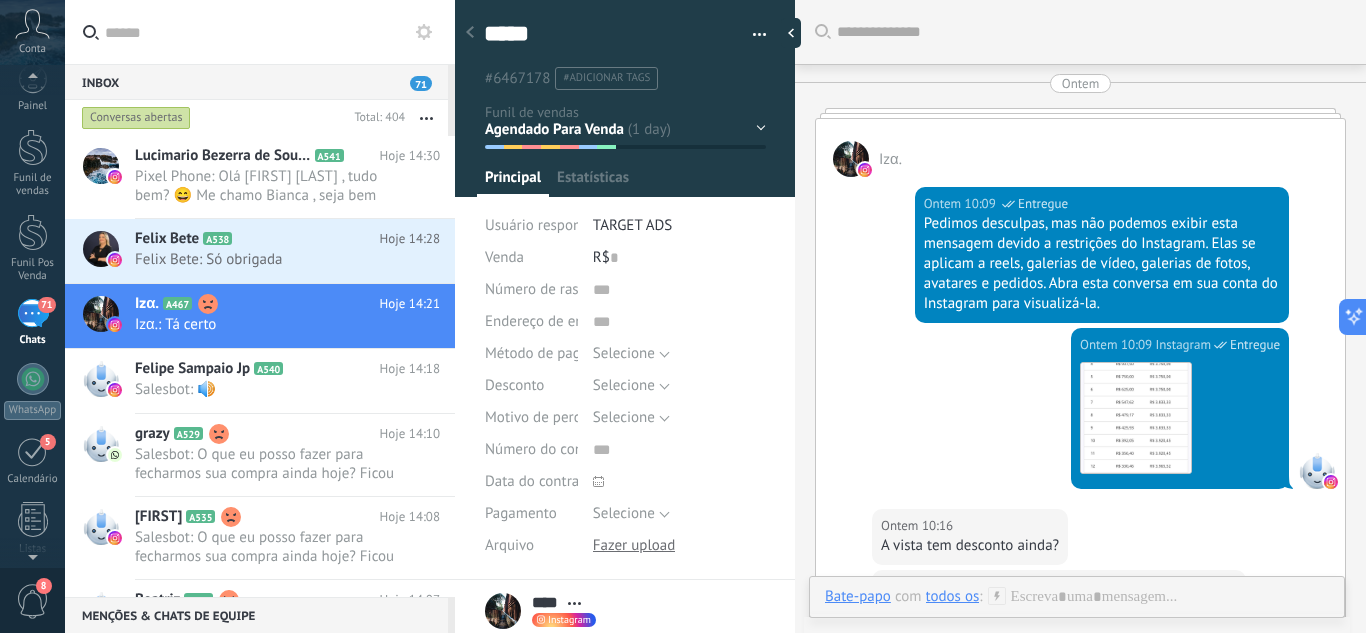 scroll, scrollTop: 2189, scrollLeft: 0, axis: vertical 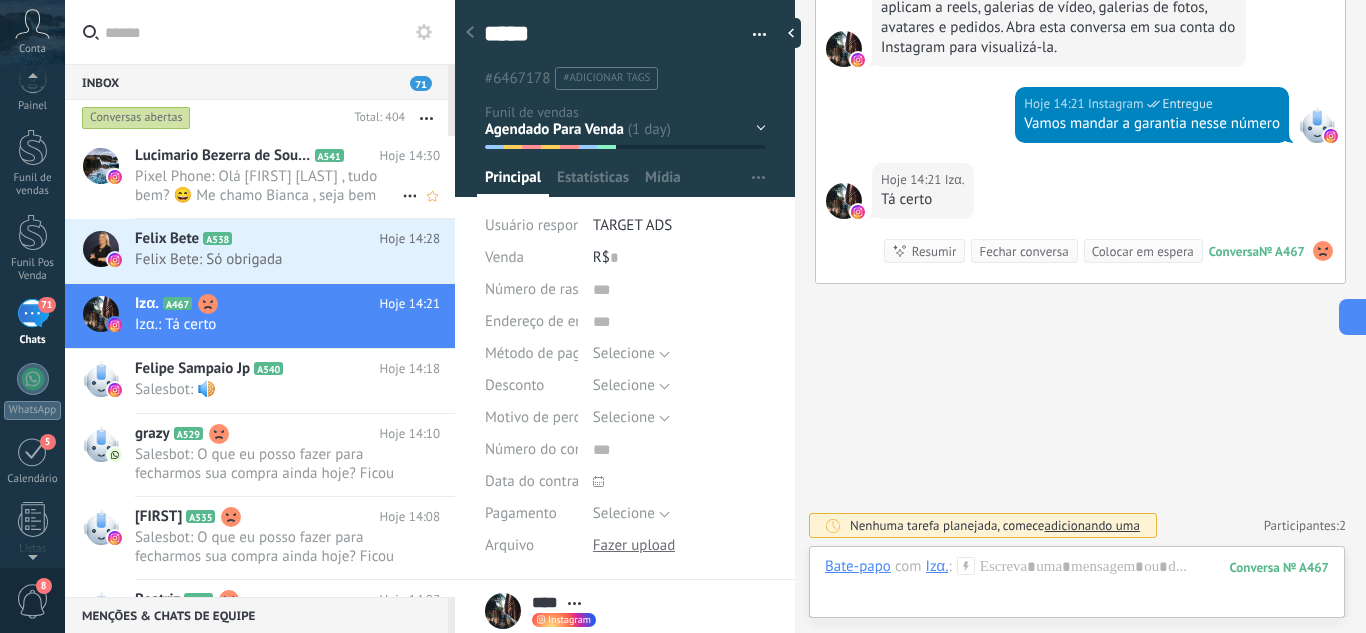 click on "Pixel Phone: Olá Lucimario Bezerra de Souza  , tudo bem? 😄
Me chamo Bianca , seja bem vindo(a) a Pixel Phone." at bounding box center (268, 186) 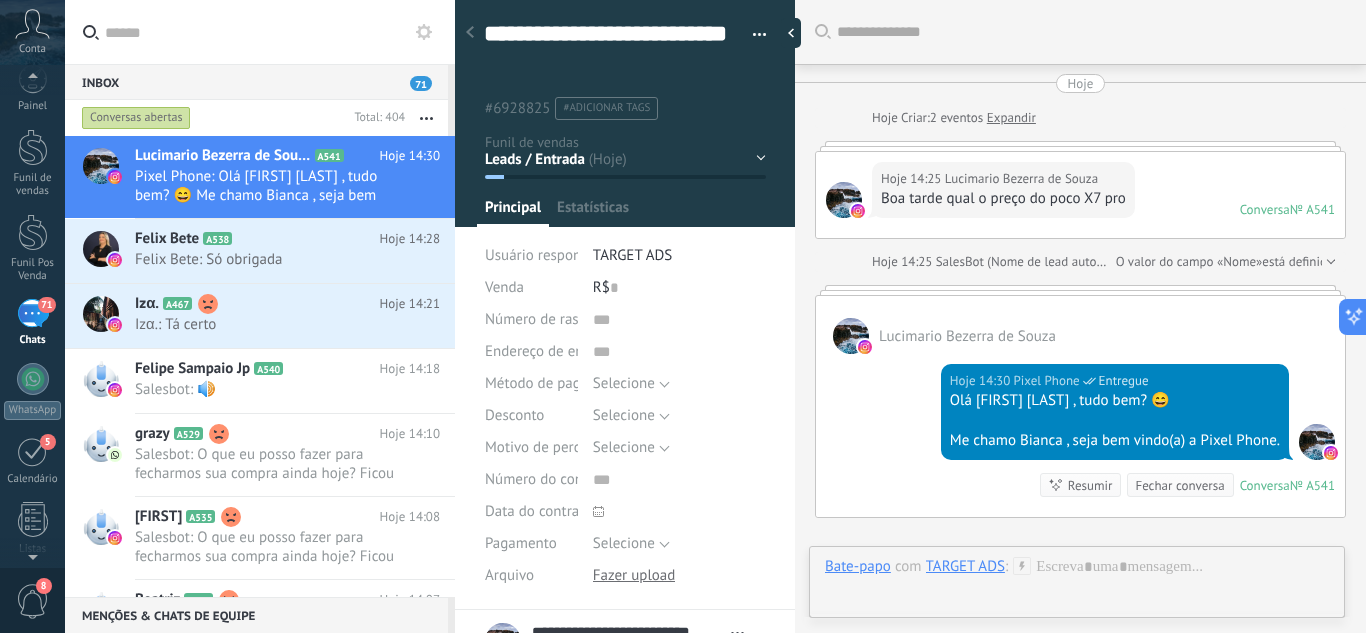 scroll, scrollTop: 60, scrollLeft: 0, axis: vertical 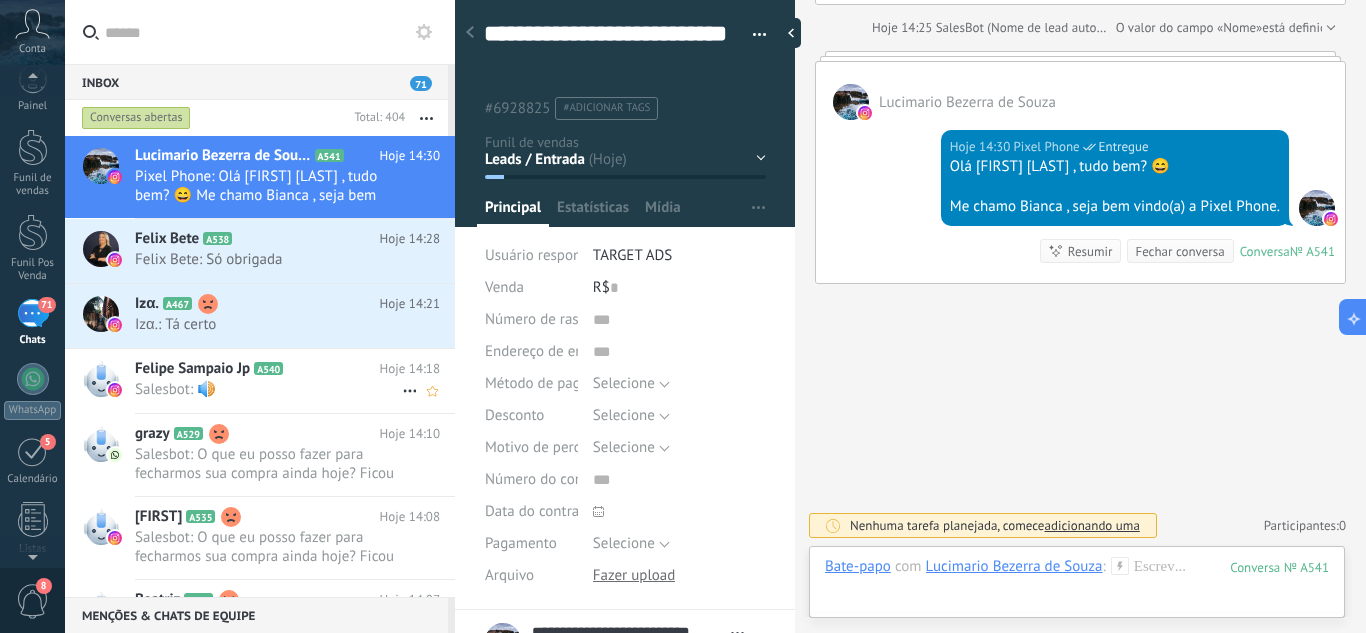 click 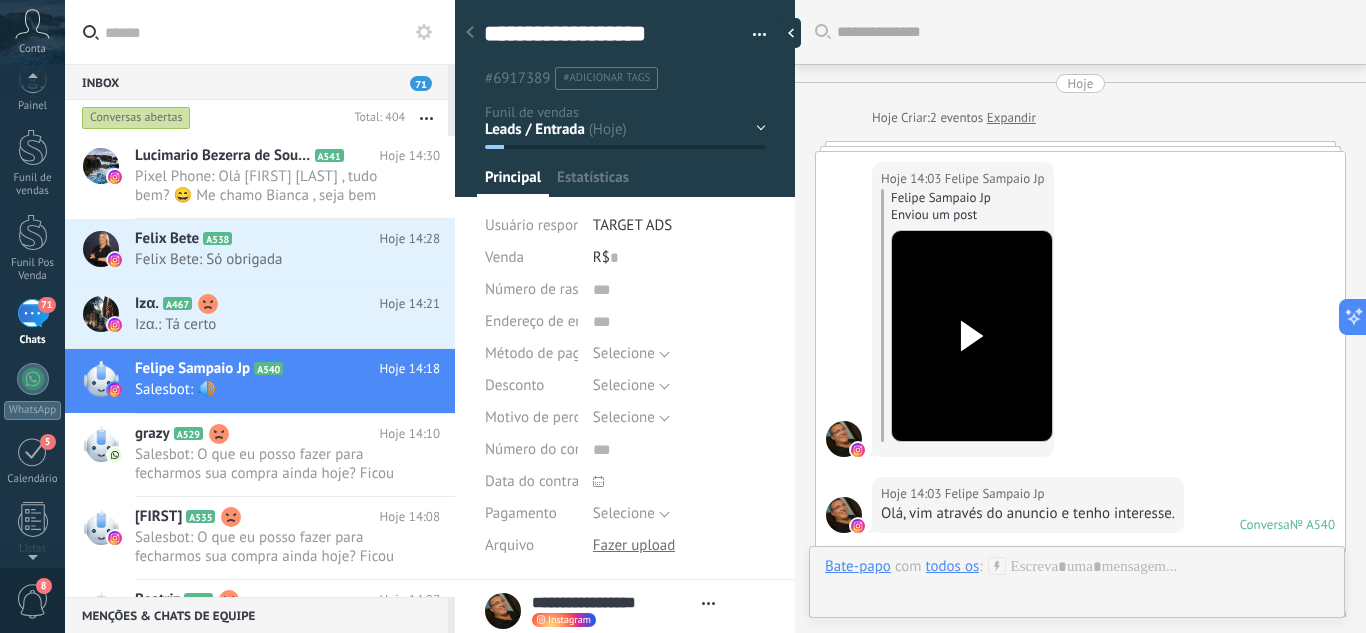 scroll, scrollTop: 30, scrollLeft: 0, axis: vertical 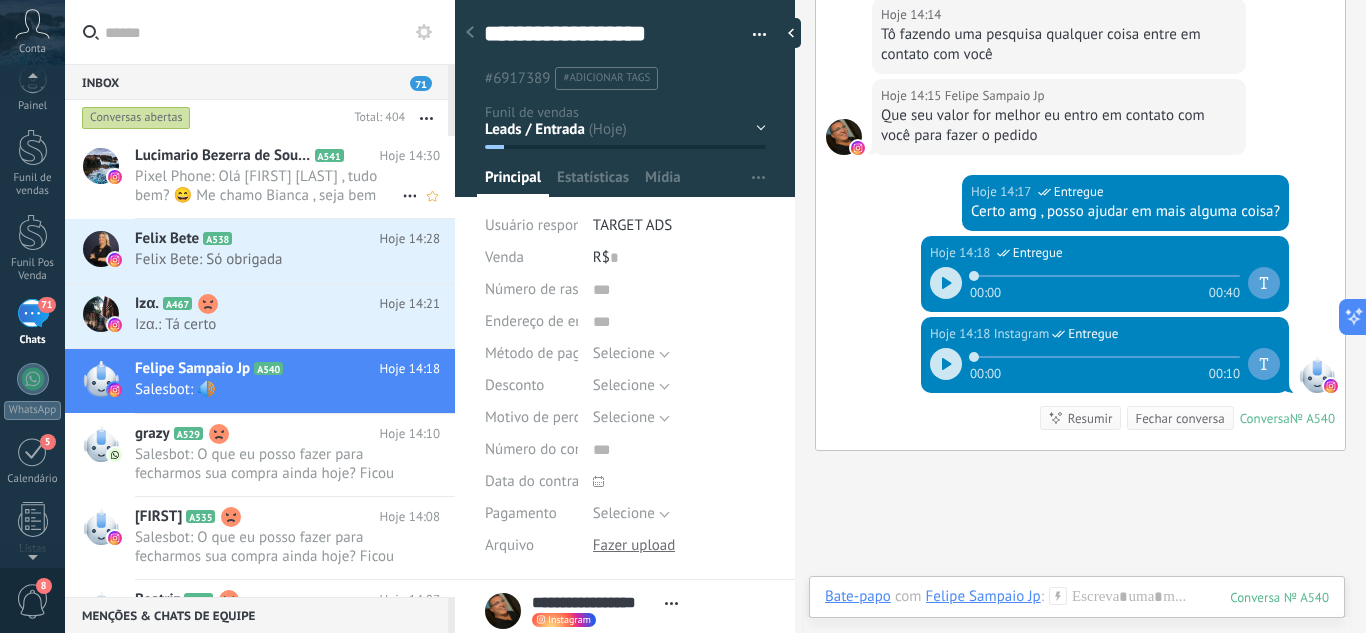 click on "Pixel Phone: Olá Lucimario Bezerra de Souza  , tudo bem? 😄
Me chamo Bianca , seja bem vindo(a) a Pixel Phone." at bounding box center [268, 186] 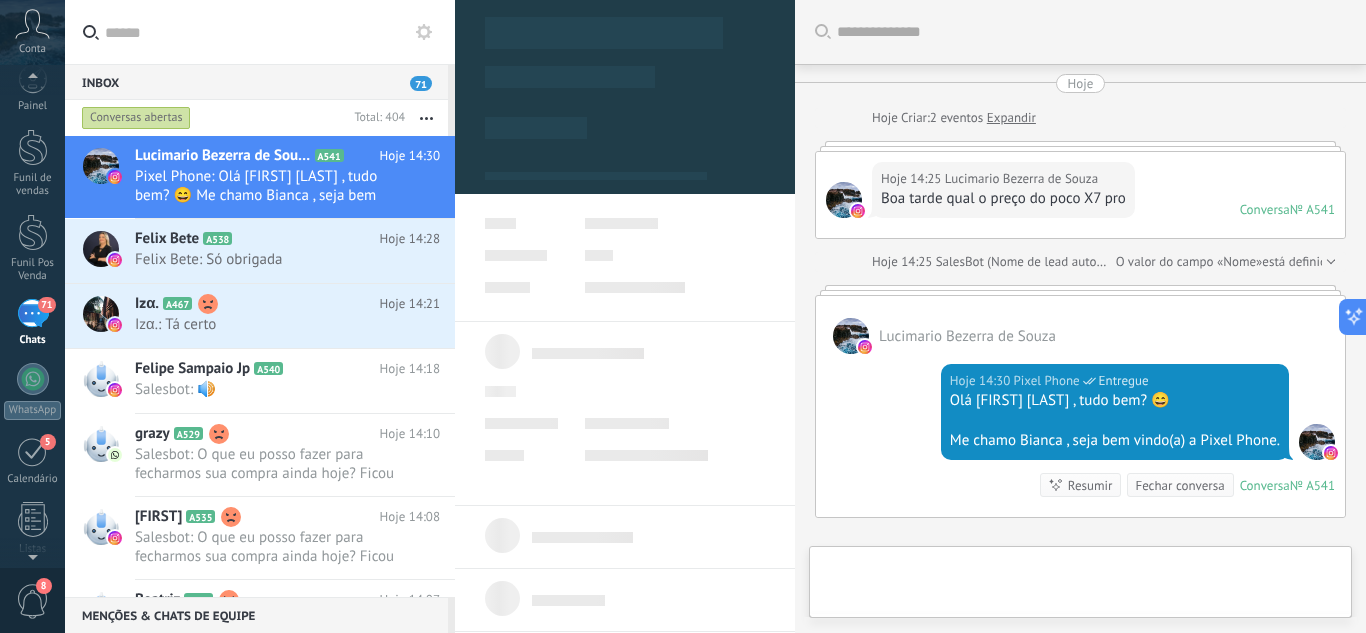 scroll, scrollTop: 234, scrollLeft: 0, axis: vertical 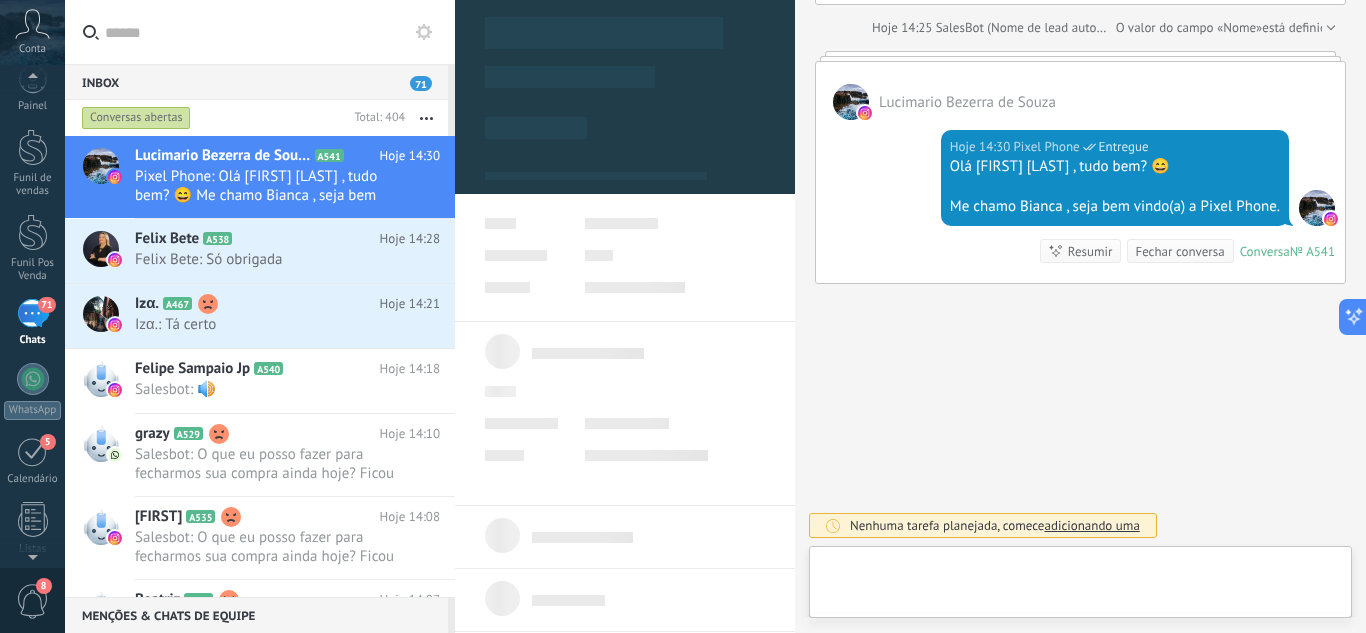 type on "**********" 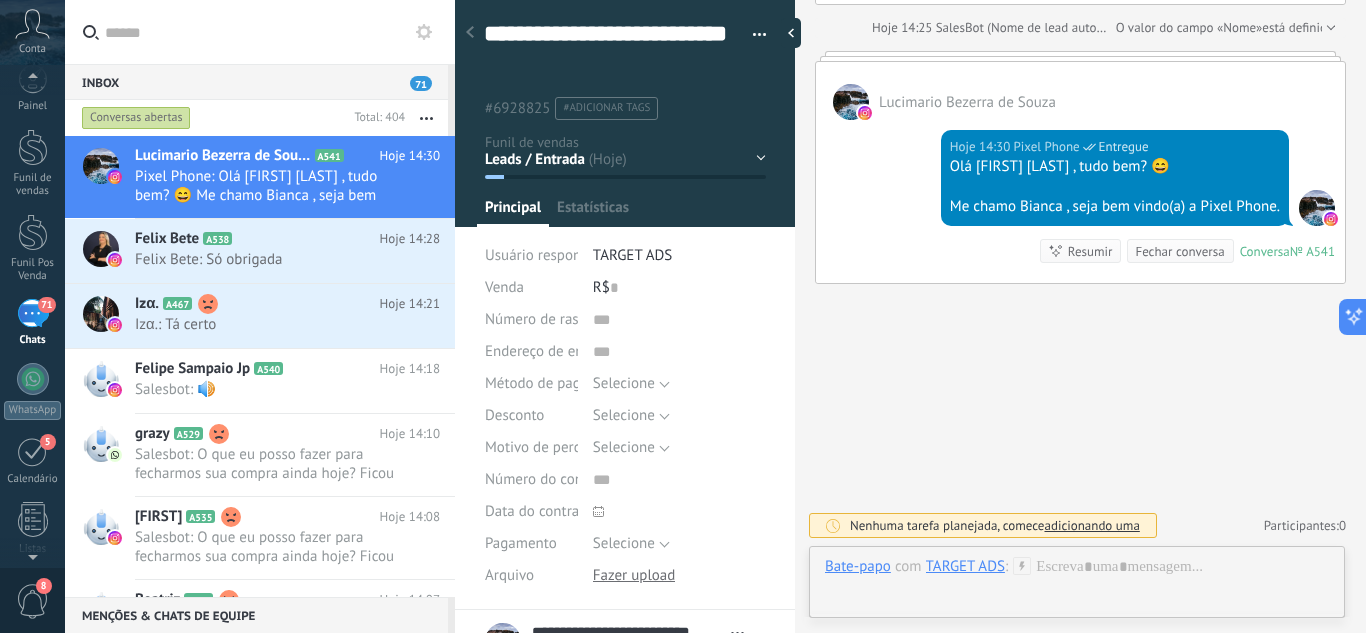 scroll, scrollTop: 60, scrollLeft: 0, axis: vertical 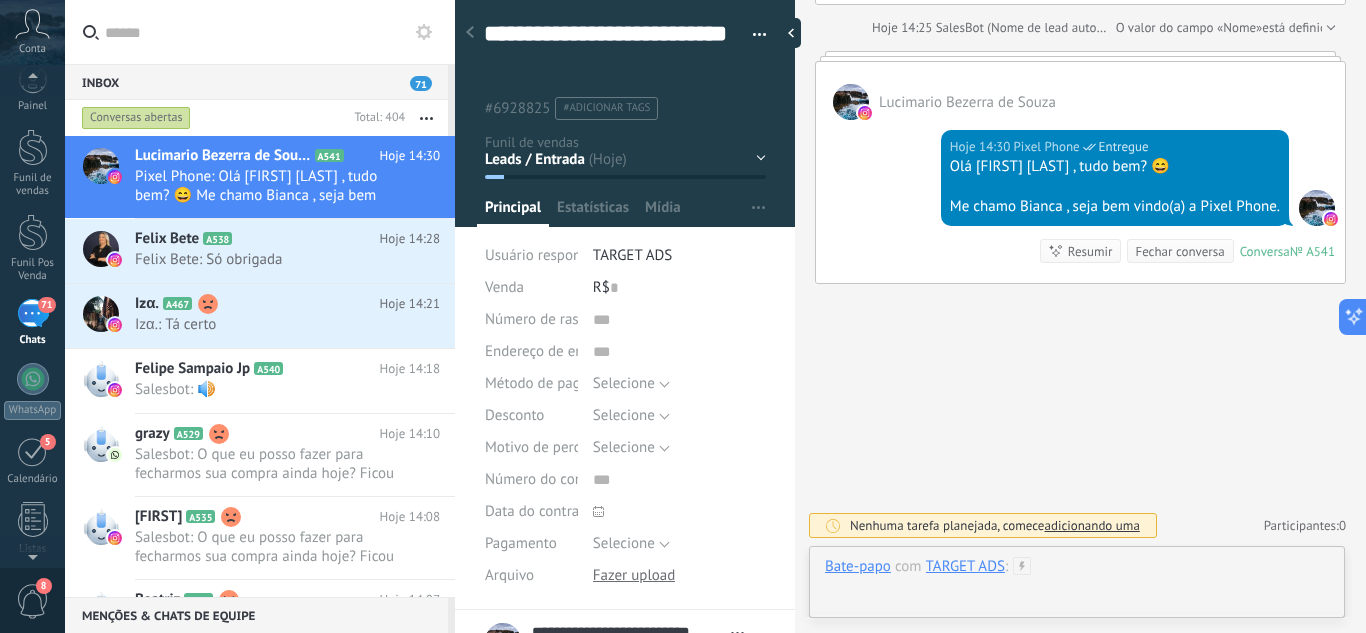 click at bounding box center [1077, 587] 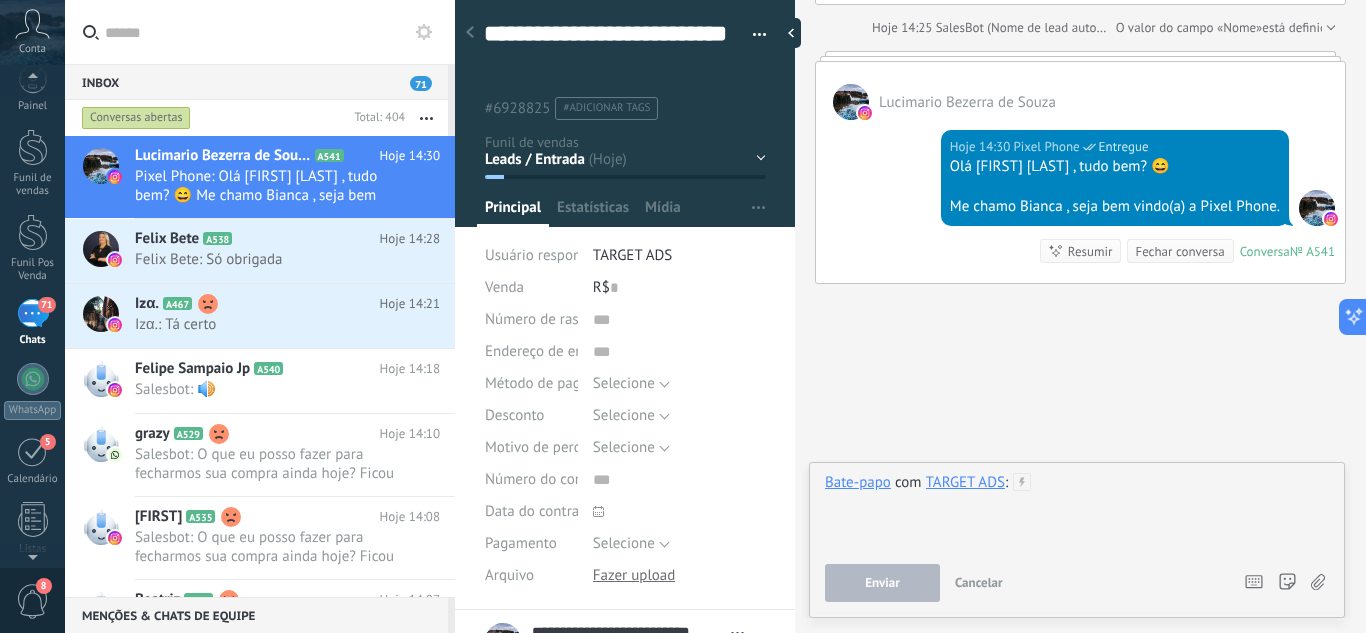 type 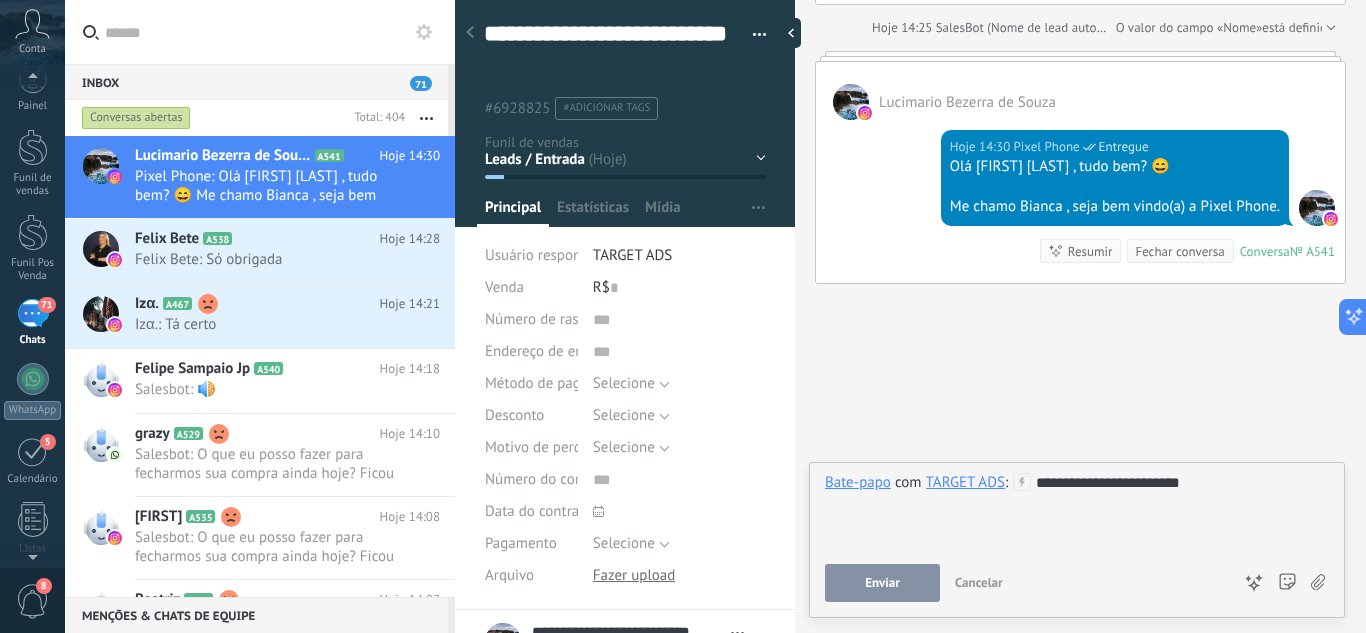 click on "Enviar" at bounding box center (882, 583) 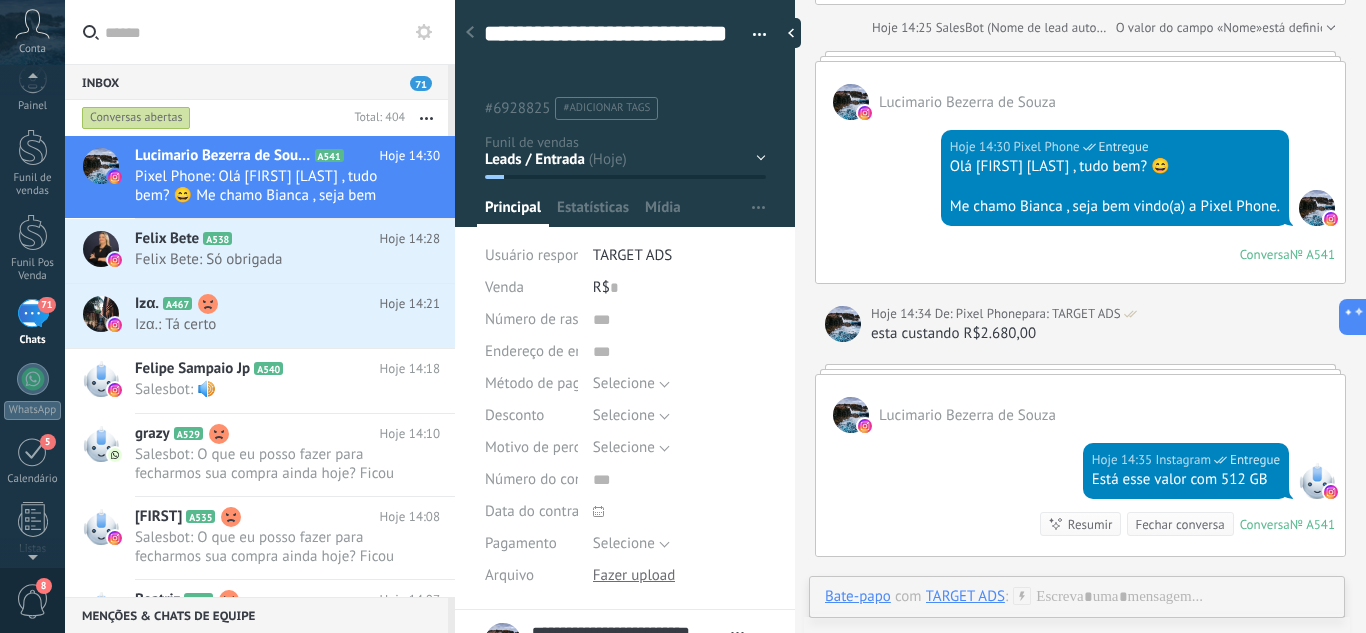 scroll, scrollTop: 238, scrollLeft: 0, axis: vertical 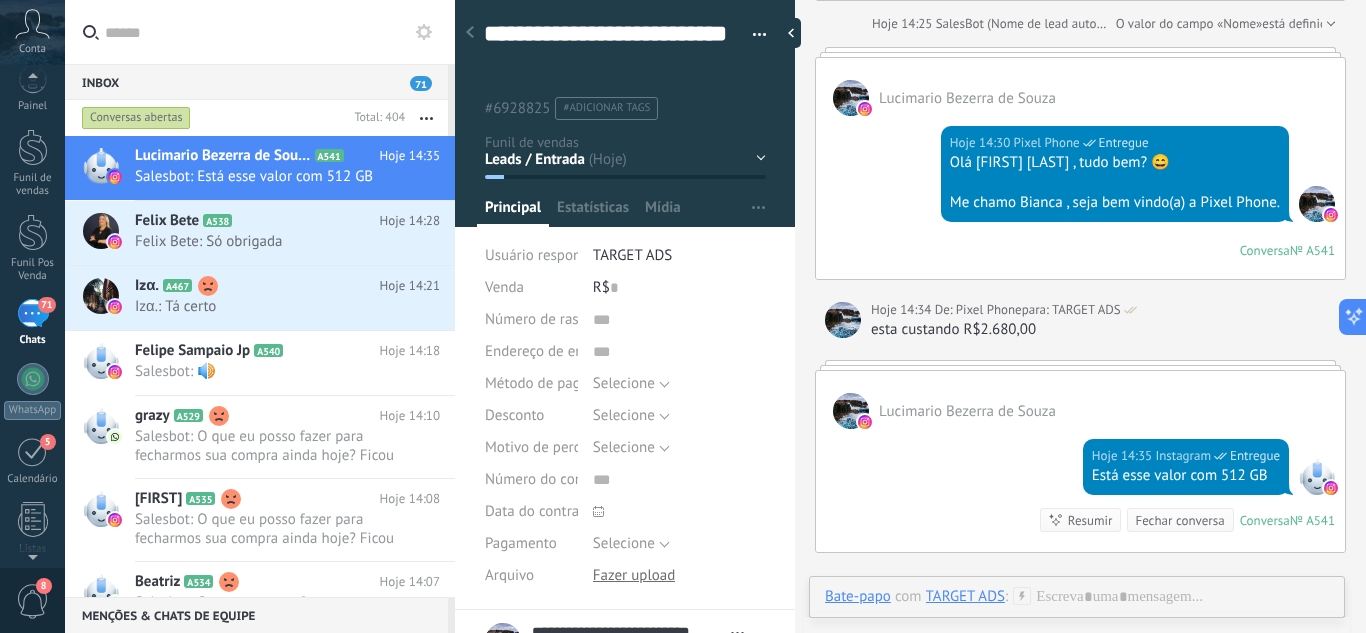 click 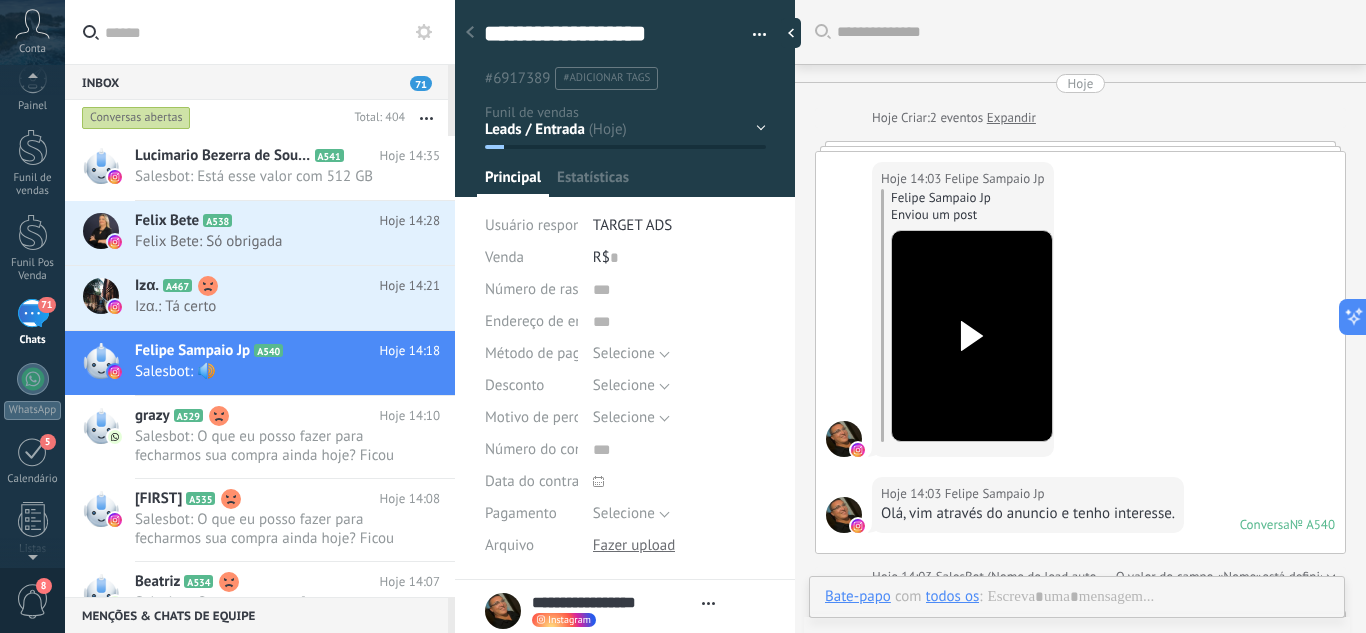 scroll, scrollTop: 30, scrollLeft: 0, axis: vertical 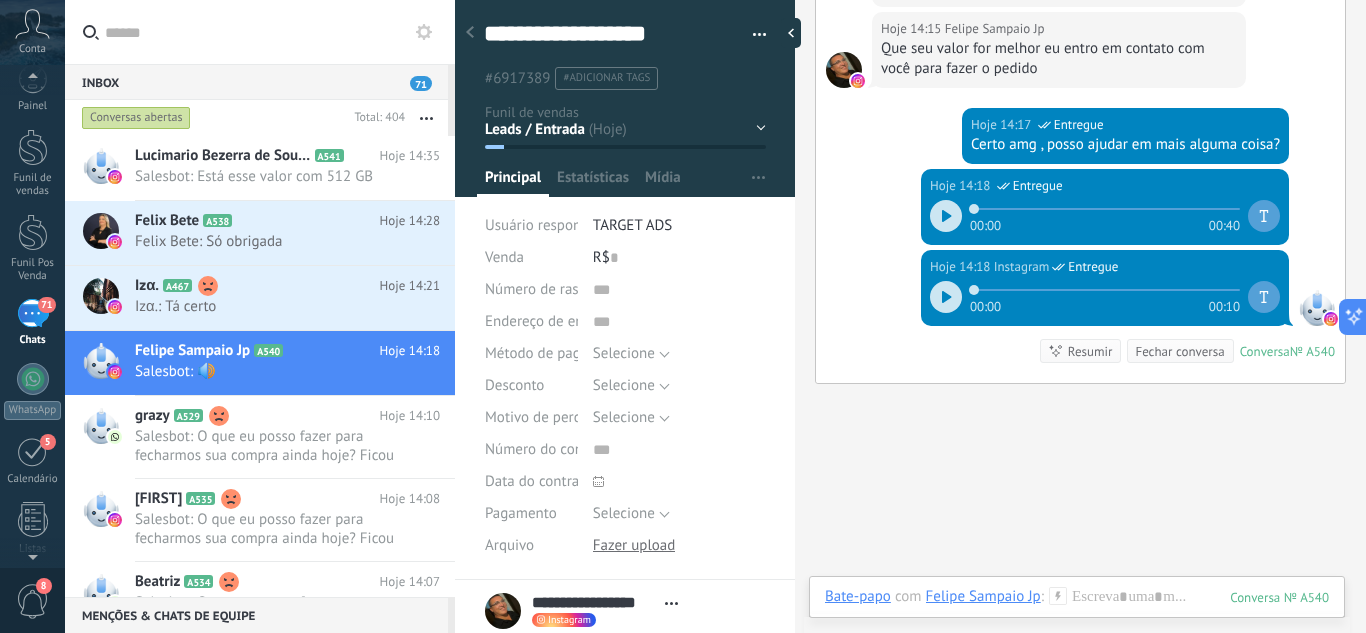 click 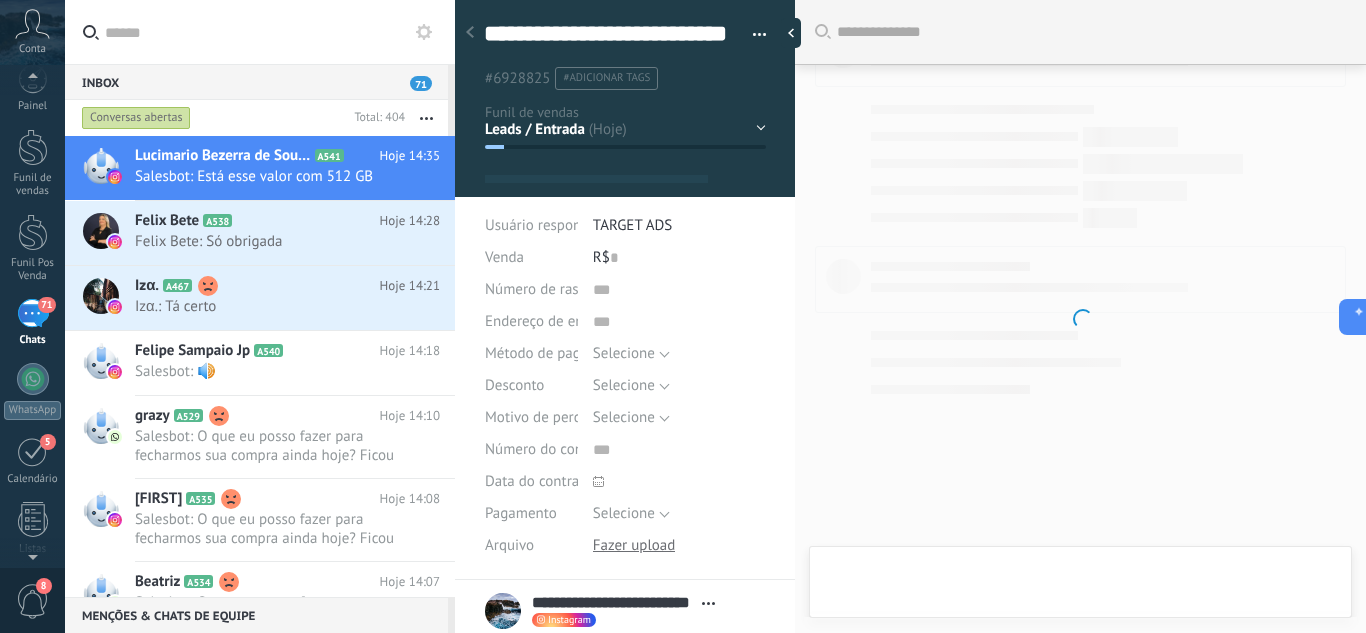 scroll, scrollTop: 378, scrollLeft: 0, axis: vertical 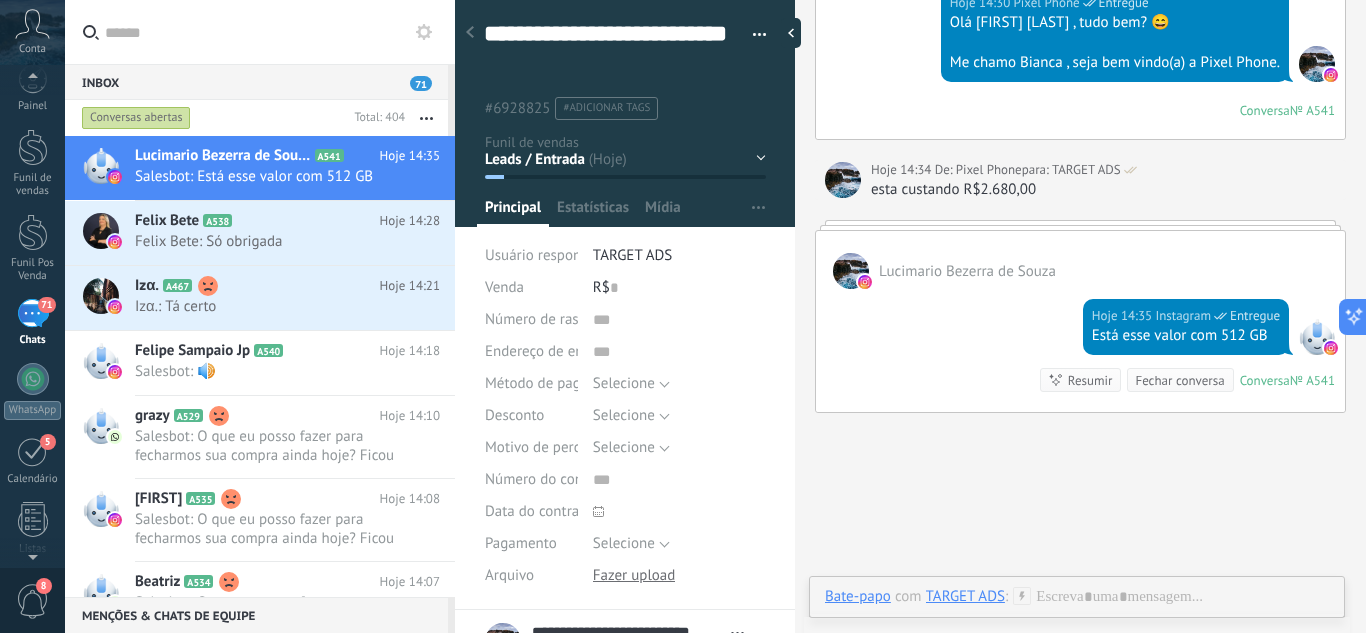 click 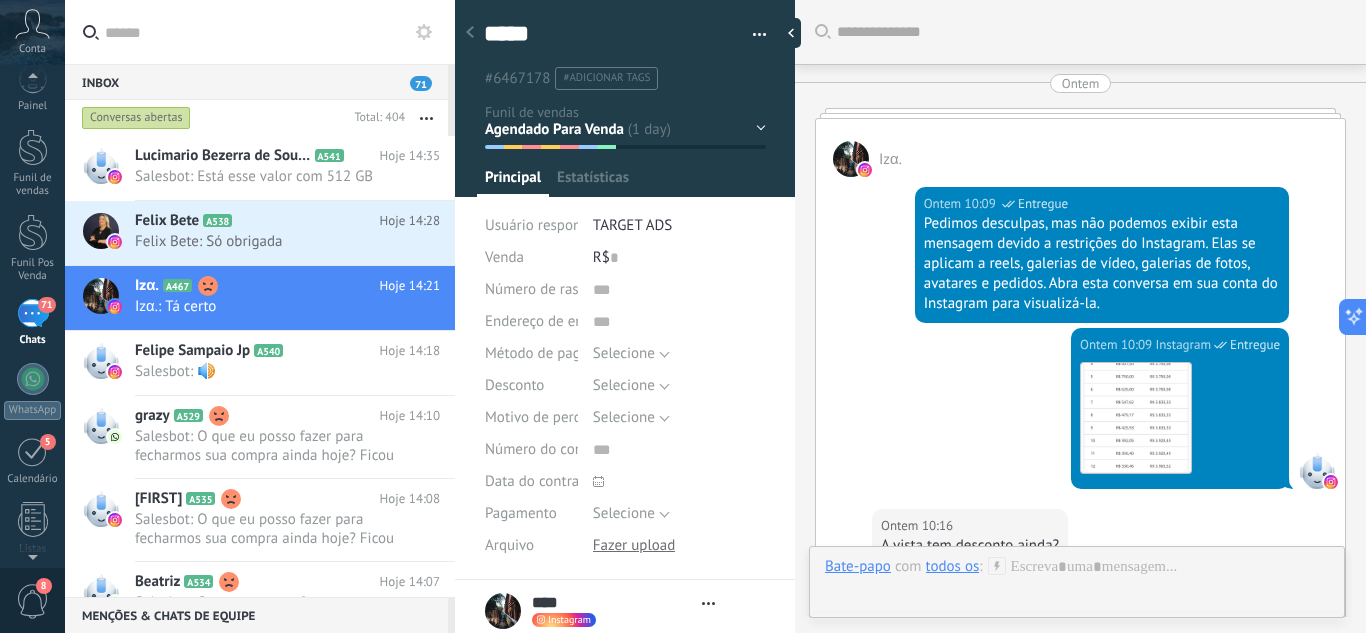 scroll, scrollTop: 2189, scrollLeft: 0, axis: vertical 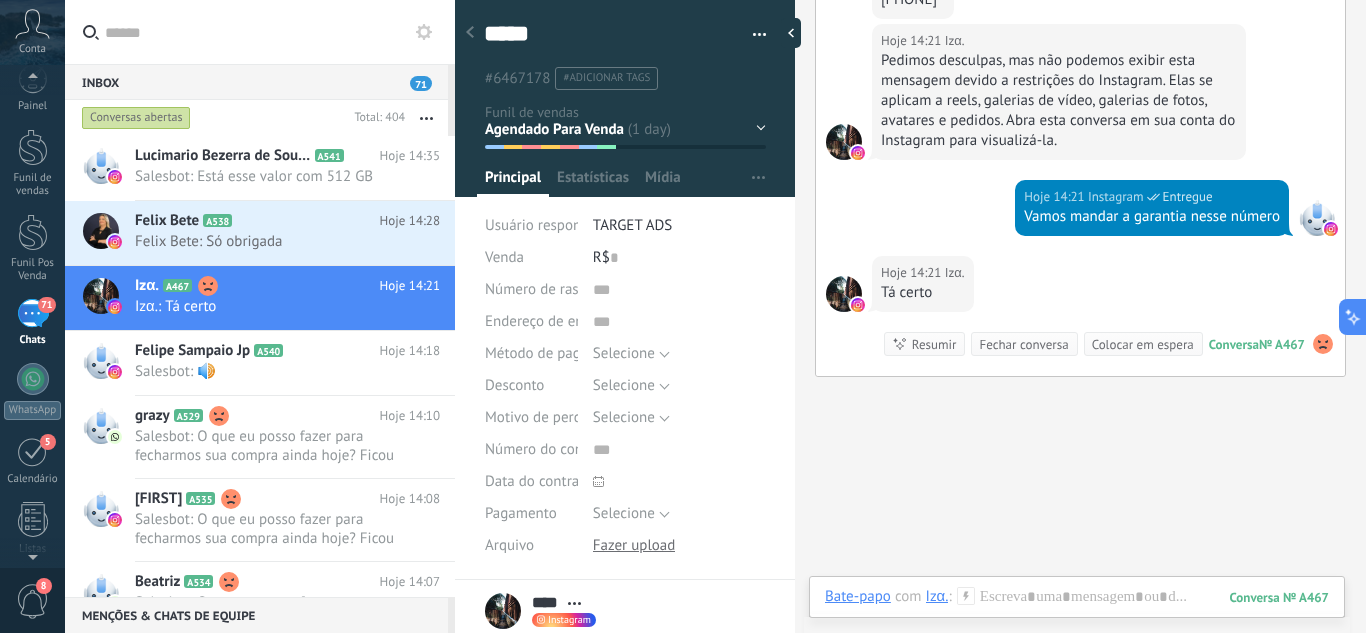 click 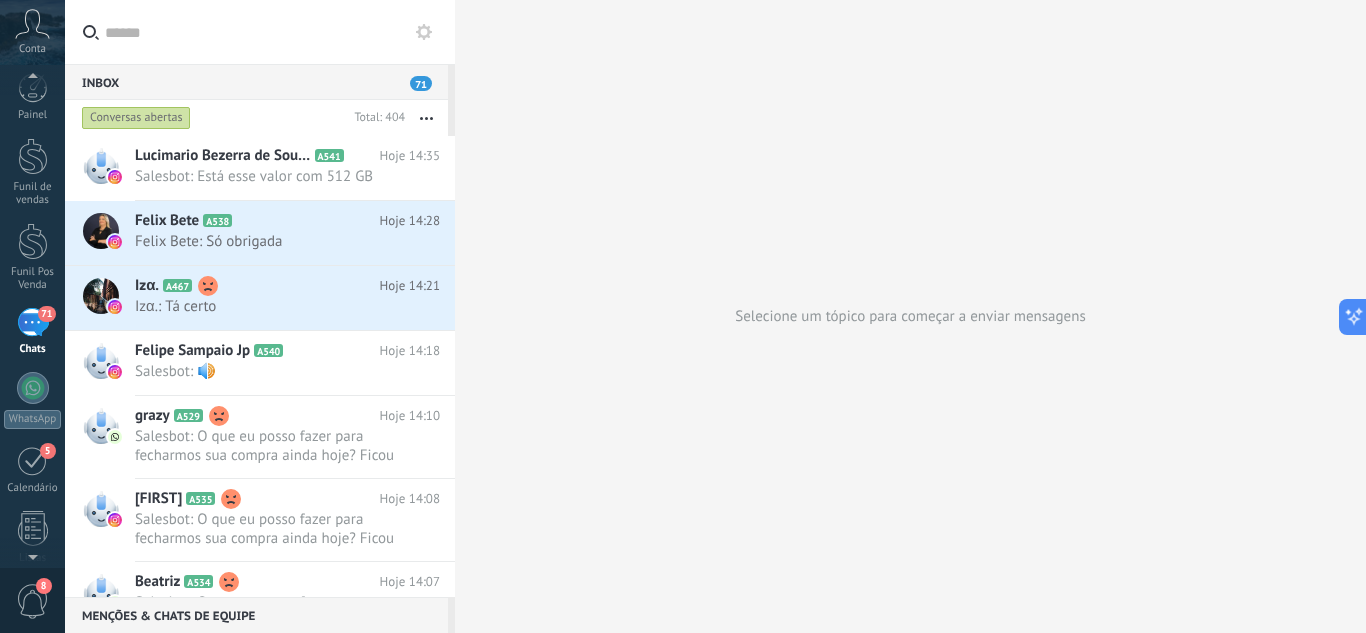 scroll, scrollTop: 19, scrollLeft: 0, axis: vertical 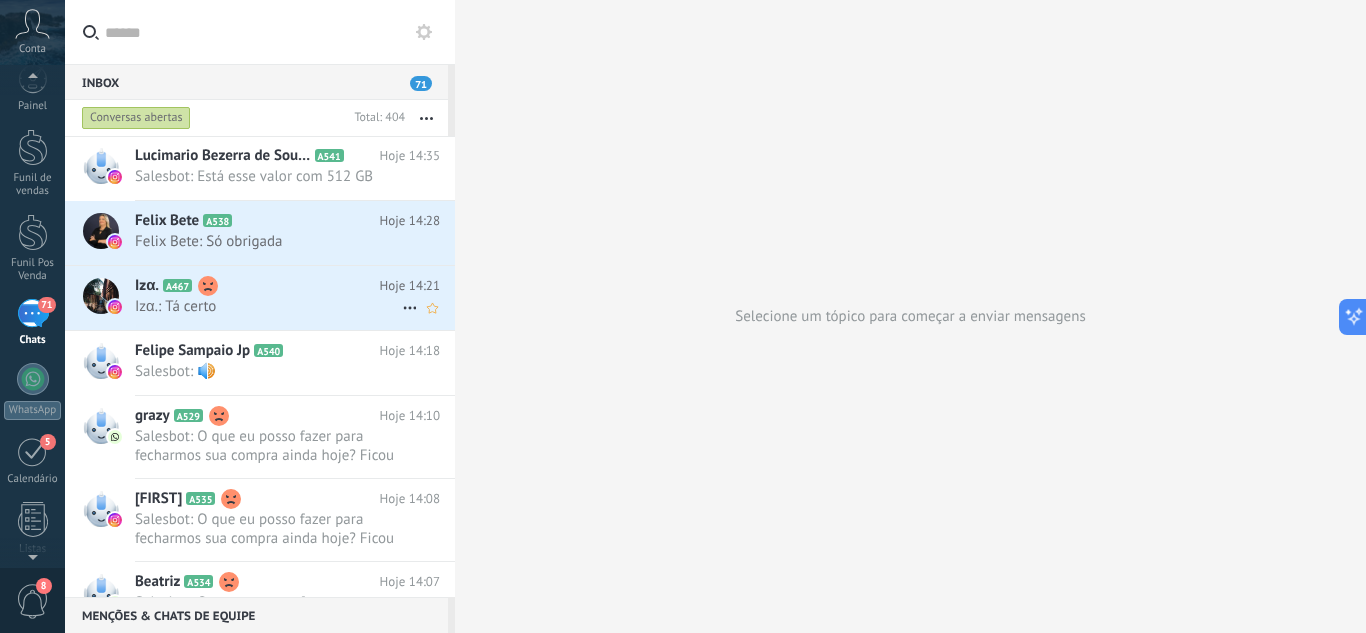 click on "Izα.: Tá certo" at bounding box center [268, 306] 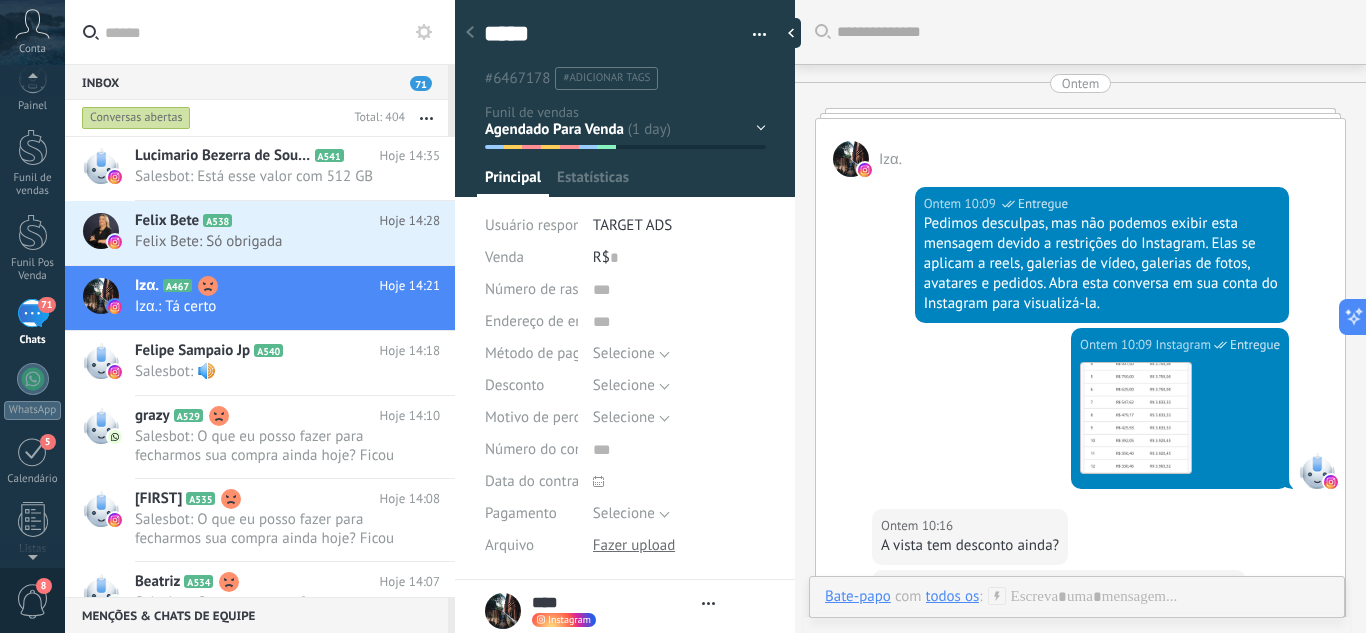 scroll, scrollTop: 30, scrollLeft: 0, axis: vertical 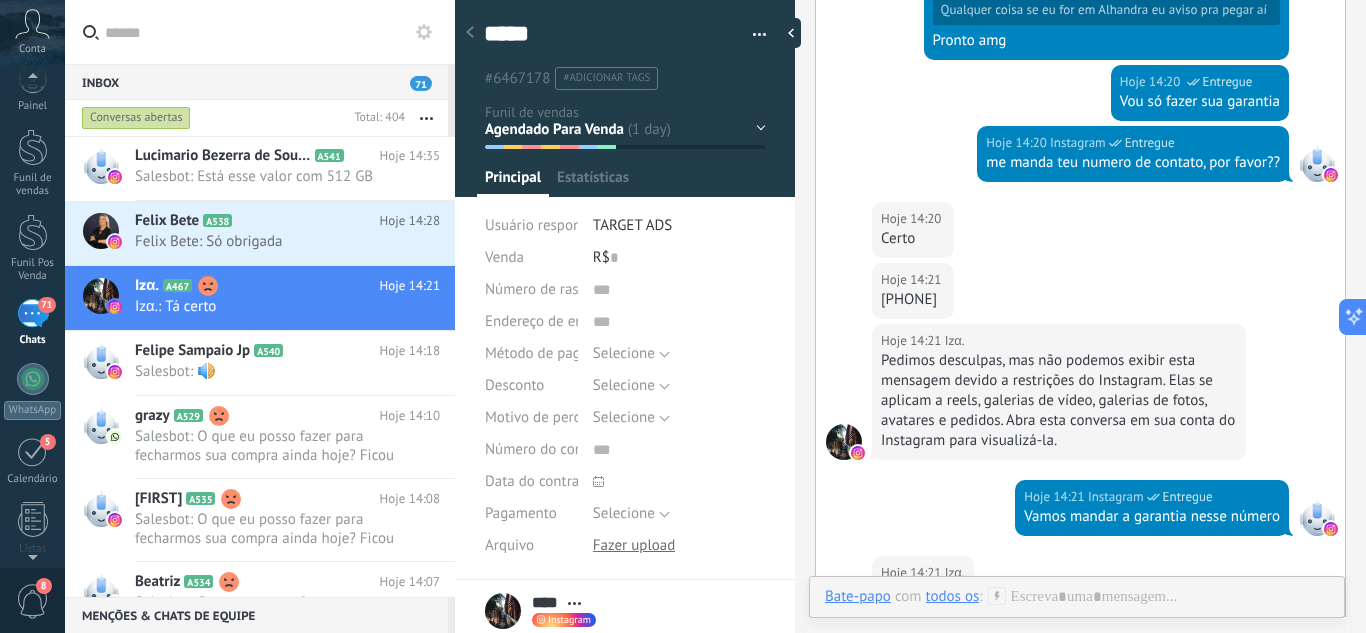 click on "Hoje 14:20 Izα.  Certo" at bounding box center [1080, 232] 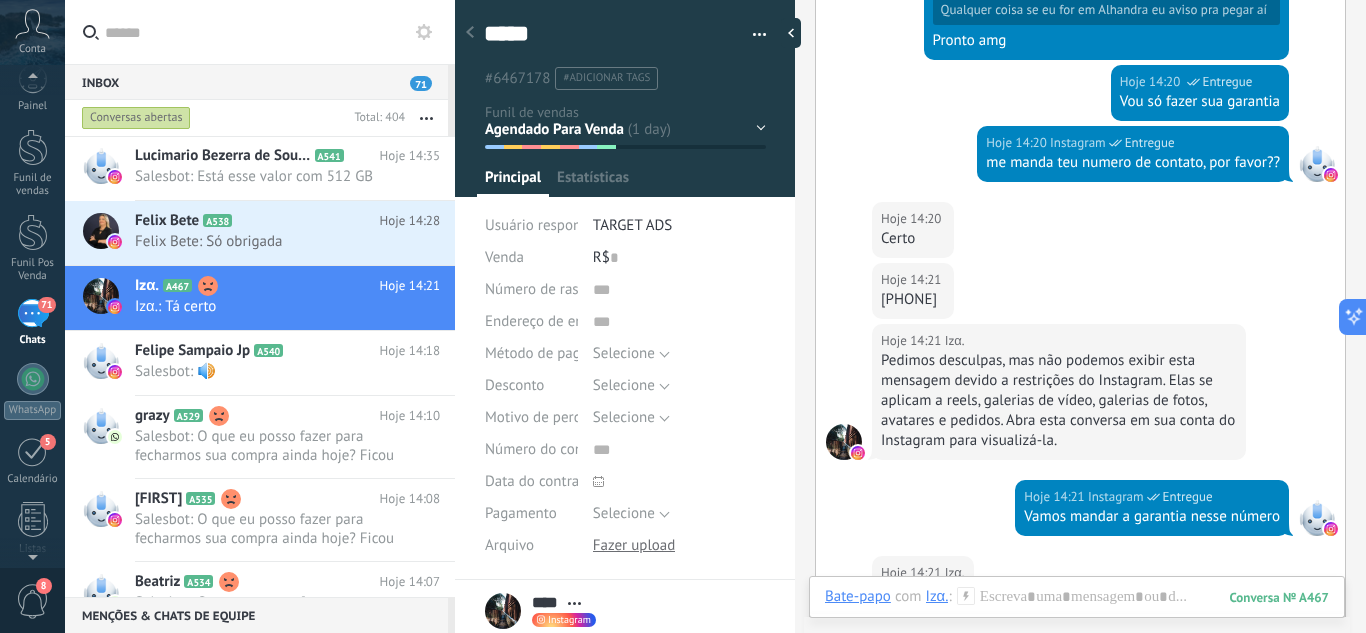 drag, startPoint x: 882, startPoint y: 296, endPoint x: 981, endPoint y: 306, distance: 99.50377 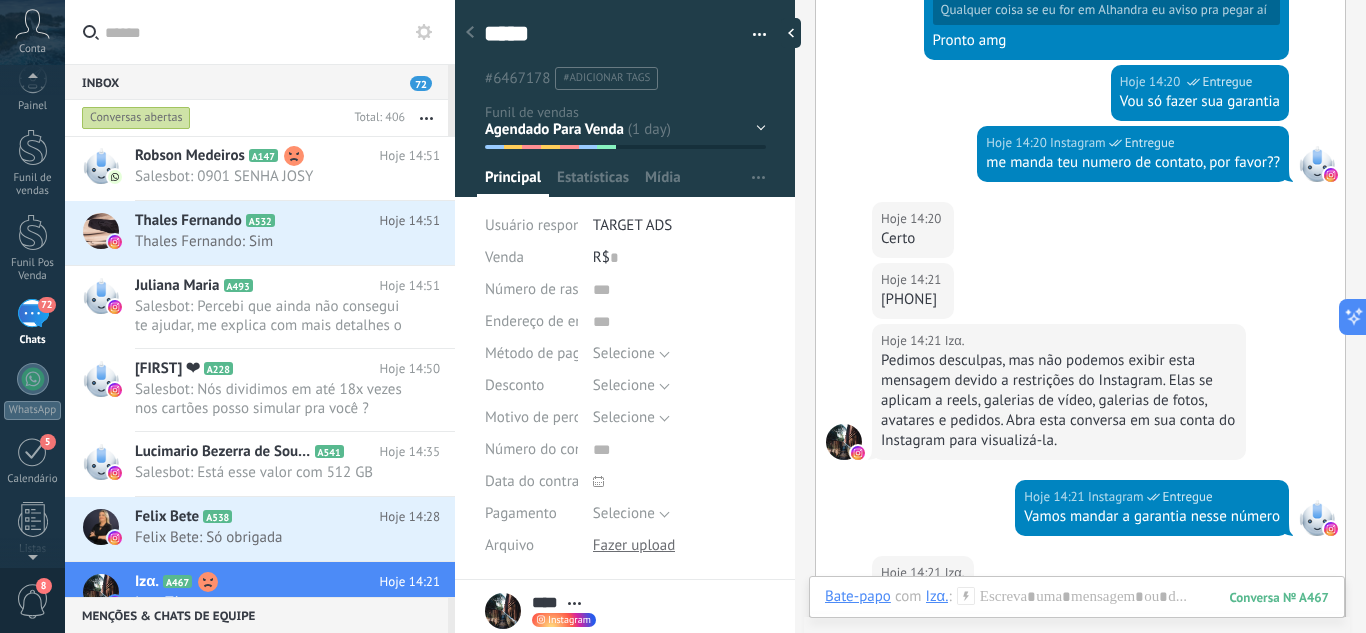 click at bounding box center [470, 33] 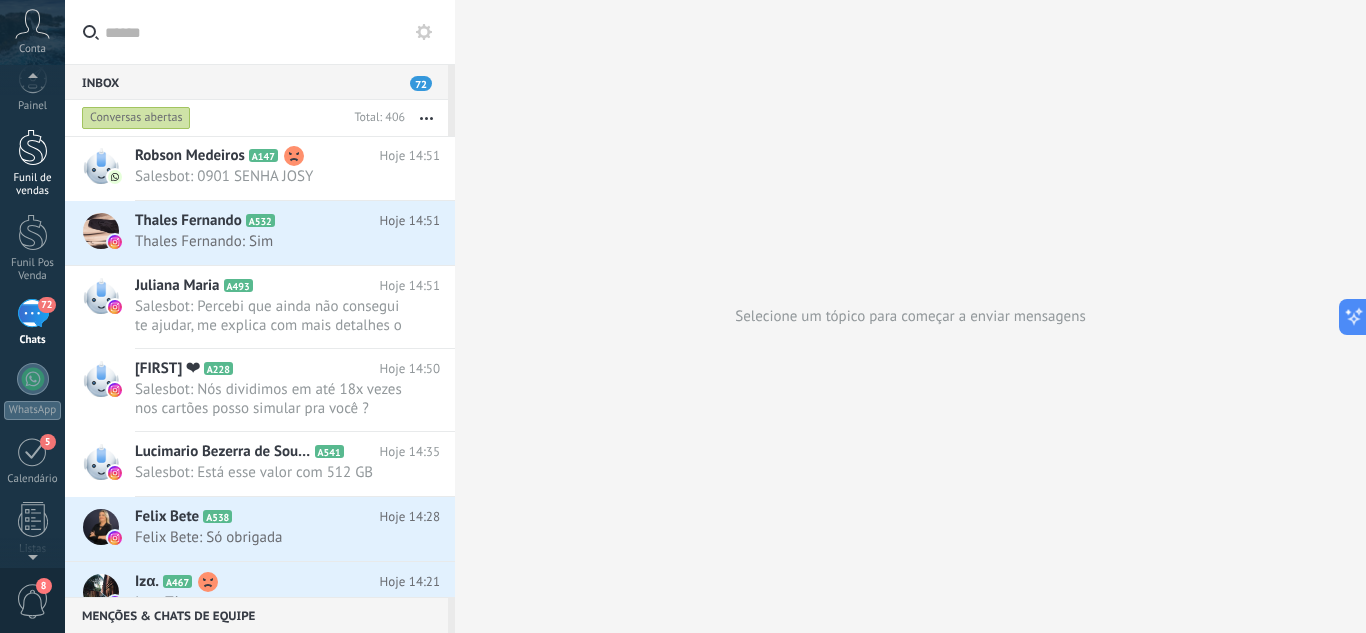 click on "Funil de vendas" at bounding box center [32, 163] 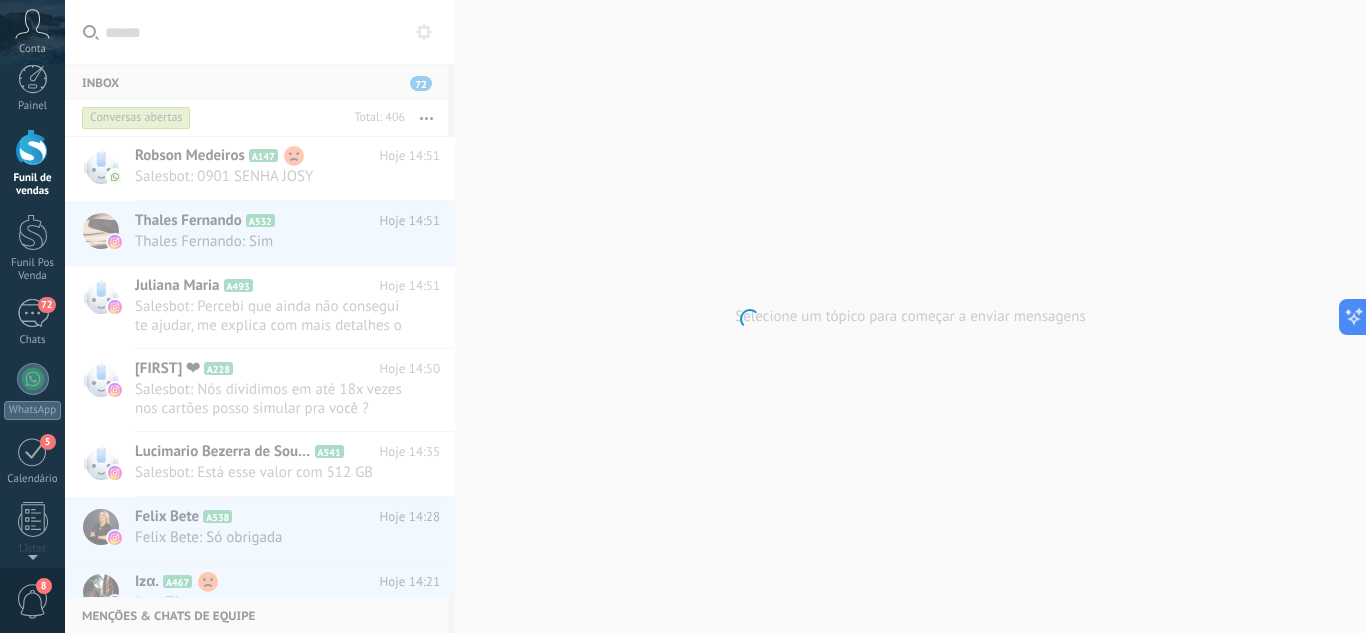 scroll, scrollTop: 0, scrollLeft: 0, axis: both 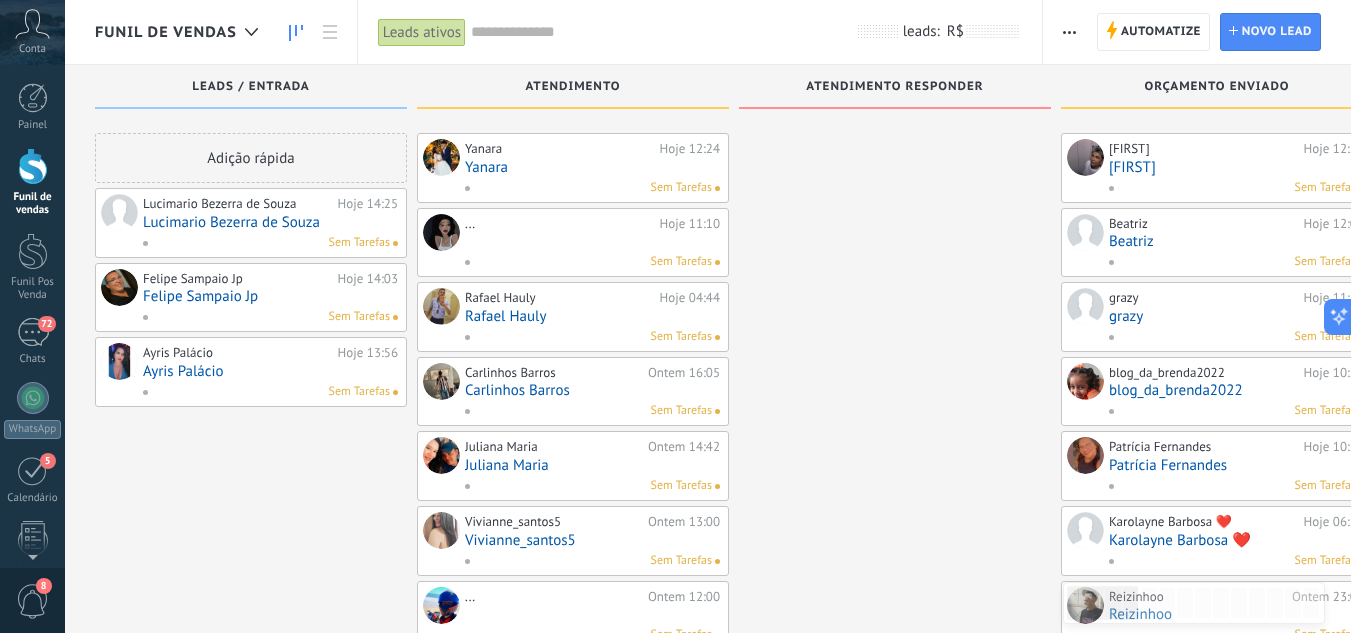 click on "Lucimario Bezerra de Souza" at bounding box center (270, 222) 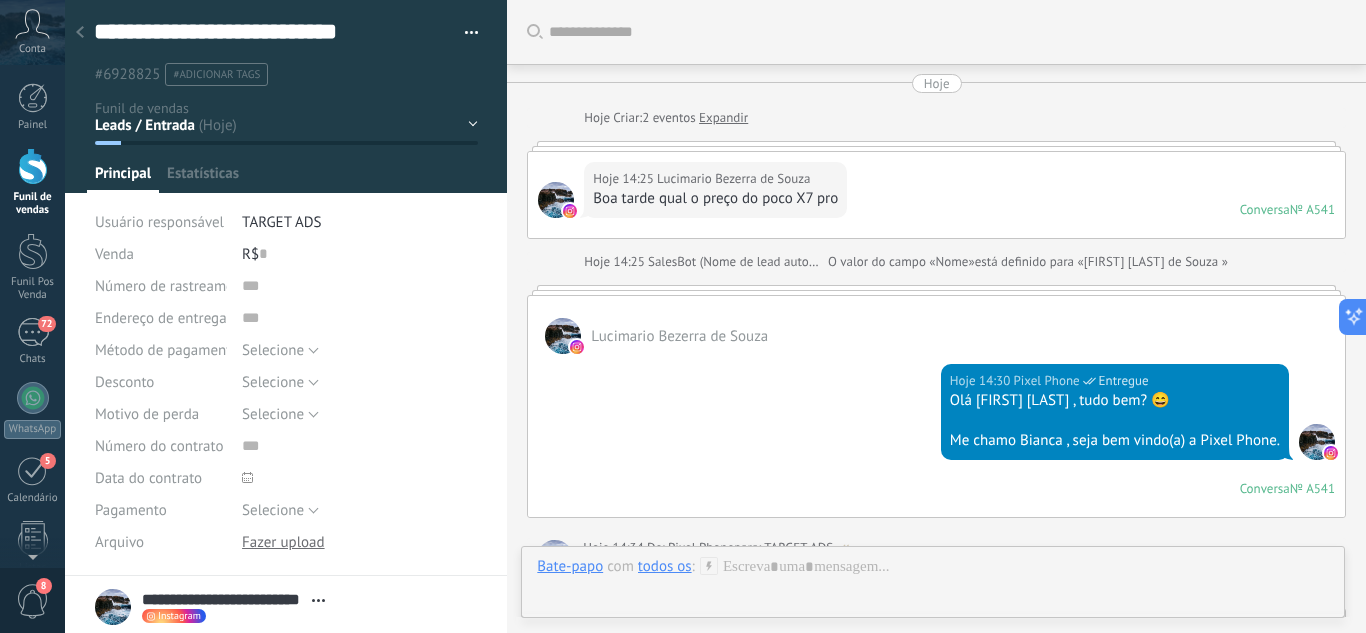 scroll, scrollTop: 30, scrollLeft: 0, axis: vertical 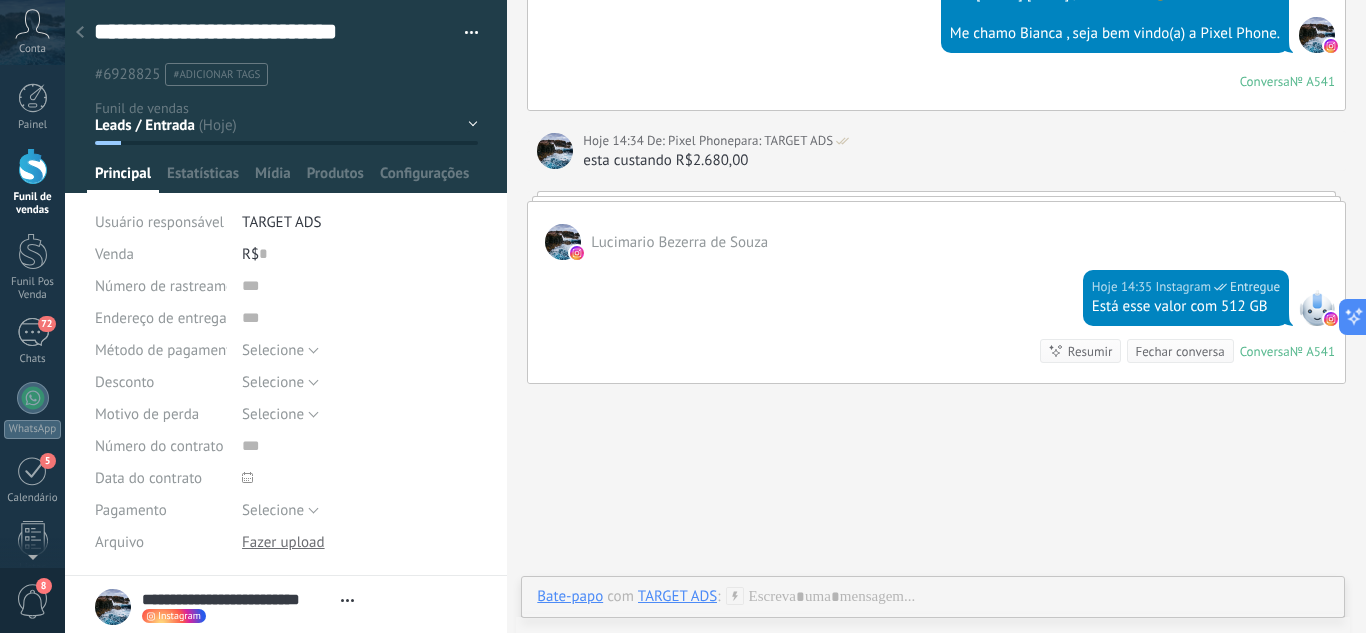 click on "Leads / Entrada
Atendimento
Atendimento Responder
Orçamento Enviado
Orçamento Responder
Negociação / Fechamento
-" at bounding box center [0, 0] 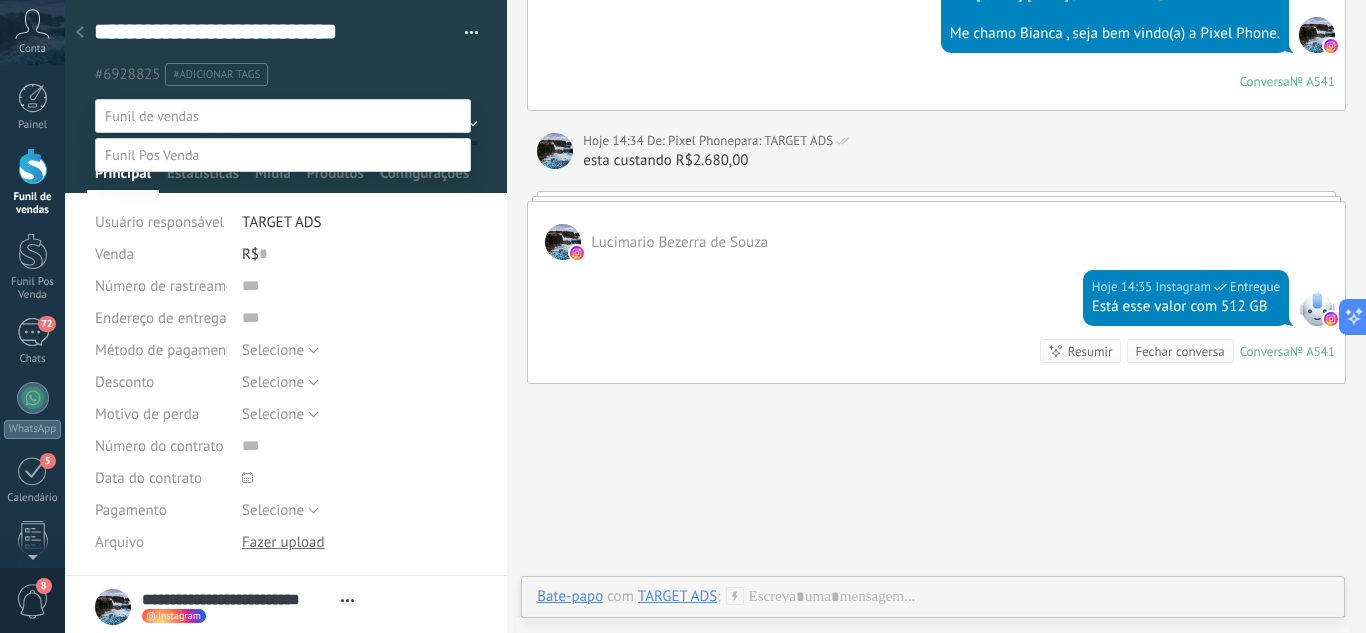 click on "Orçamento Enviado" at bounding box center [0, 0] 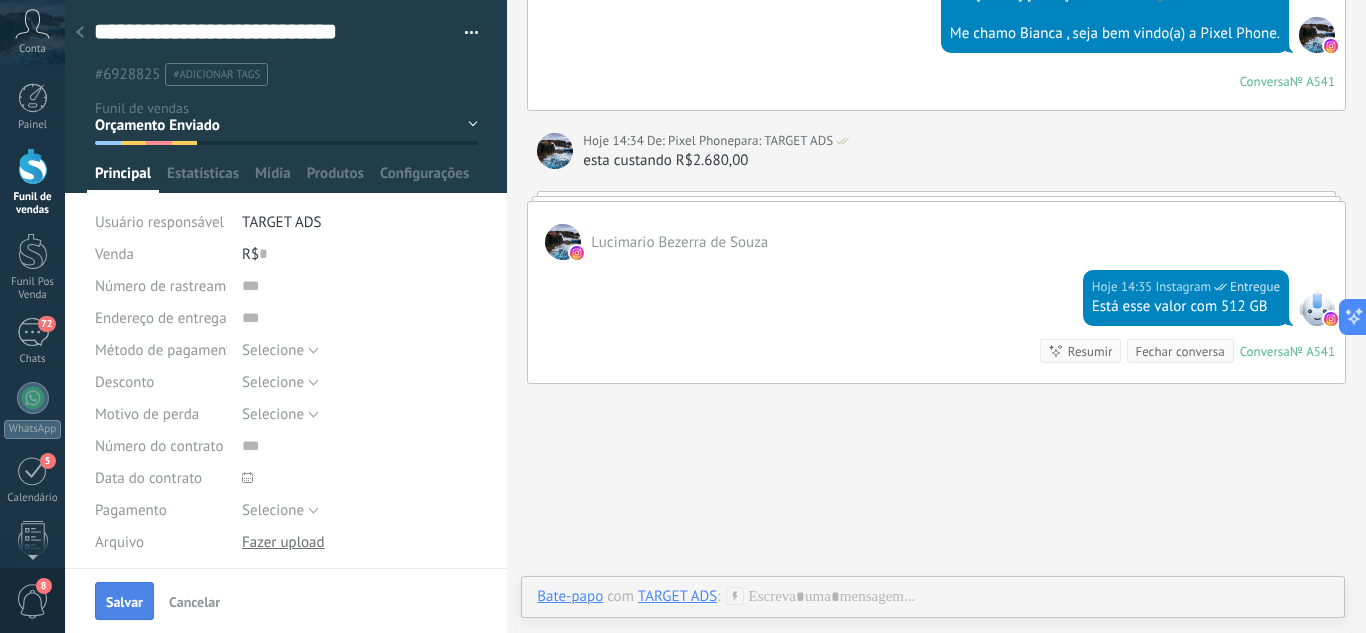 click on "Salvar" at bounding box center (124, 602) 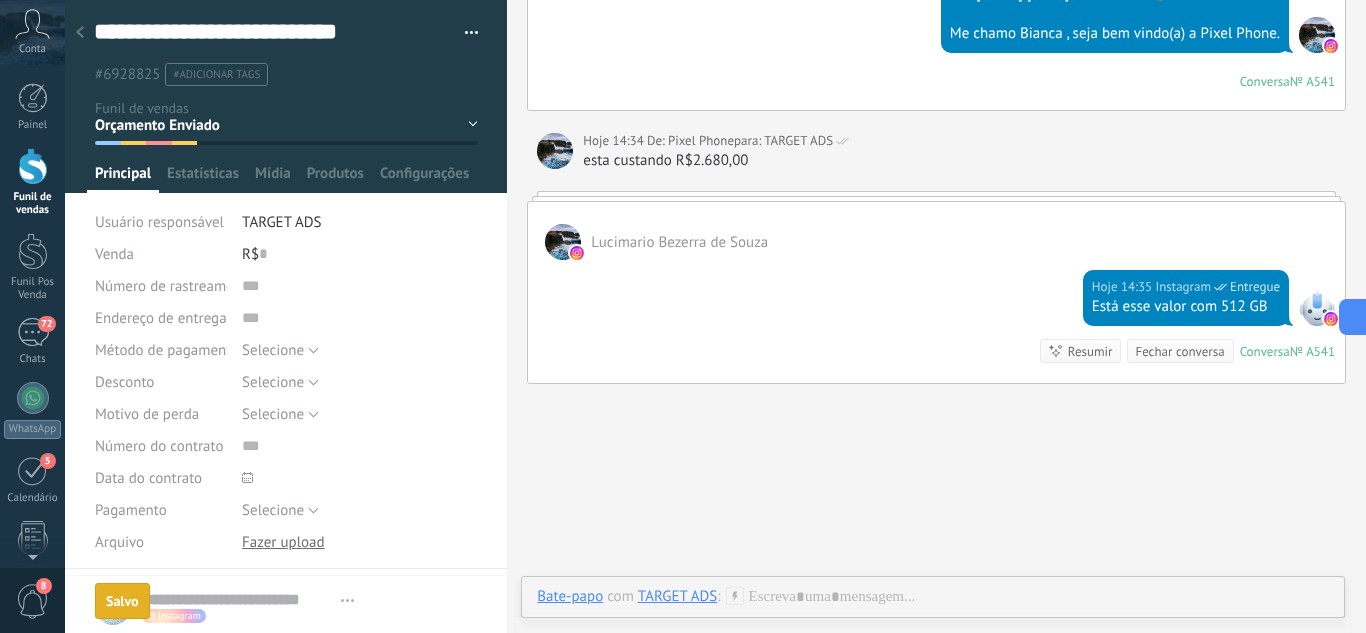 scroll, scrollTop: 440, scrollLeft: 0, axis: vertical 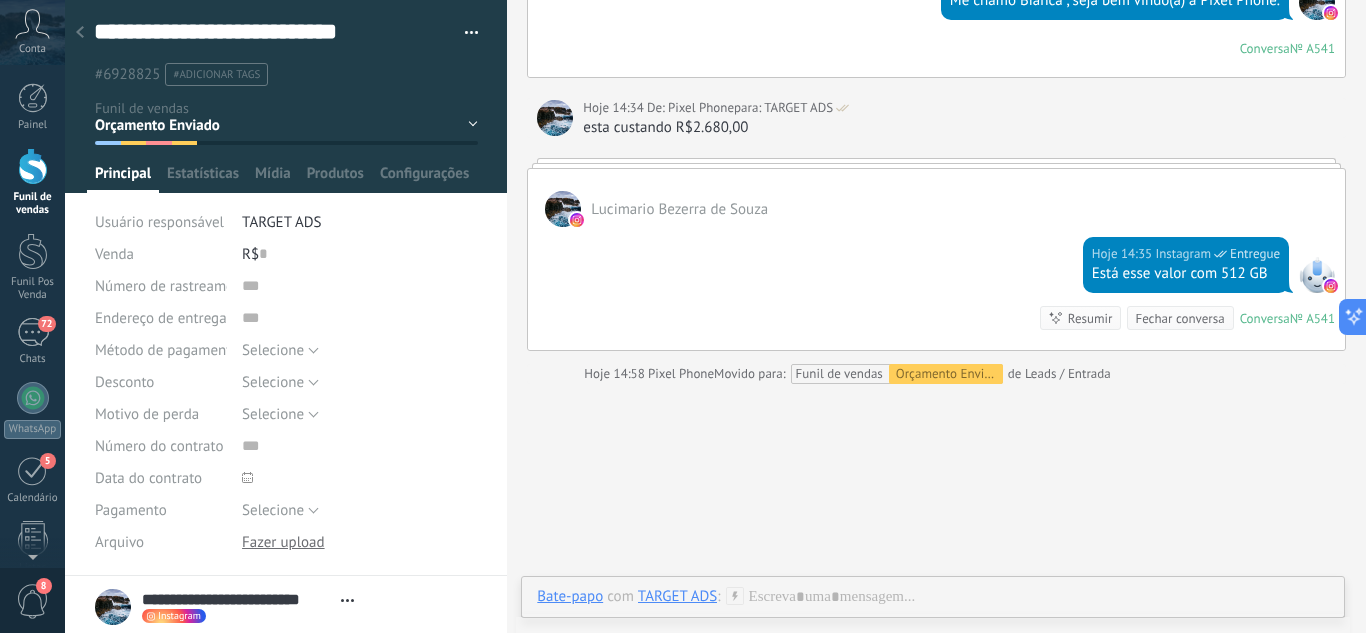 click 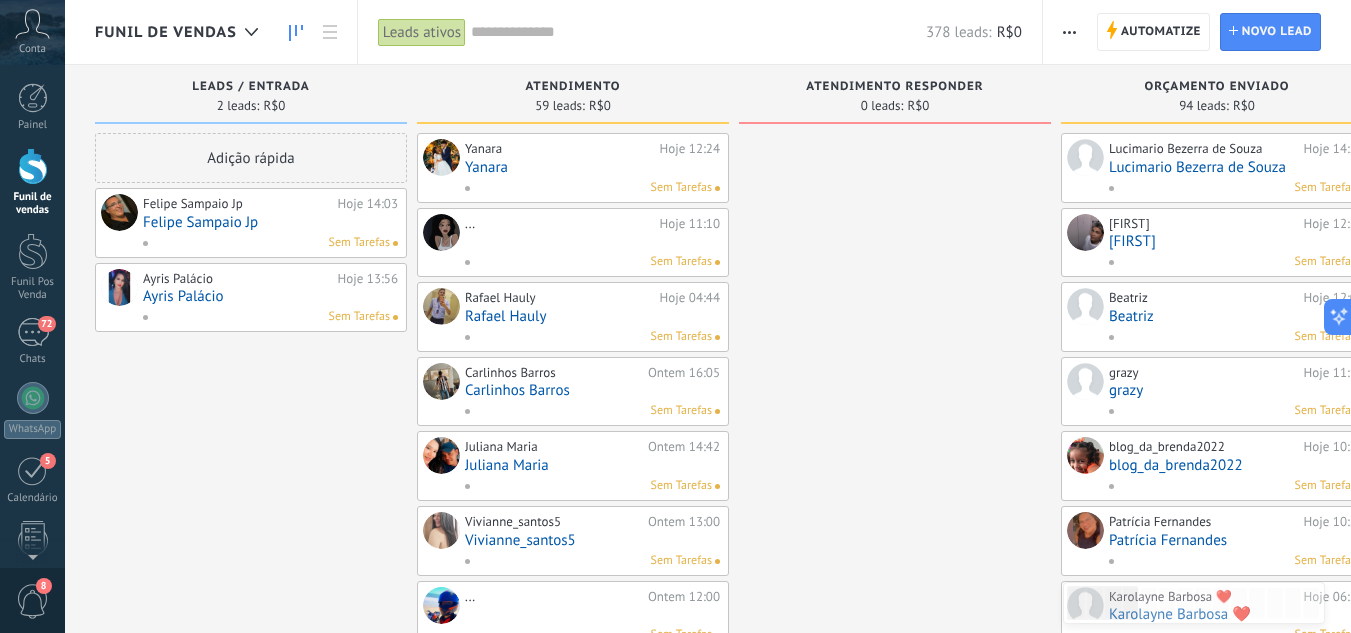 click on "Felipe Sampaio Jp" at bounding box center (270, 222) 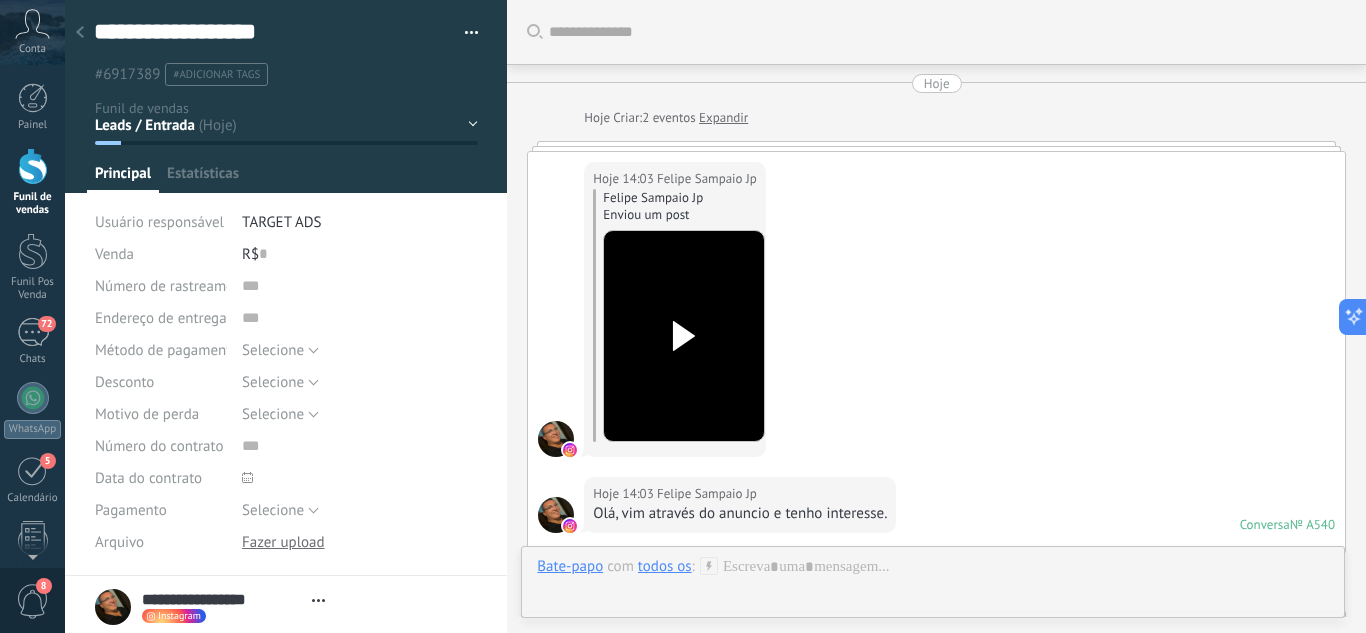 scroll, scrollTop: 1127, scrollLeft: 0, axis: vertical 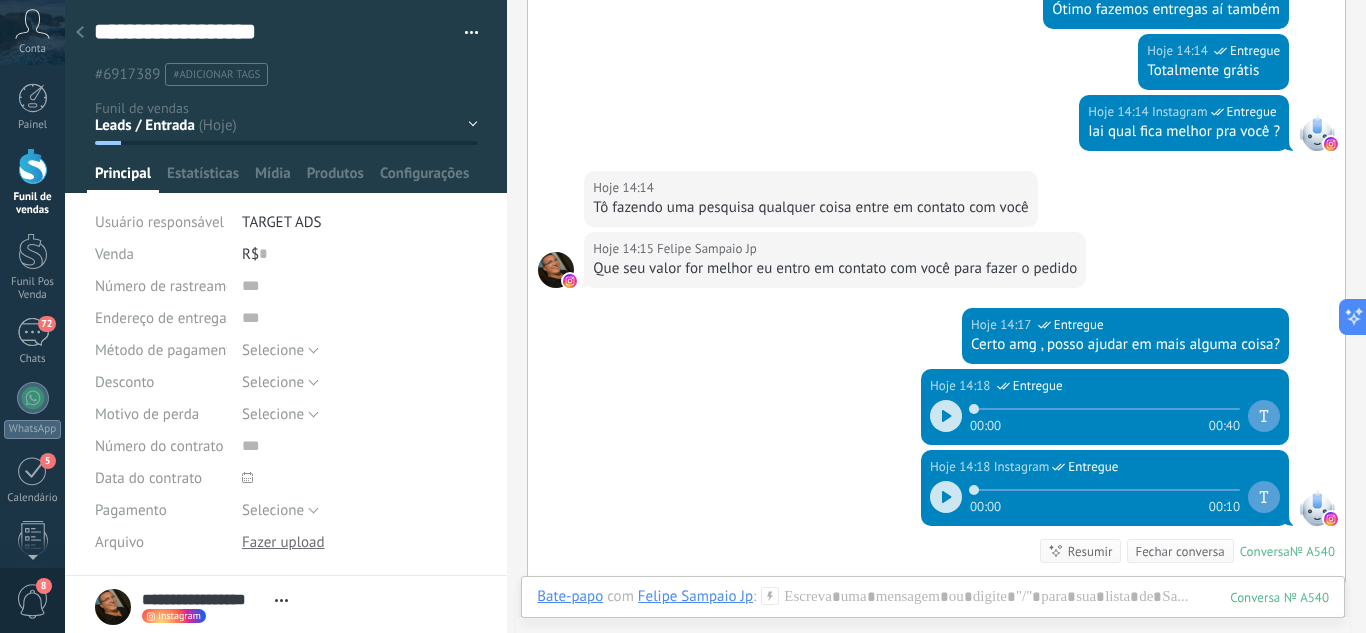 click on "Leads / Entrada
Atendimento
Atendimento Responder
Orçamento Enviado
Orçamento Responder
Negociação / Fechamento
-" at bounding box center [0, 0] 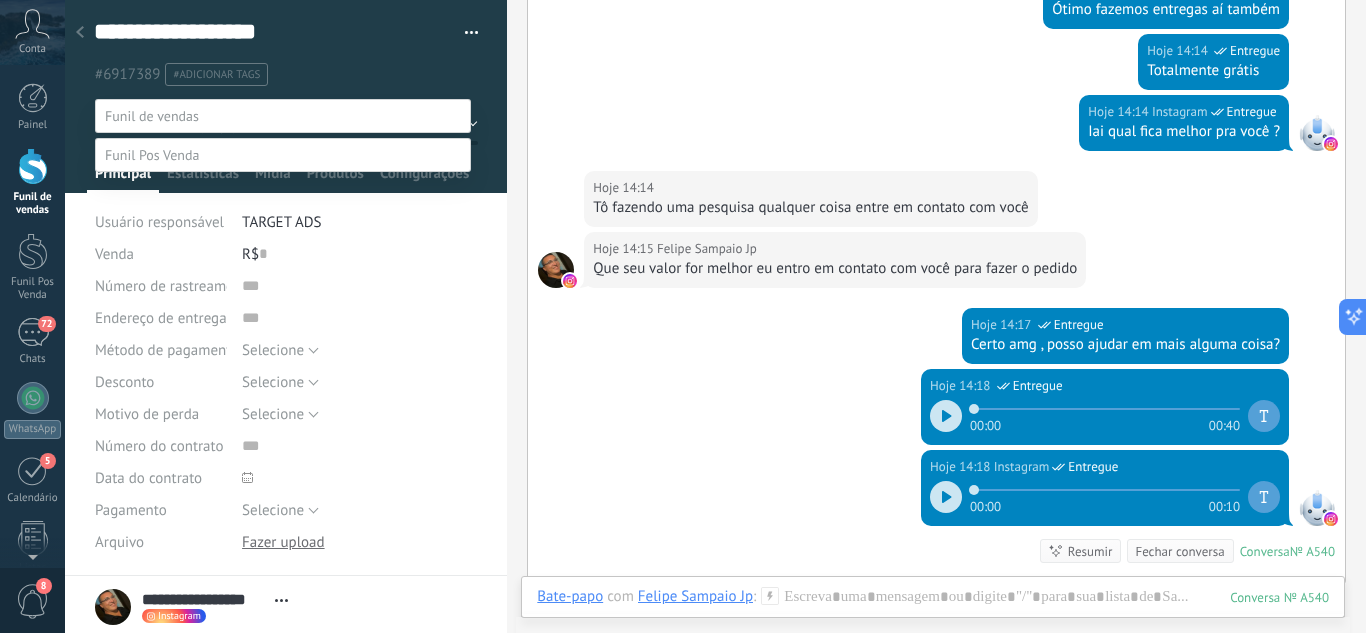 click on "Orçamento Enviado" at bounding box center [0, 0] 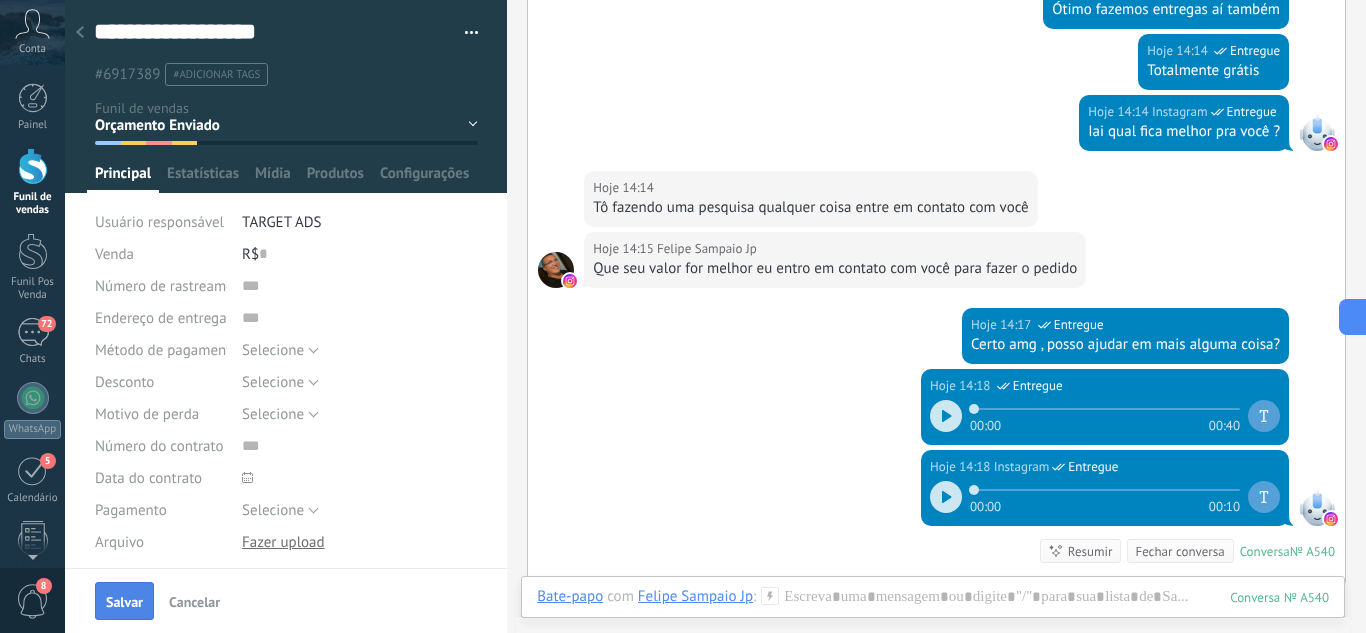 click on "Salvar" at bounding box center (124, 602) 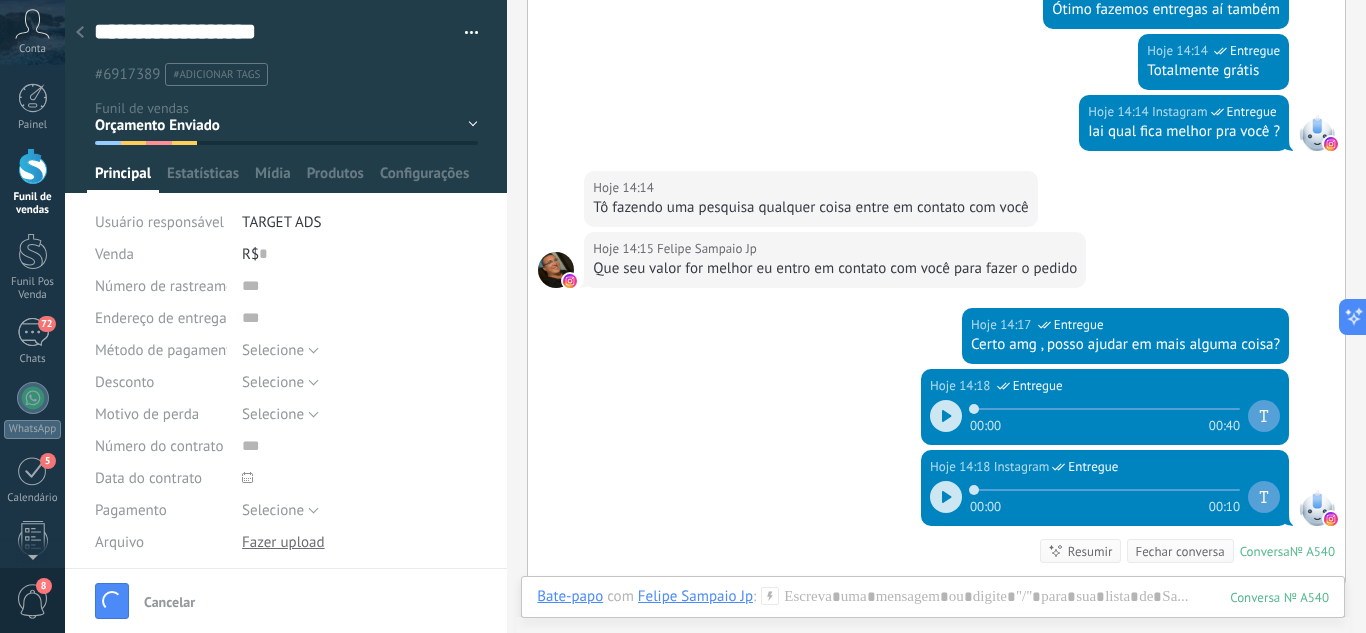 scroll, scrollTop: 860, scrollLeft: 0, axis: vertical 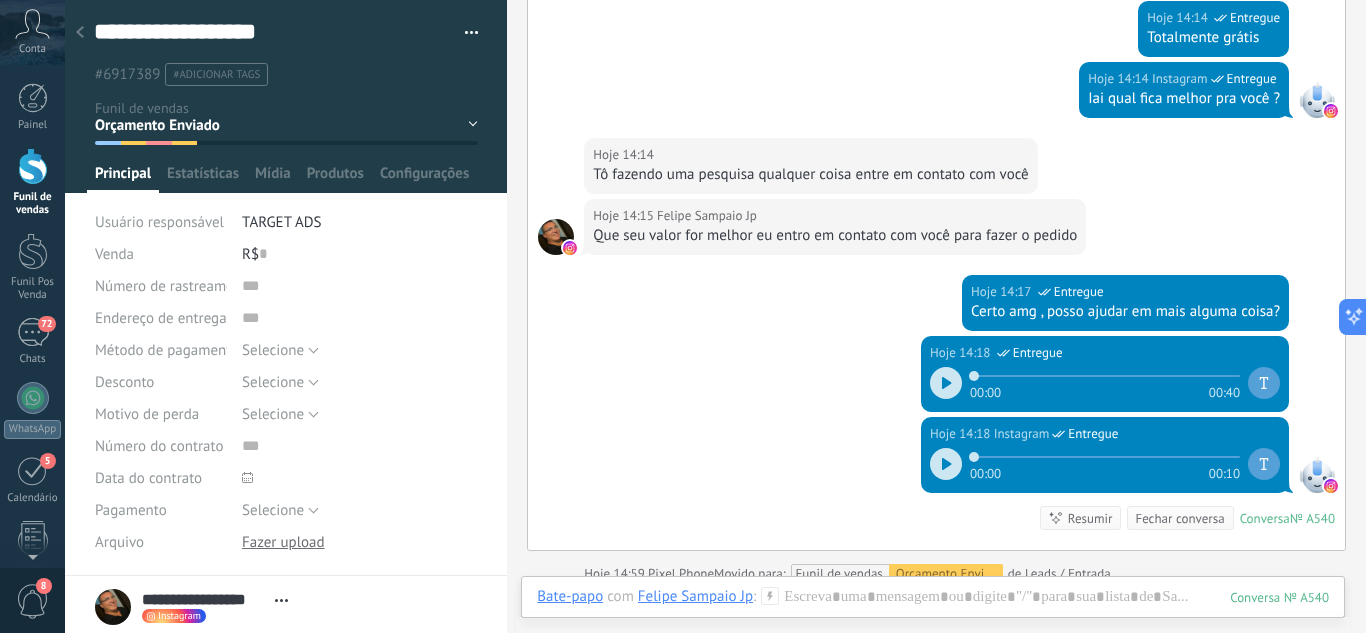 click at bounding box center (80, 33) 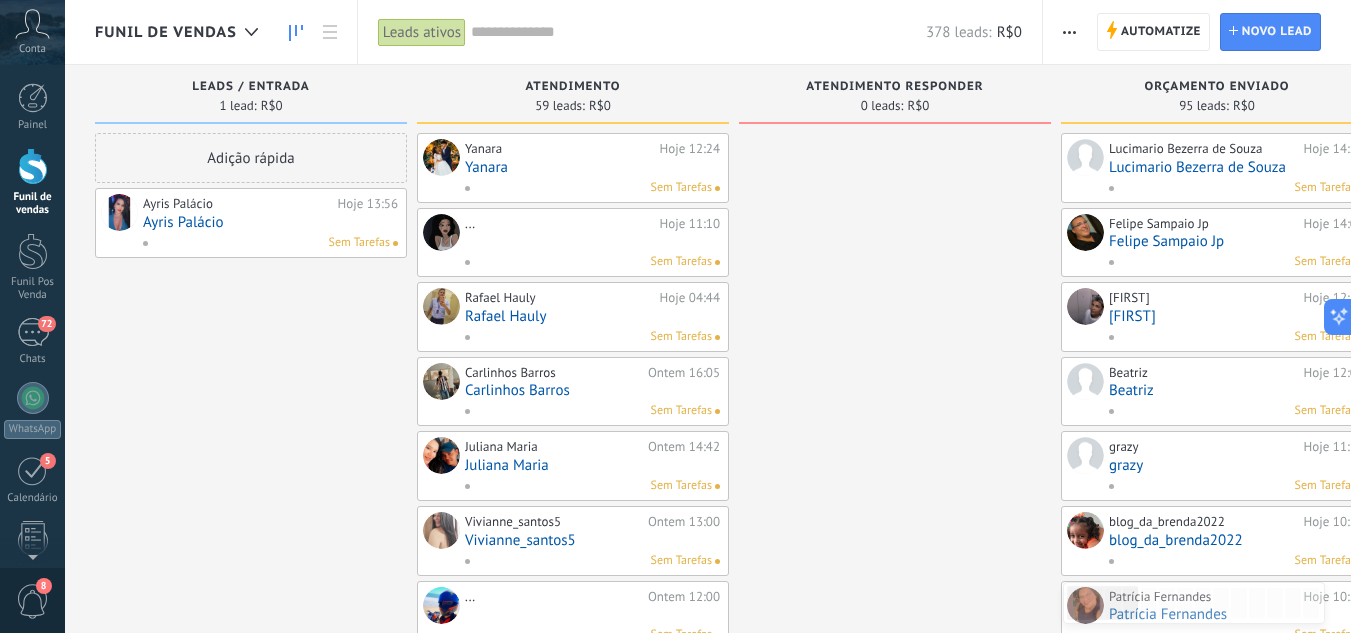 click on "Ayris Palácio" at bounding box center (270, 222) 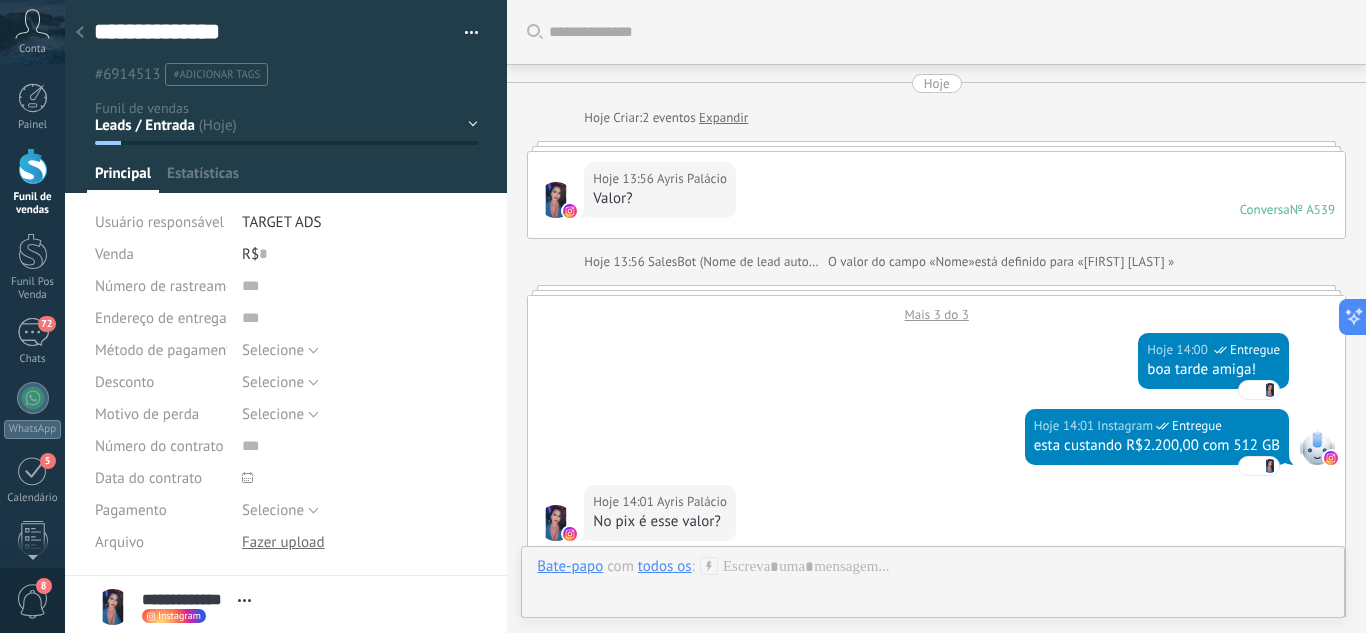 scroll, scrollTop: 997, scrollLeft: 0, axis: vertical 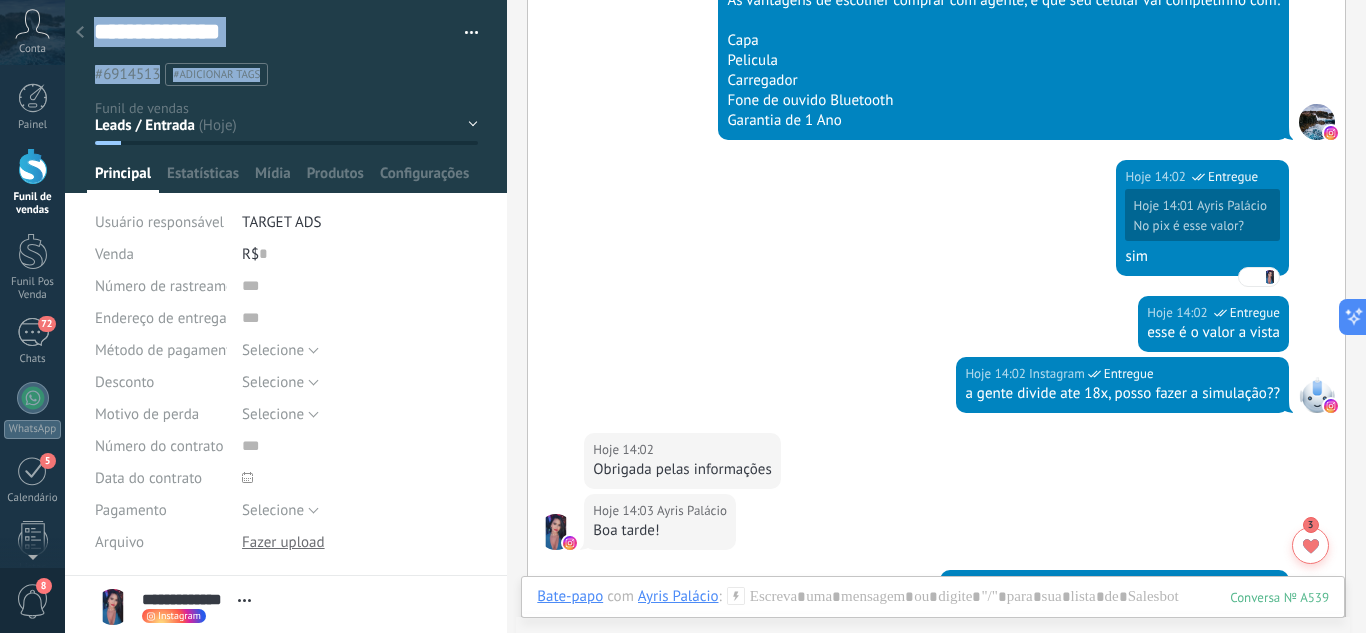 click on "**********" at bounding box center (286, 82) 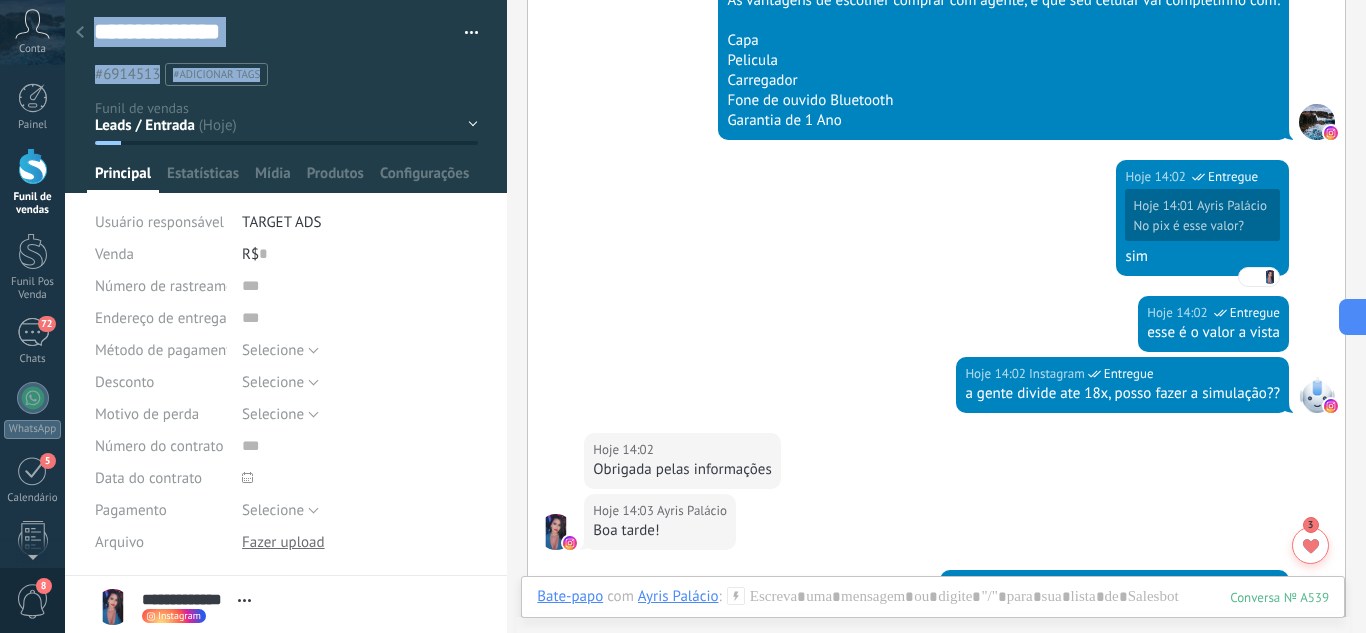 click on "Leads / Entrada
Atendimento
Atendimento Responder
Orçamento Enviado
Orçamento Responder
Negociação / Fechamento
-" at bounding box center (0, 0) 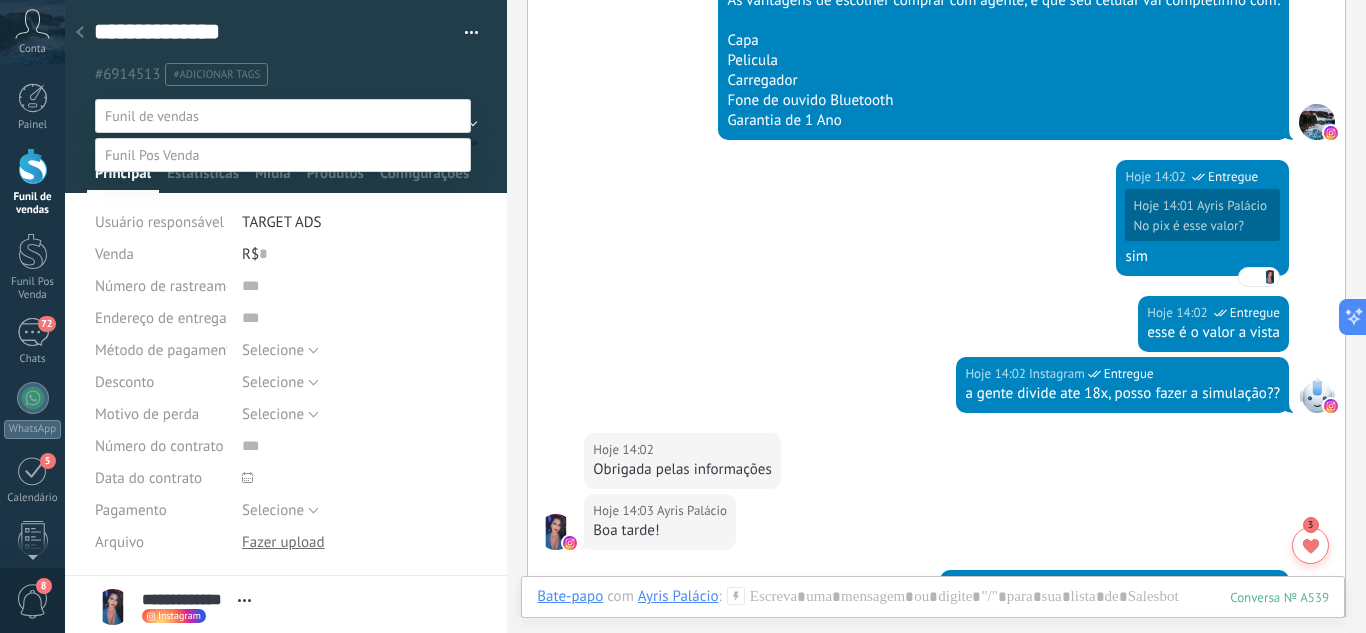 click at bounding box center [715, 316] 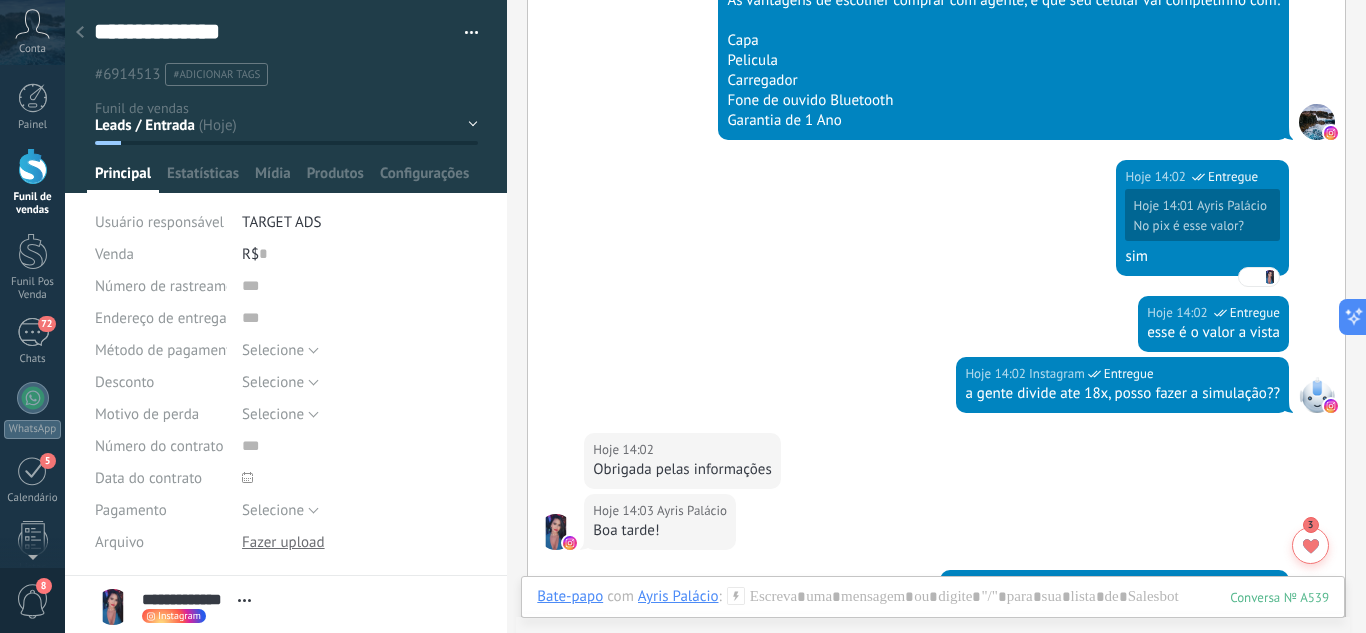 click on "Leads / Entrada
Atendimento
Atendimento Responder
Orçamento Enviado
Orçamento Responder
Negociação / Fechamento
-" at bounding box center (0, 0) 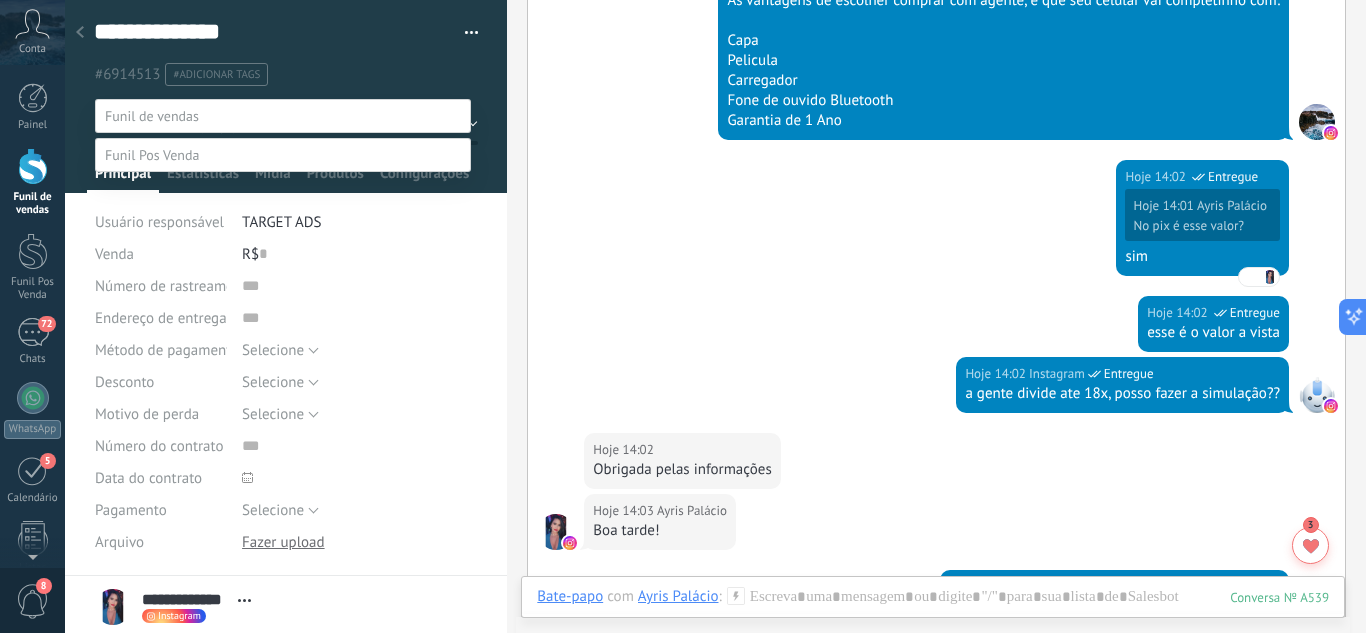 click on "Negociação / Fechamento" at bounding box center (0, 0) 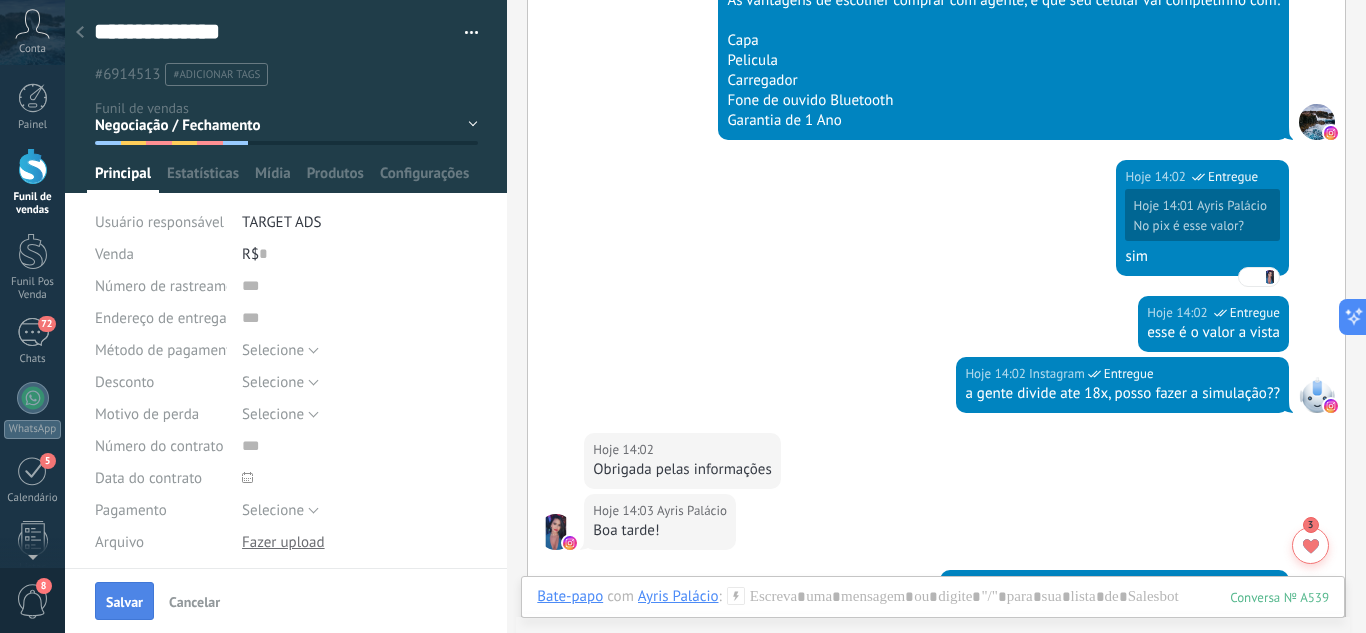 click on "Salvar" at bounding box center [124, 601] 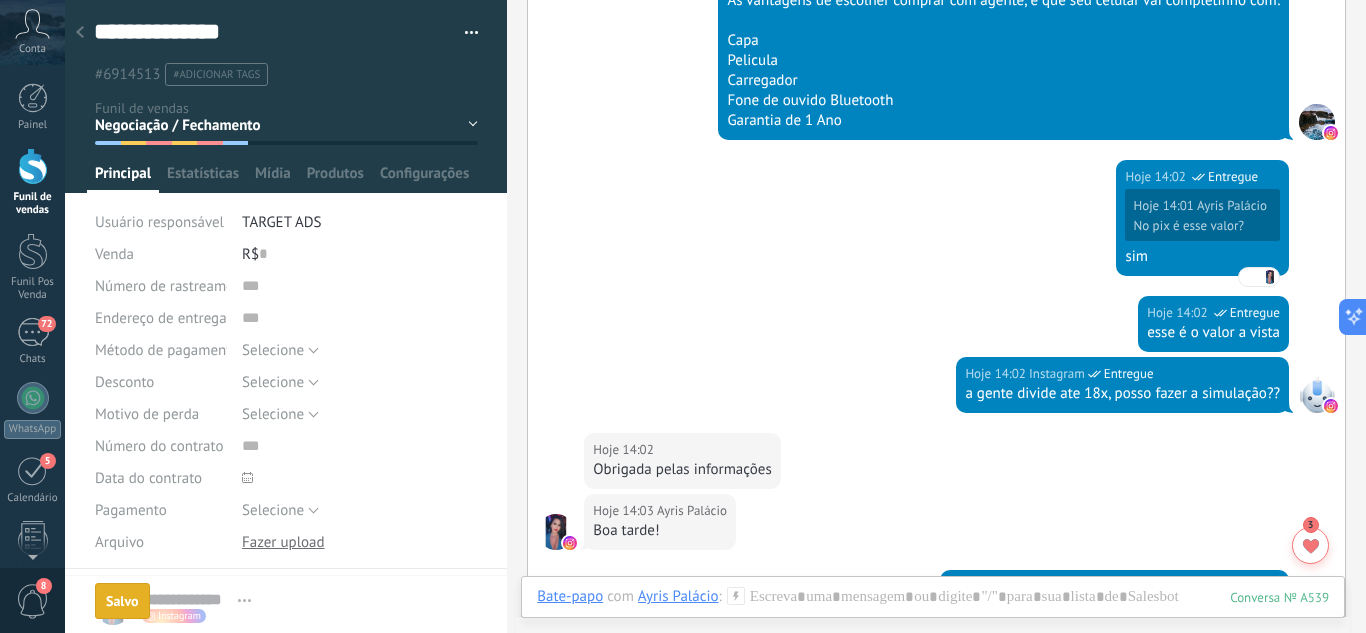 scroll, scrollTop: 630, scrollLeft: 0, axis: vertical 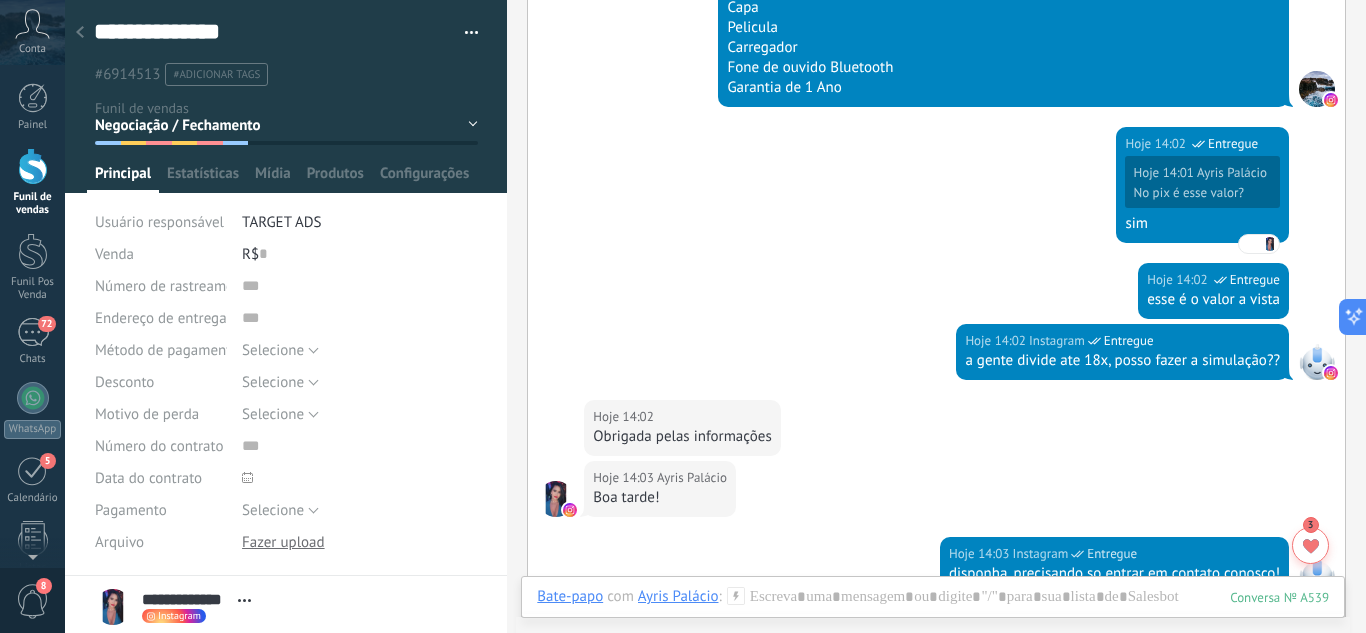 click at bounding box center (80, 33) 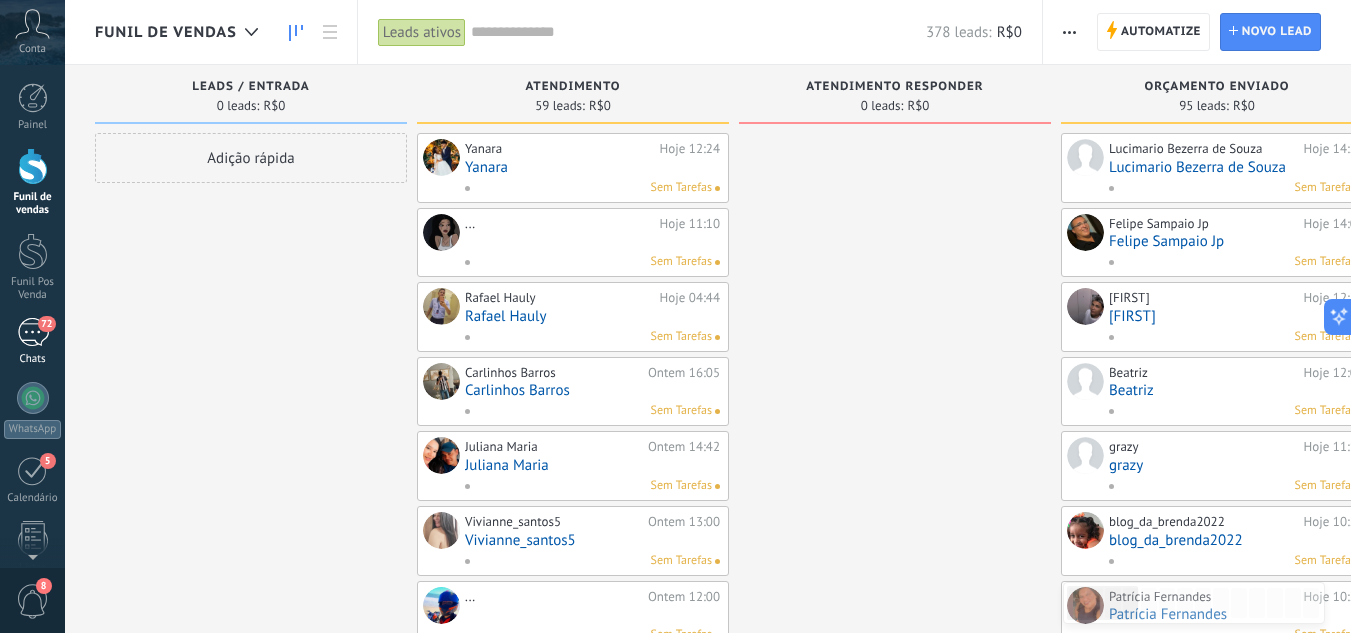 click on "72
Chats" at bounding box center [32, 342] 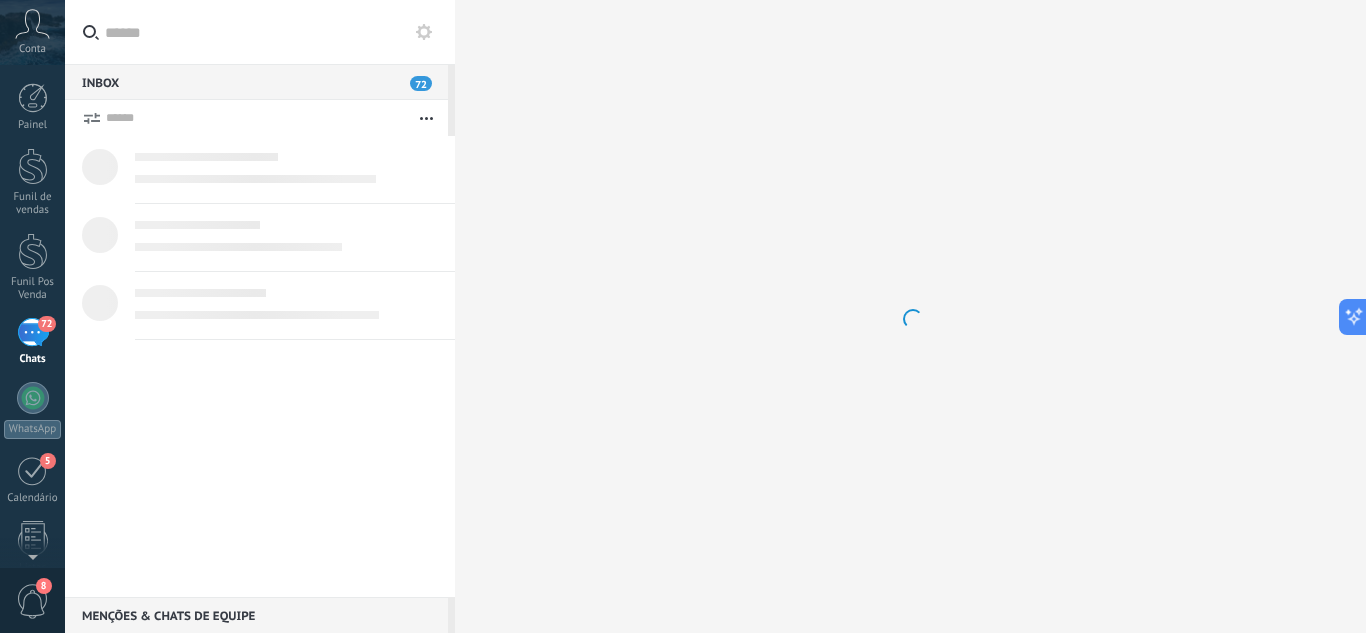 scroll, scrollTop: 19, scrollLeft: 0, axis: vertical 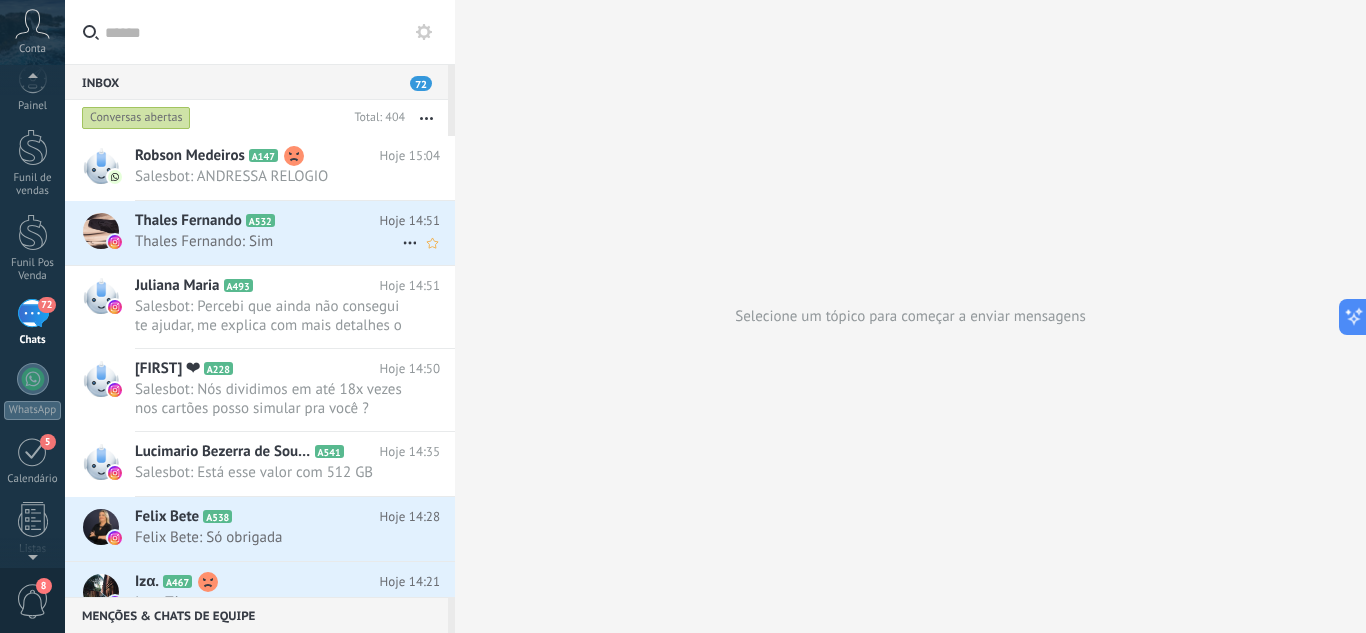 click on "Thales Fernando: Sim" at bounding box center (268, 241) 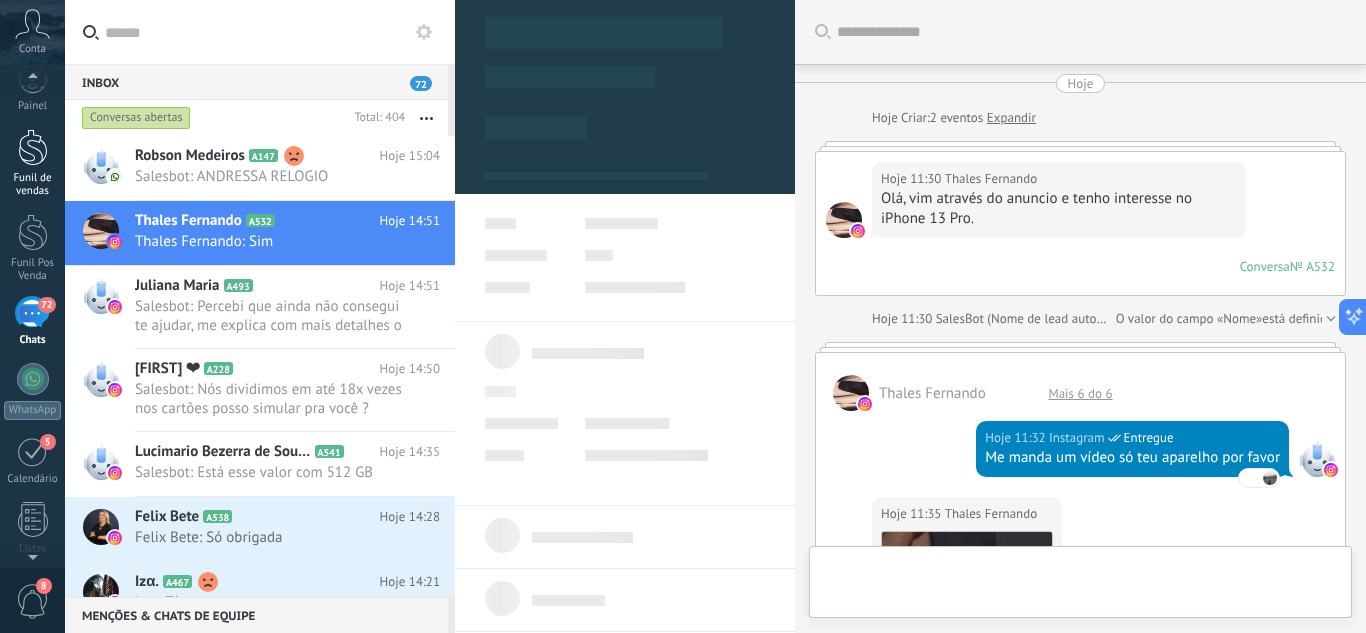 click on "Funil de vendas" at bounding box center (33, 185) 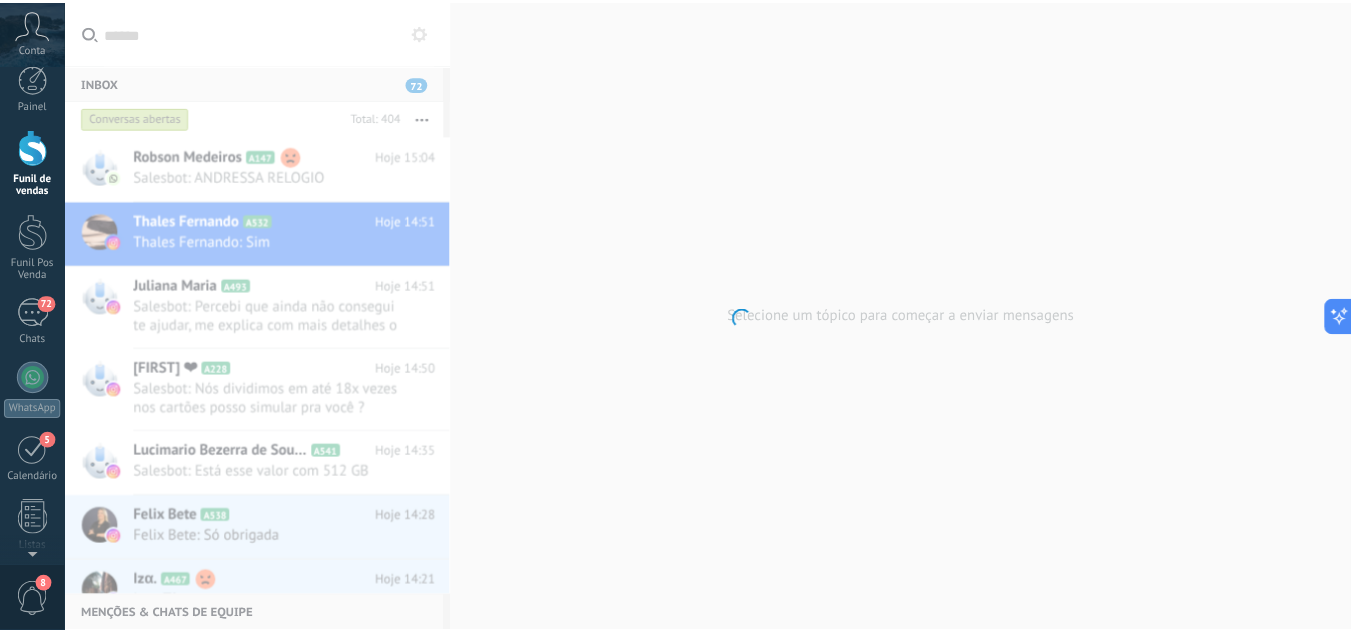 scroll, scrollTop: 0, scrollLeft: 0, axis: both 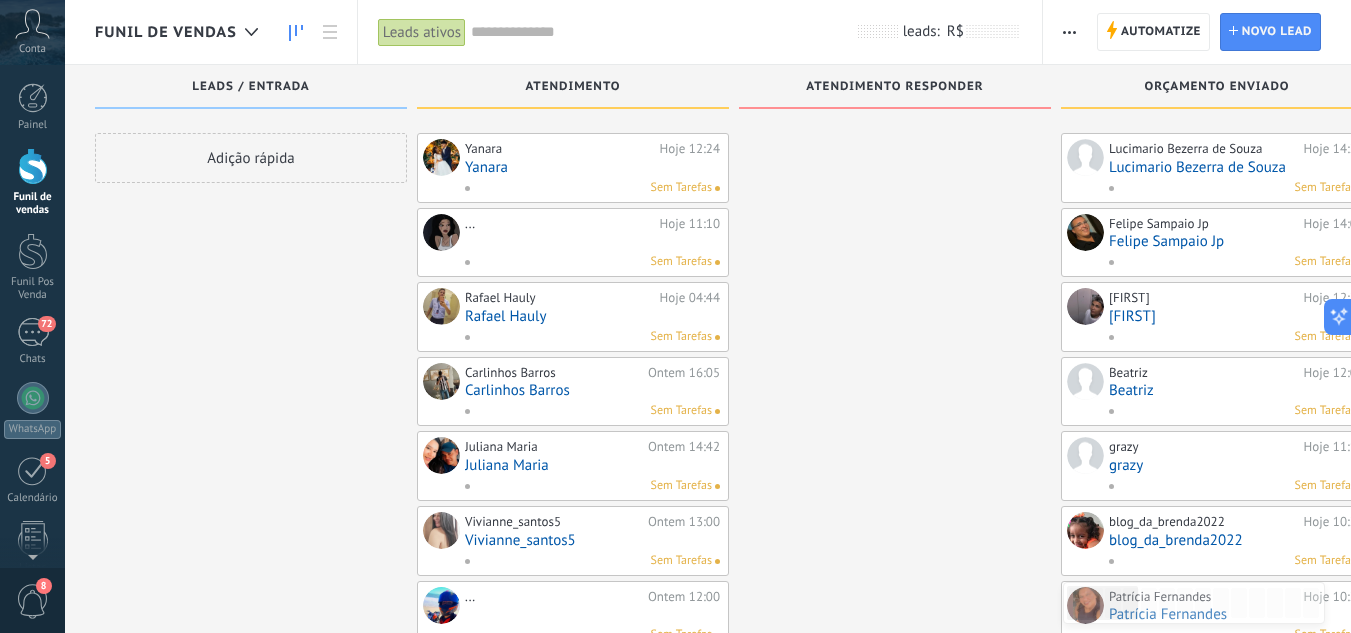 drag, startPoint x: 912, startPoint y: 188, endPoint x: 689, endPoint y: 231, distance: 227.10791 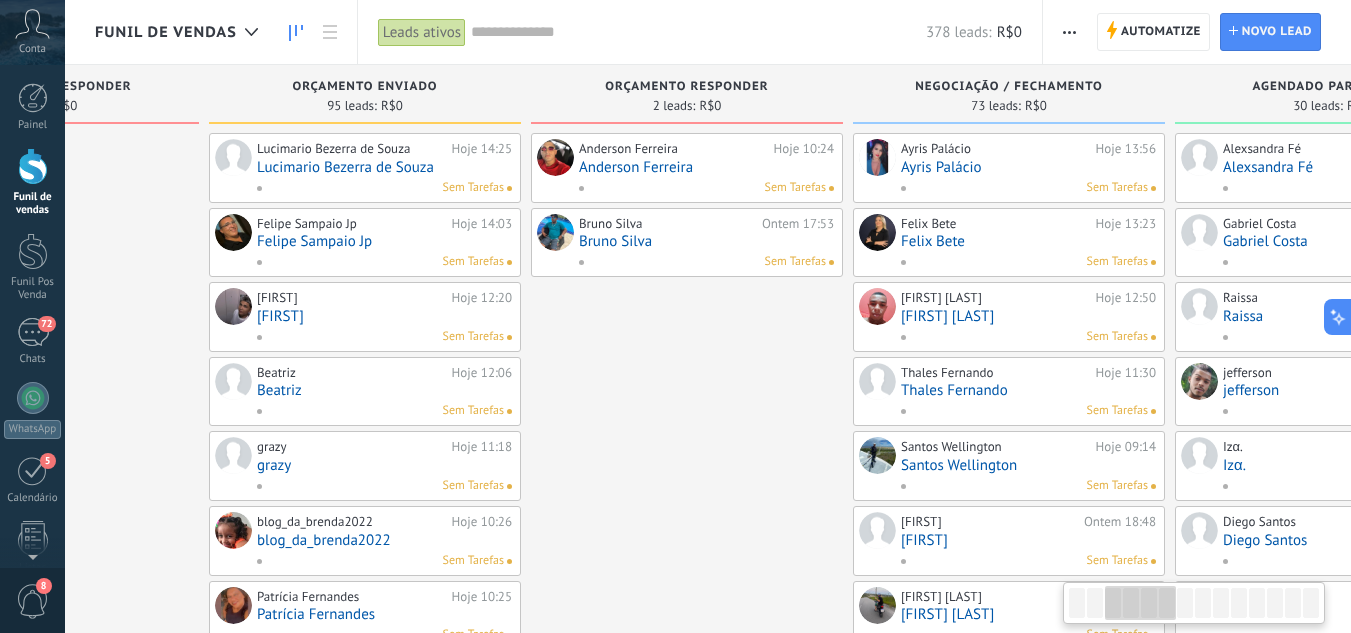 drag, startPoint x: 925, startPoint y: 278, endPoint x: 248, endPoint y: 377, distance: 684.20026 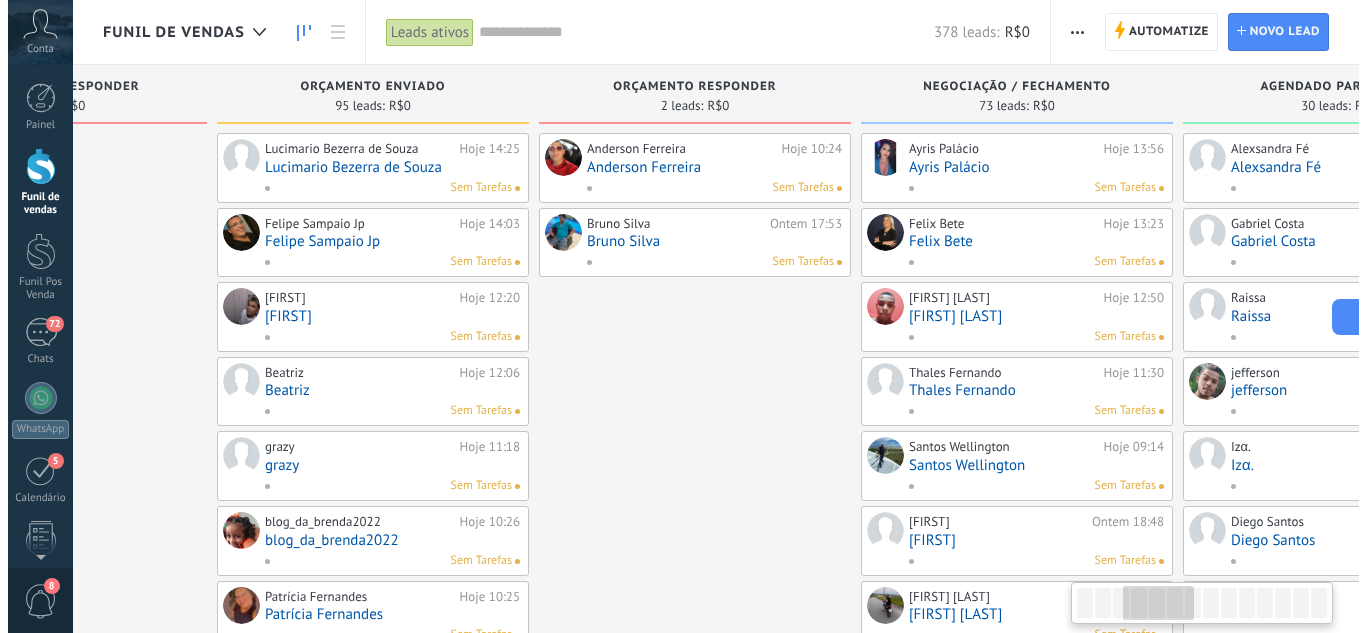 scroll, scrollTop: 0, scrollLeft: 853, axis: horizontal 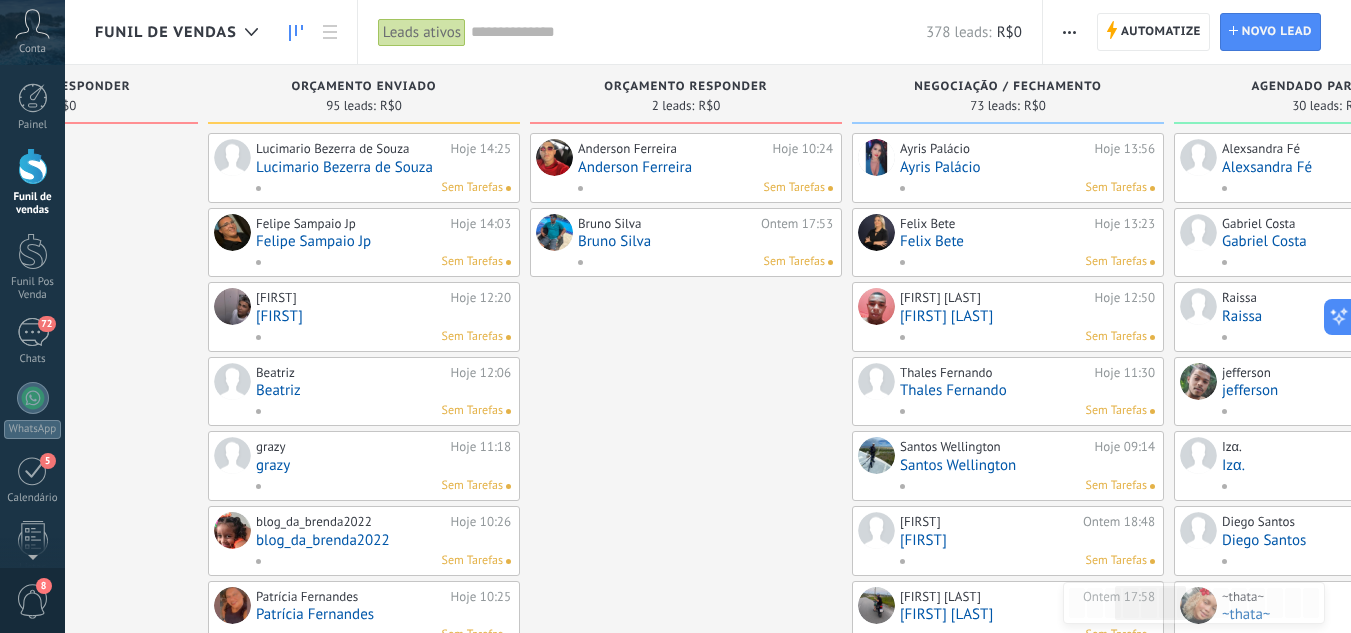 click on "Bruno Silva" at bounding box center [705, 241] 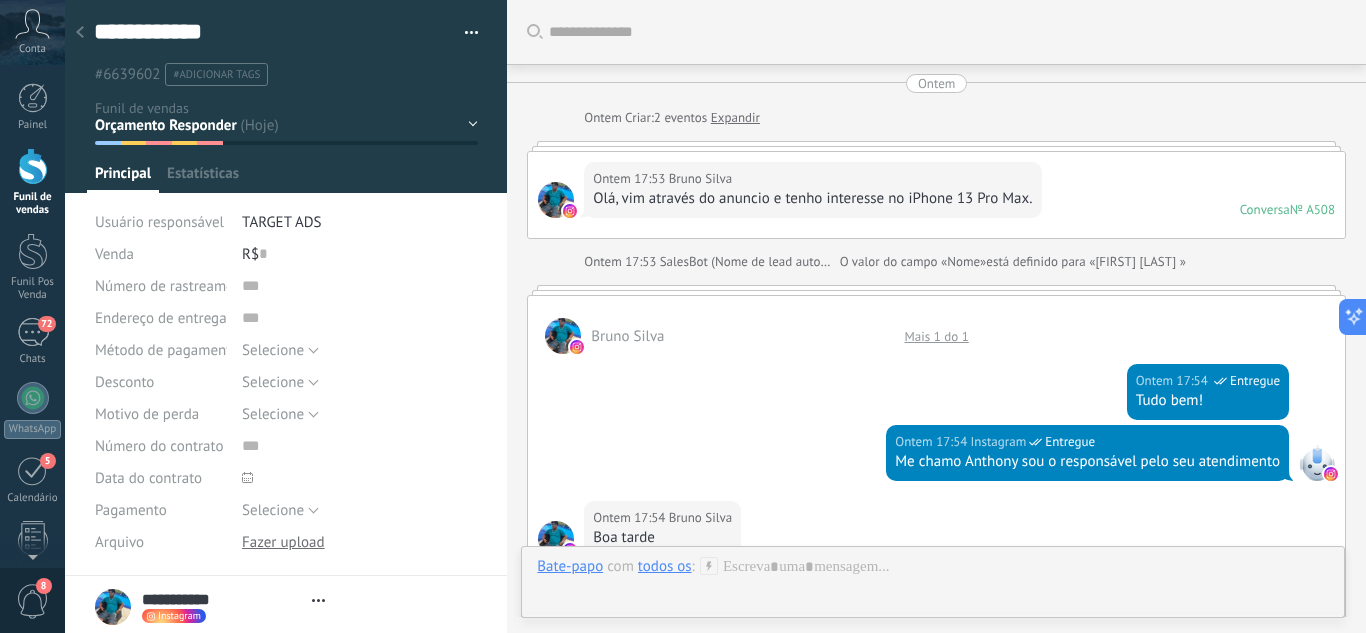 scroll, scrollTop: 3718, scrollLeft: 0, axis: vertical 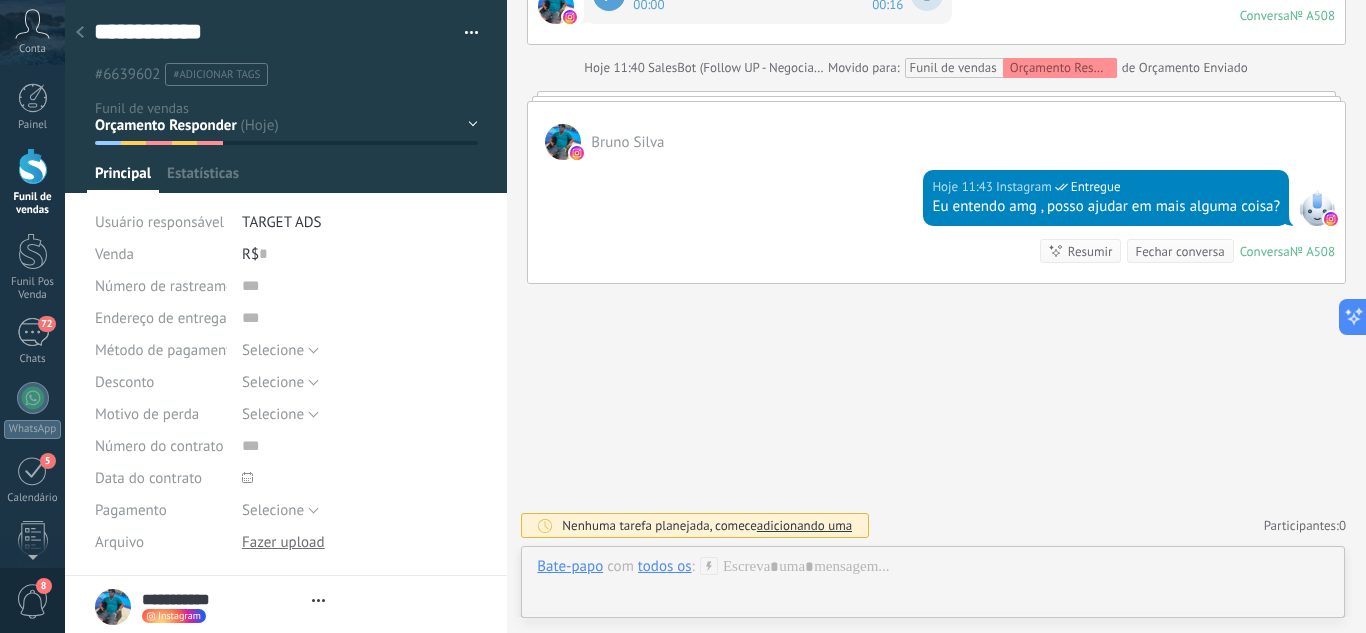 click on "Leads / Entrada
Atendimento
Atendimento Responder
Orçamento Enviado
Orçamento Responder
Negociação / Fechamento
-" at bounding box center [0, 0] 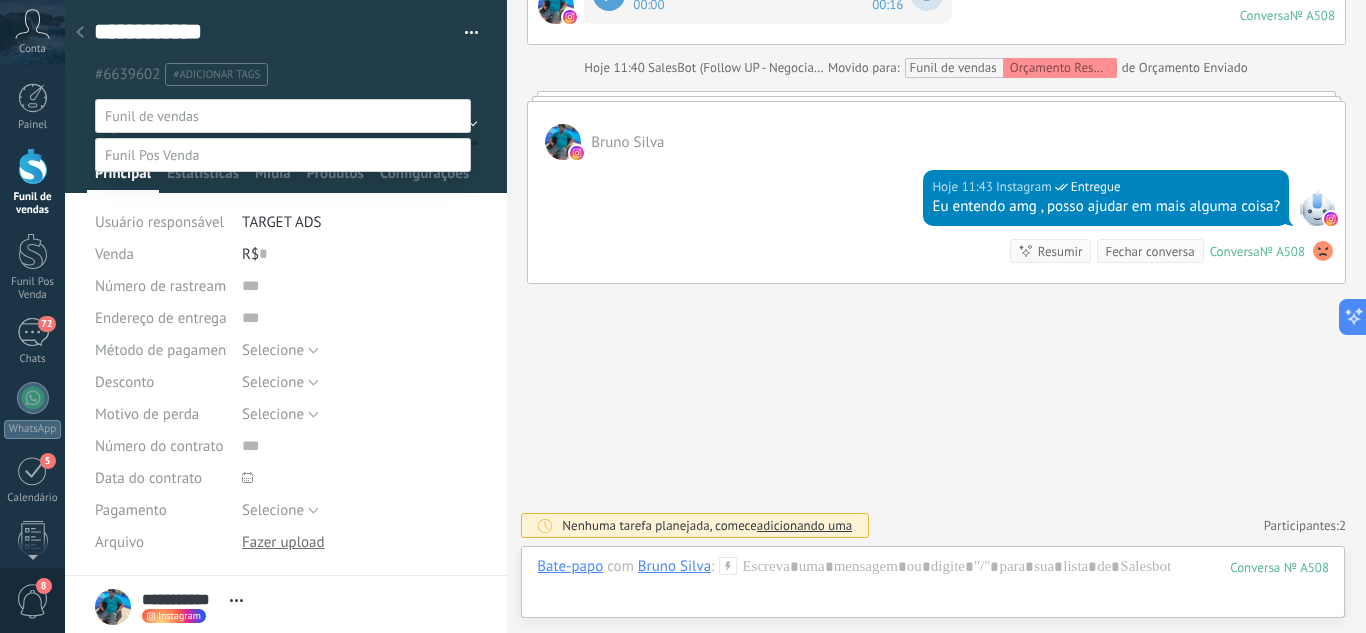 drag, startPoint x: 199, startPoint y: 464, endPoint x: 130, endPoint y: 545, distance: 106.404884 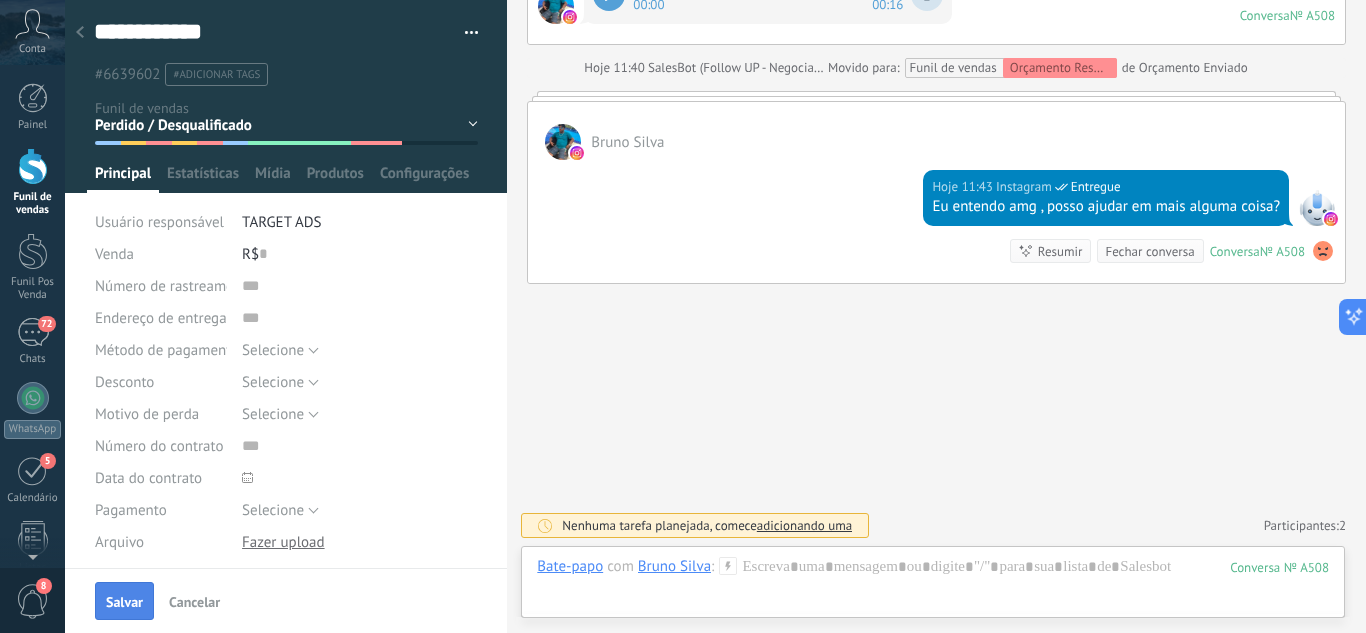 click on "Salvar" at bounding box center (124, 601) 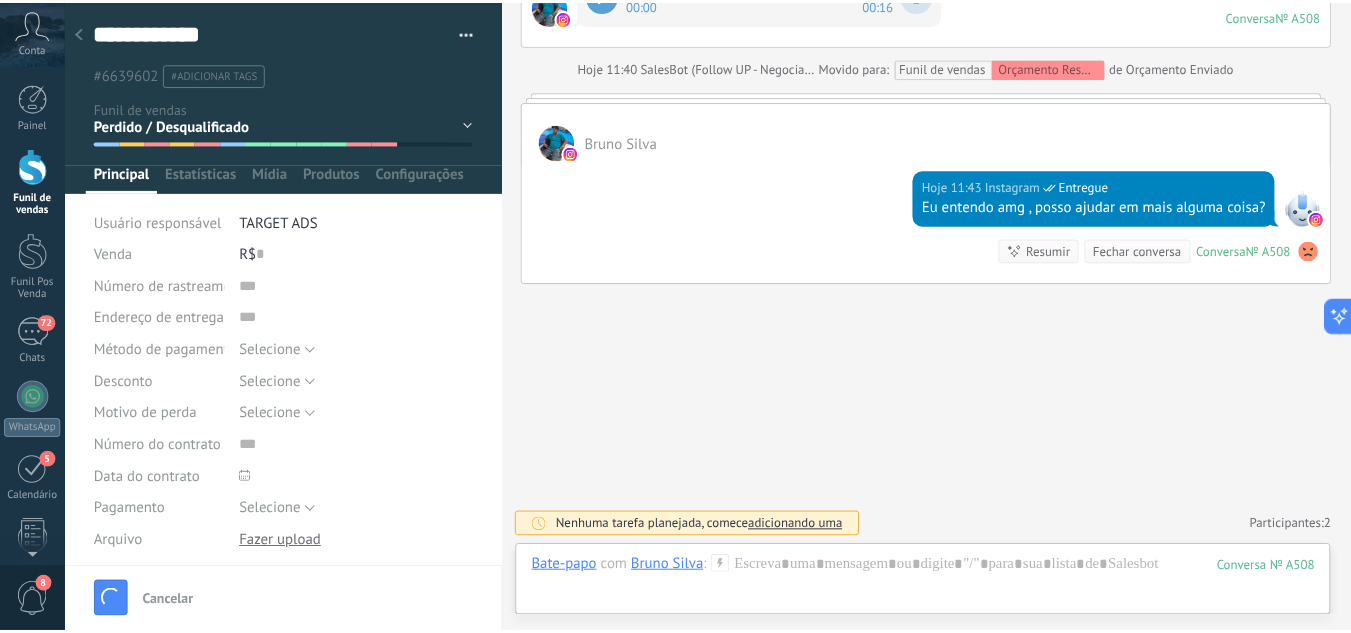 scroll, scrollTop: 3751, scrollLeft: 0, axis: vertical 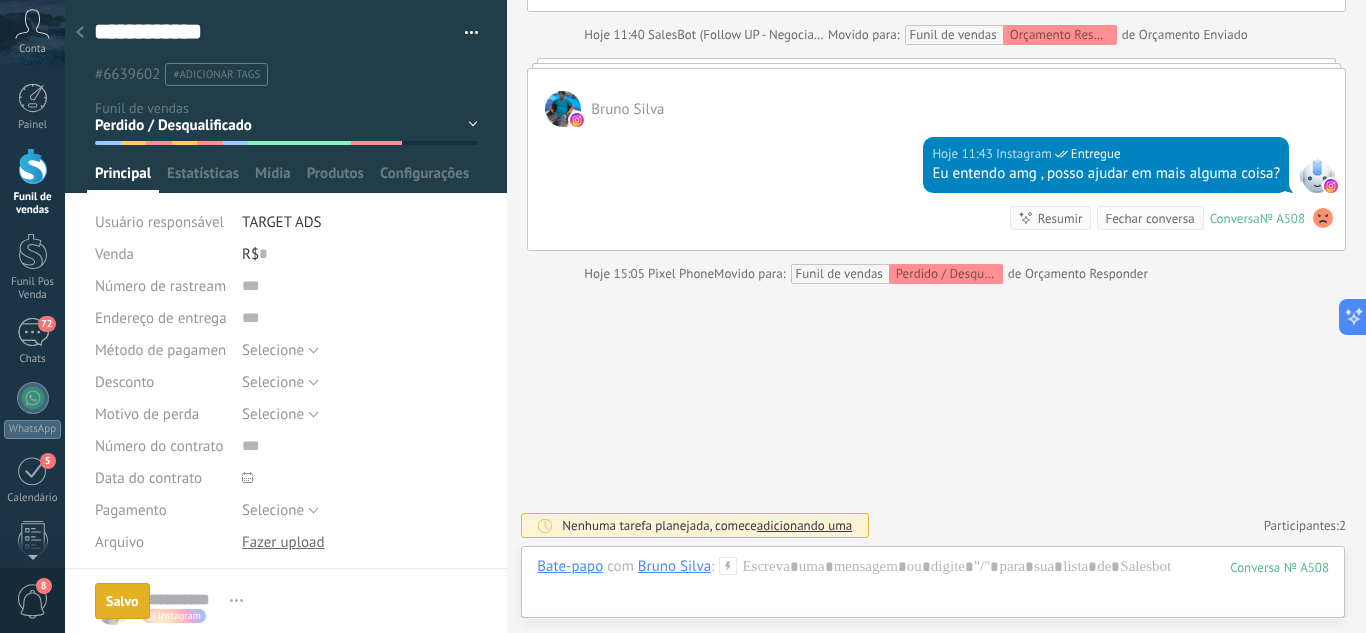 click at bounding box center (80, 33) 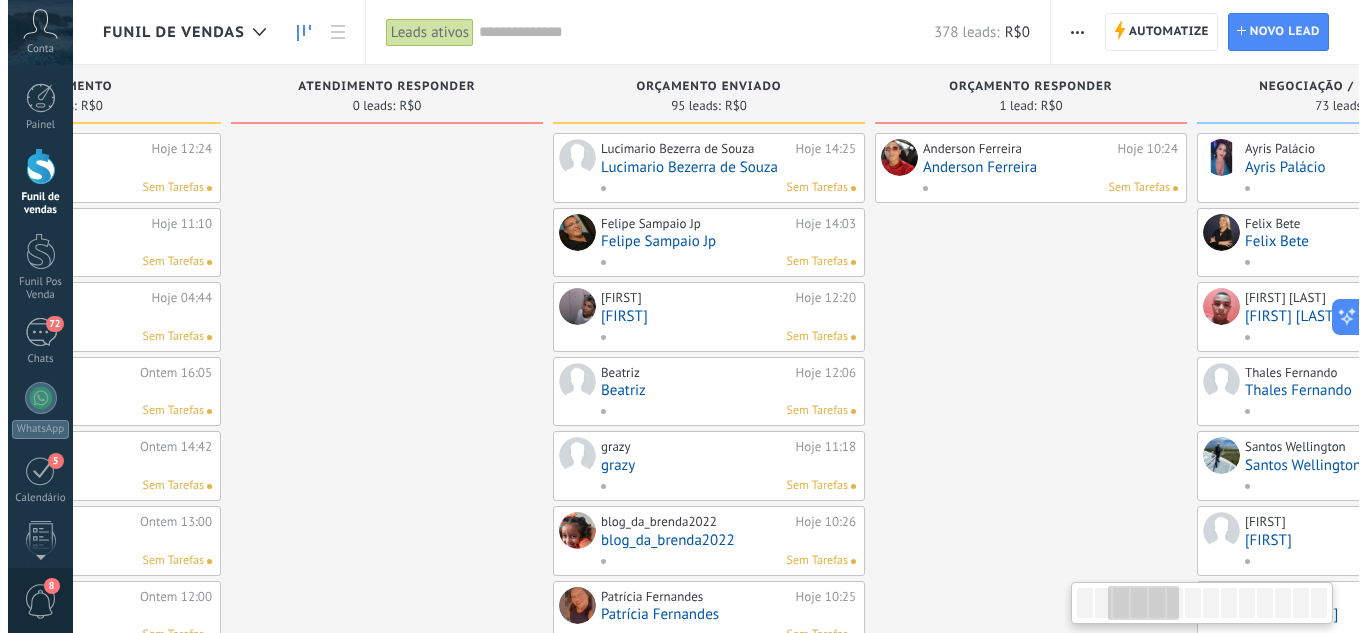 scroll, scrollTop: 0, scrollLeft: 705, axis: horizontal 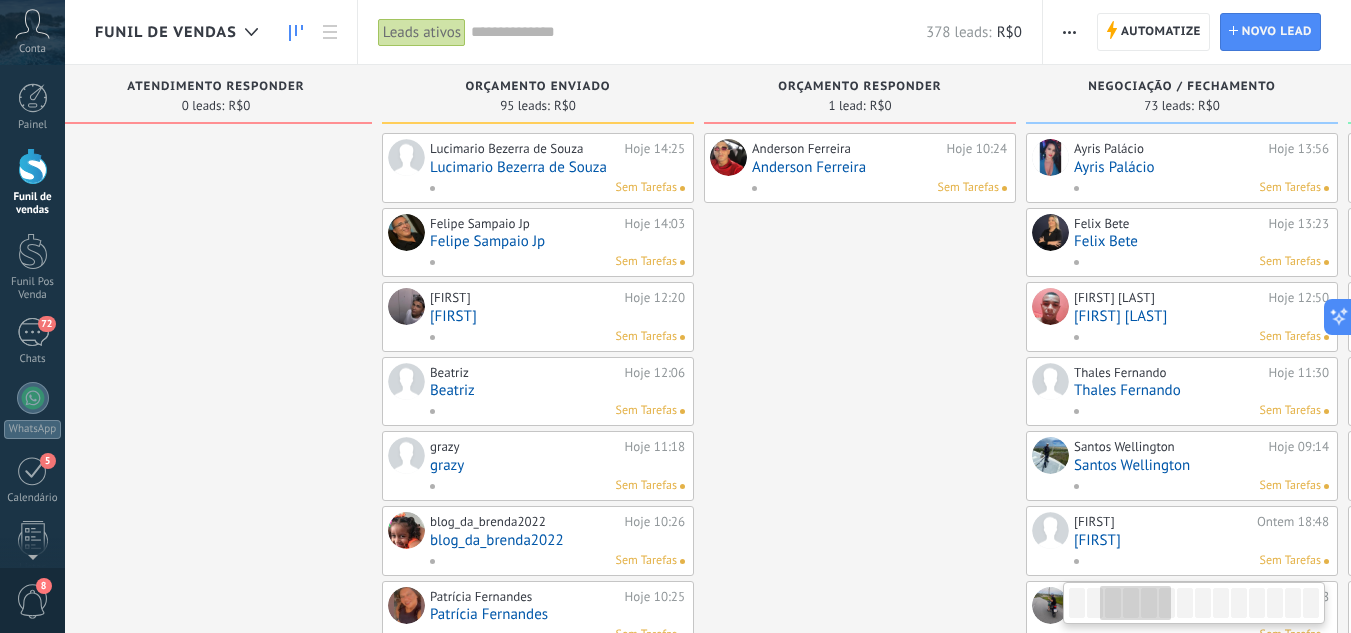 drag, startPoint x: 791, startPoint y: 204, endPoint x: 430, endPoint y: 216, distance: 361.1994 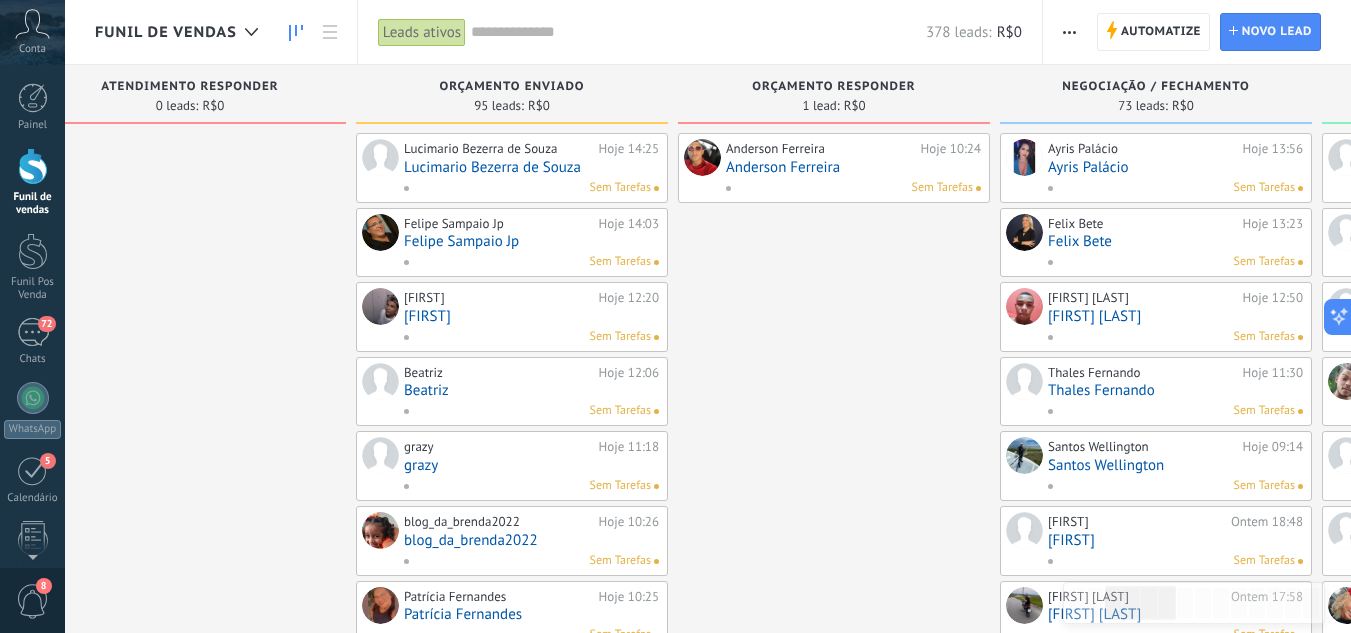 click on "Anderson Ferreira" at bounding box center [853, 167] 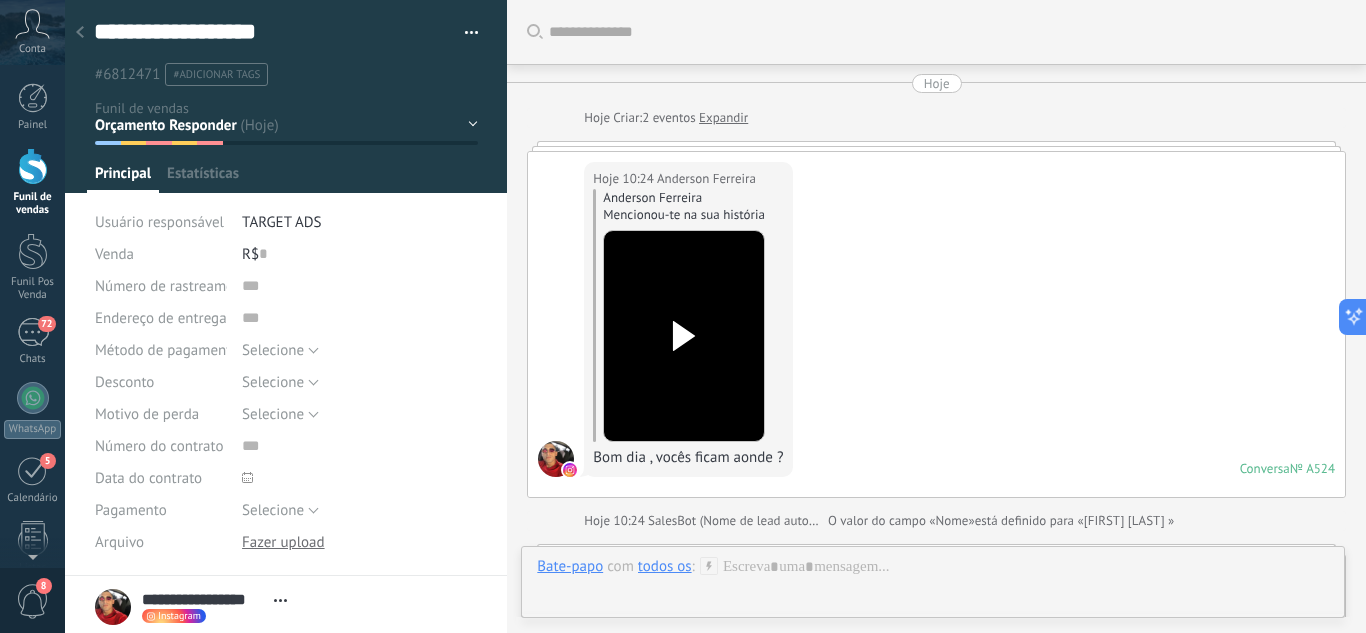 scroll, scrollTop: 1893, scrollLeft: 0, axis: vertical 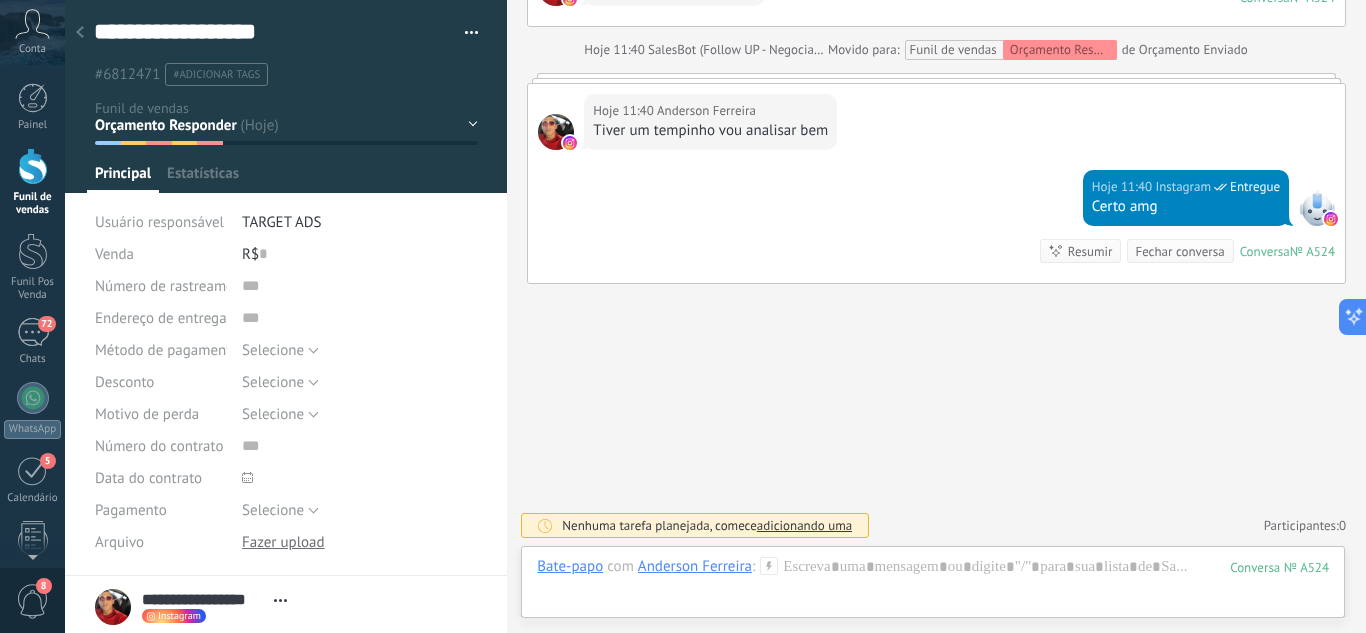 click on "Leads / Entrada
Atendimento
Atendimento Responder
Orçamento Enviado
Orçamento Responder
Negociação / Fechamento
-" at bounding box center (0, 0) 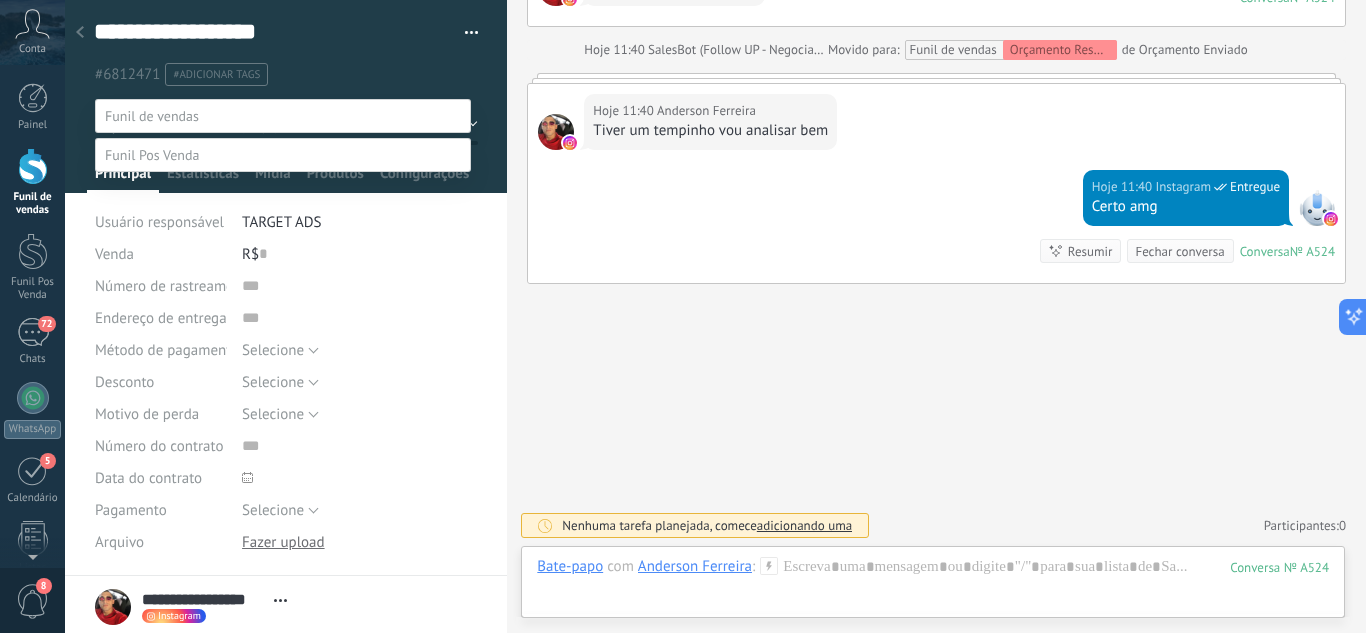 click on "Orçamento Enviado" at bounding box center [0, 0] 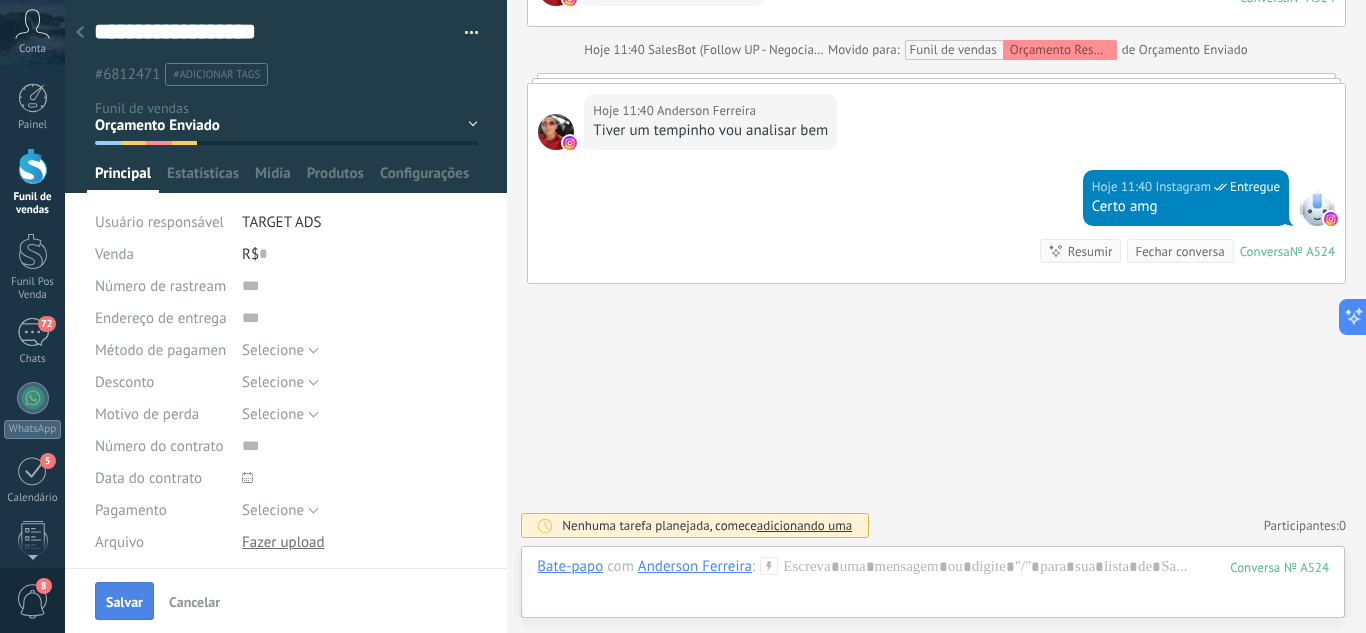 click on "Salvar" at bounding box center [124, 602] 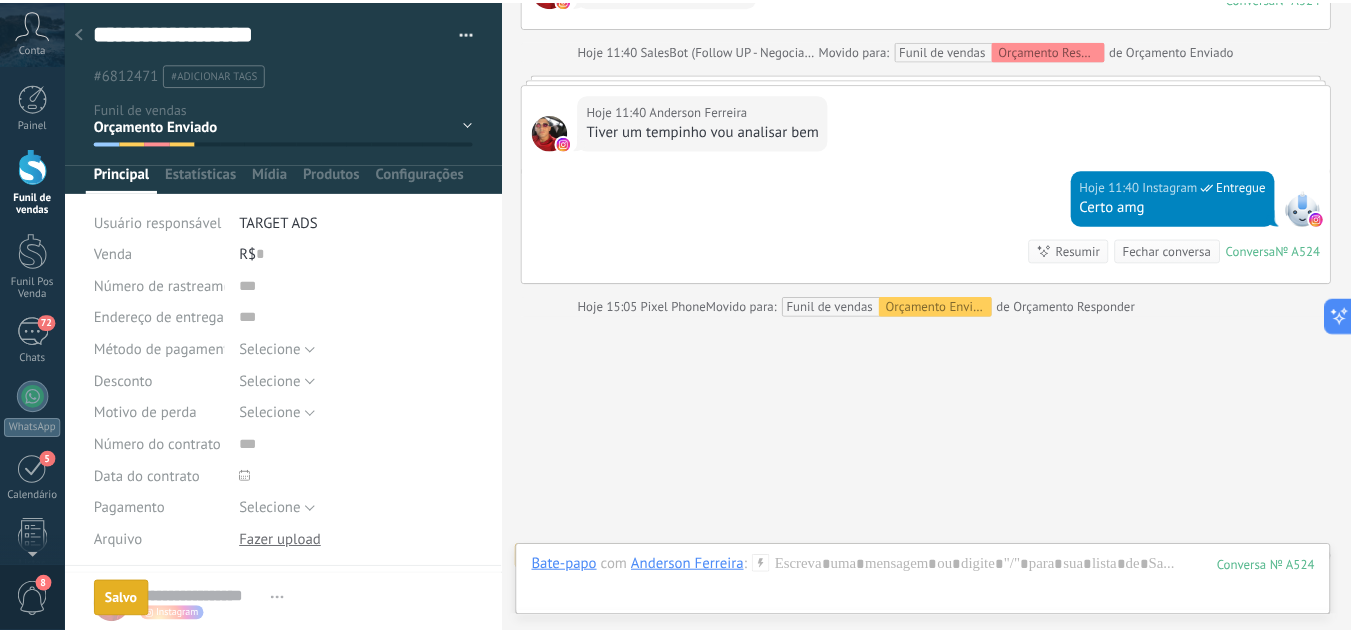 scroll, scrollTop: 1926, scrollLeft: 0, axis: vertical 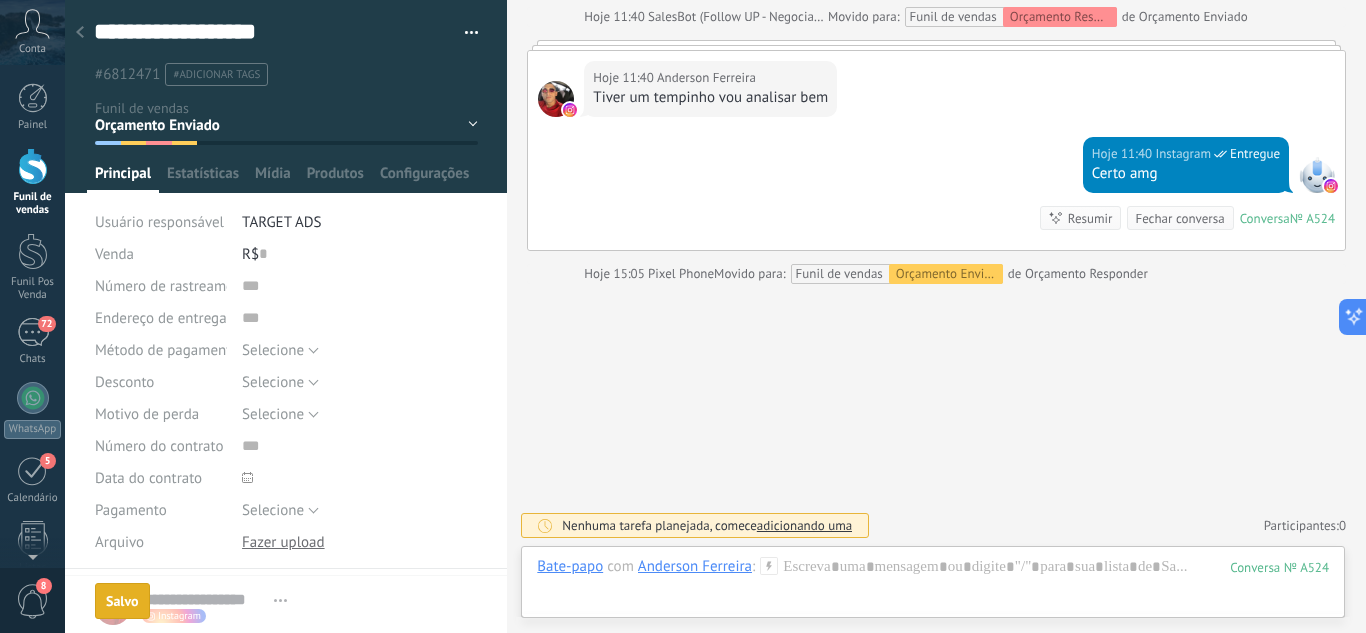 click 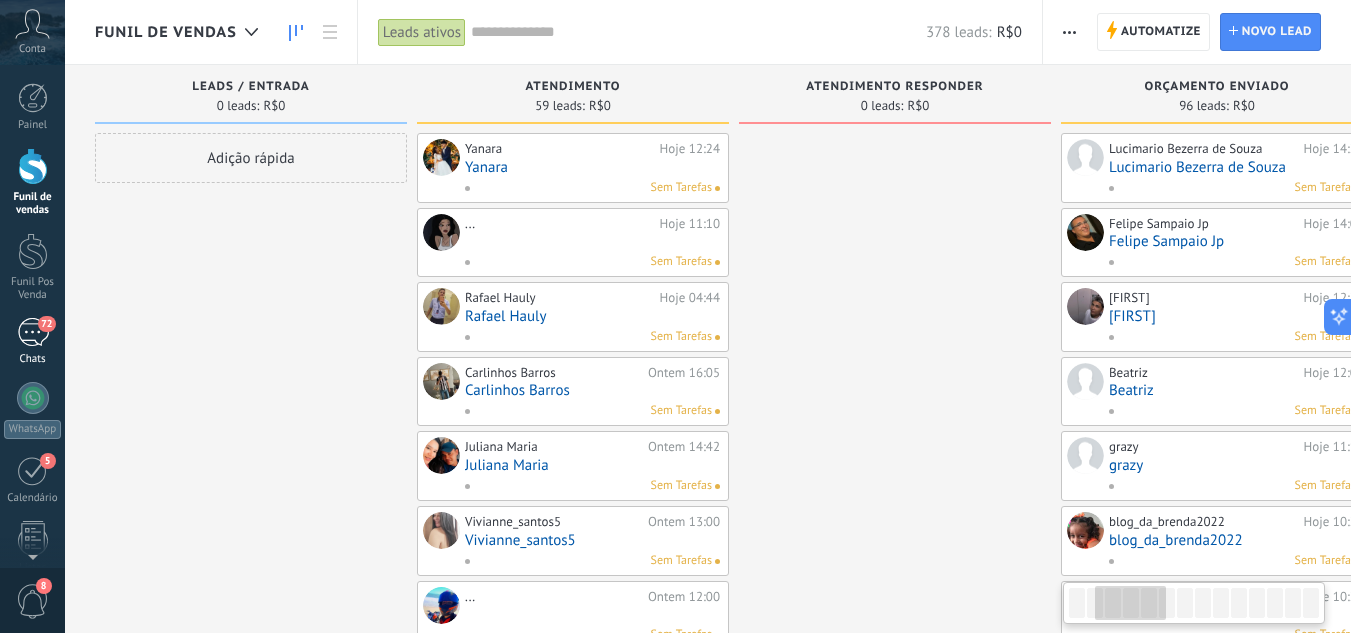 drag, startPoint x: 401, startPoint y: 303, endPoint x: 911, endPoint y: 295, distance: 510.06274 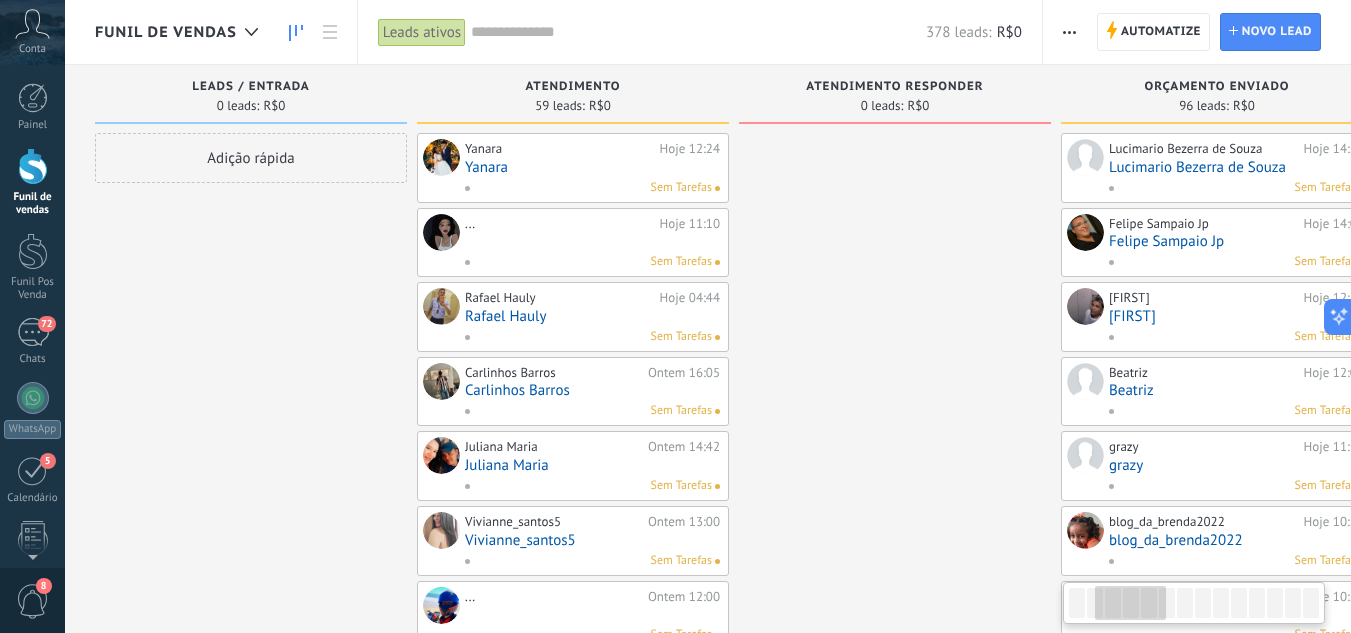 click on ".abccls-1,.abccls-2{fill-rule:evenodd}.abccls-2{fill:#fff} .abfcls-1{fill:none}.abfcls-2{fill:#fff} .abncls-1{isolation:isolate}.abncls-2{opacity:.06}.abncls-2,.abncls-3,.abncls-6{mix-blend-mode:multiply}.abncls-3{opacity:.15}.abncls-4,.abncls-8{fill:#fff}.abncls-5{fill:url(#abnlinear-gradient)}.abncls-6{opacity:.04}.abncls-7{fill:url(#abnlinear-gradient-2)}.abncls-8{fill-rule:evenodd} .abqst0{fill:#ffa200} .abwcls-1{fill:#252525} .cls-1{isolation:isolate} .acicls-1{fill:none} .aclcls-1{fill:#232323} .acnst0{display:none} .addcls-1,.addcls-2{fill:none;stroke-miterlimit:10}.addcls-1{stroke:#dfe0e5}.addcls-2{stroke:#a1a7ab} .adecls-1,.adecls-2{fill:none;stroke-miterlimit:10}.adecls-1{stroke:#dfe0e5}.adecls-2{stroke:#a1a7ab} .adqcls-1{fill:#8591a5;fill-rule:evenodd} .aeccls-1{fill:#5c9f37} .aeecls-1{fill:#f86161} .aejcls-1{fill:#8591a5;fill-rule:evenodd} .aekcls-1{fill-rule:evenodd} .aelcls-1{fill-rule:evenodd;fill:currentColor} .aemcls-1{fill-rule:evenodd;fill:currentColor} .aencls-2{fill:#f86161;opacity:.3}" at bounding box center [675, 316] 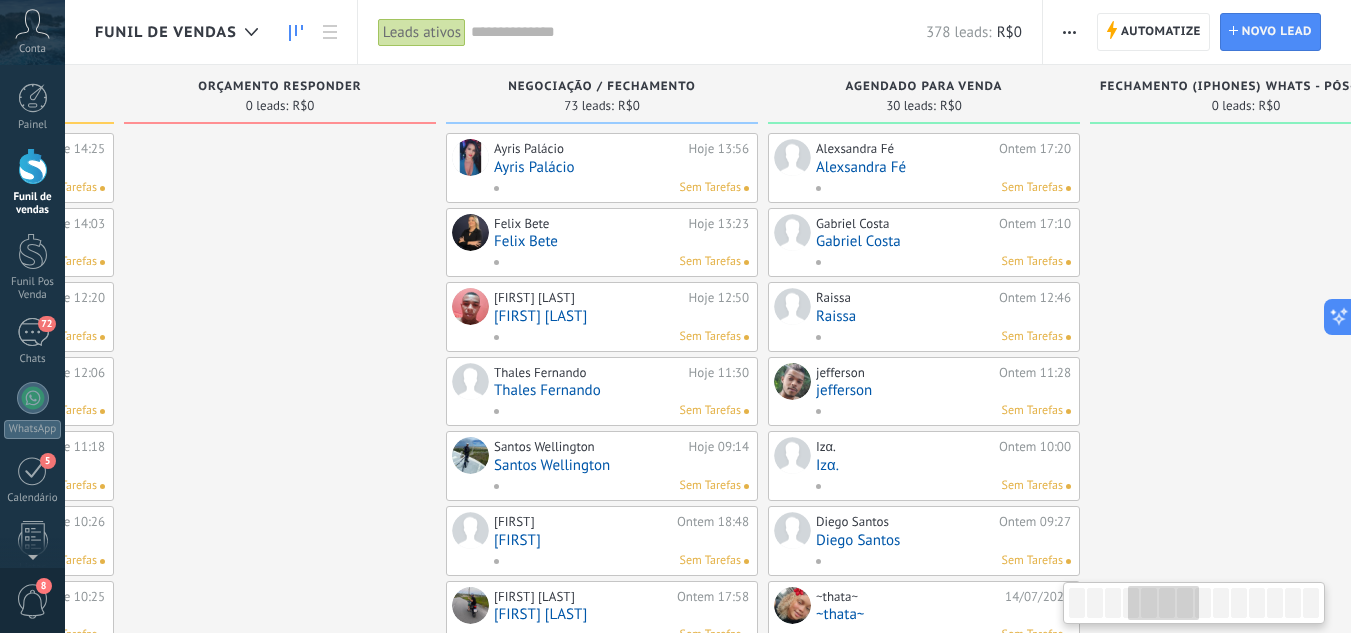 drag, startPoint x: 947, startPoint y: 288, endPoint x: 337, endPoint y: 364, distance: 614.7162 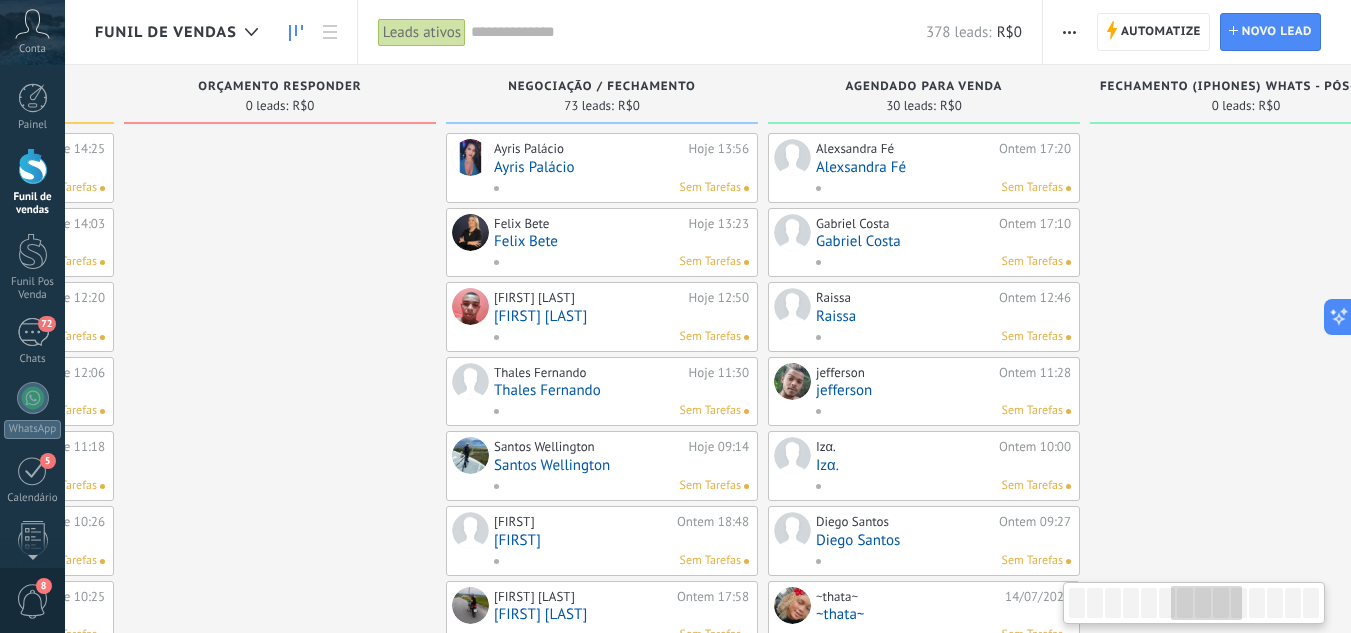 scroll, scrollTop: 0, scrollLeft: 2375, axis: horizontal 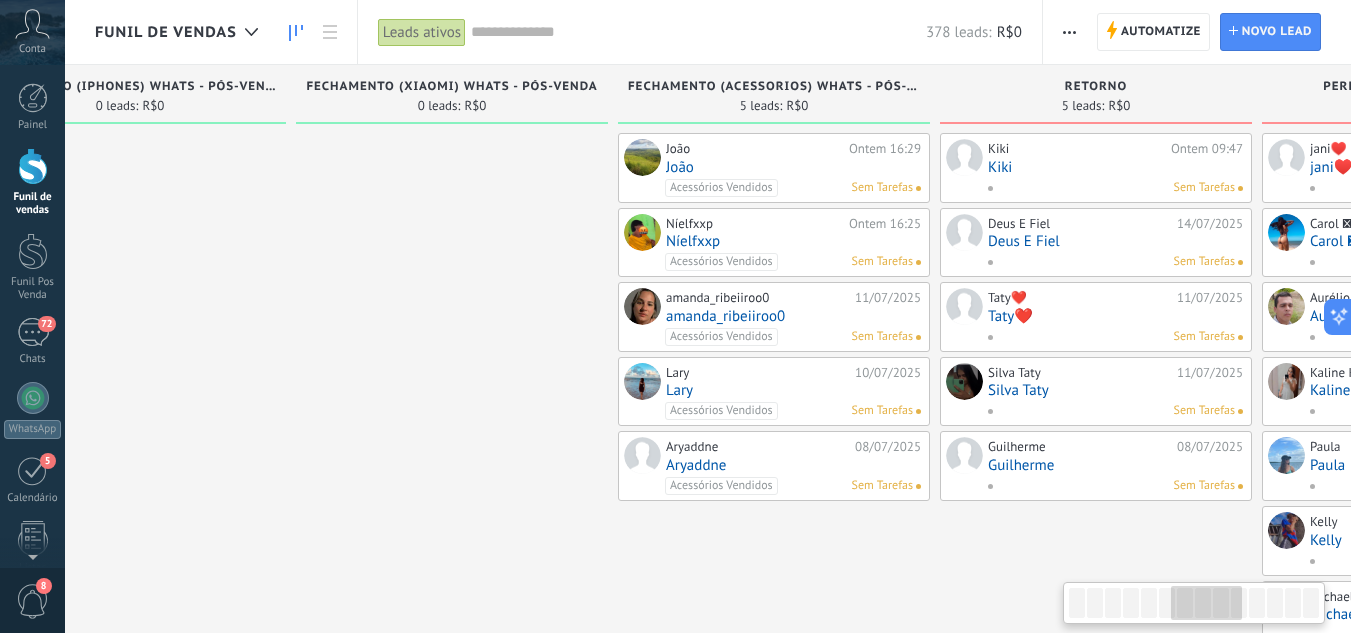 drag, startPoint x: 1240, startPoint y: 354, endPoint x: 124, endPoint y: 460, distance: 1121.0227 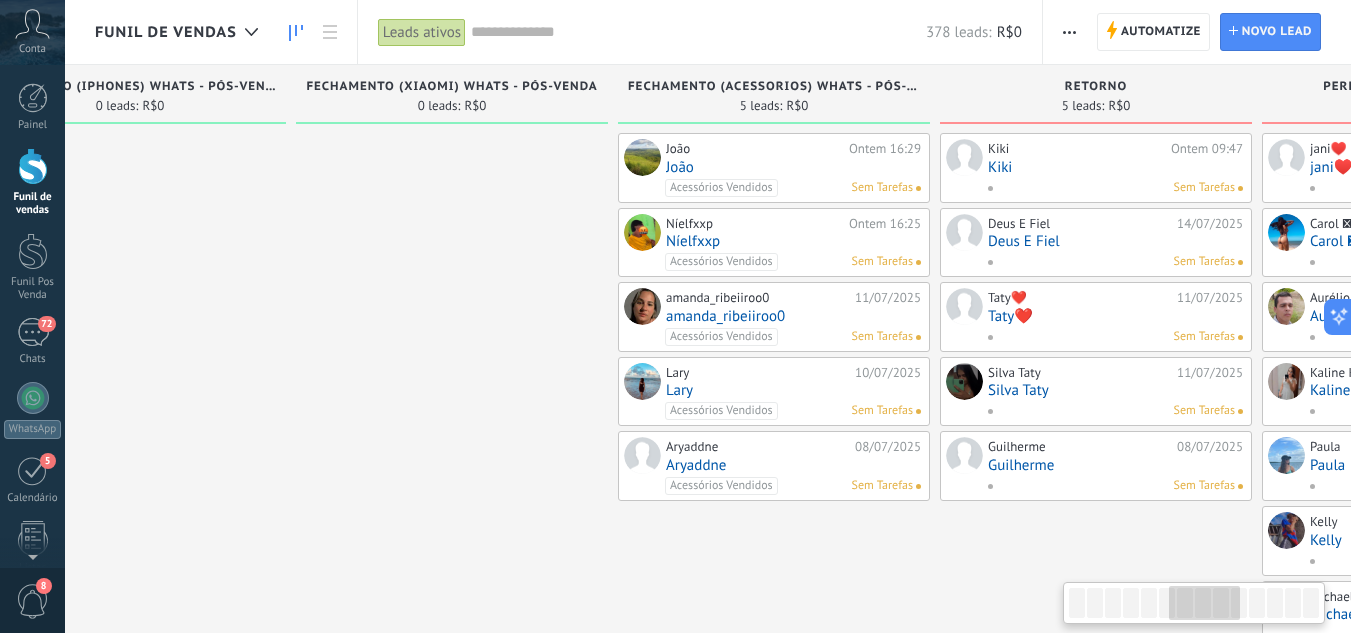 scroll, scrollTop: 0, scrollLeft: 1443, axis: horizontal 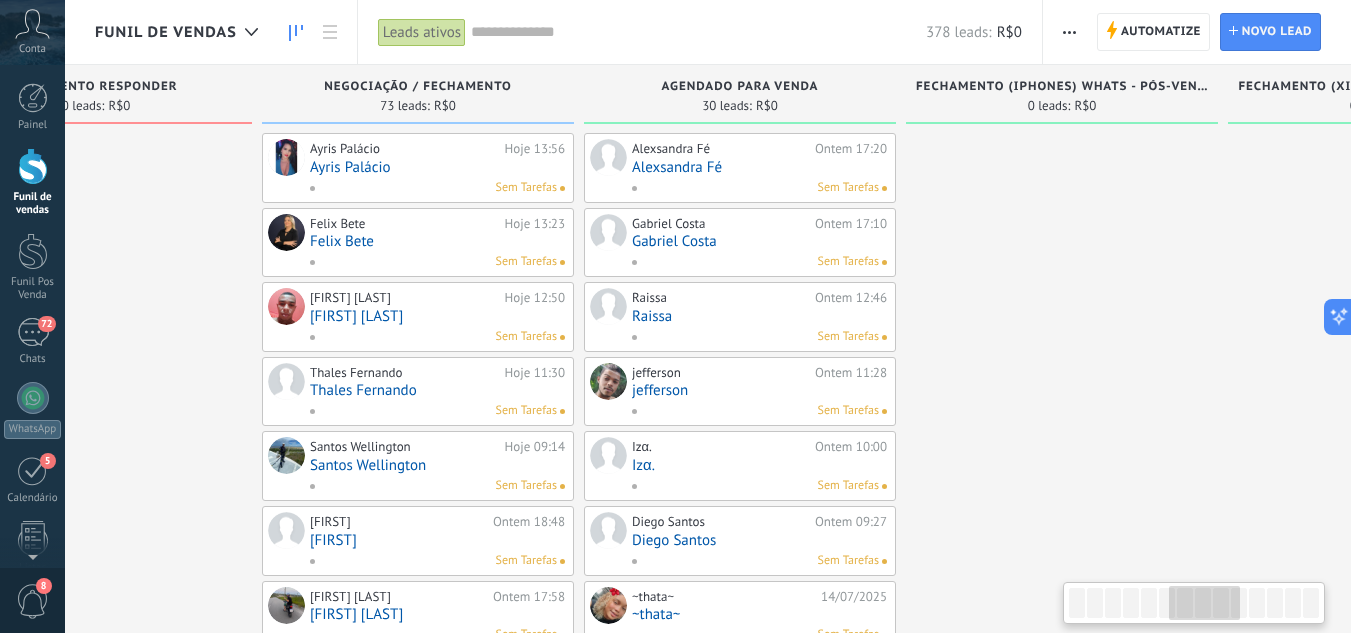 drag, startPoint x: 378, startPoint y: 440, endPoint x: 1365, endPoint y: 459, distance: 987.18286 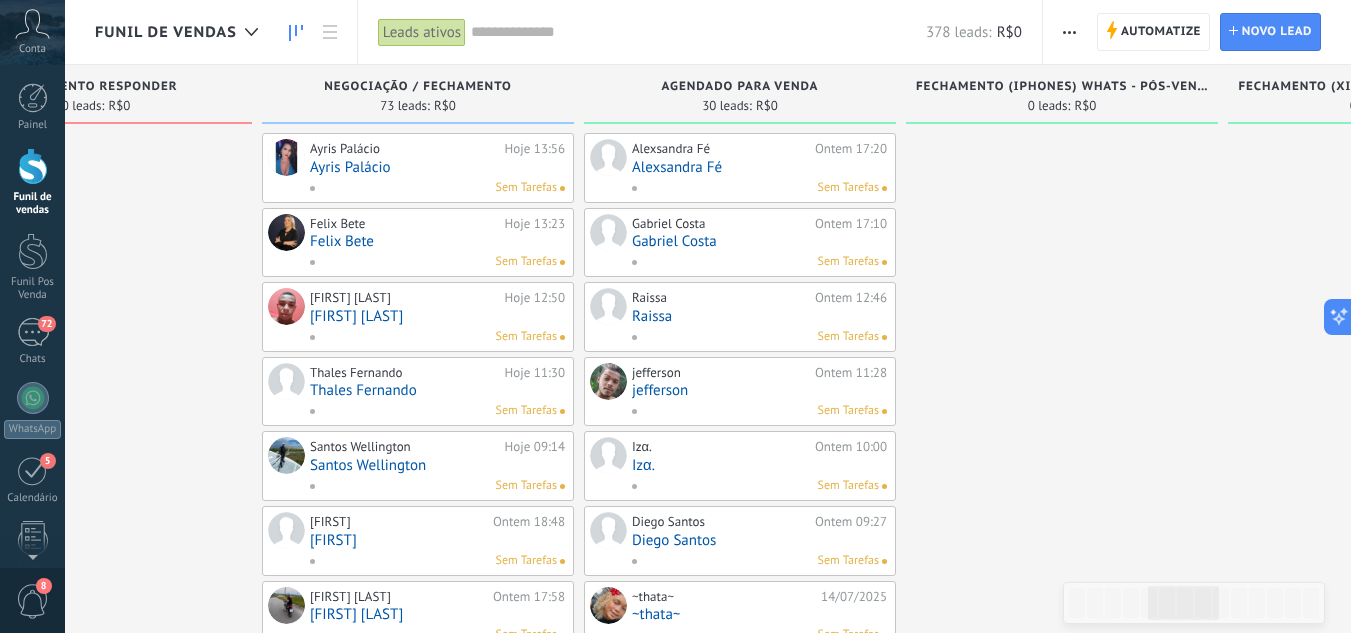 scroll, scrollTop: 0, scrollLeft: 417, axis: horizontal 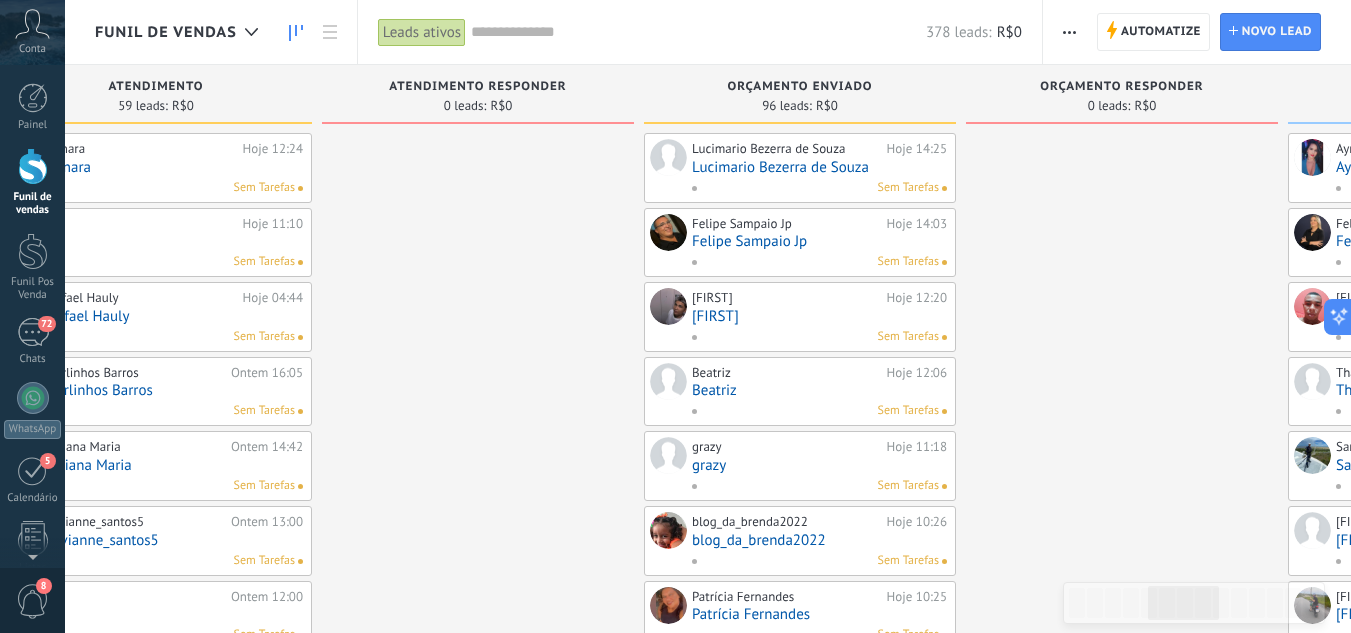 drag, startPoint x: 186, startPoint y: 393, endPoint x: 1275, endPoint y: 256, distance: 1097.5837 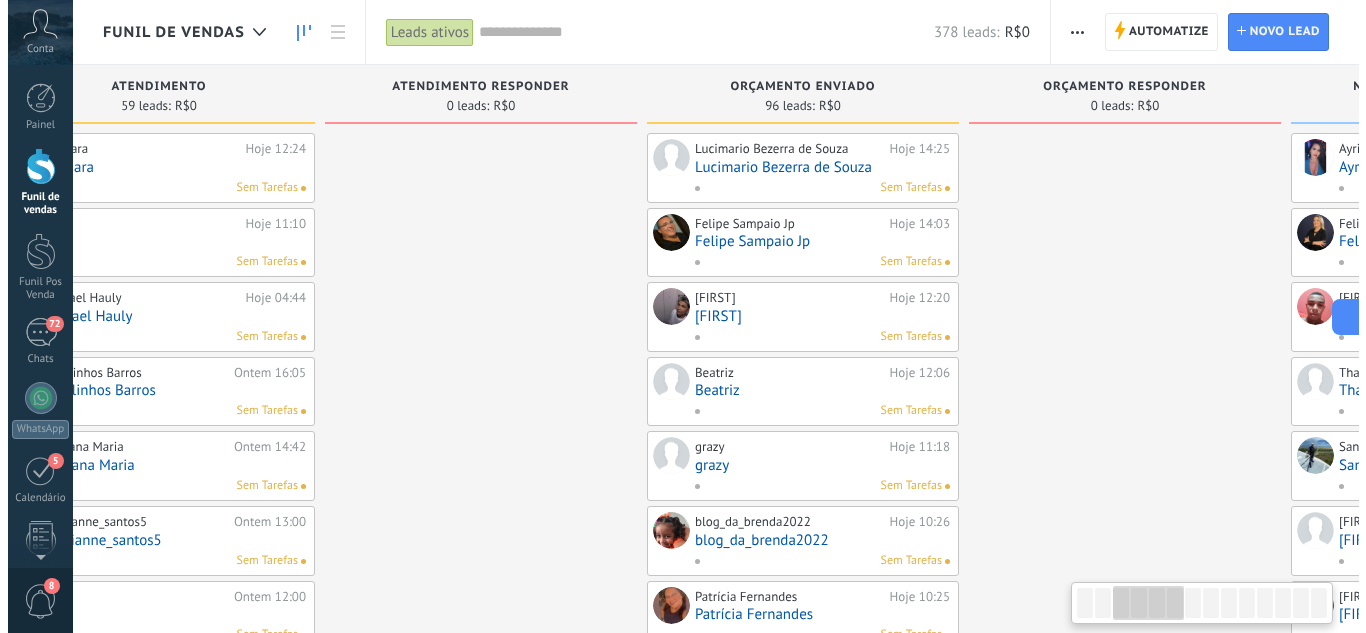 scroll, scrollTop: 0, scrollLeft: 0, axis: both 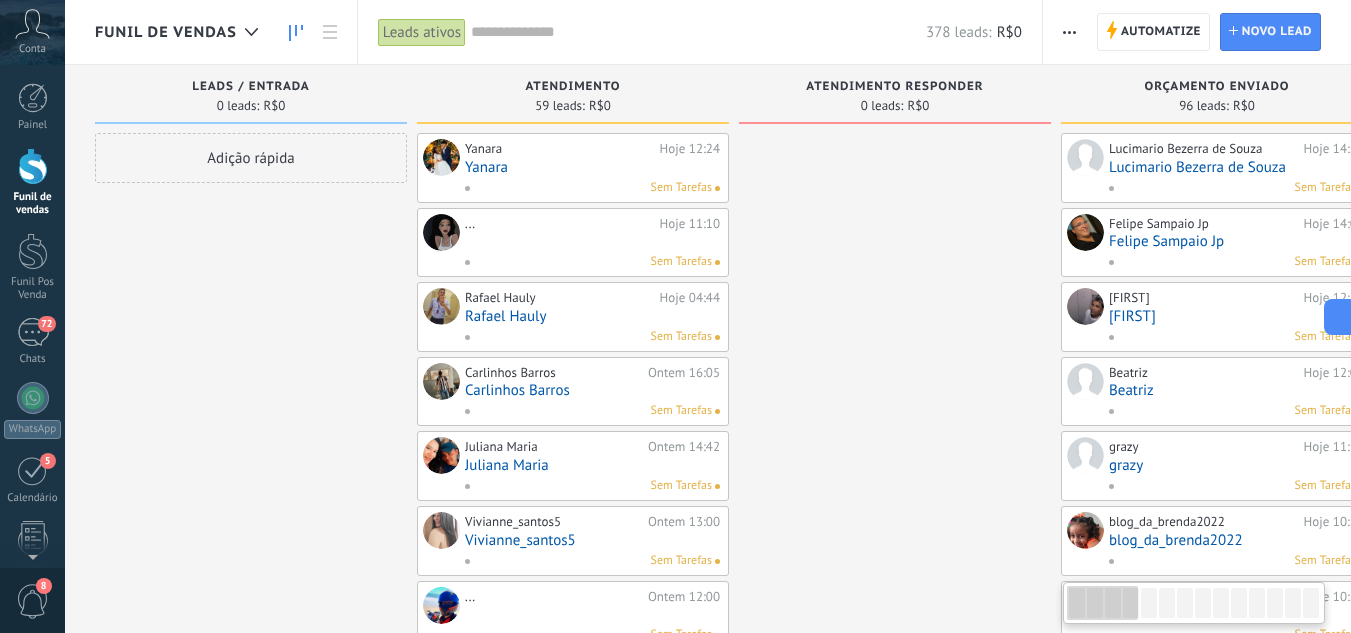 drag, startPoint x: 532, startPoint y: 386, endPoint x: 1123, endPoint y: 420, distance: 591.9772 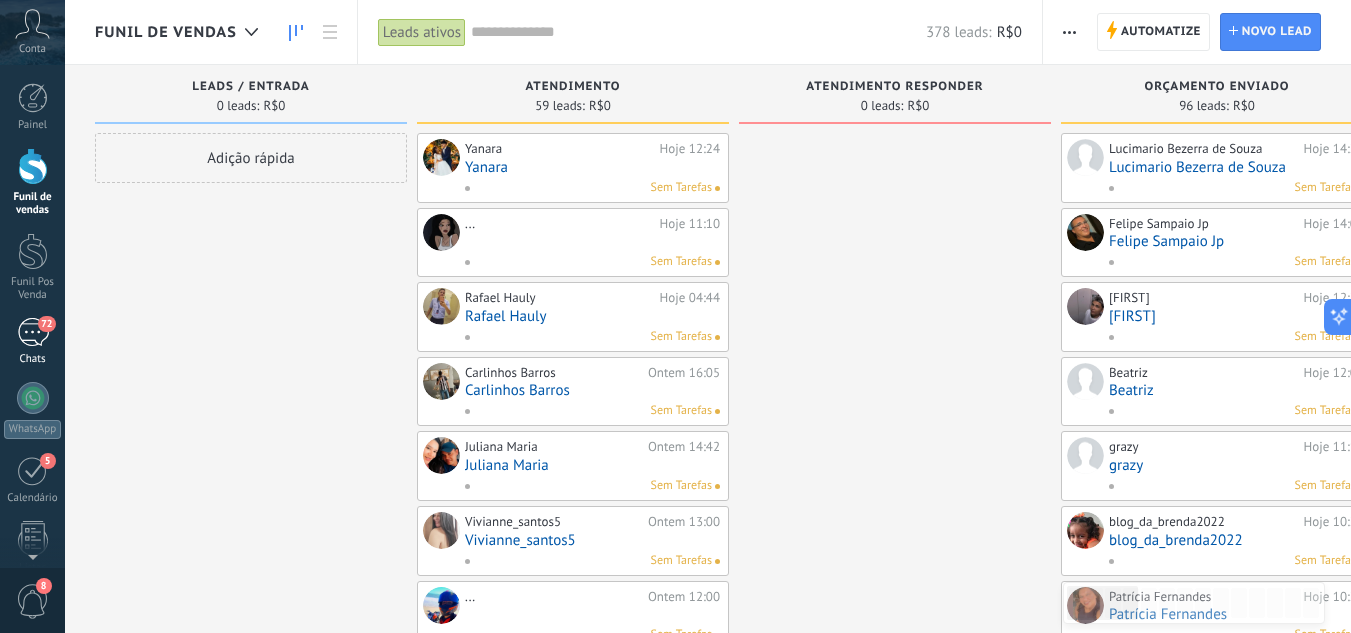 click on "72" at bounding box center [33, 332] 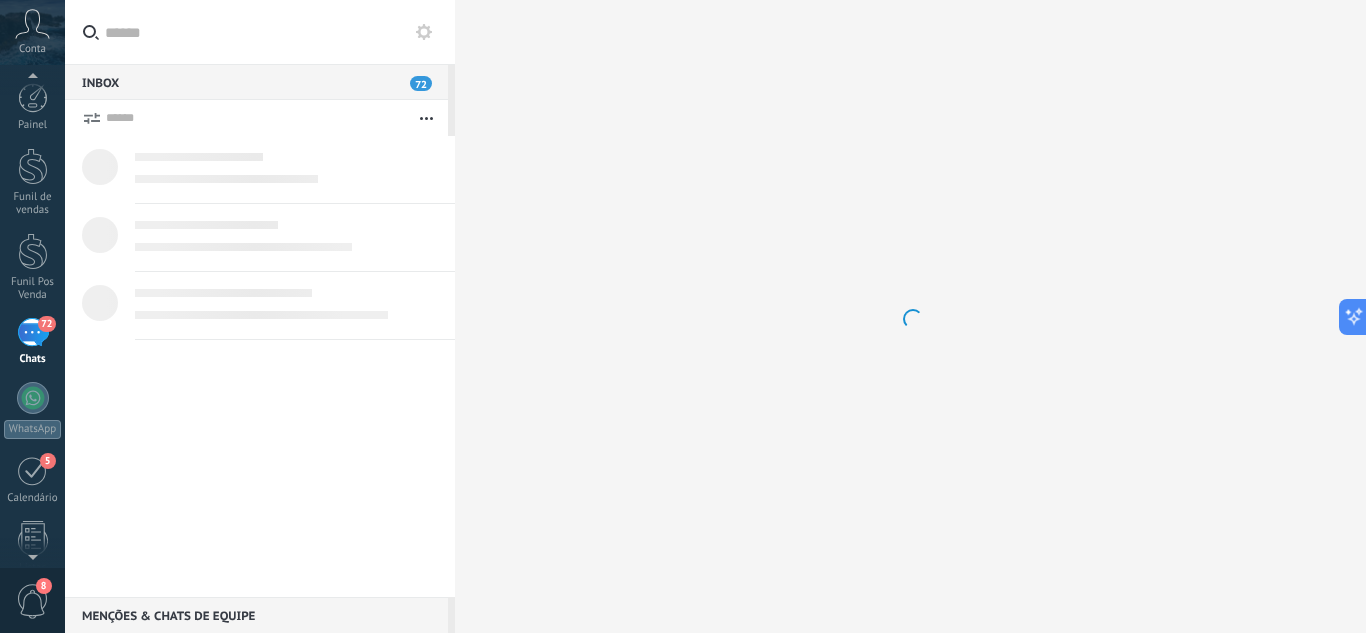 scroll, scrollTop: 19, scrollLeft: 0, axis: vertical 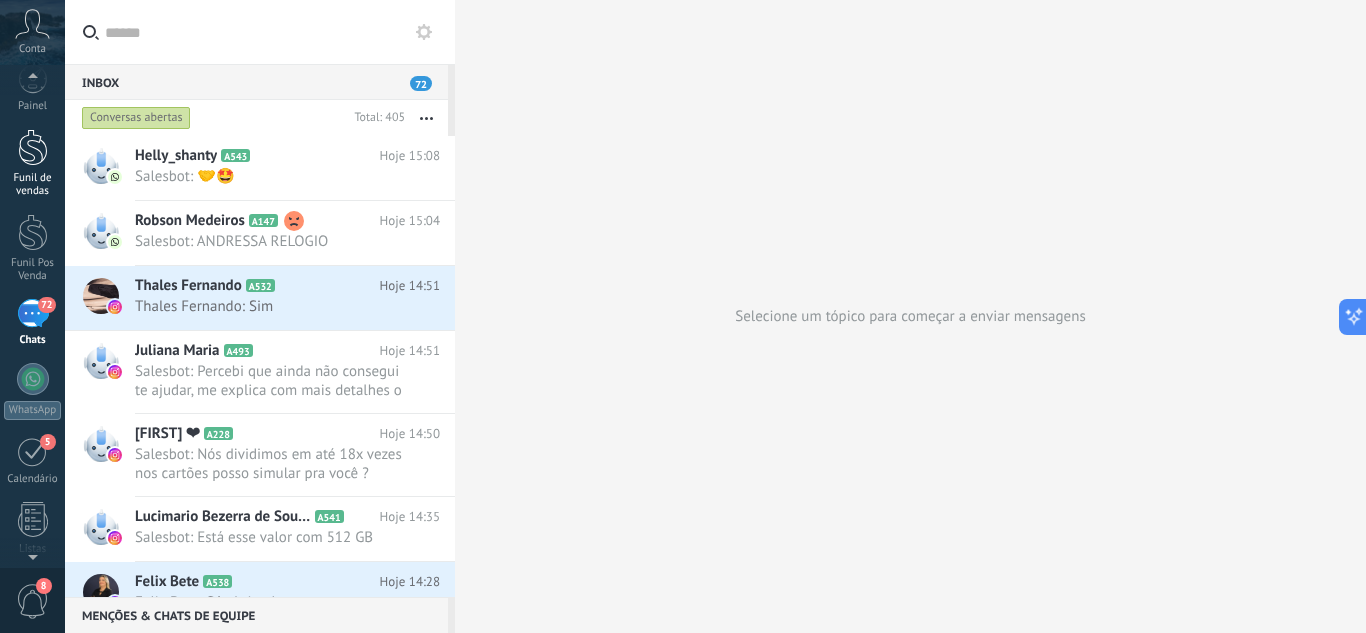 click on "Funil de vendas" at bounding box center (33, 185) 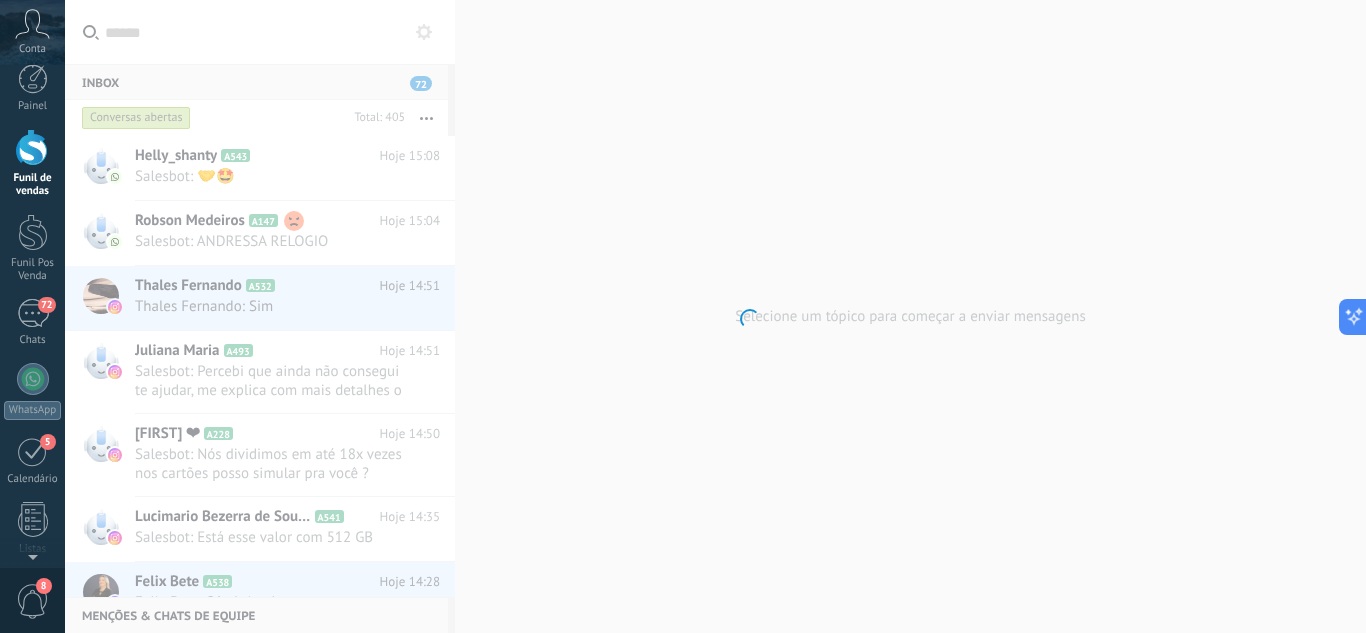 scroll, scrollTop: 0, scrollLeft: 0, axis: both 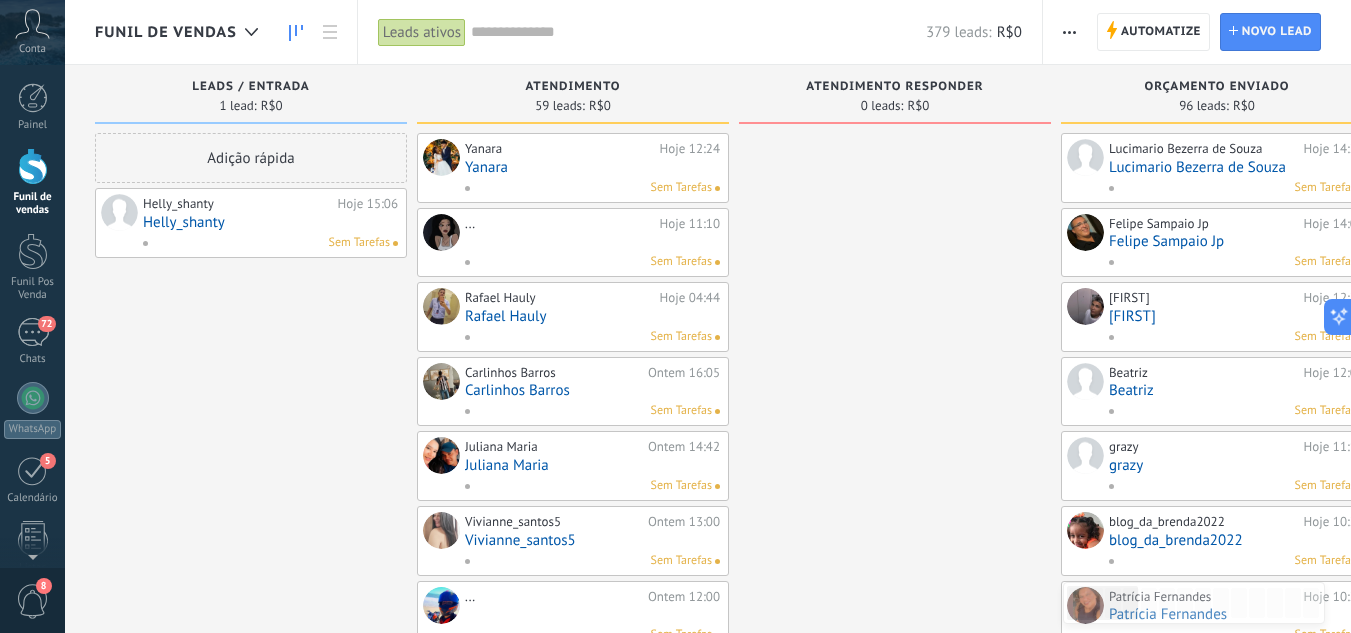 click on "Helly_shanty" at bounding box center (270, 222) 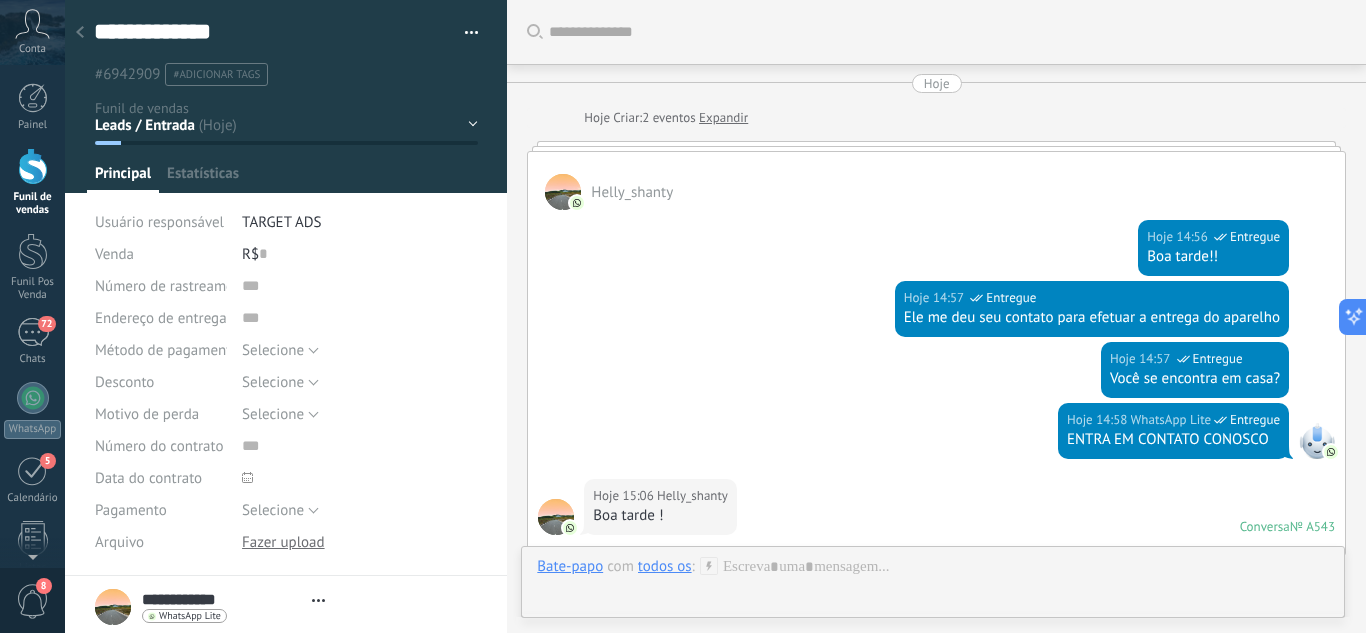 scroll, scrollTop: 30, scrollLeft: 0, axis: vertical 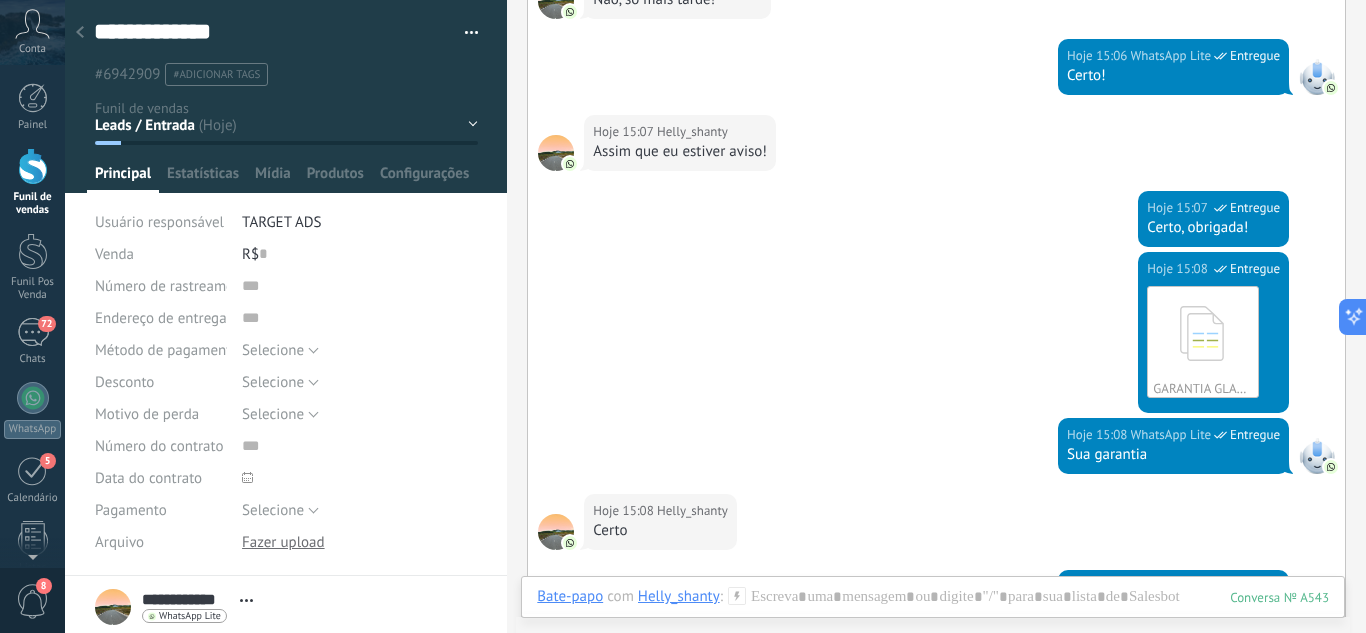 click at bounding box center [286, 96] 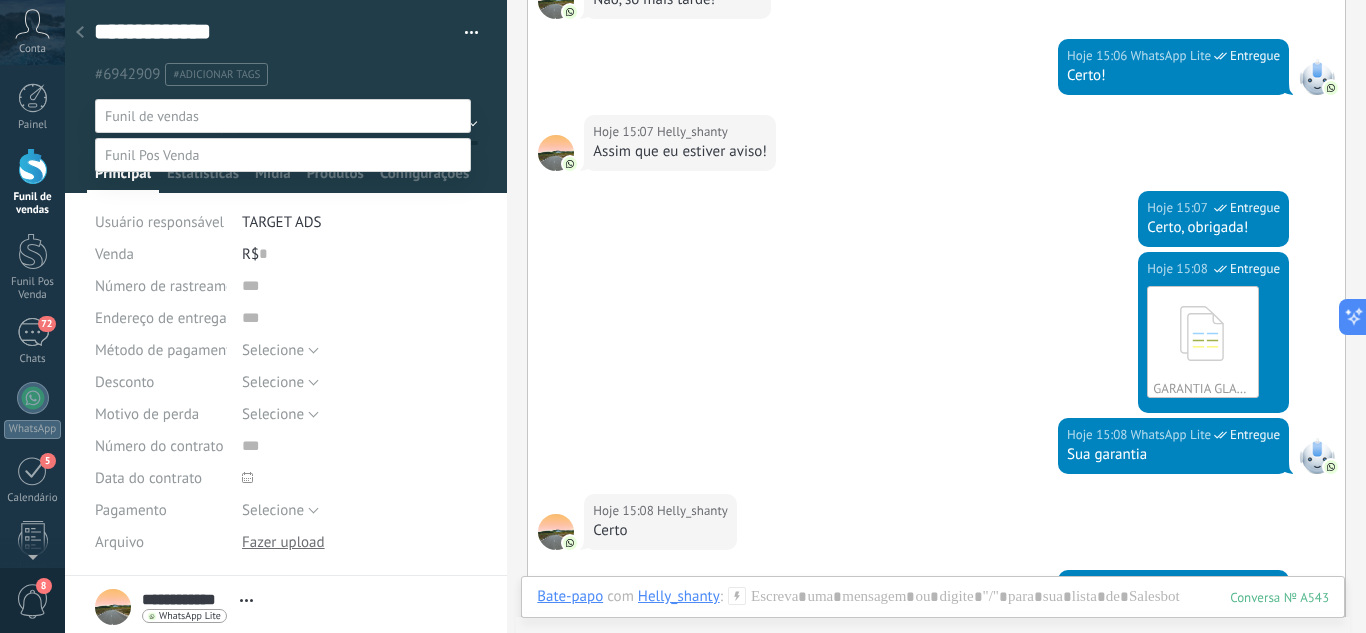 click on "Negociação / Fechamento" at bounding box center (0, 0) 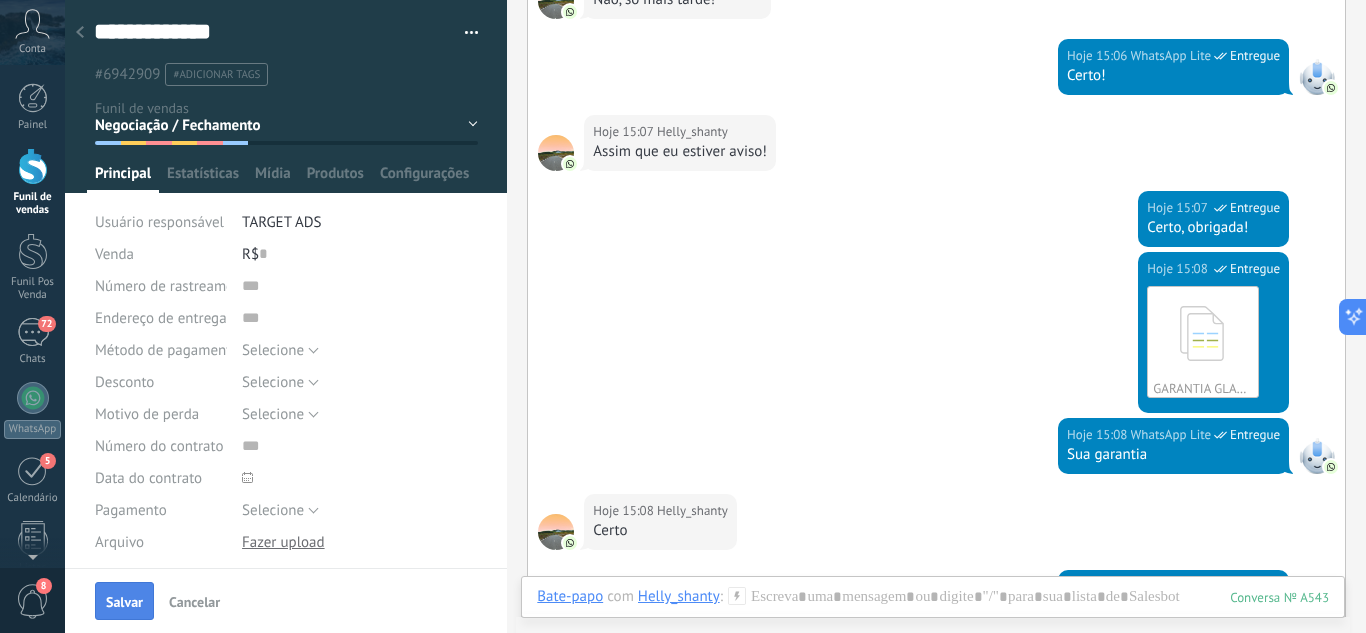 click on "Salvar" at bounding box center [124, 601] 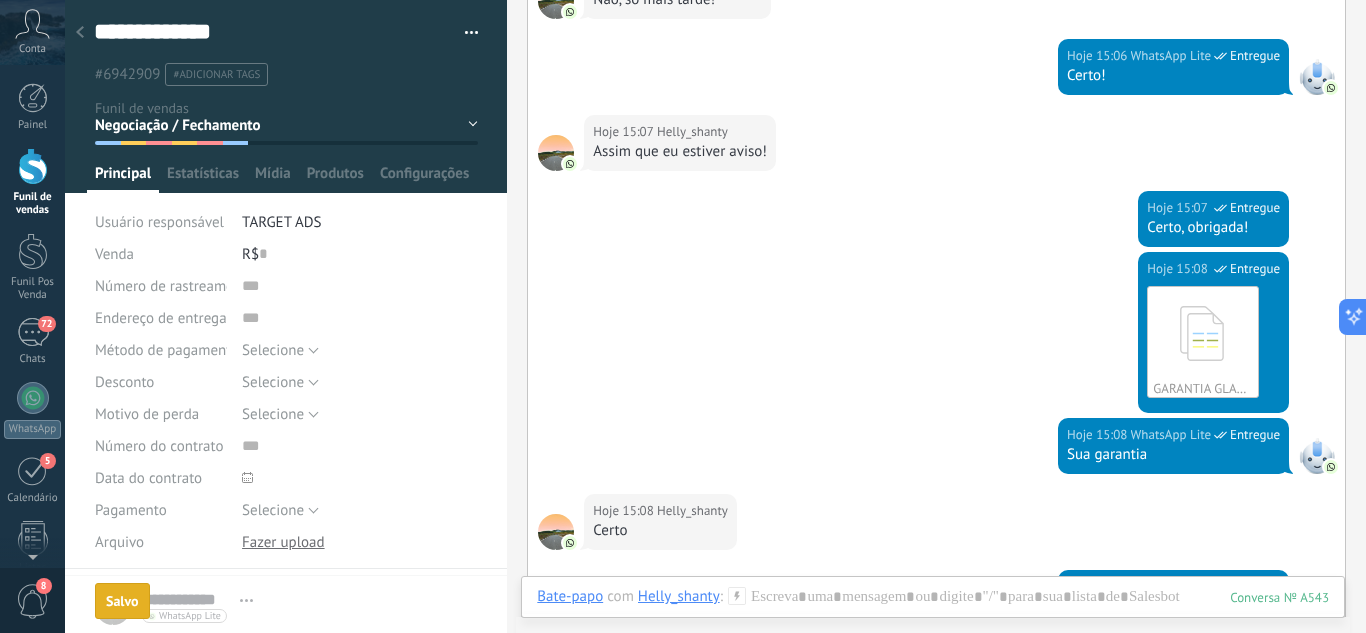 scroll, scrollTop: 780, scrollLeft: 0, axis: vertical 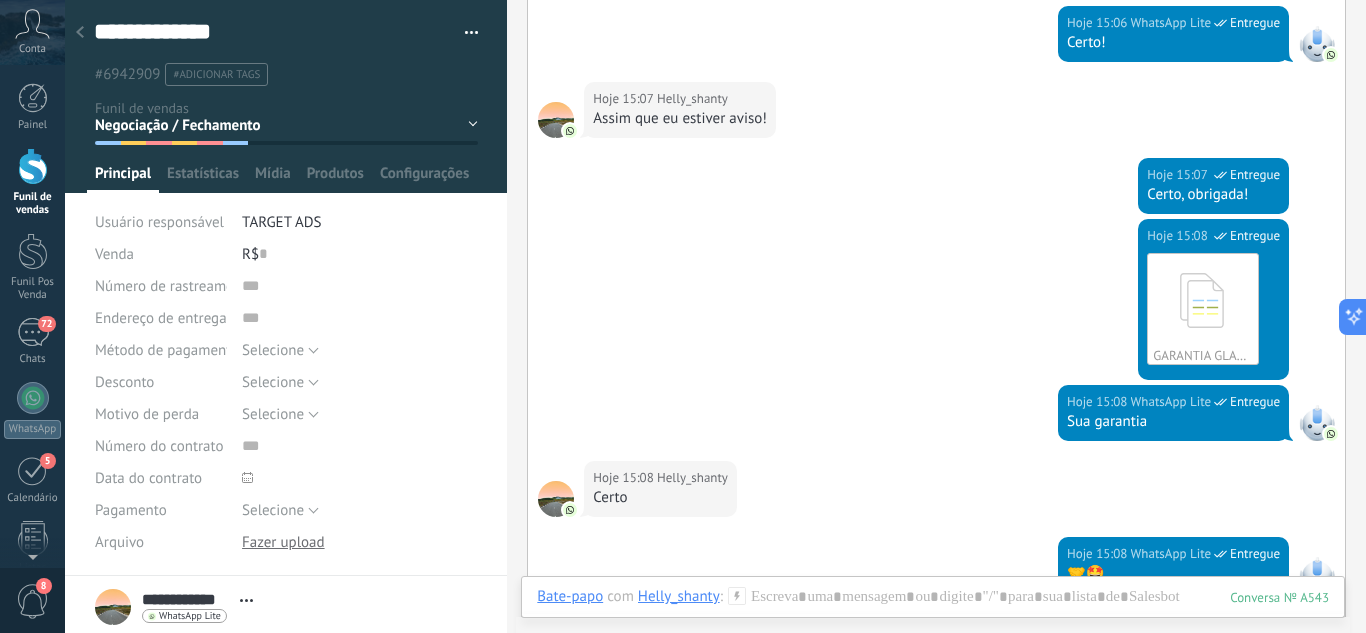 click at bounding box center [80, 33] 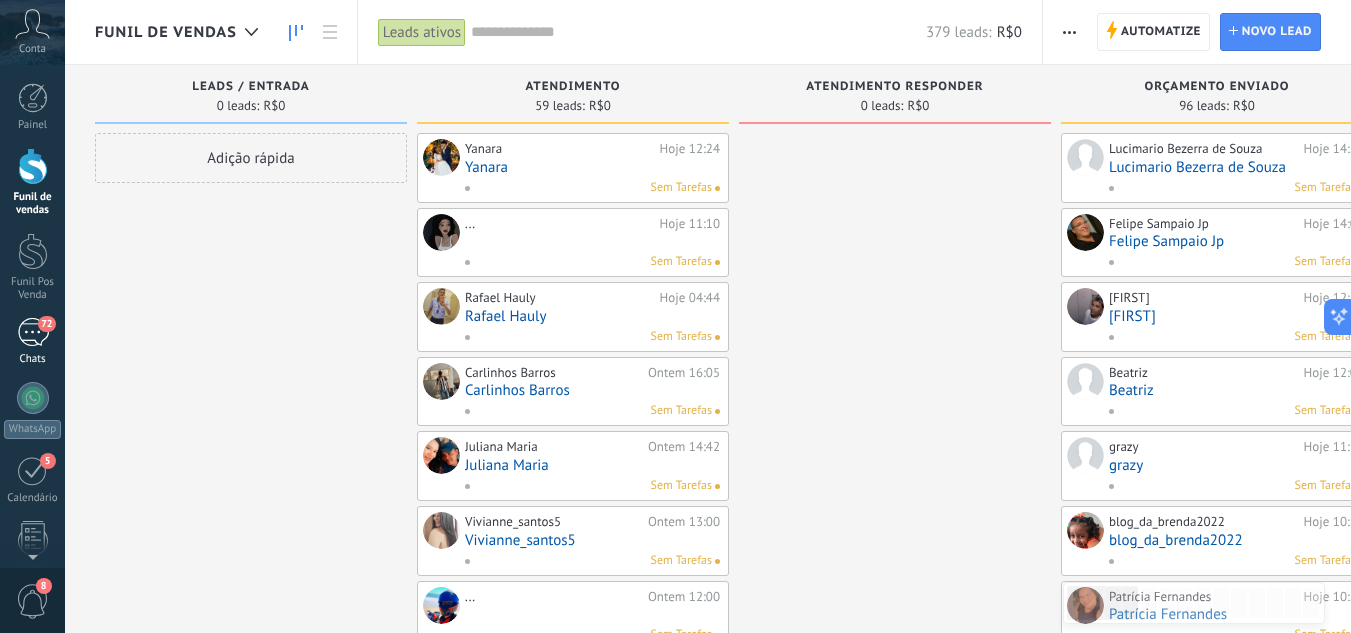 drag, startPoint x: 48, startPoint y: 327, endPoint x: 52, endPoint y: 342, distance: 15.524175 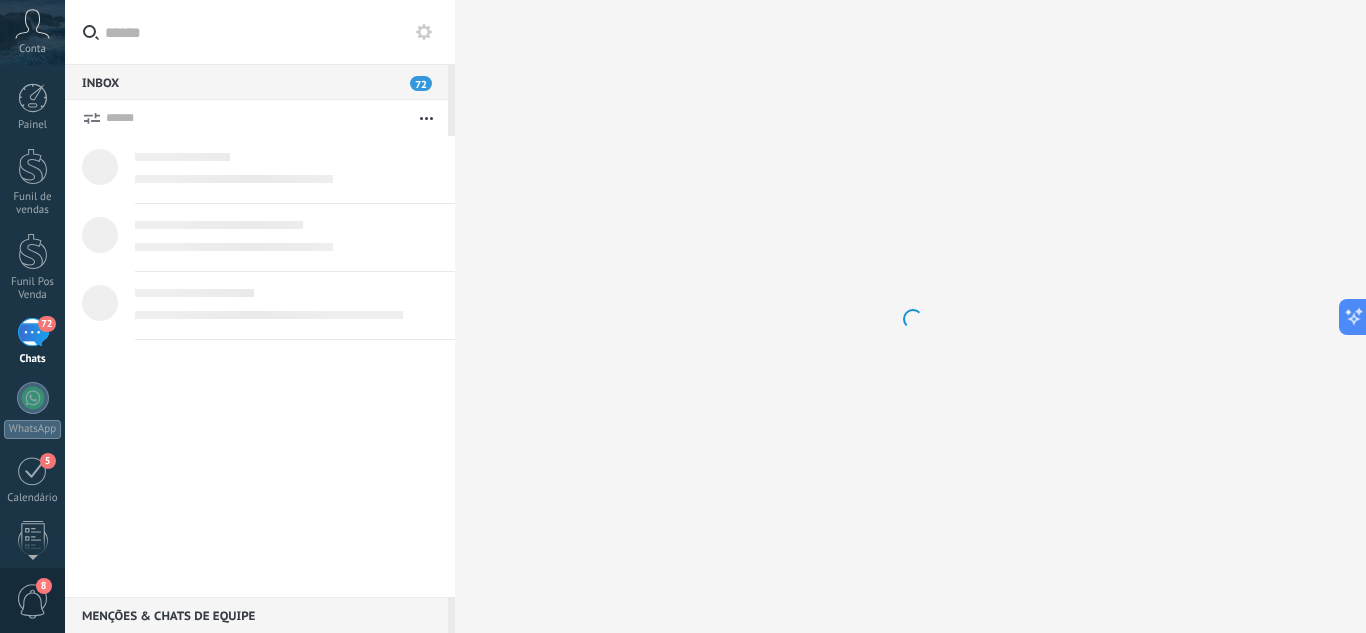 scroll, scrollTop: 19, scrollLeft: 0, axis: vertical 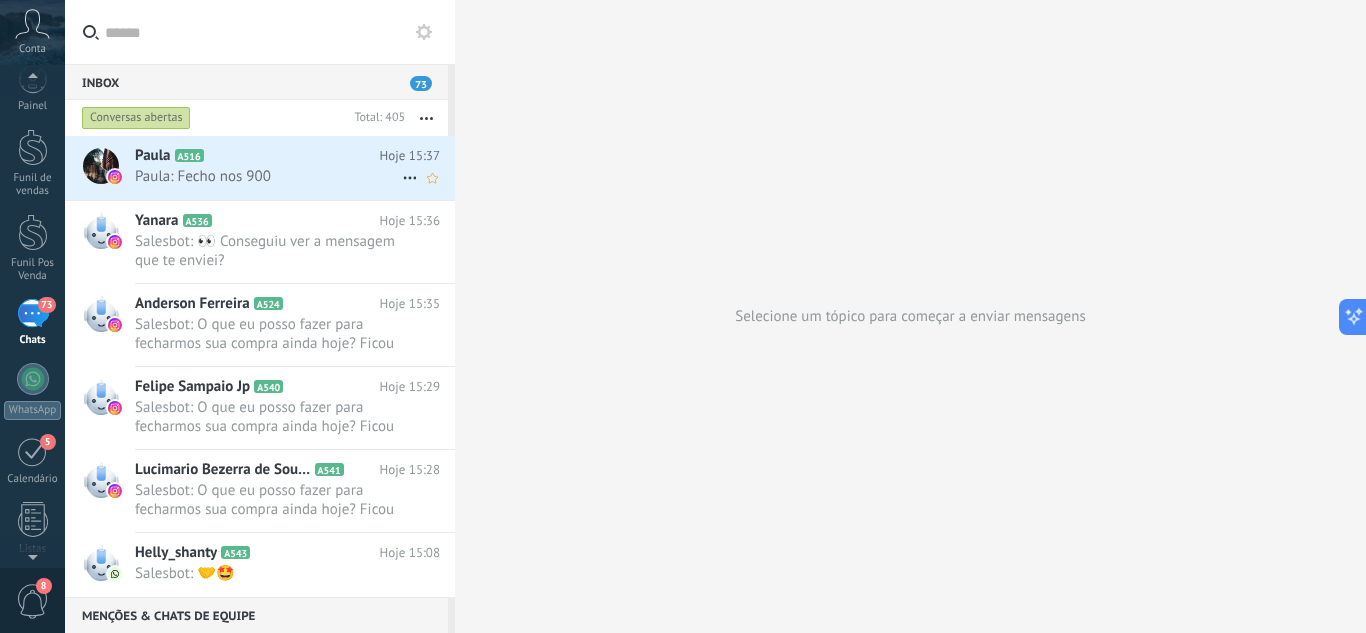click on "Paula: Fecho nos 900" at bounding box center (268, 176) 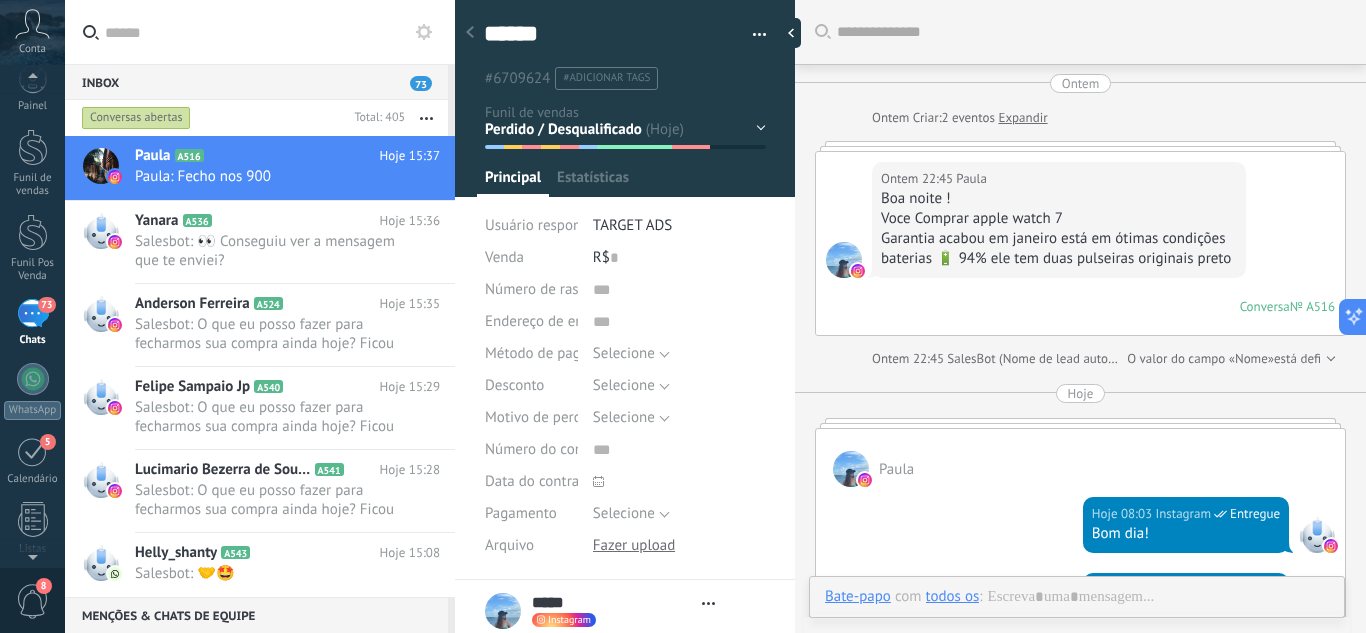 type on "*****" 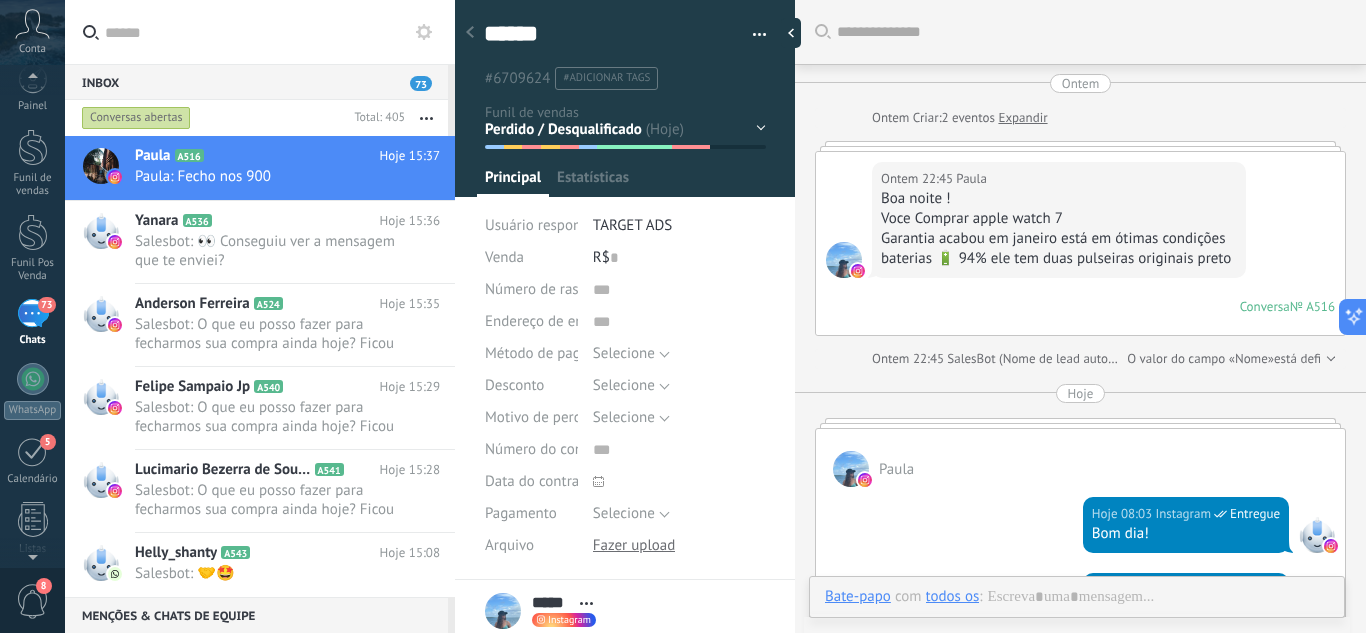 scroll, scrollTop: 1484, scrollLeft: 0, axis: vertical 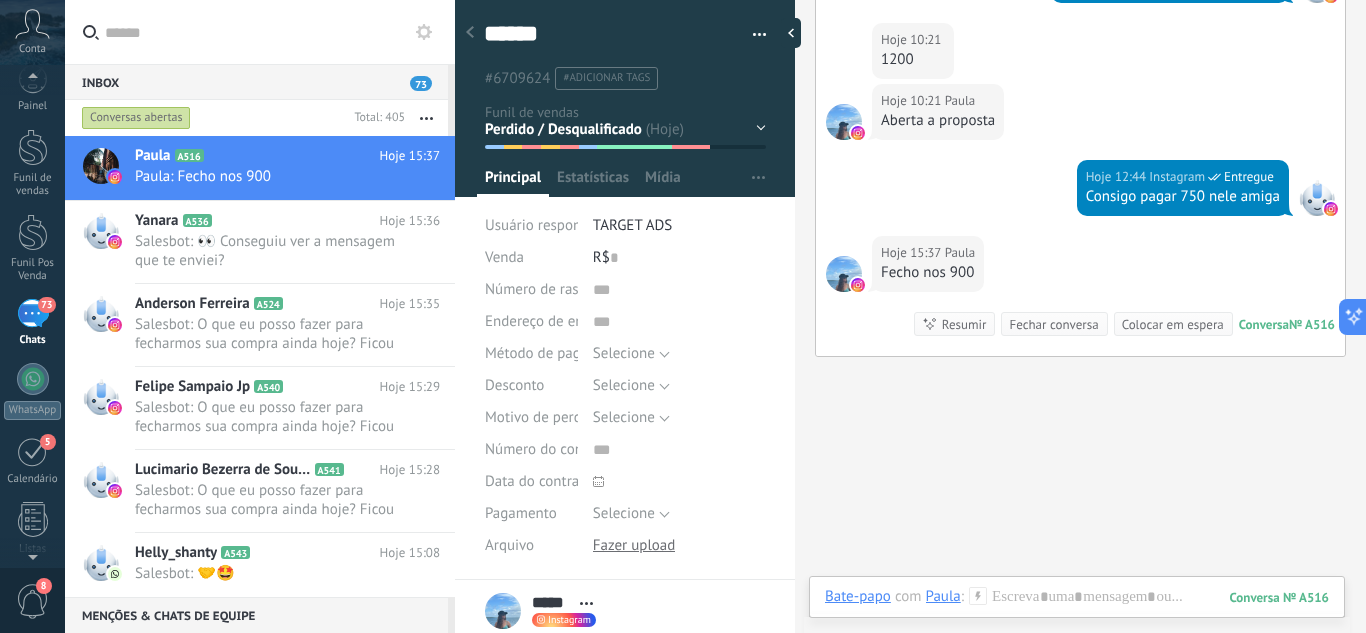 click on "Leads / Entrada
Atendimento
Atendimento Responder
Orçamento Enviado
Orçamento Responder
Negociação / Fechamento
-" at bounding box center [0, 0] 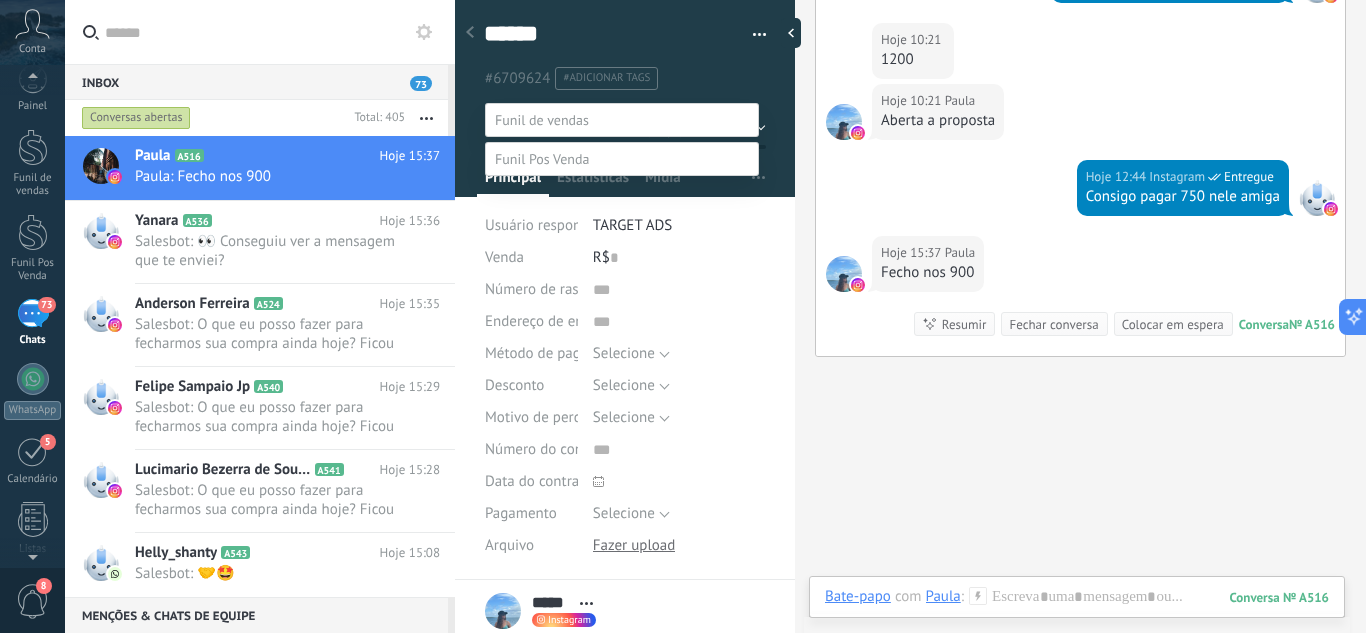 click on "Negociação / Fechamento" at bounding box center (0, 0) 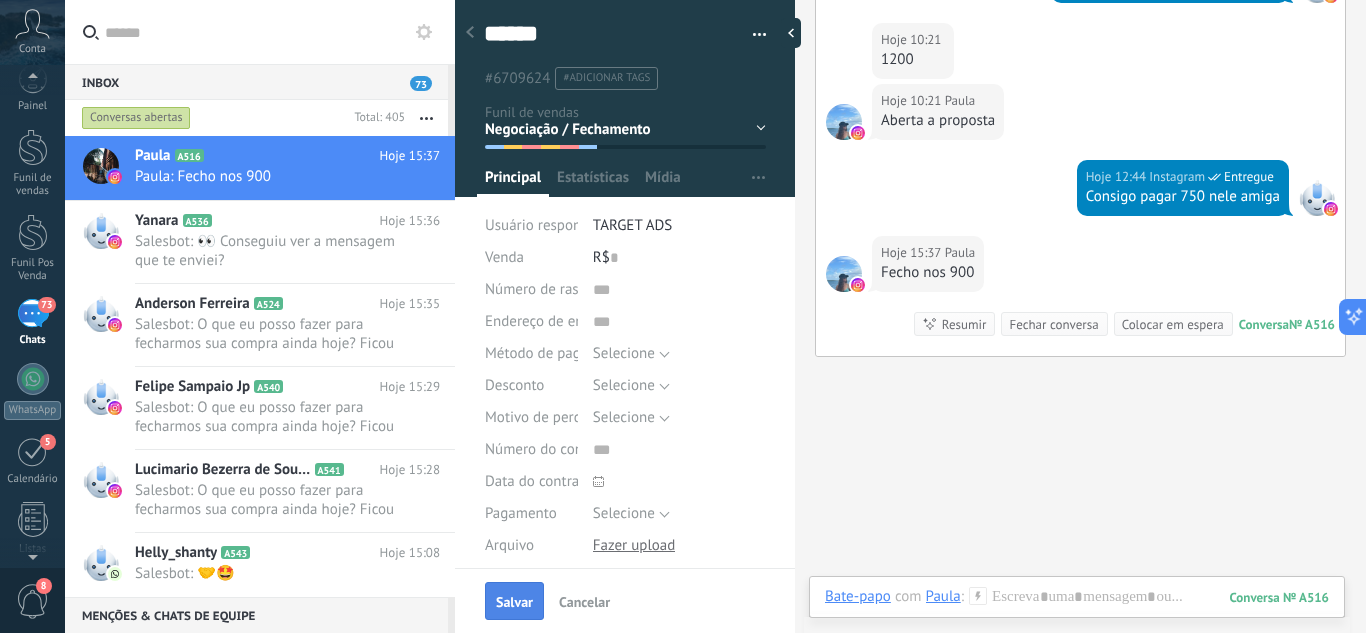 click on "Salvar" at bounding box center [514, 601] 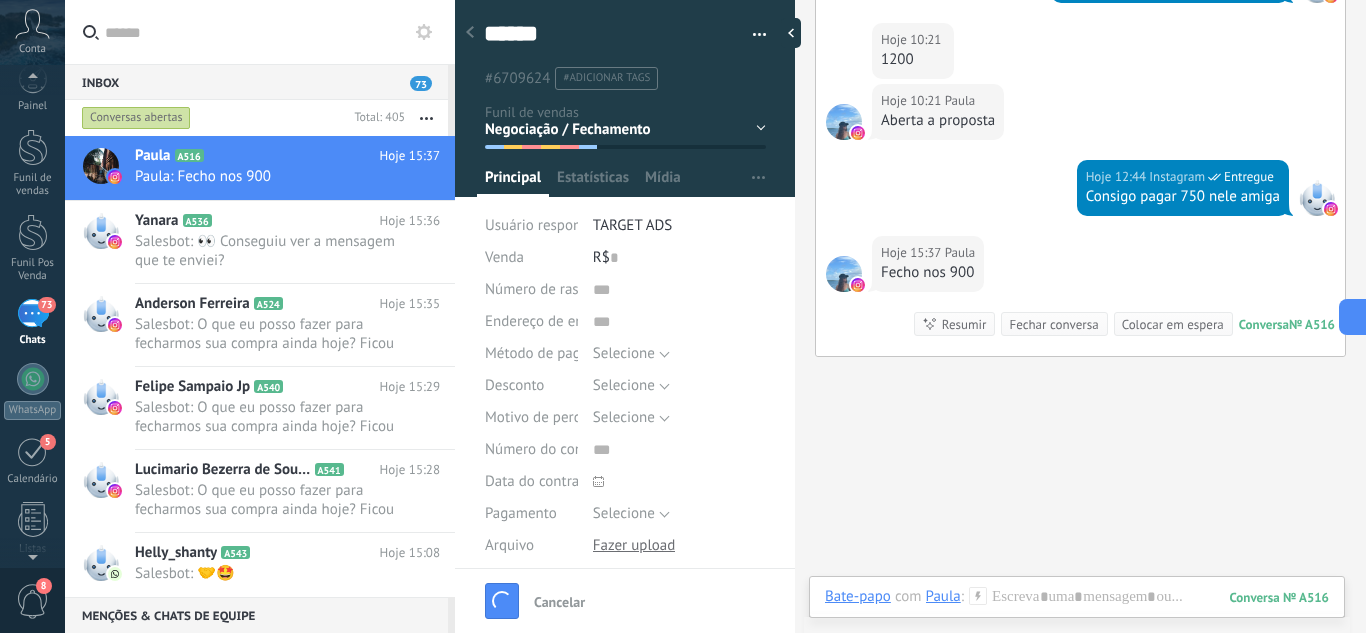 scroll, scrollTop: 1517, scrollLeft: 0, axis: vertical 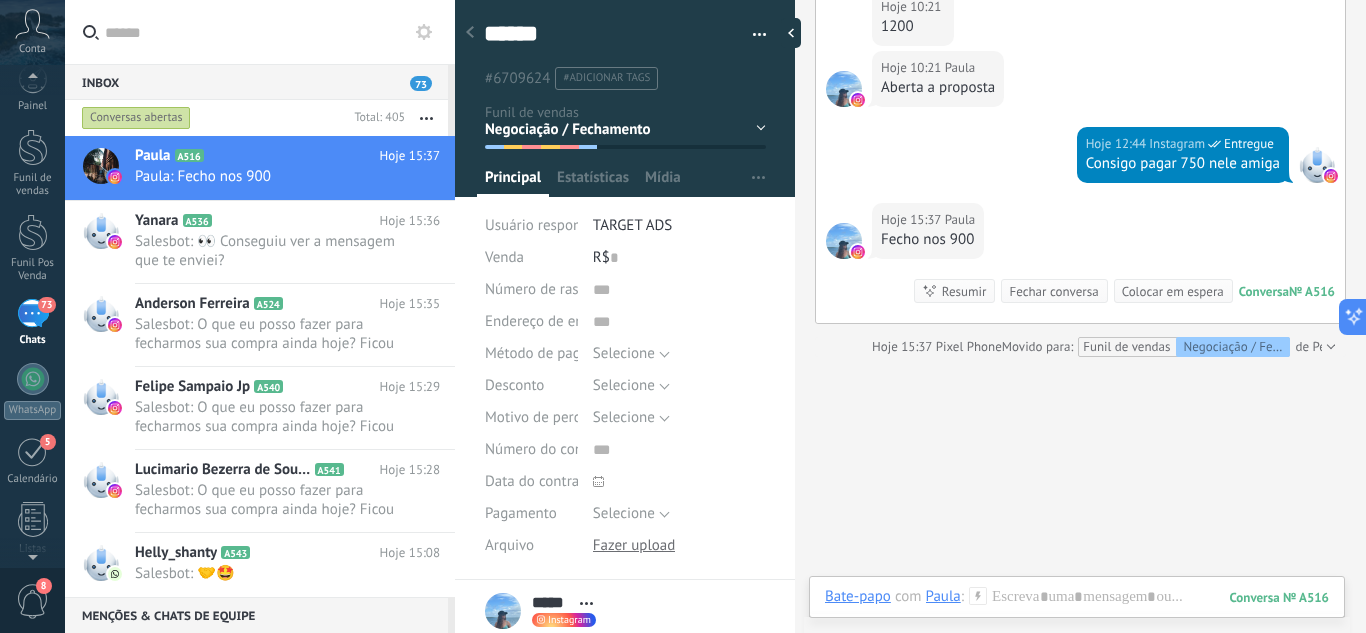 click at bounding box center (470, 33) 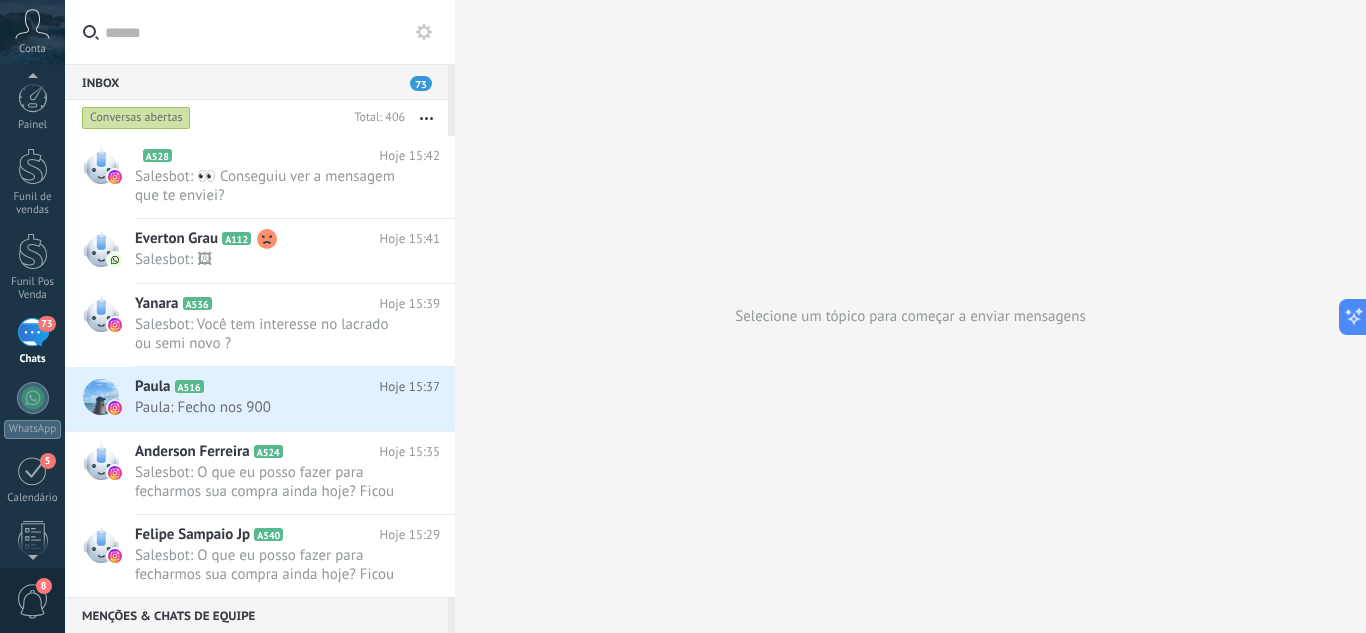 scroll, scrollTop: 0, scrollLeft: 0, axis: both 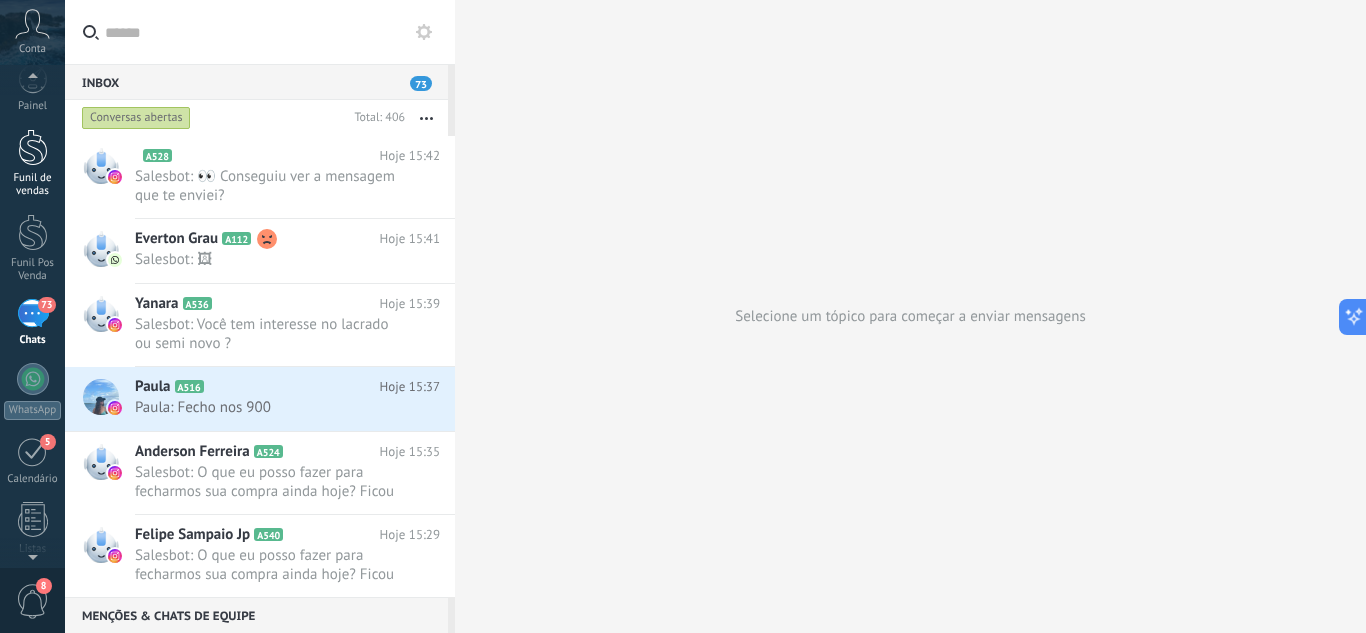 click at bounding box center [33, 147] 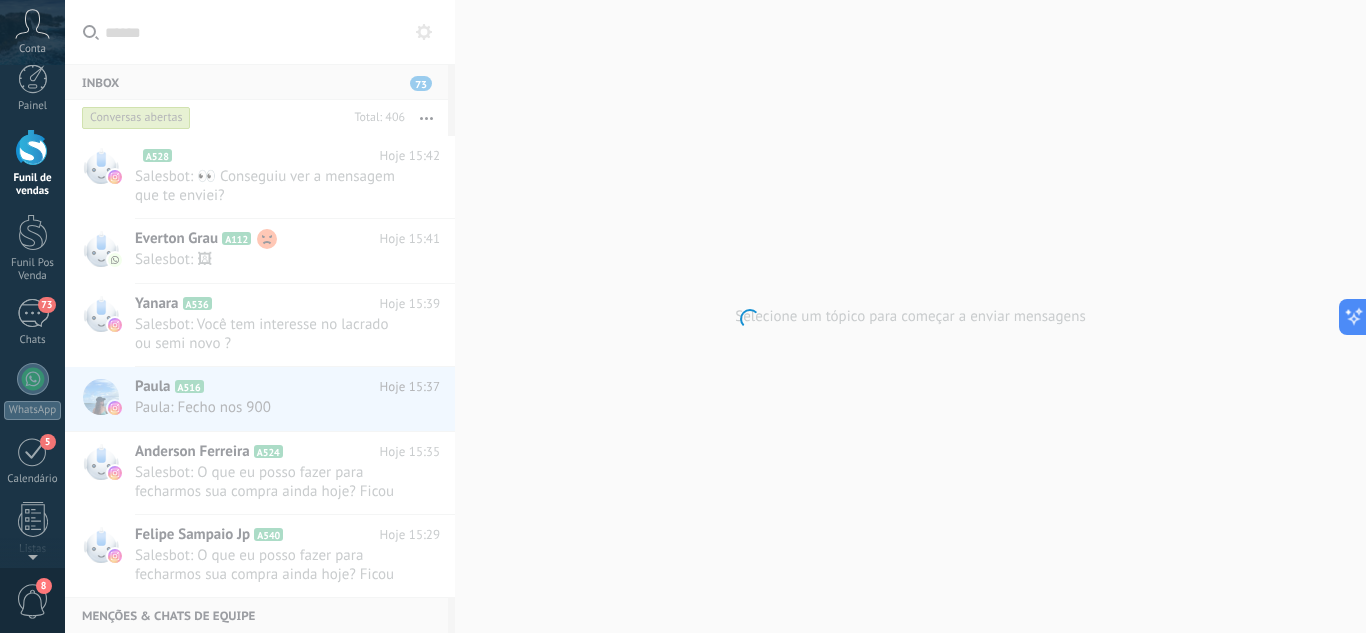 scroll, scrollTop: 0, scrollLeft: 0, axis: both 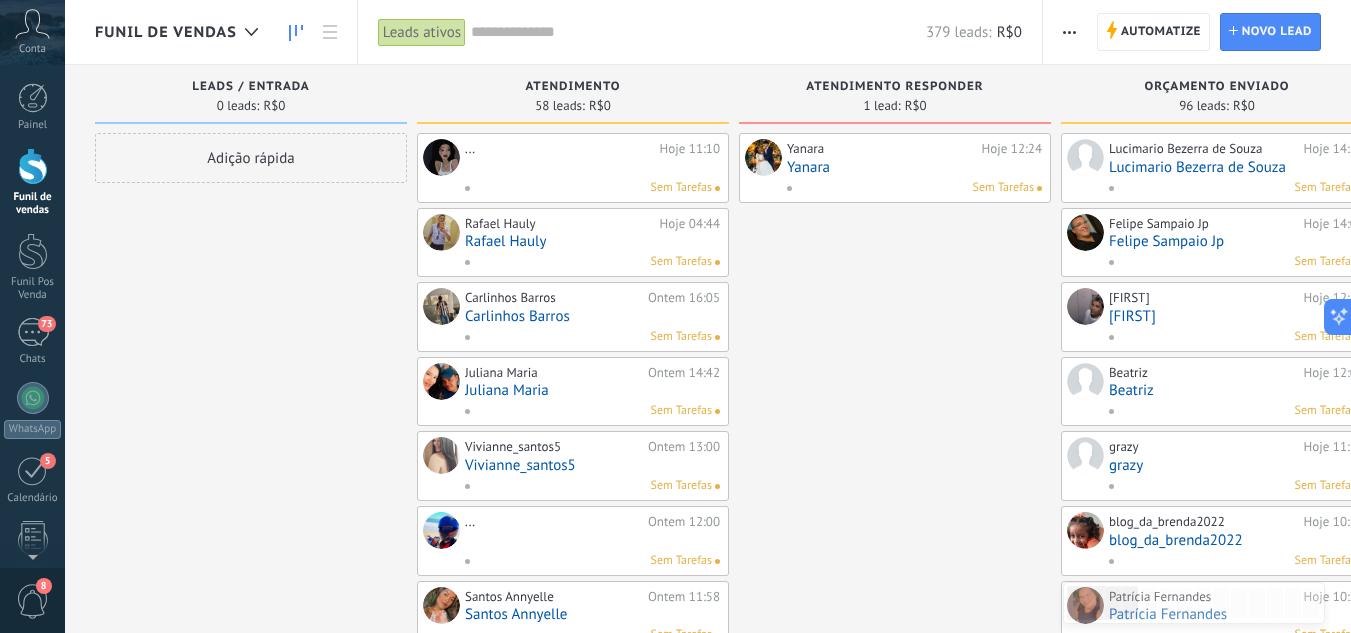 click on "Yanara" at bounding box center [914, 167] 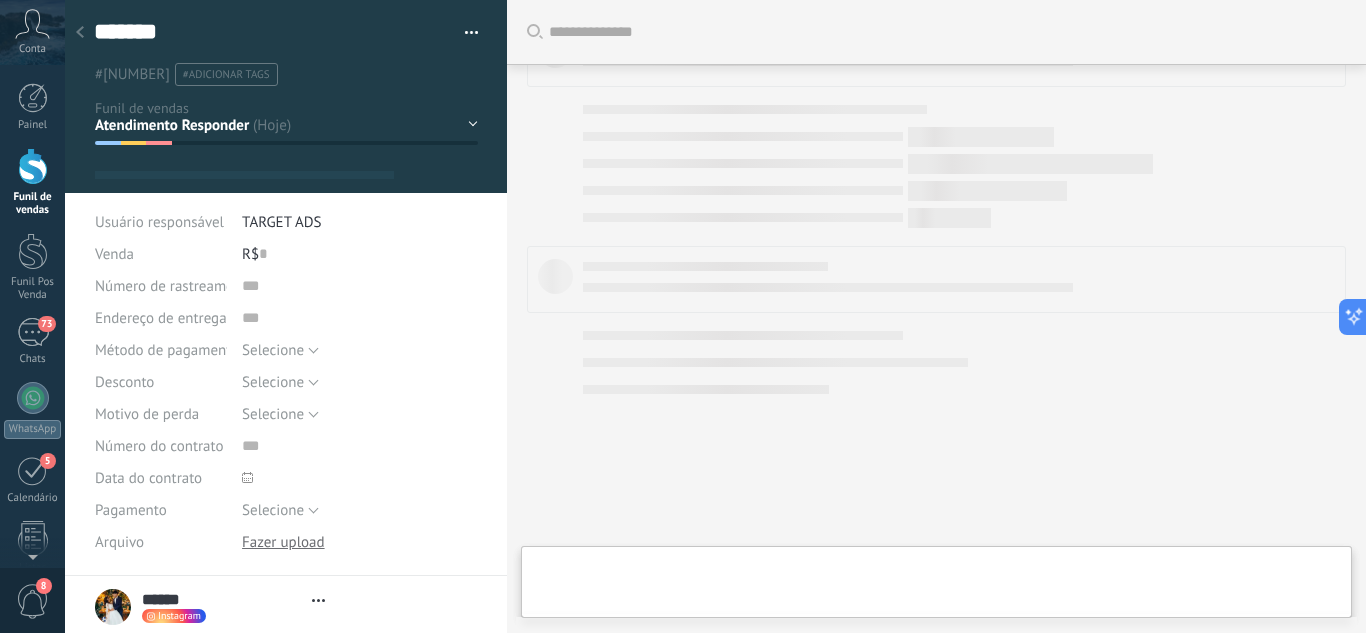 scroll, scrollTop: 936, scrollLeft: 0, axis: vertical 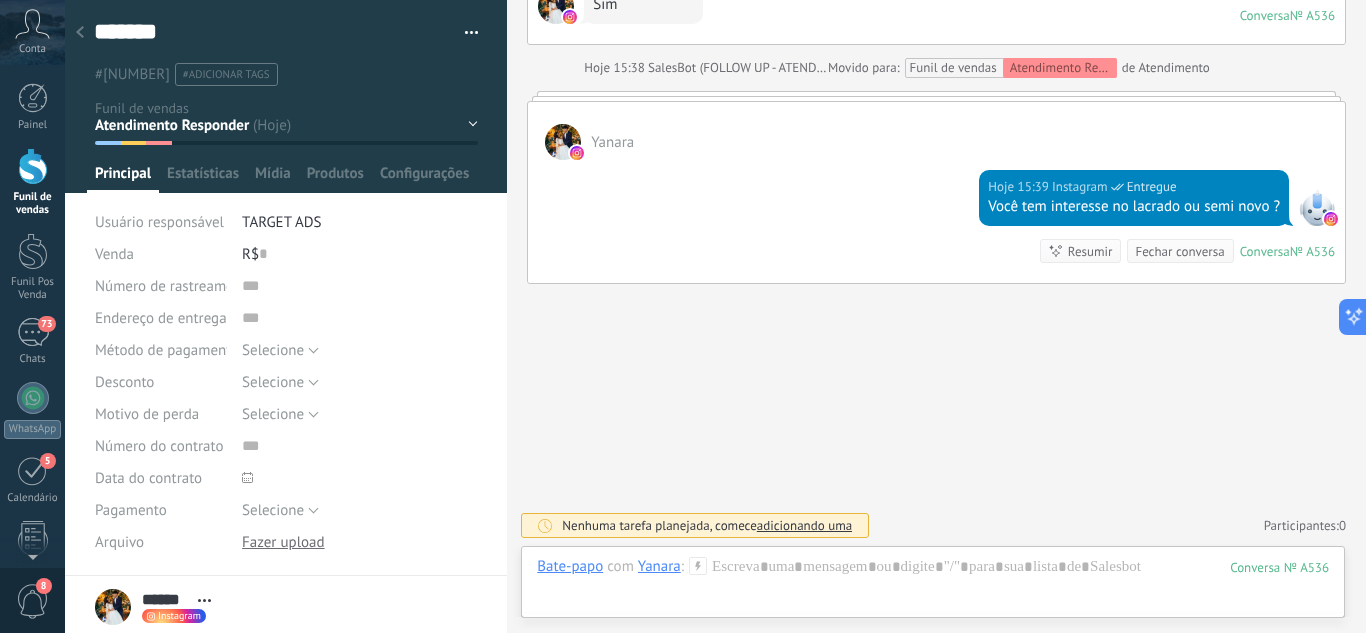 click on "Leads / Entrada
Atendimento
Atendimento Responder
Orçamento Enviado
Orçamento Responder
Negociação / Fechamento
-" at bounding box center [0, 0] 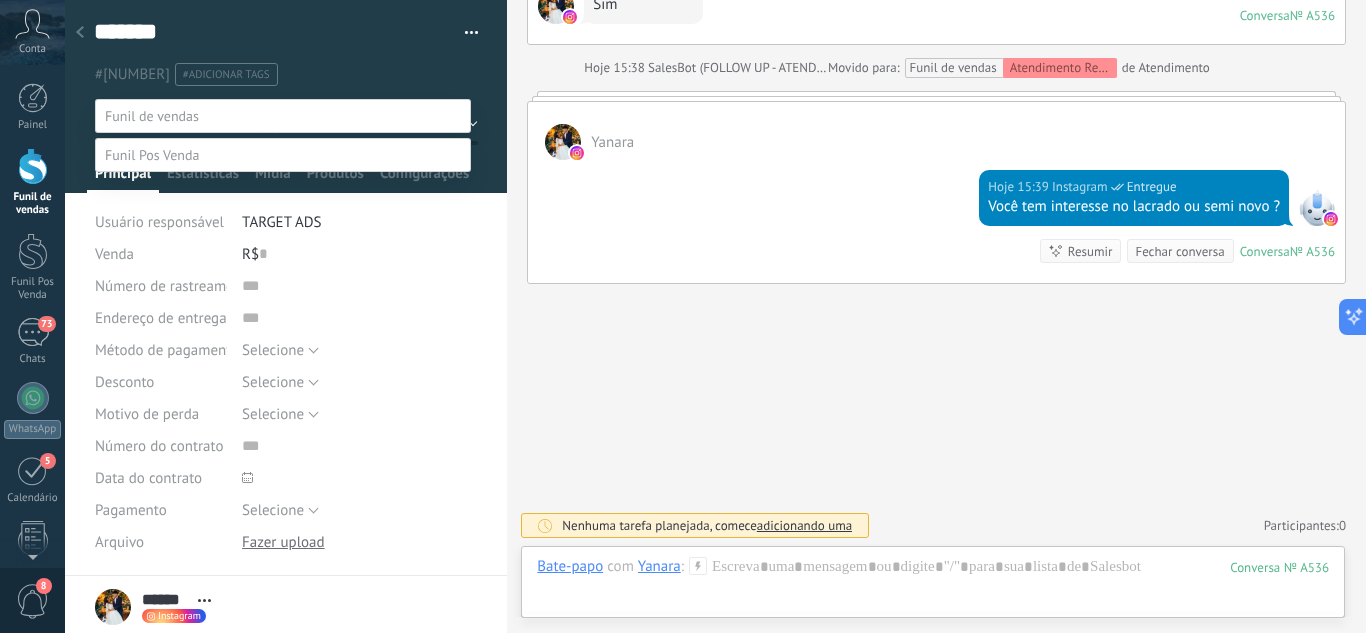 click at bounding box center [715, 316] 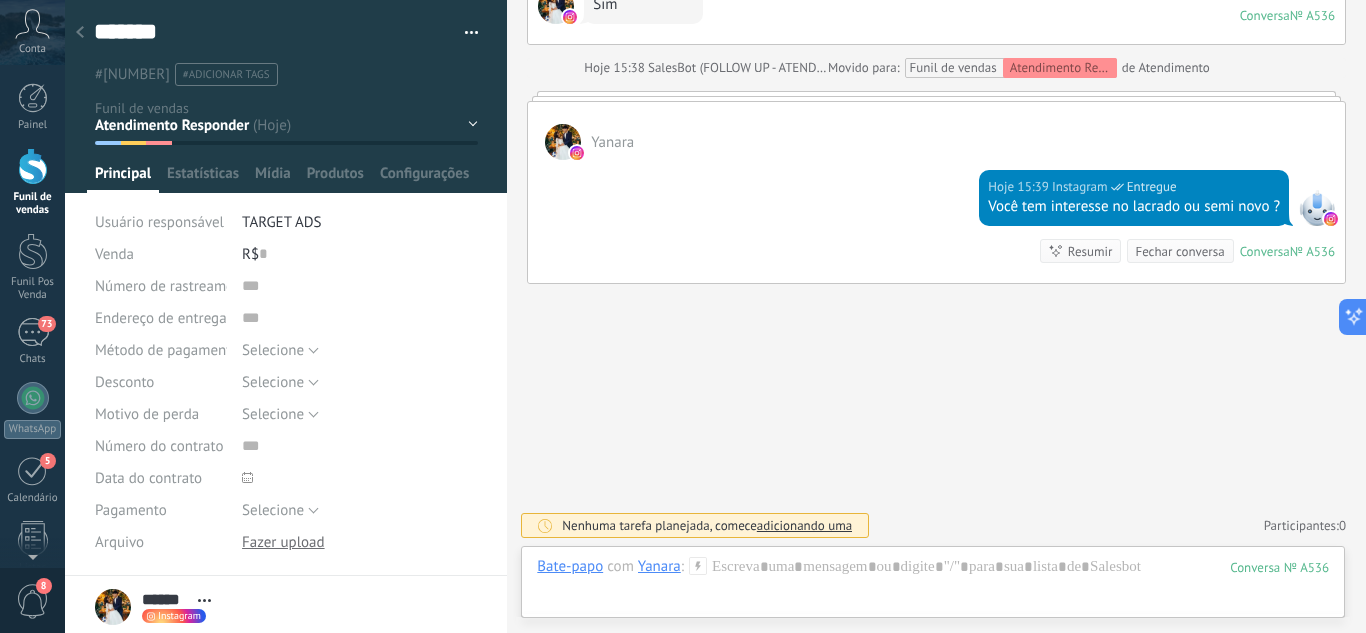 click 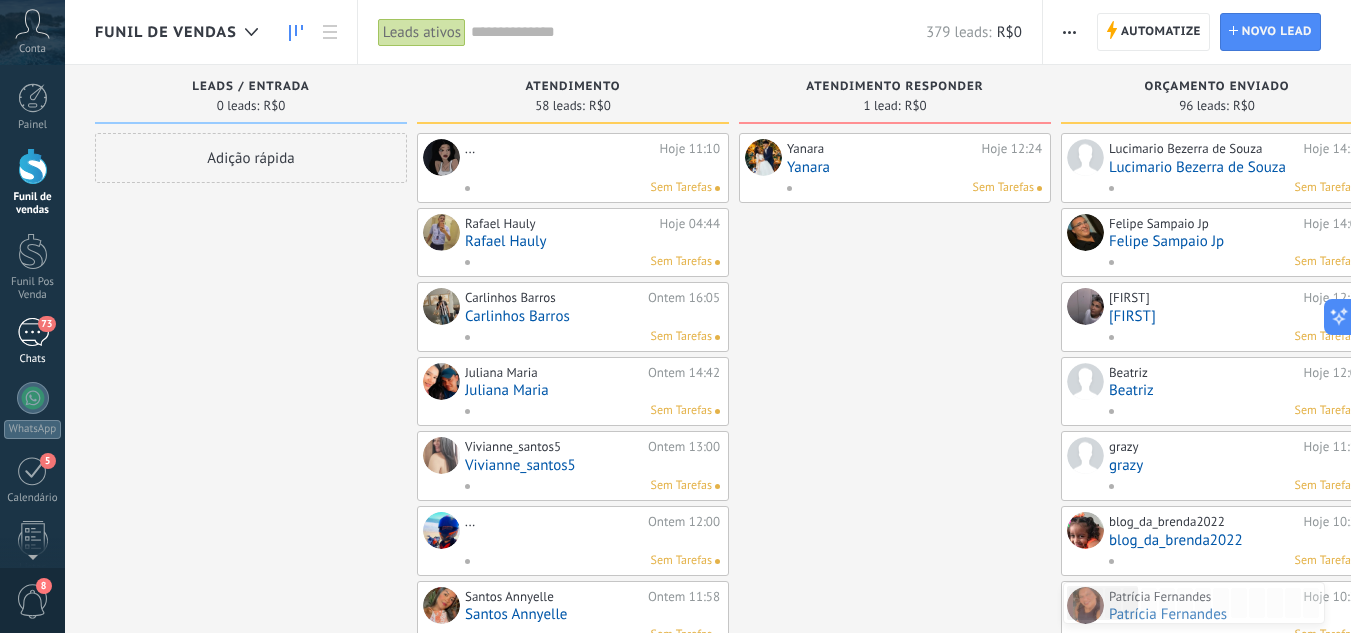 click on "73" at bounding box center [46, 324] 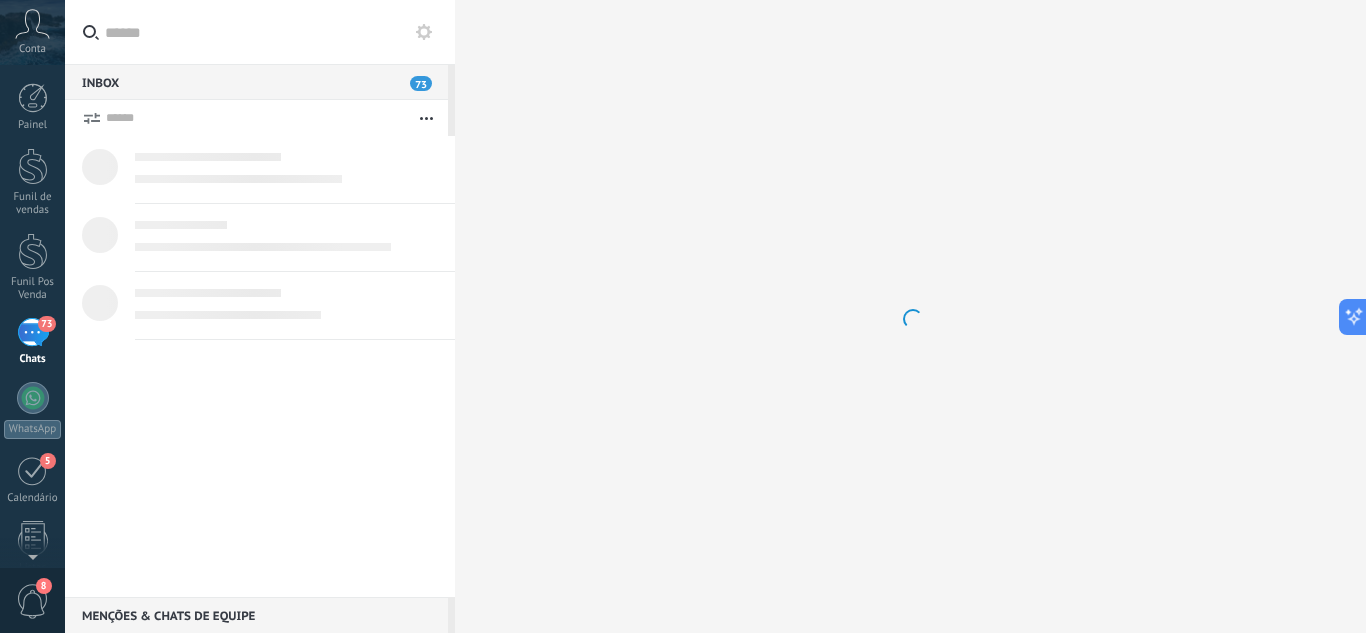 scroll, scrollTop: 19, scrollLeft: 0, axis: vertical 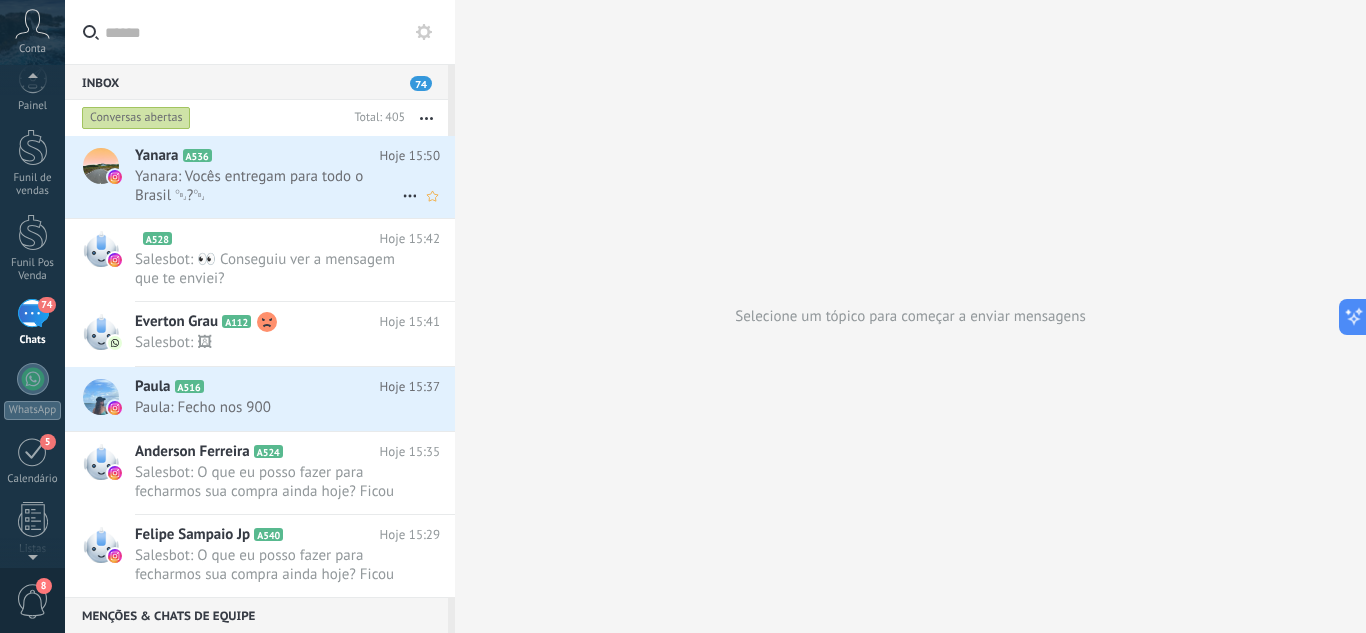 click on "Yanara: Vocês entregam para todo o Brasil ￼?￼" at bounding box center (287, 186) 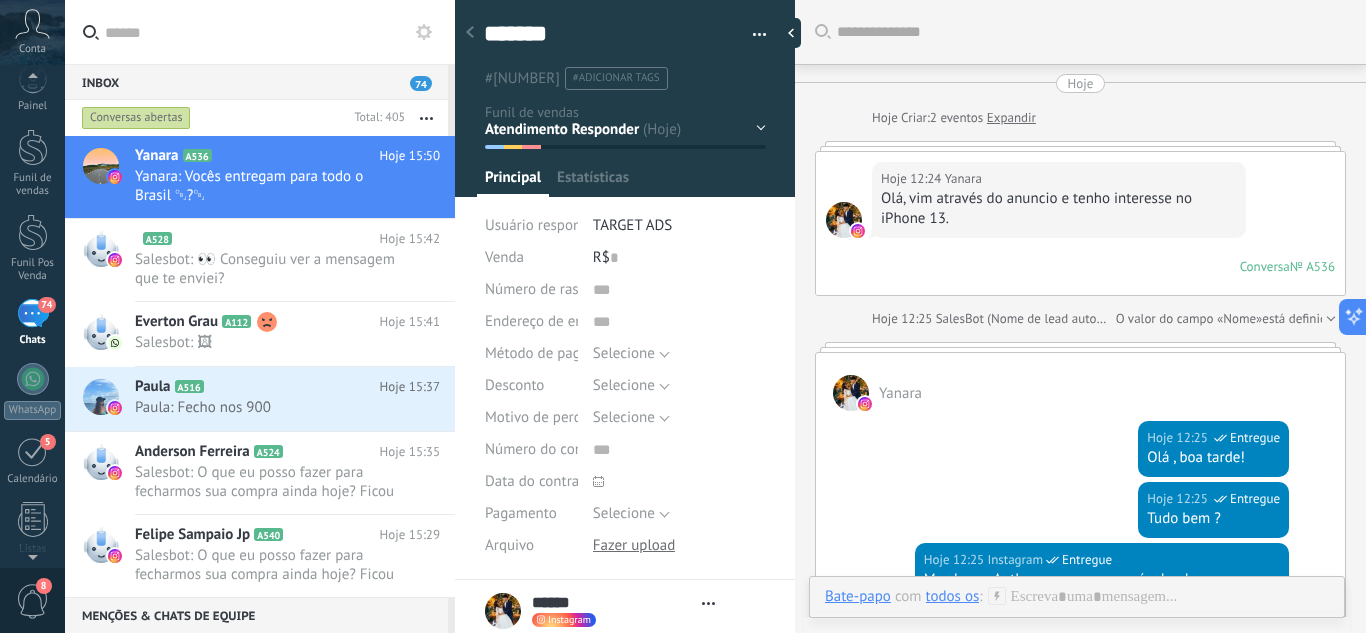 type on "******" 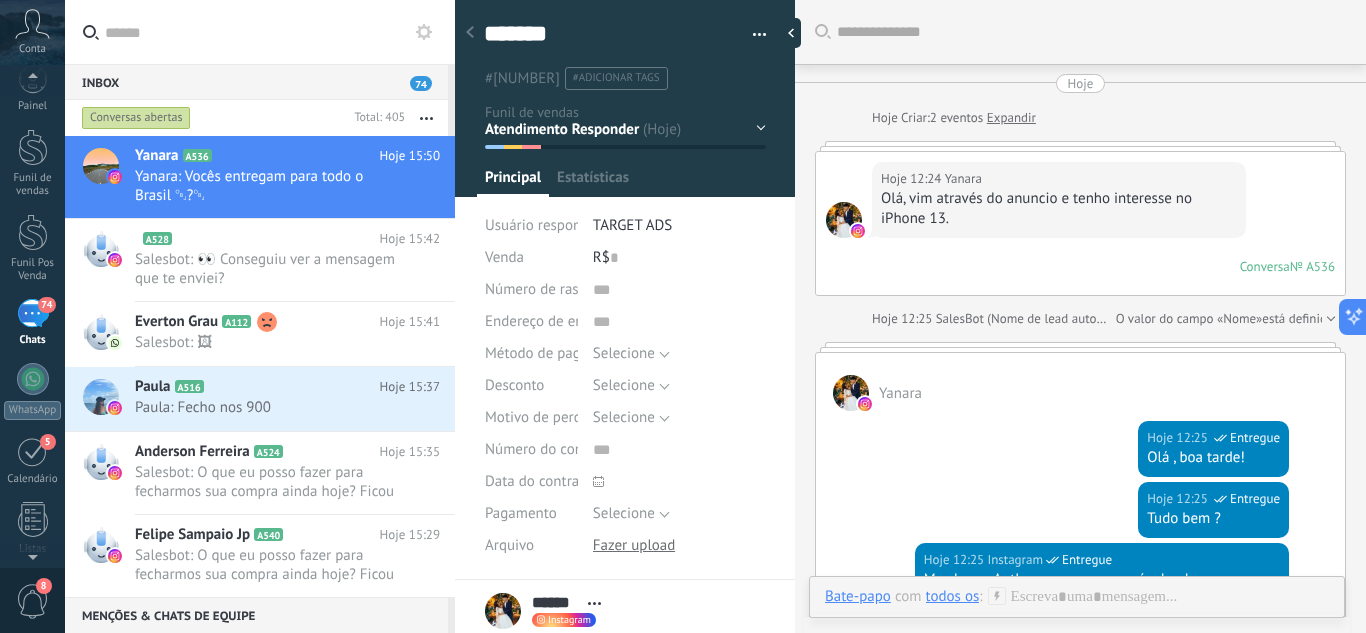 scroll, scrollTop: 1003, scrollLeft: 0, axis: vertical 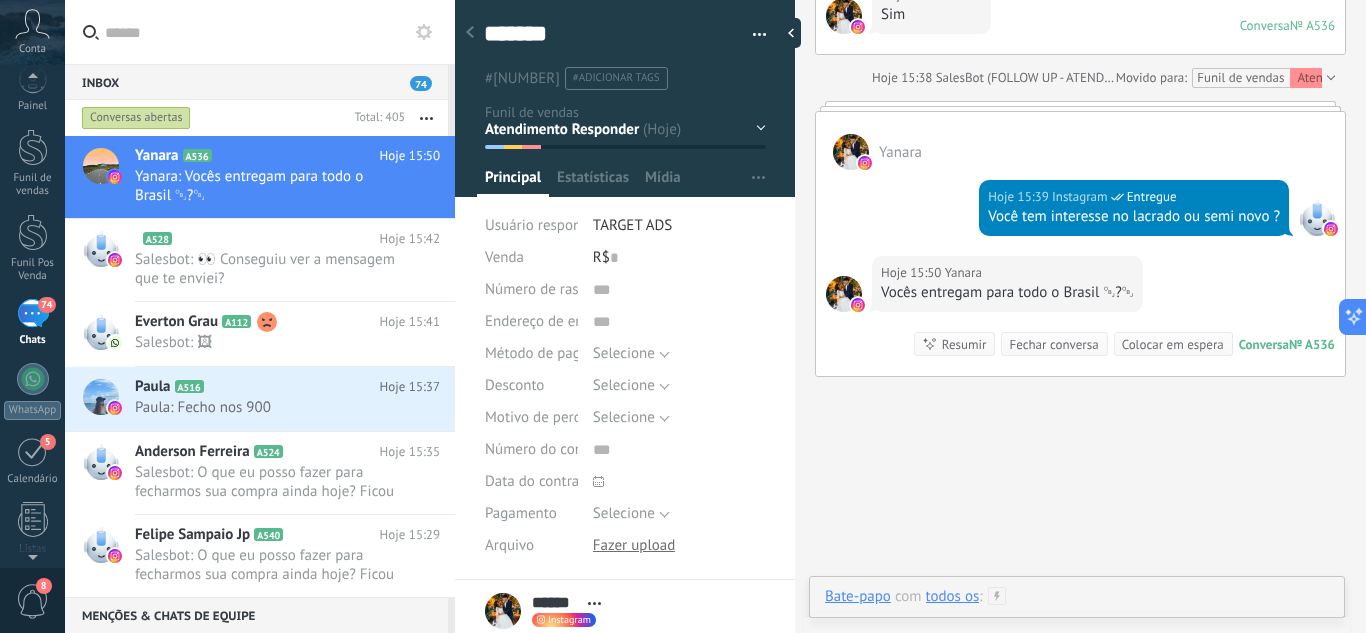 click at bounding box center [1077, 617] 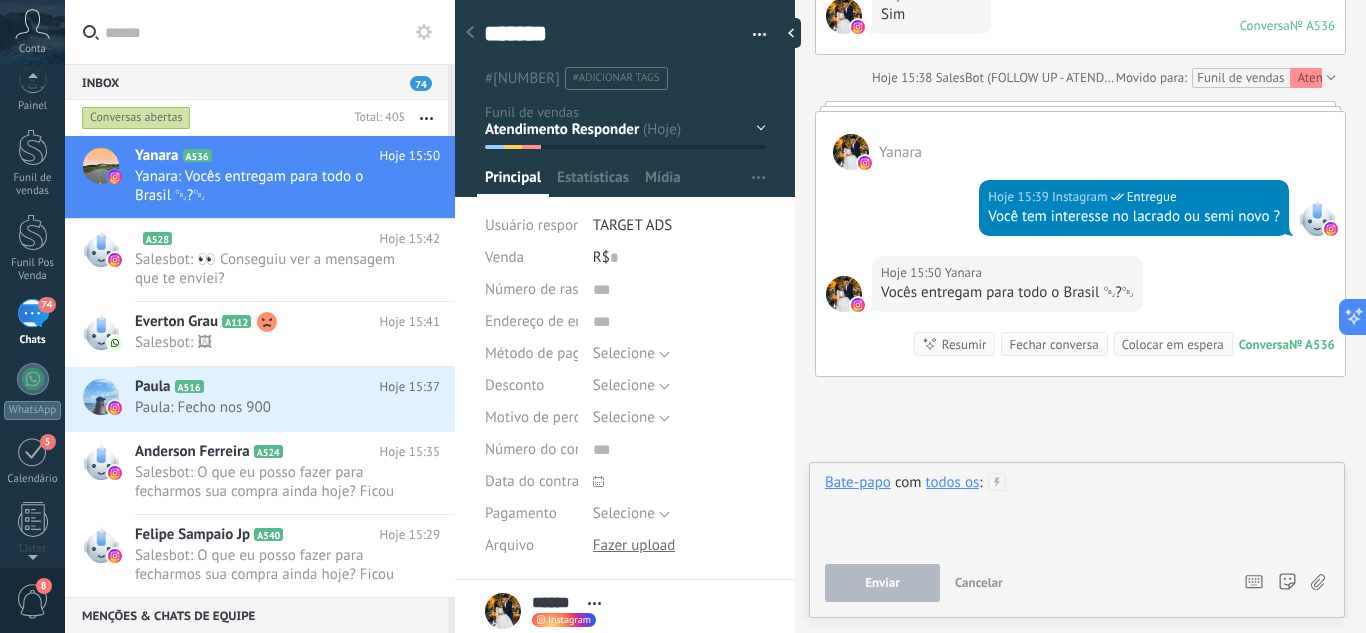 type 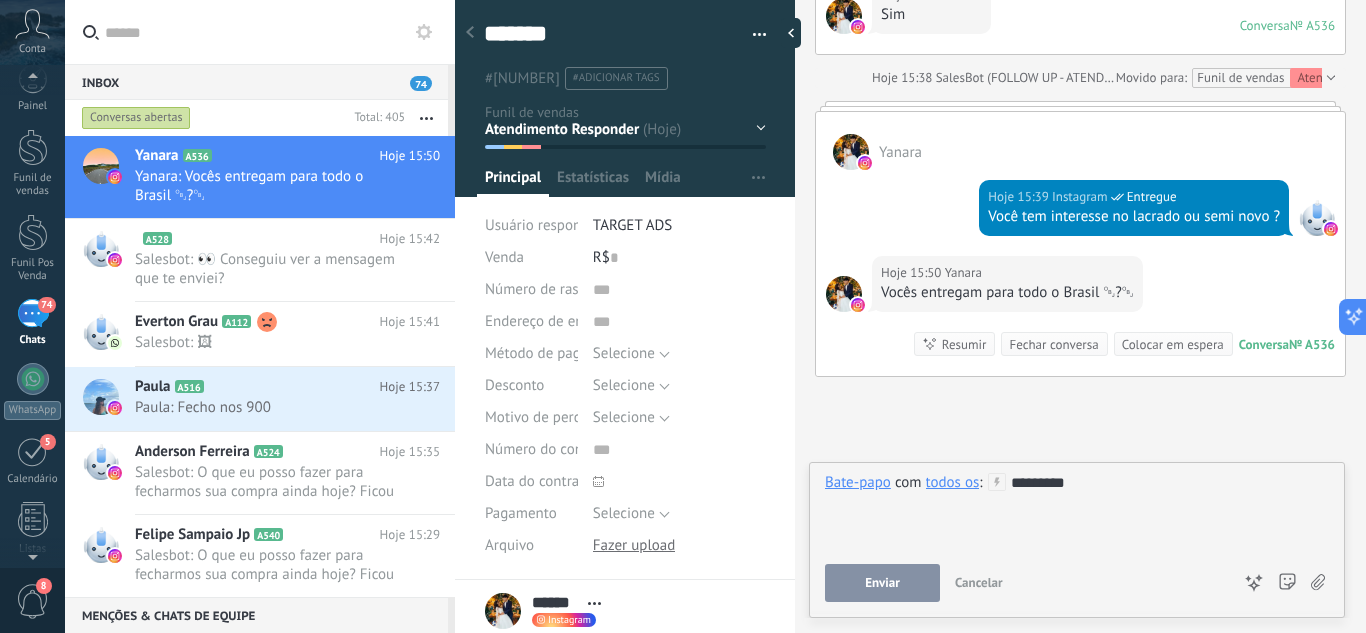 click at bounding box center (1077, 503) 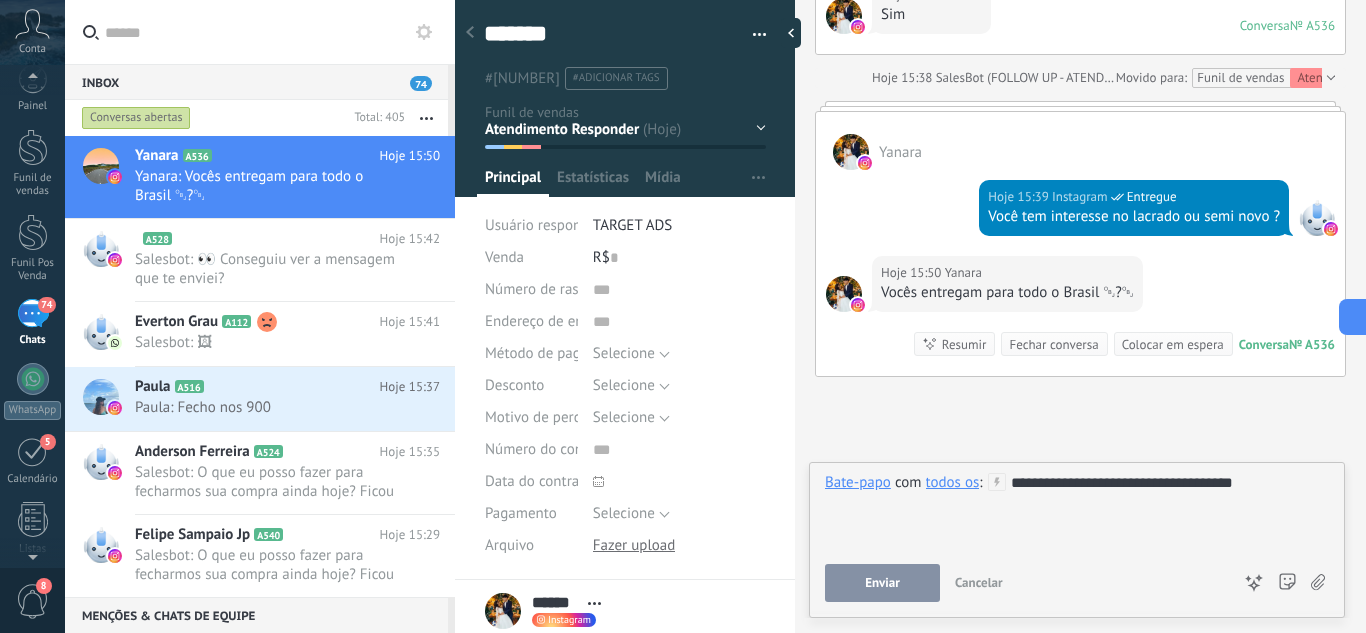 scroll, scrollTop: 1132, scrollLeft: 0, axis: vertical 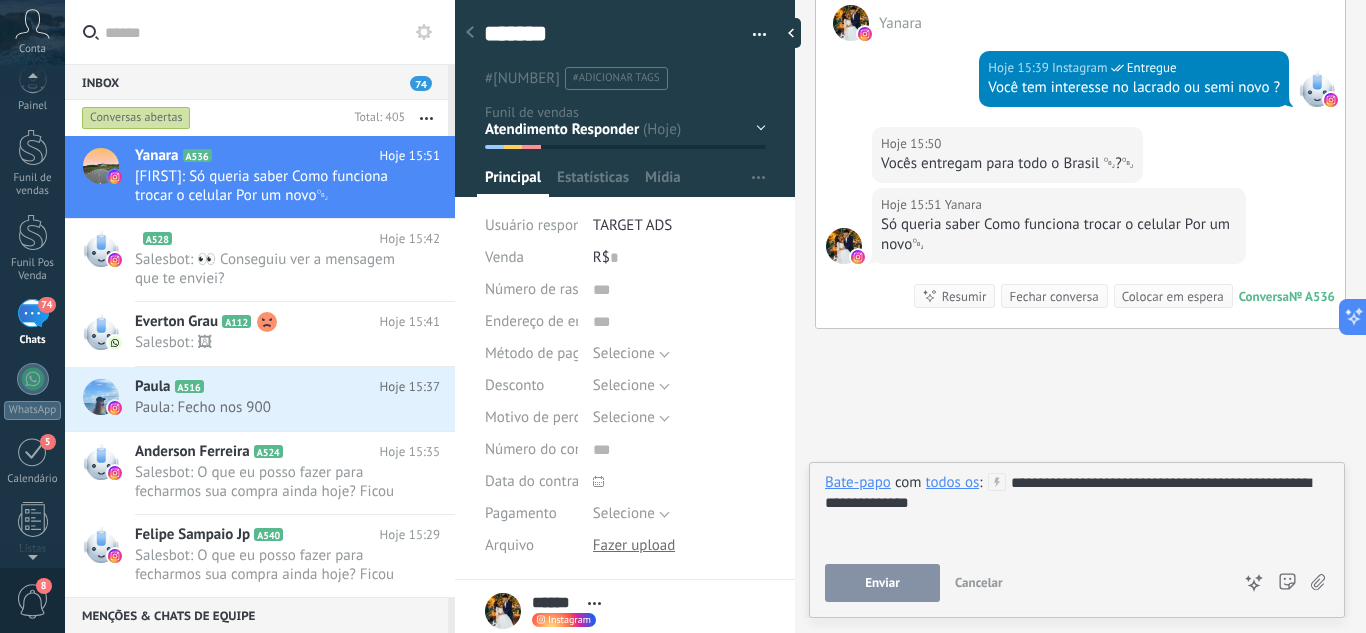 click on "Enviar" at bounding box center [882, 583] 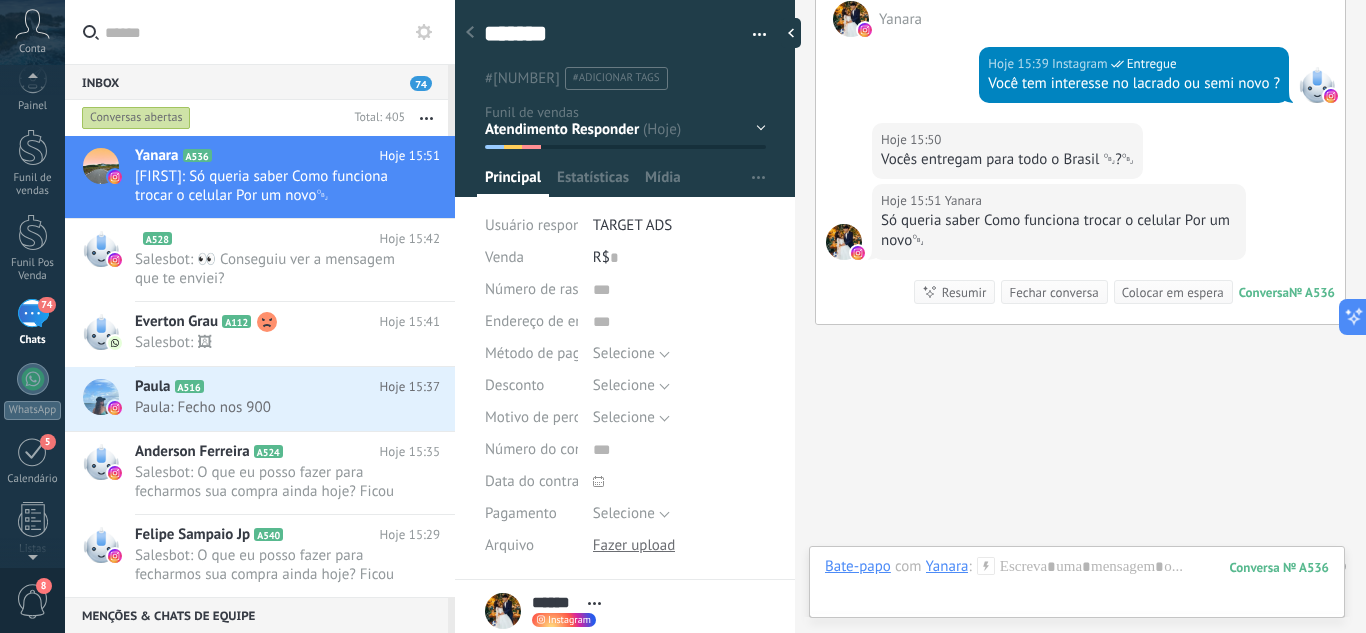 scroll, scrollTop: 1177, scrollLeft: 0, axis: vertical 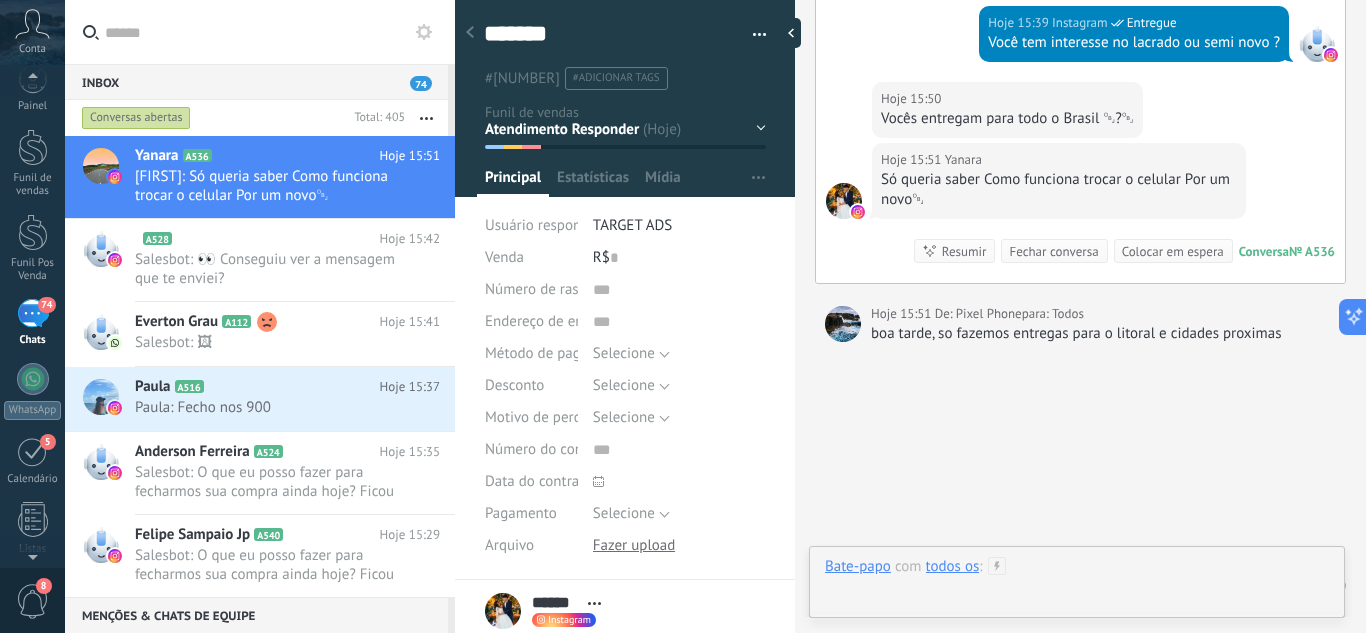 click at bounding box center (1077, 587) 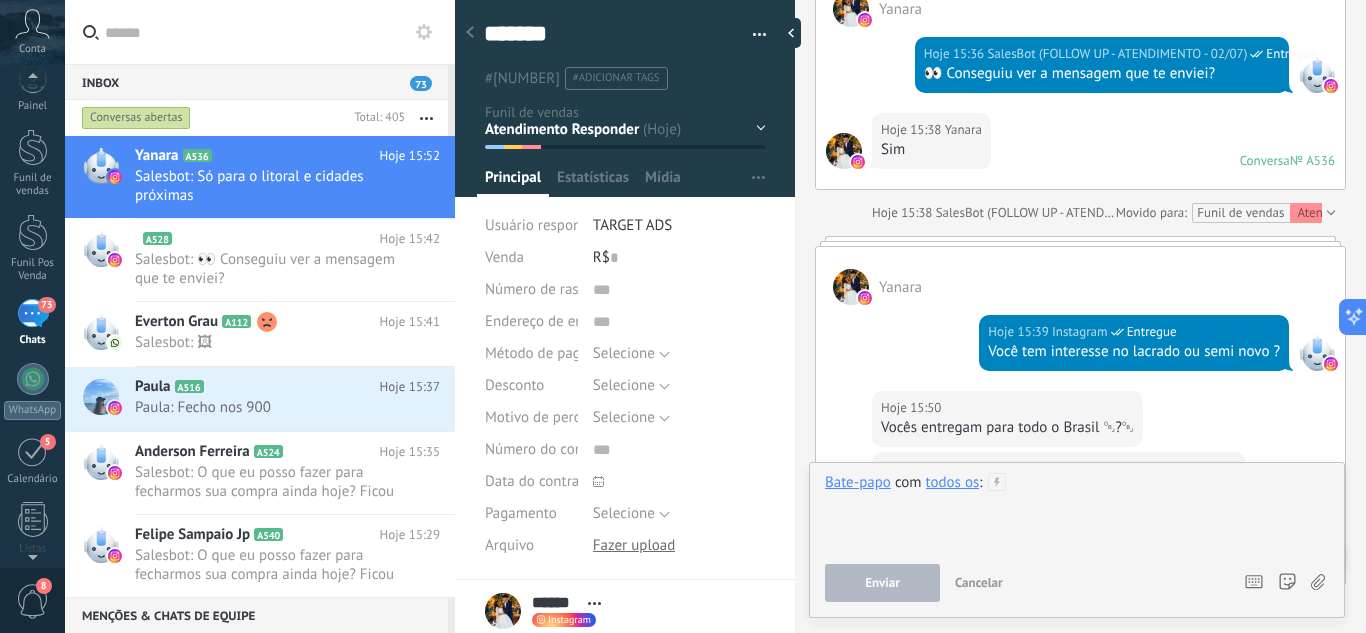 scroll, scrollTop: 933, scrollLeft: 0, axis: vertical 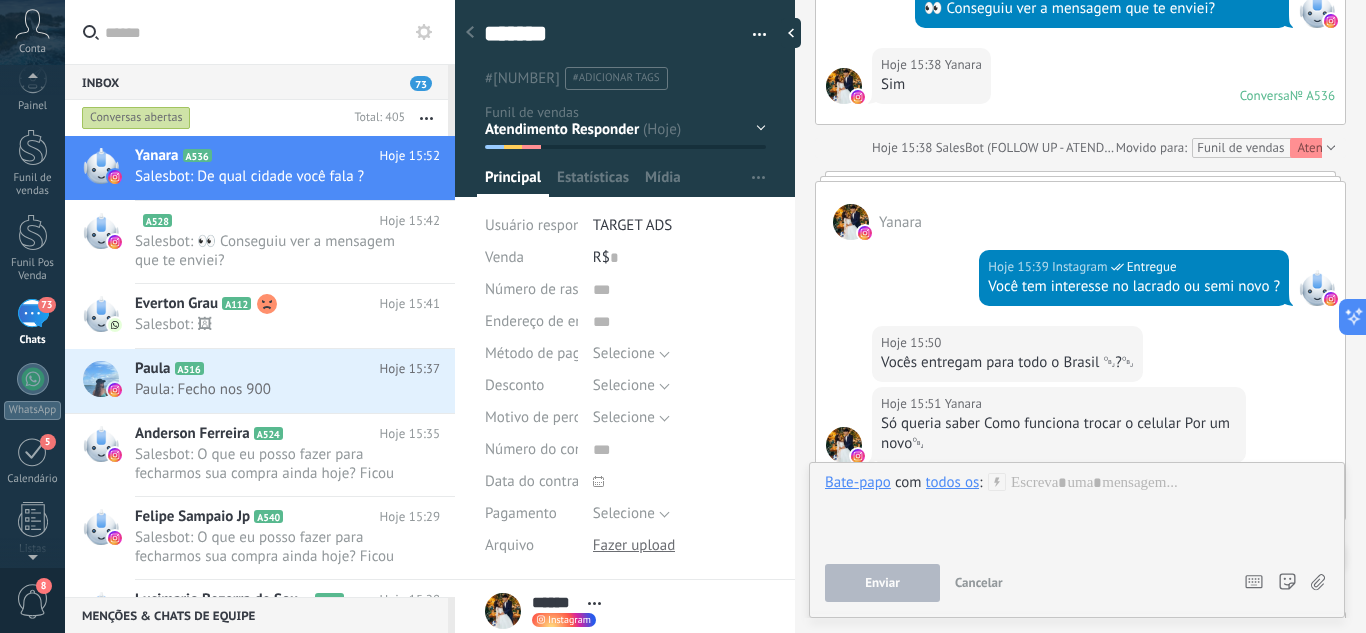 click 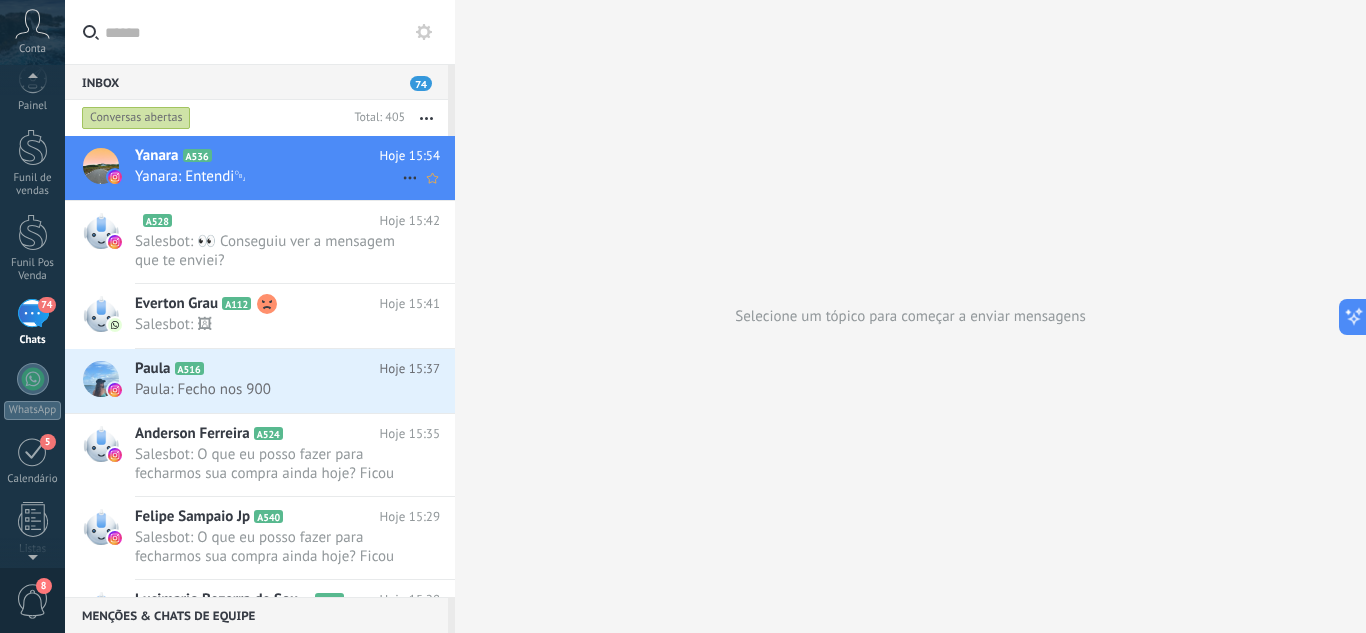 click on "Yanara
A536" at bounding box center [257, 156] 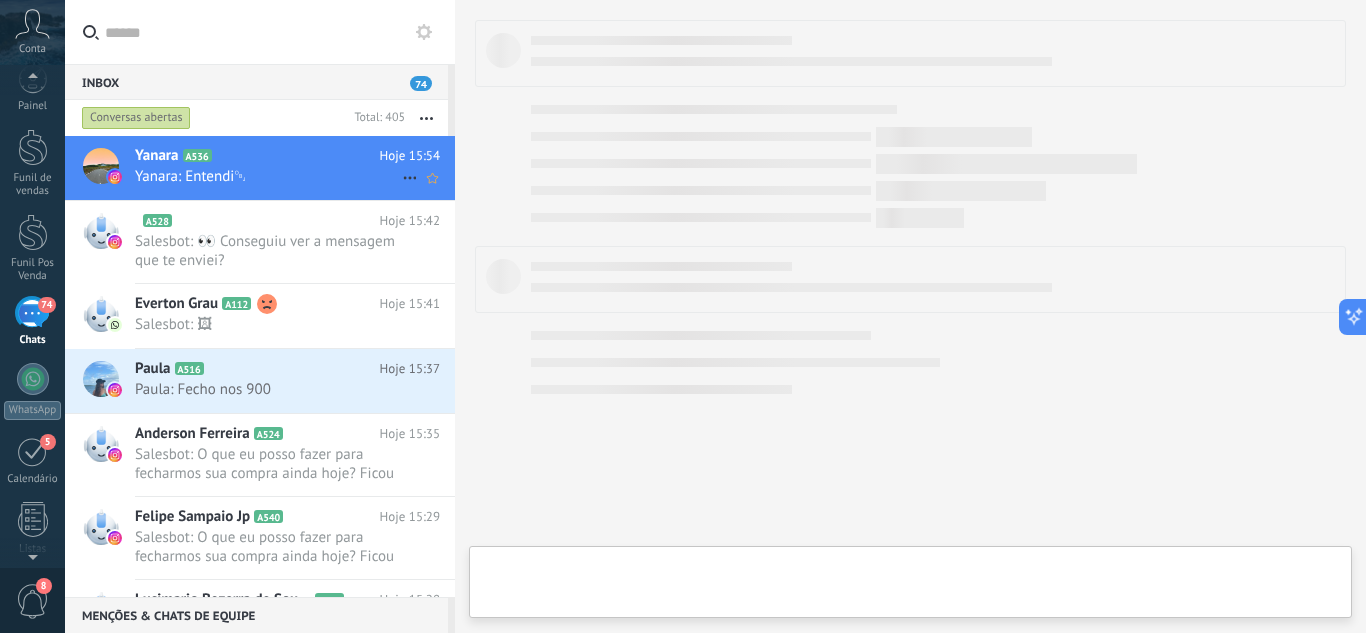 type on "******" 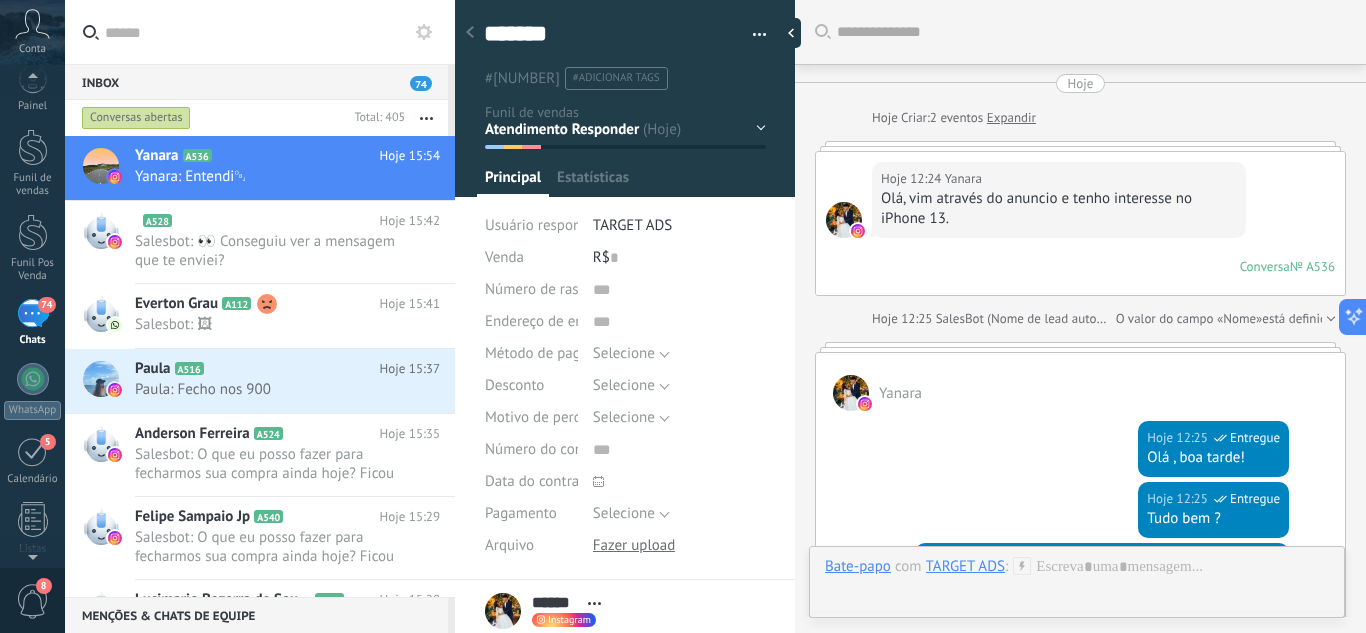 scroll, scrollTop: 30, scrollLeft: 0, axis: vertical 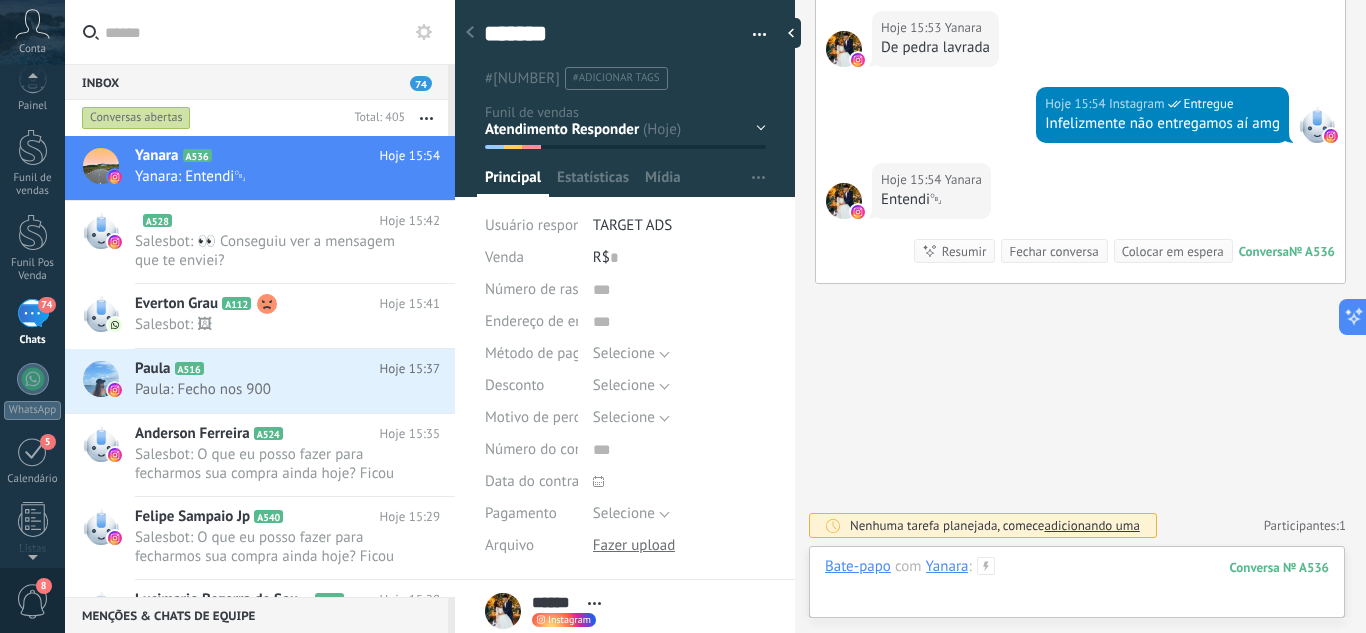 click at bounding box center (1077, 587) 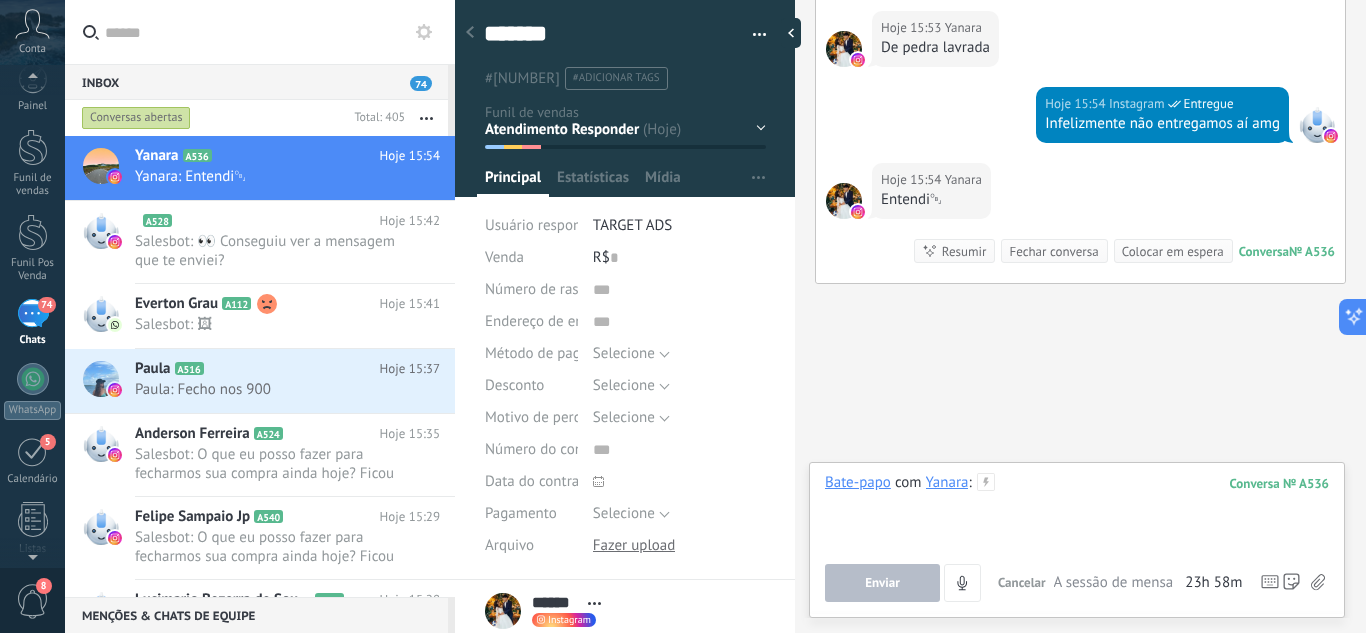 type 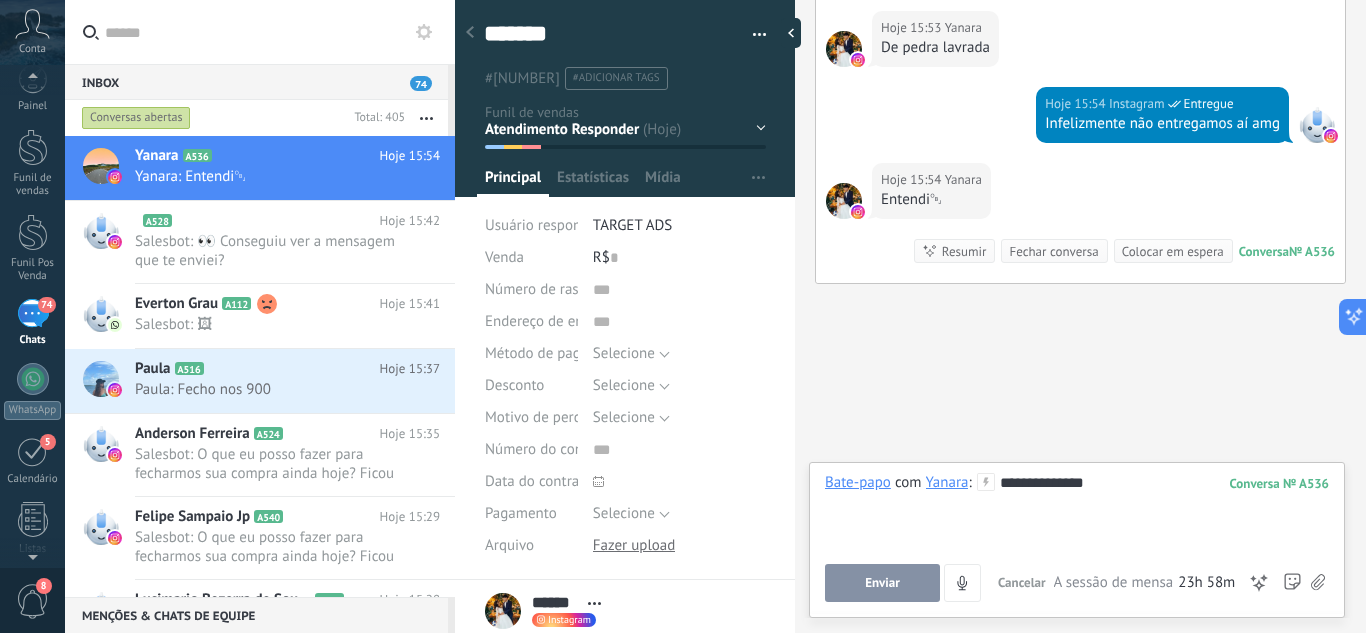 click on "**********" at bounding box center [1077, 511] 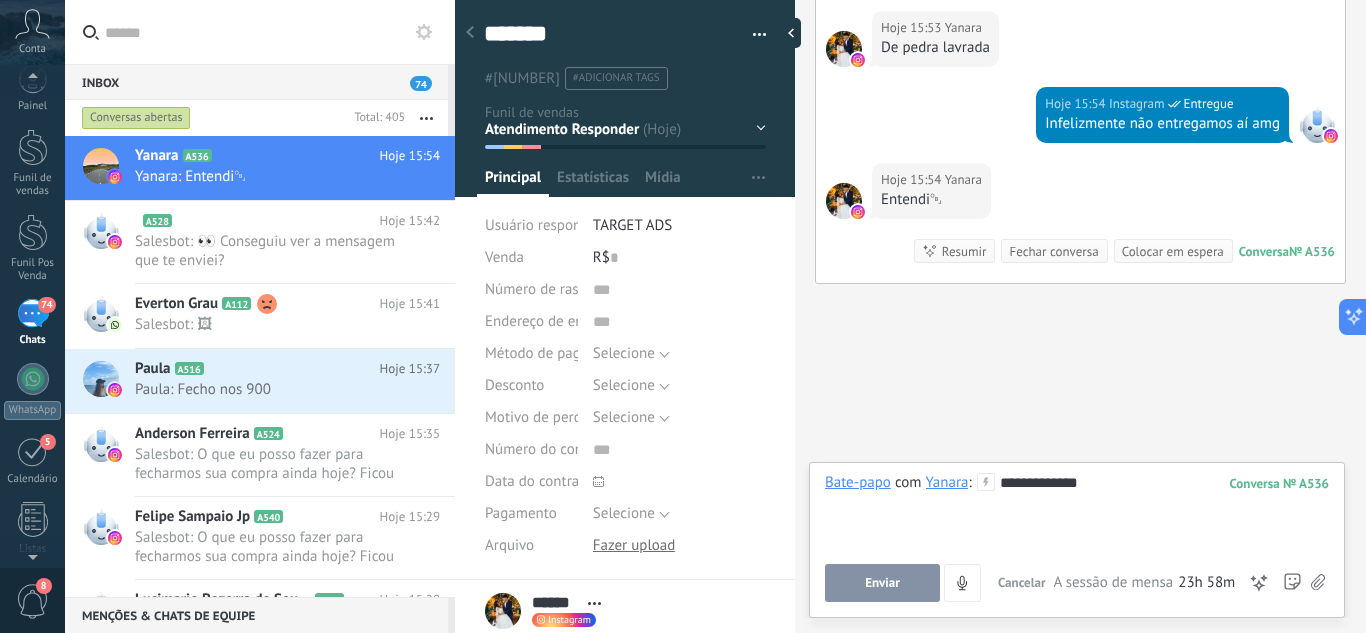 click on "**********" at bounding box center (1077, 511) 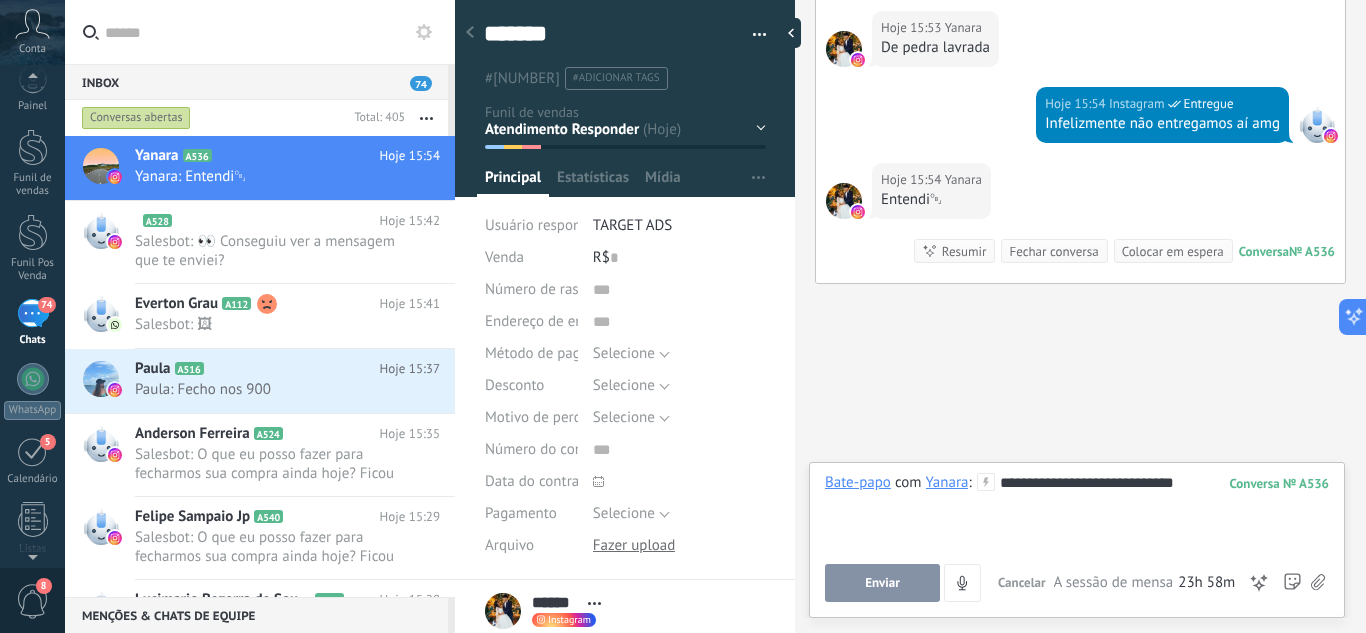 click on "Enviar" at bounding box center (882, 583) 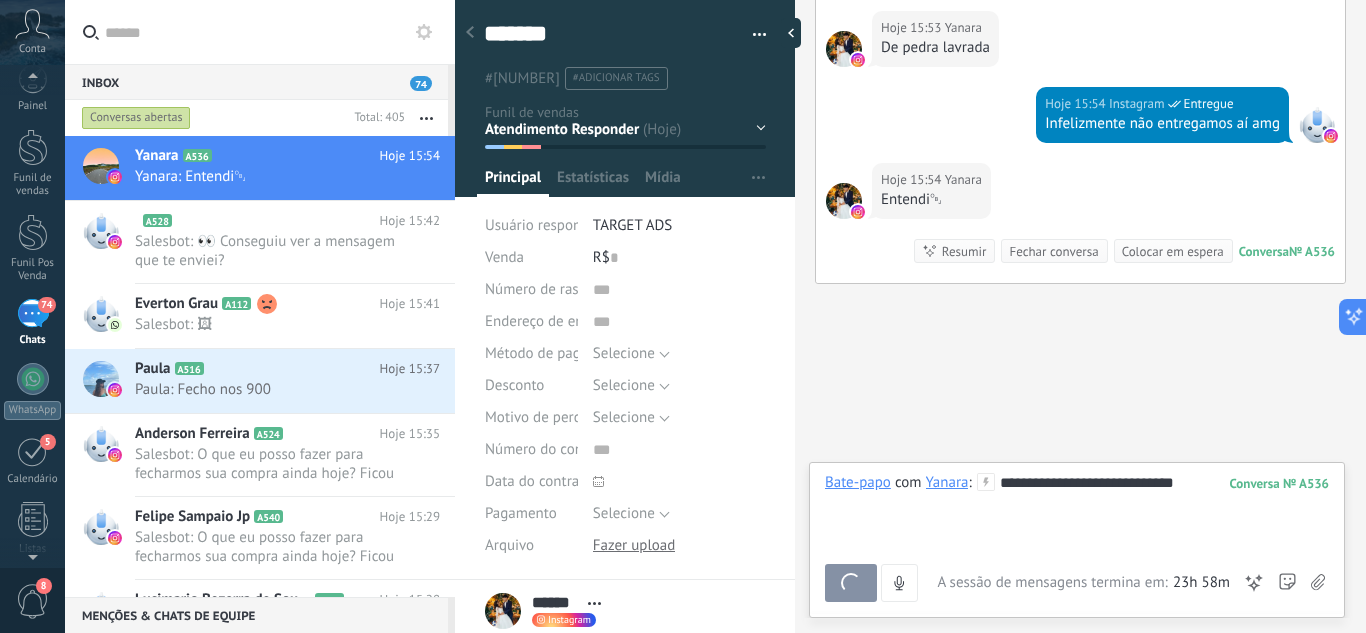 click at bounding box center [851, 583] 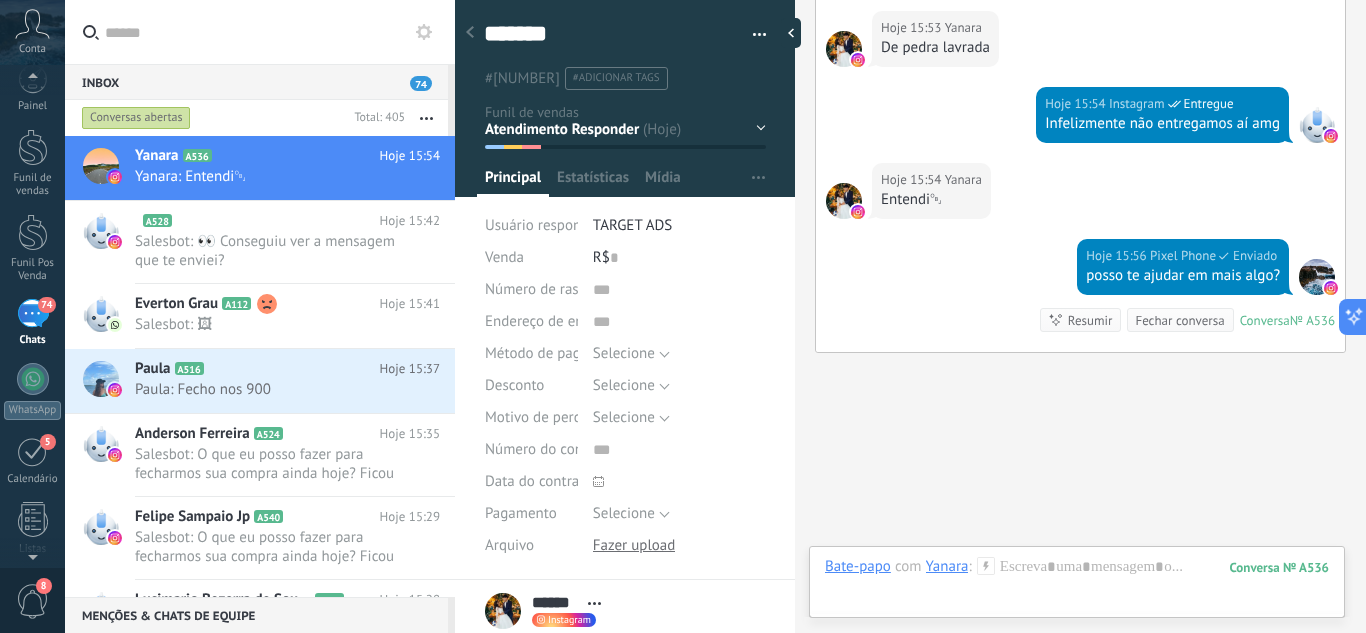 scroll, scrollTop: 2187, scrollLeft: 0, axis: vertical 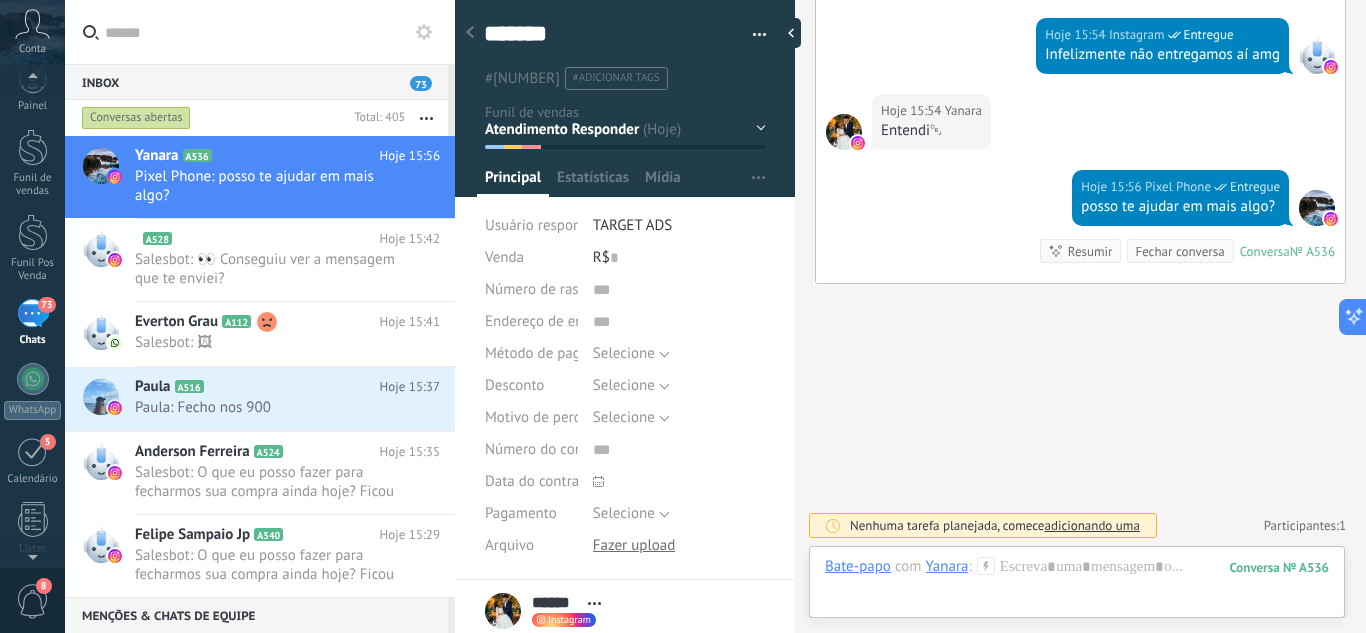 click on "Leads / Entrada
Atendimento
Atendimento Responder
Orçamento Enviado
Orçamento Responder
Negociação / Fechamento
-" at bounding box center [0, 0] 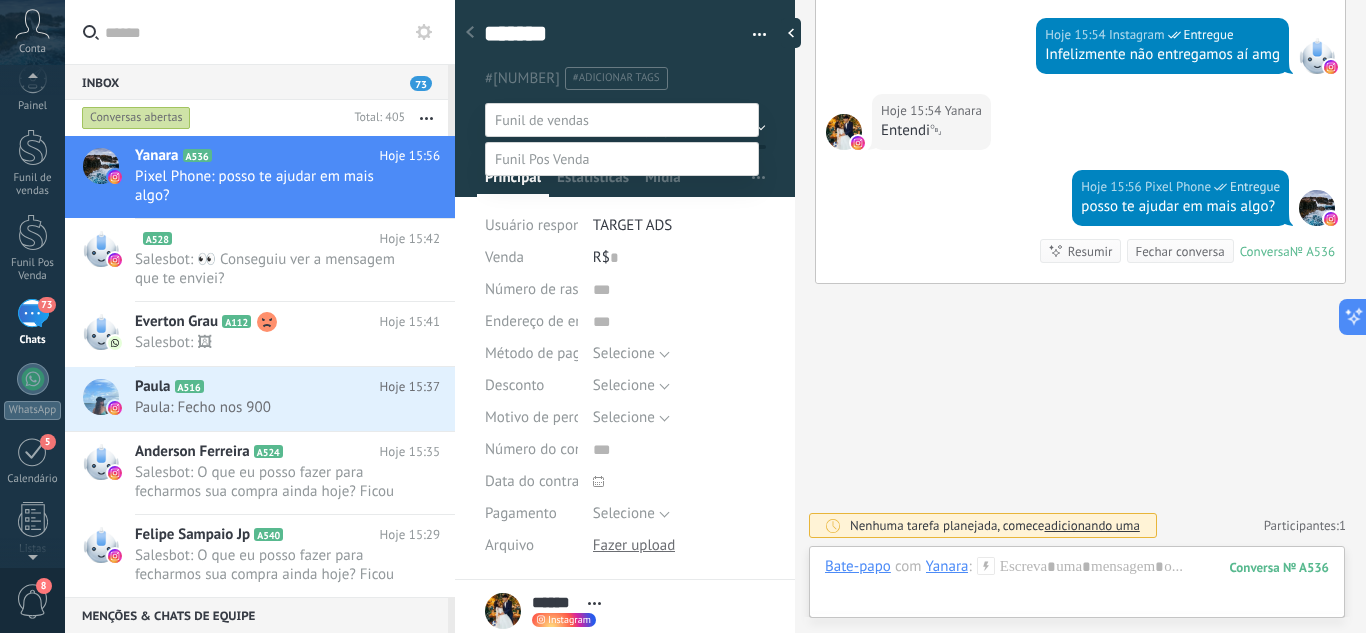 click at bounding box center (715, 316) 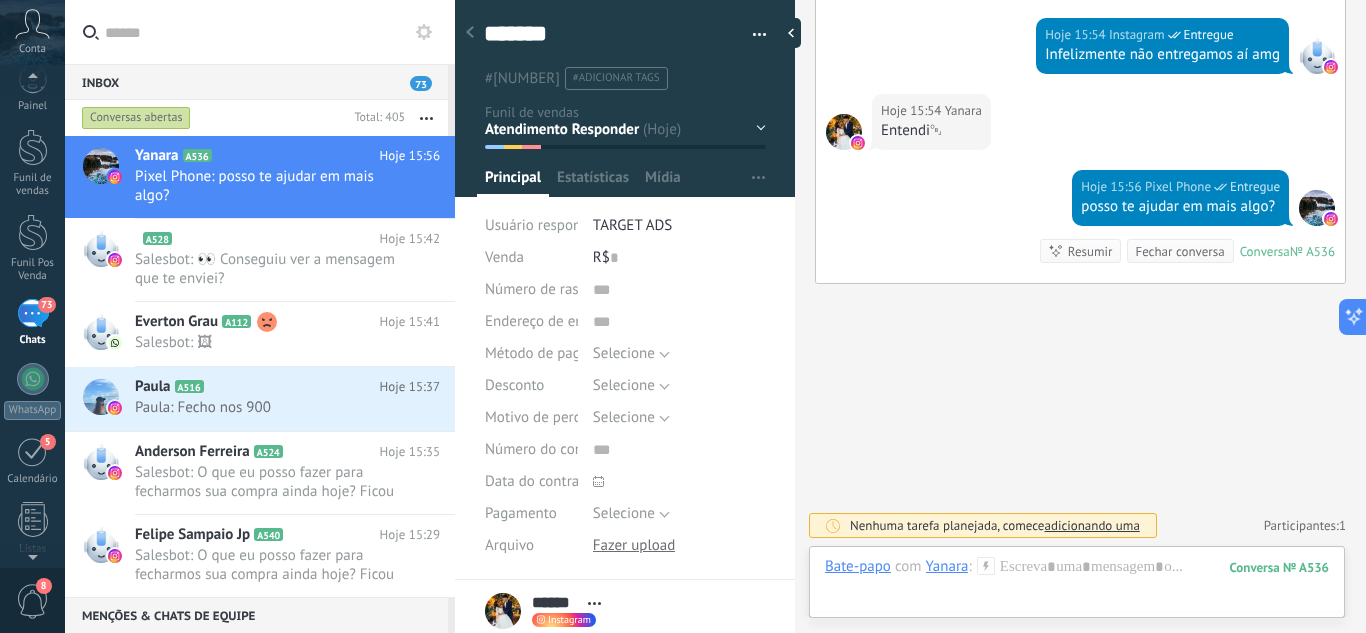 click 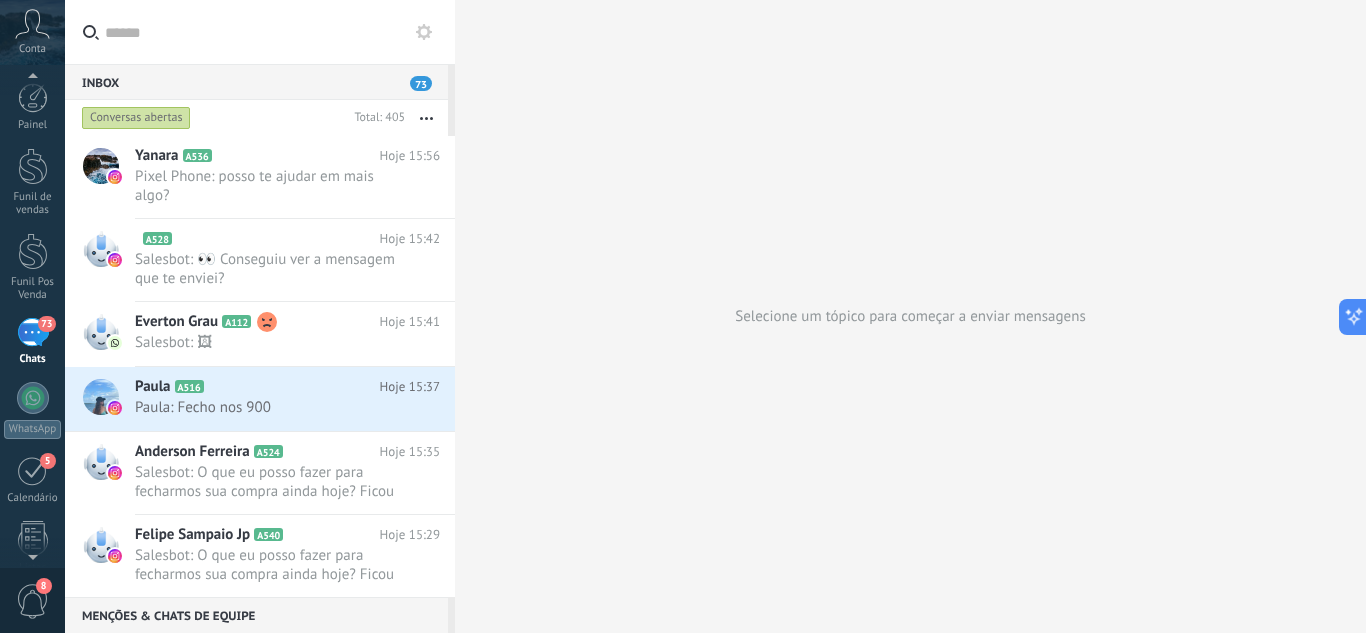 scroll, scrollTop: 19, scrollLeft: 0, axis: vertical 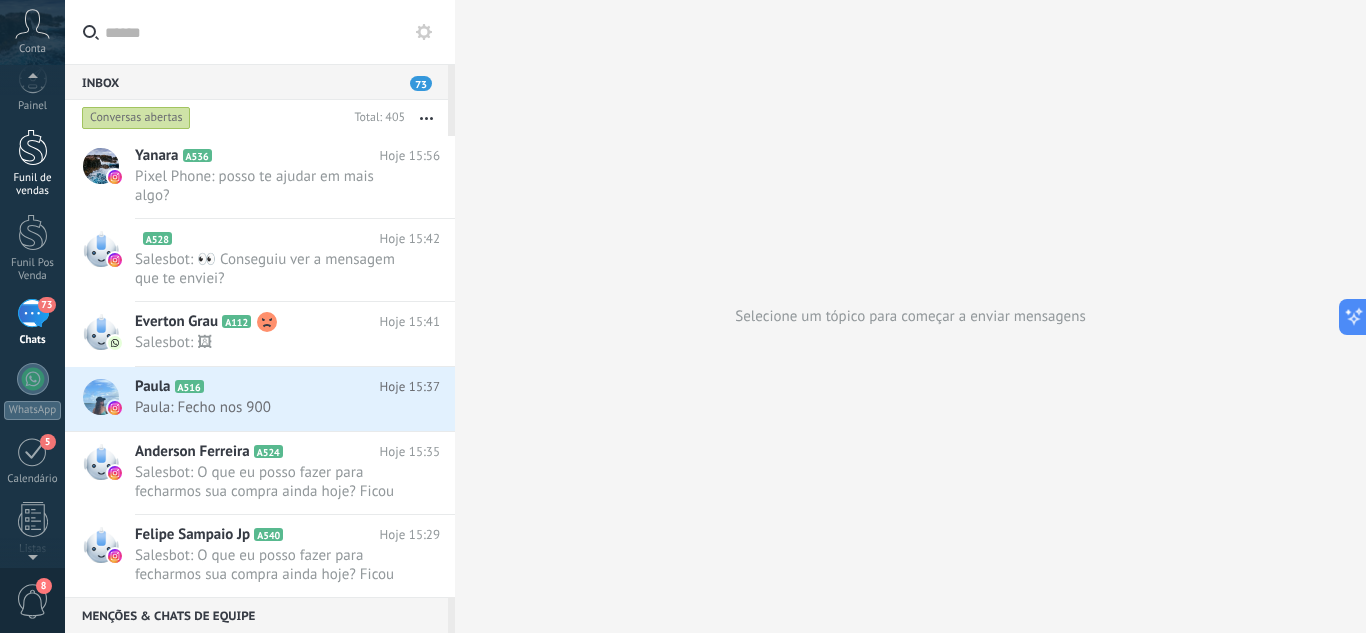 click on "Funil de vendas" at bounding box center [32, 163] 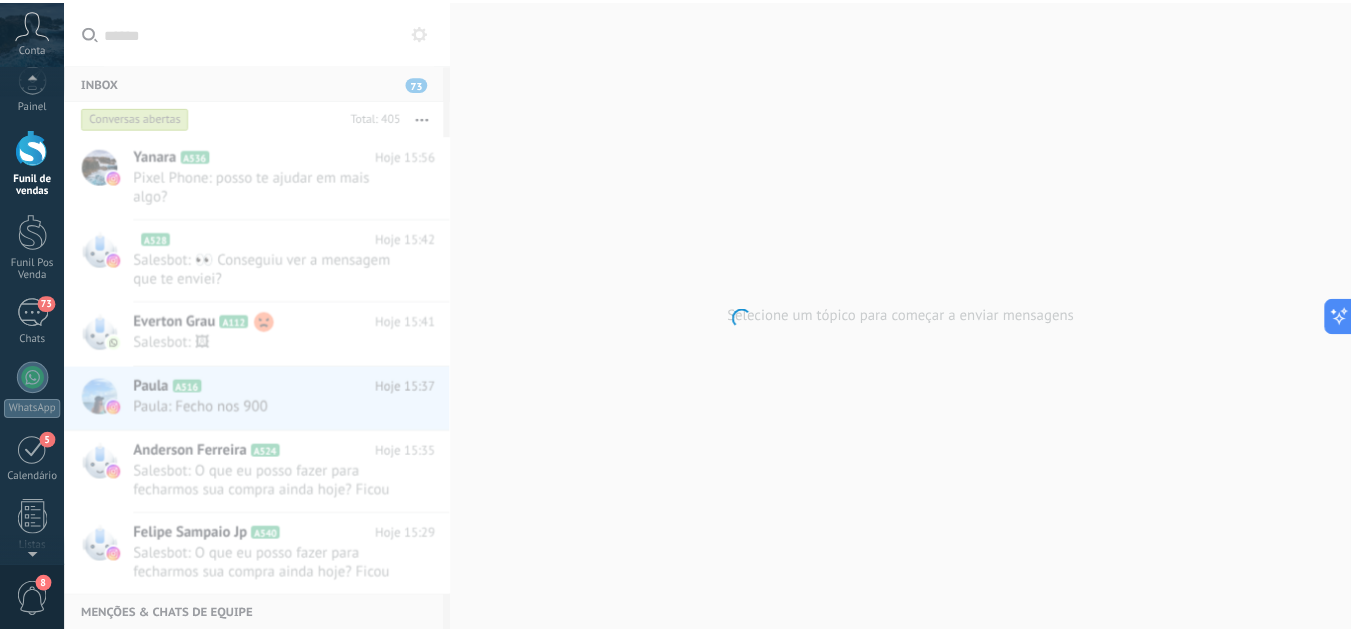 scroll, scrollTop: 0, scrollLeft: 0, axis: both 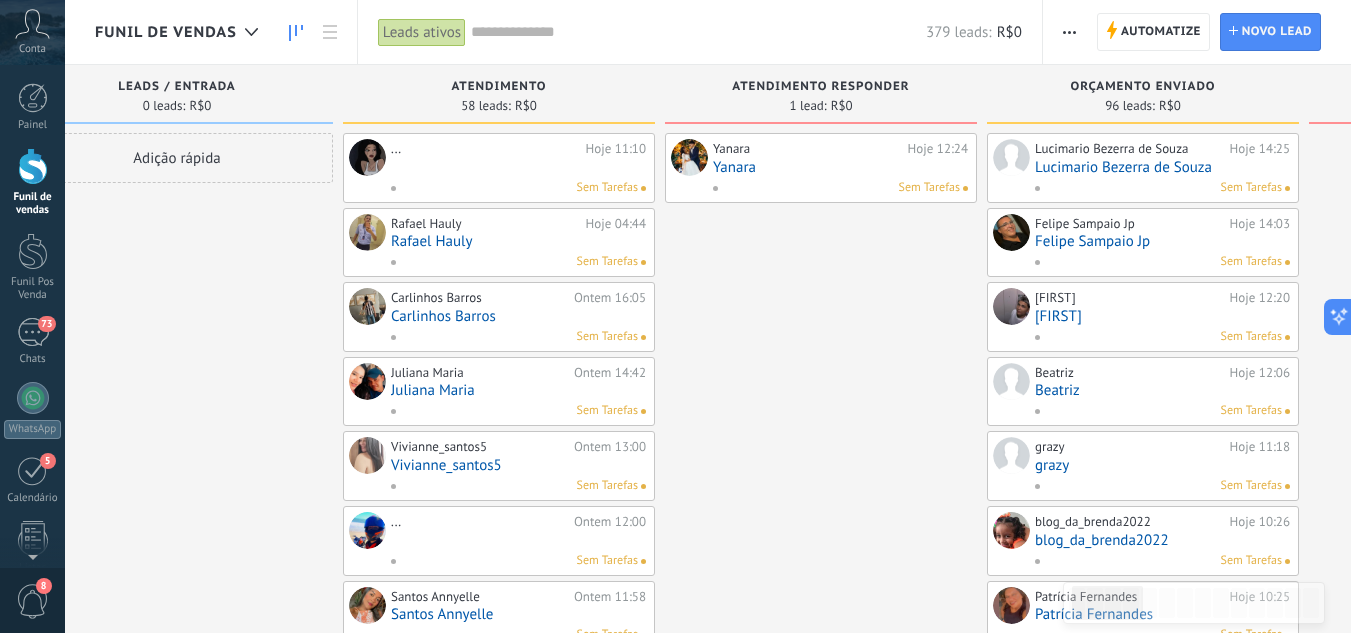 drag, startPoint x: 930, startPoint y: 317, endPoint x: 853, endPoint y: 239, distance: 109.60383 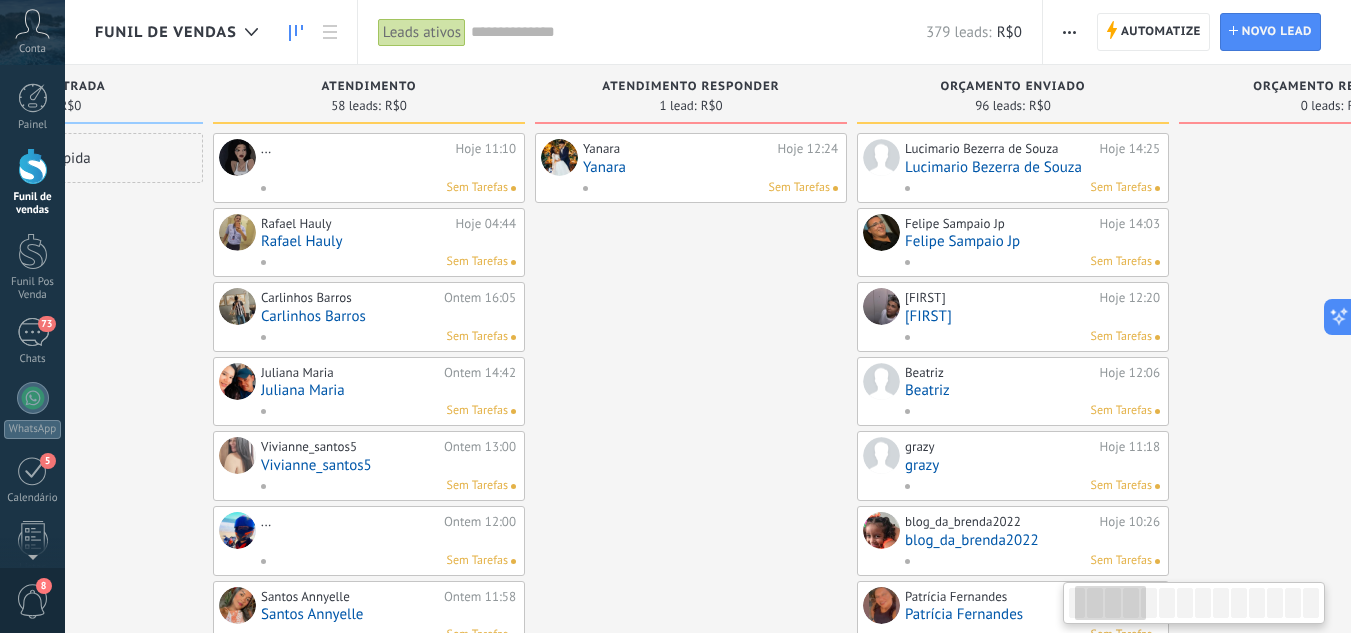 drag, startPoint x: 927, startPoint y: 411, endPoint x: 765, endPoint y: 331, distance: 180.67651 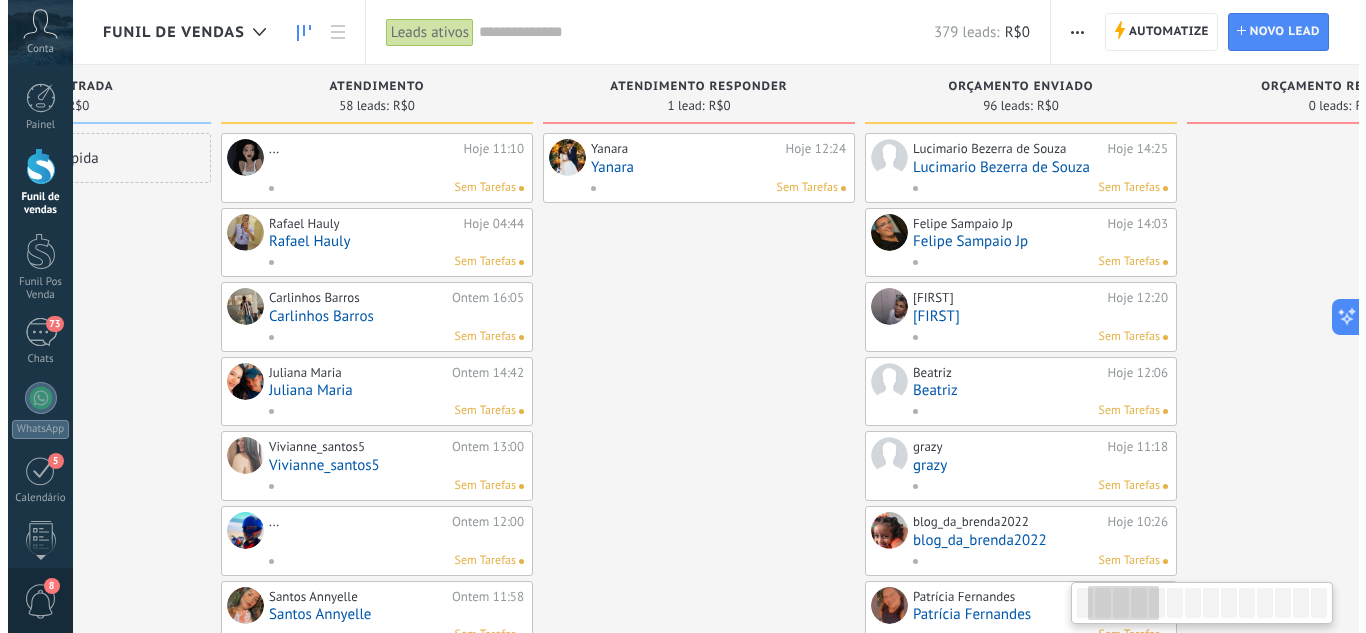 scroll, scrollTop: 0, scrollLeft: 206, axis: horizontal 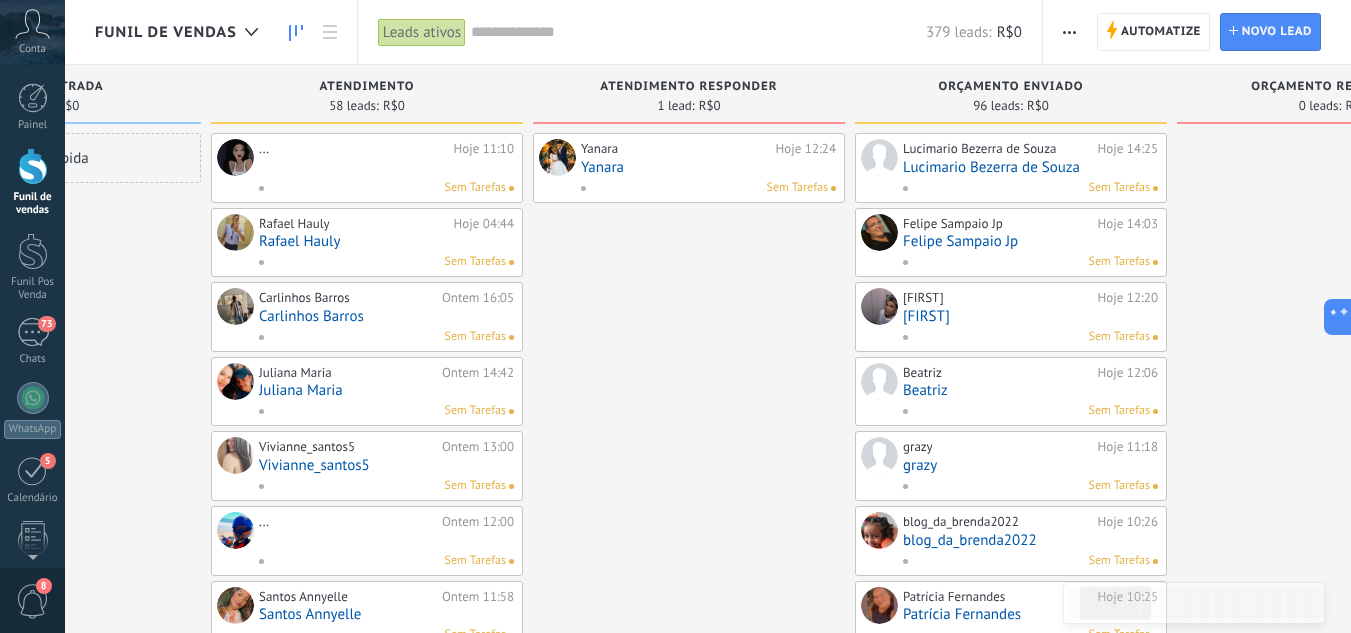 click on "Sem Tarefas" at bounding box center [704, 188] 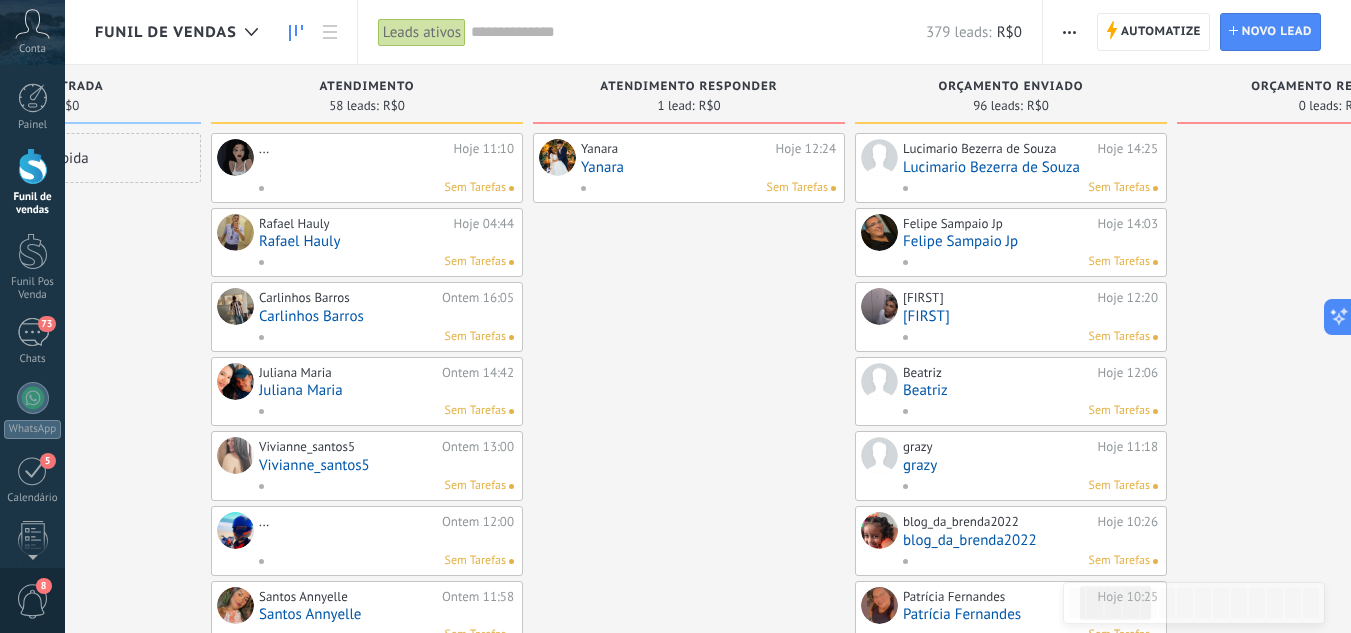 click on "Yanara" at bounding box center [708, 167] 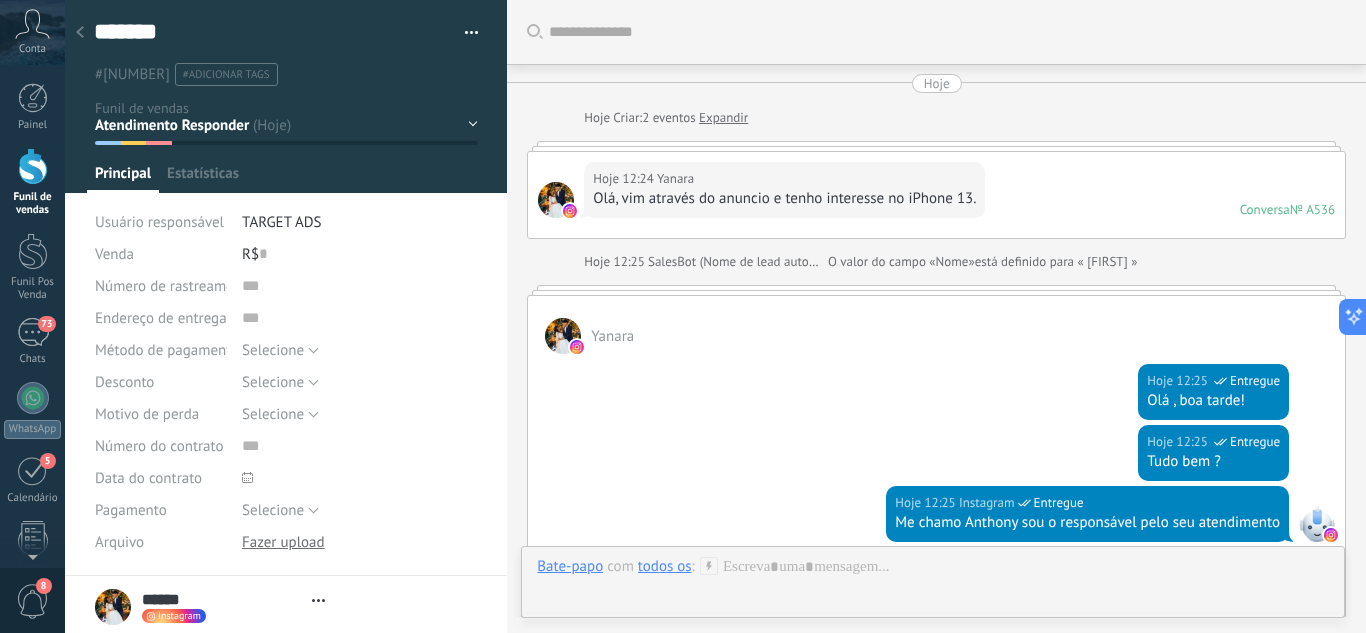 scroll, scrollTop: 2053, scrollLeft: 0, axis: vertical 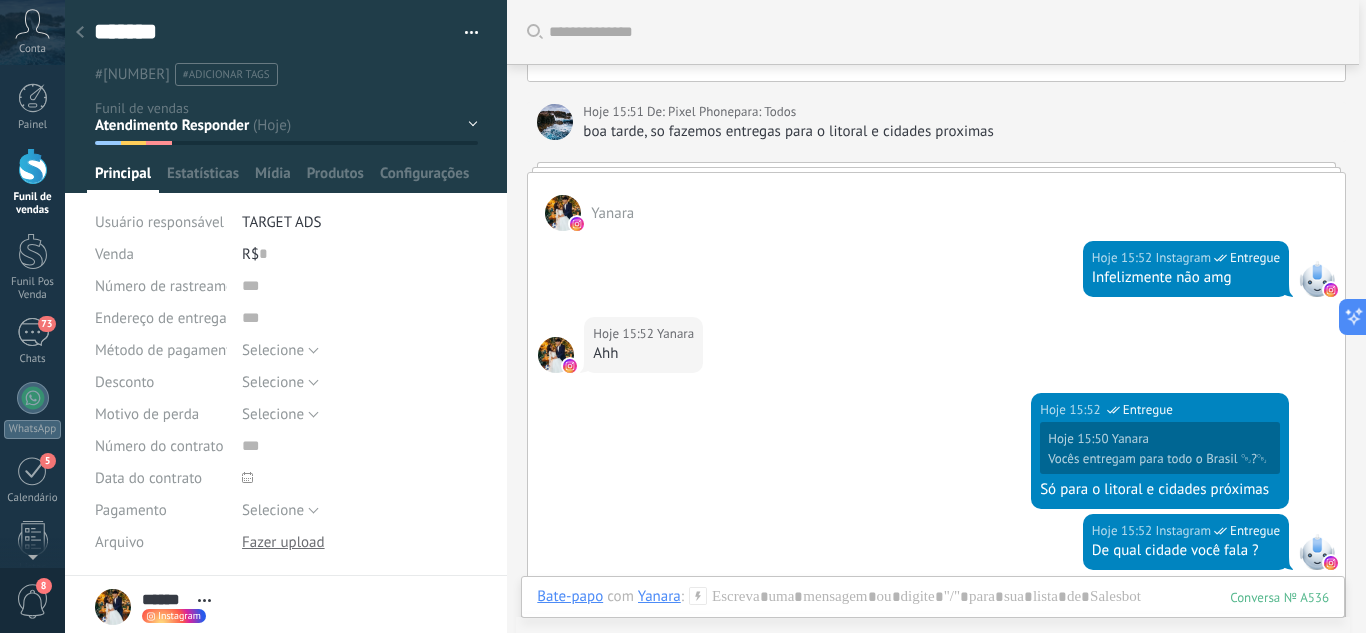 click on "Leads / Entrada
Atendimento
Atendimento Responder
Orçamento Enviado
Orçamento Responder
Negociação / Fechamento
-" at bounding box center (0, 0) 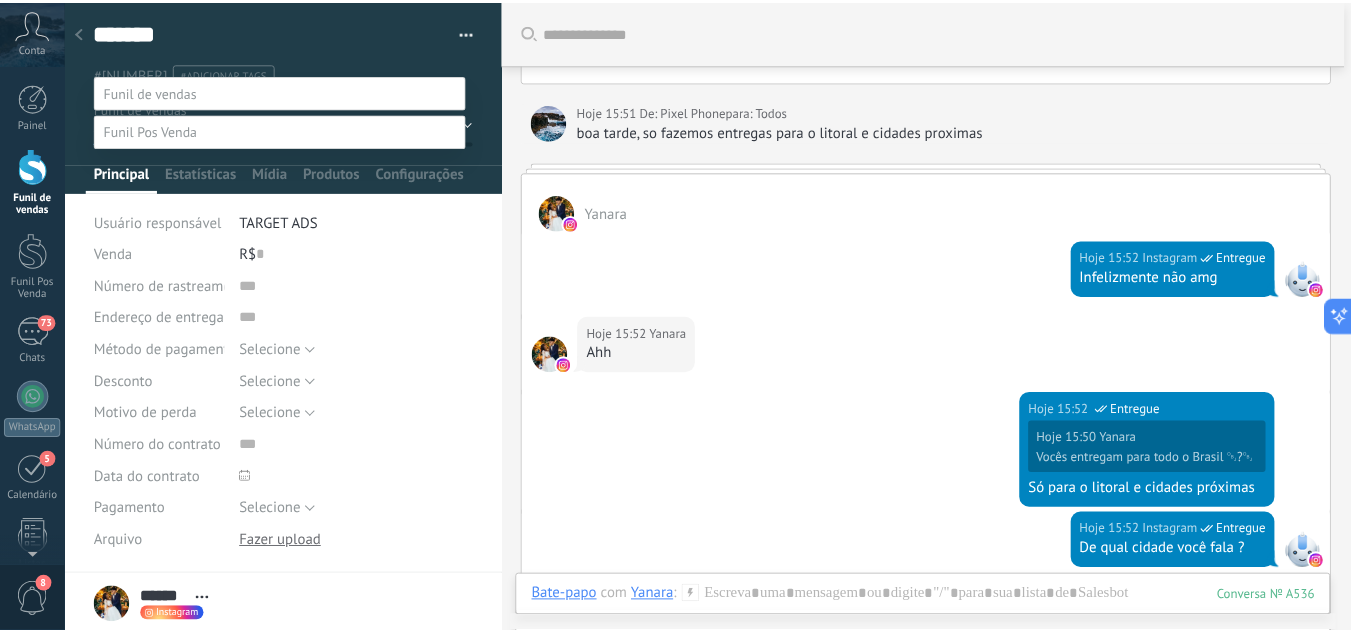 scroll, scrollTop: 100, scrollLeft: 0, axis: vertical 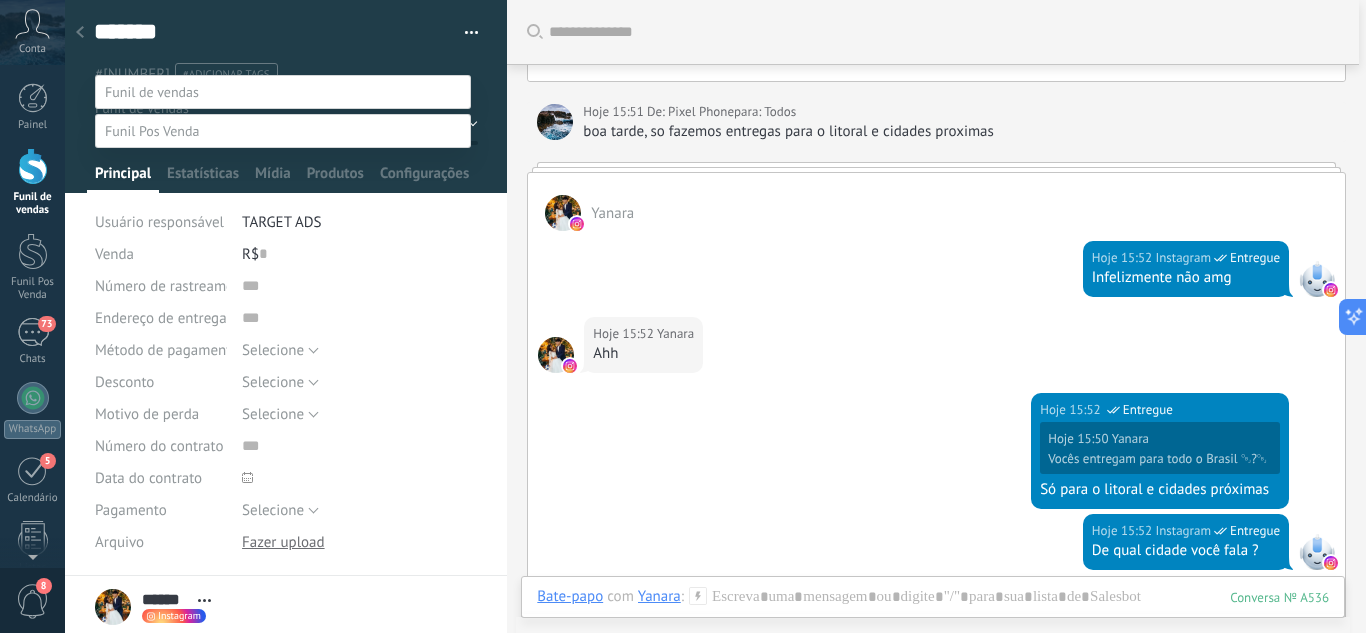 click on "Perdido / Desqualificado" at bounding box center [0, 0] 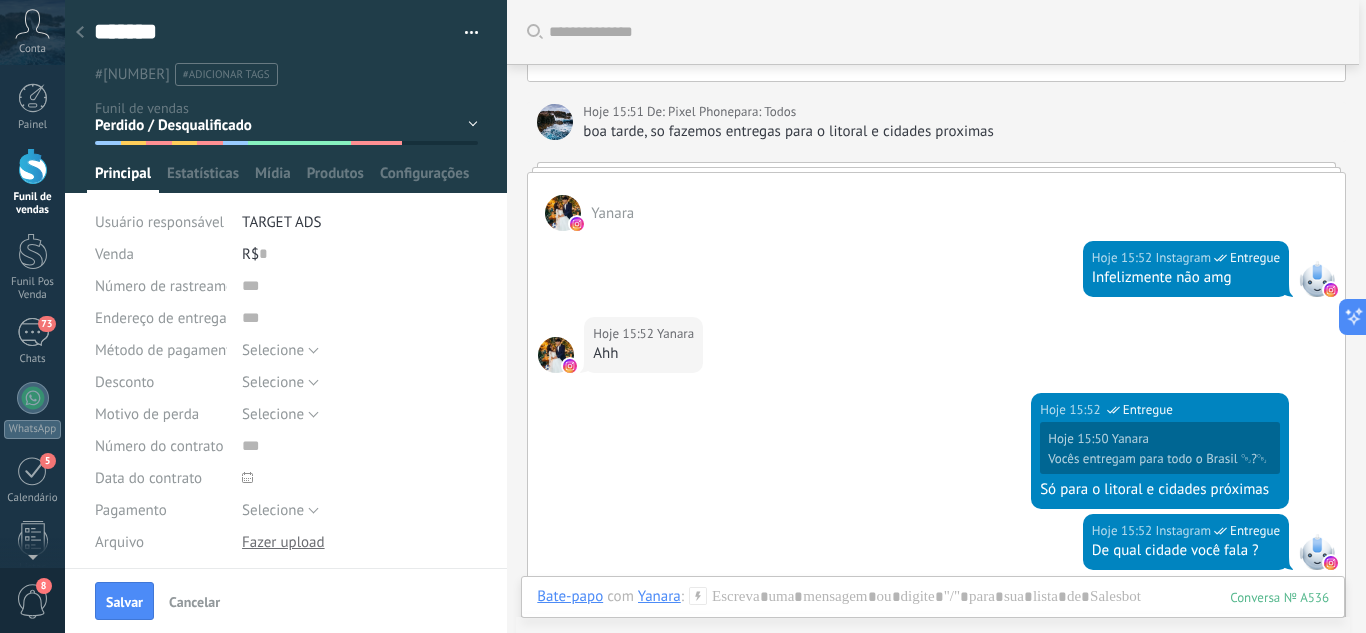 click at bounding box center (33, 166) 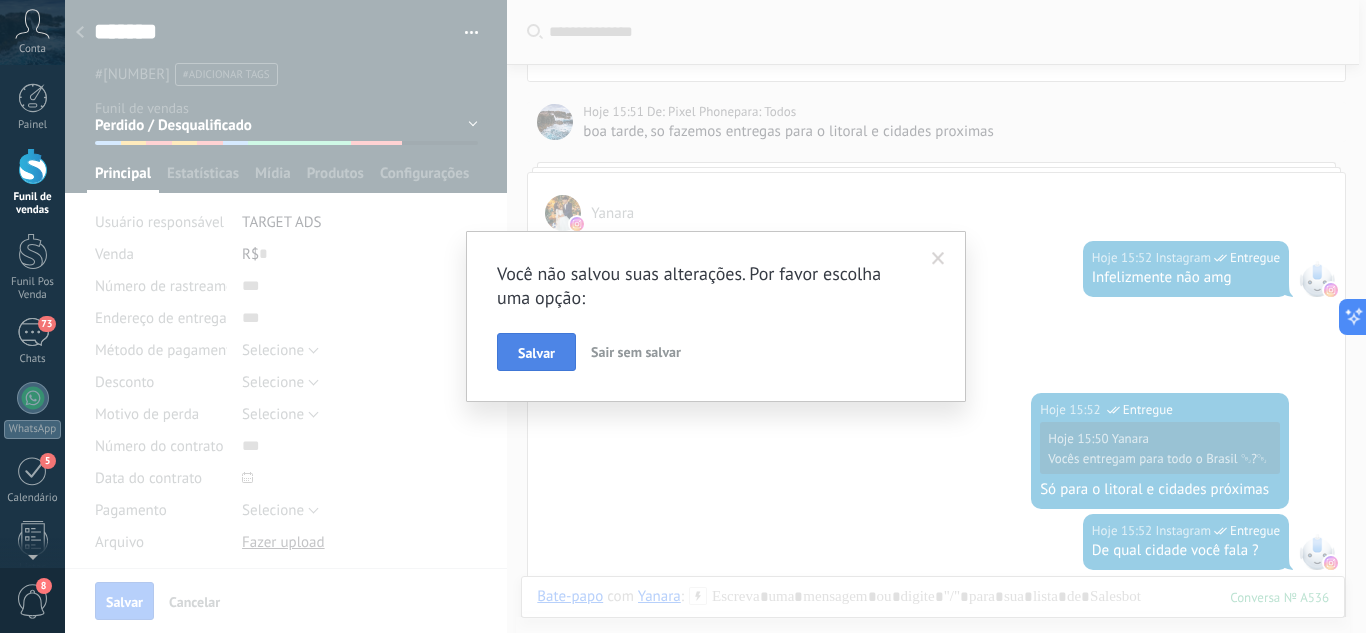 click on "Salvar" at bounding box center [536, 353] 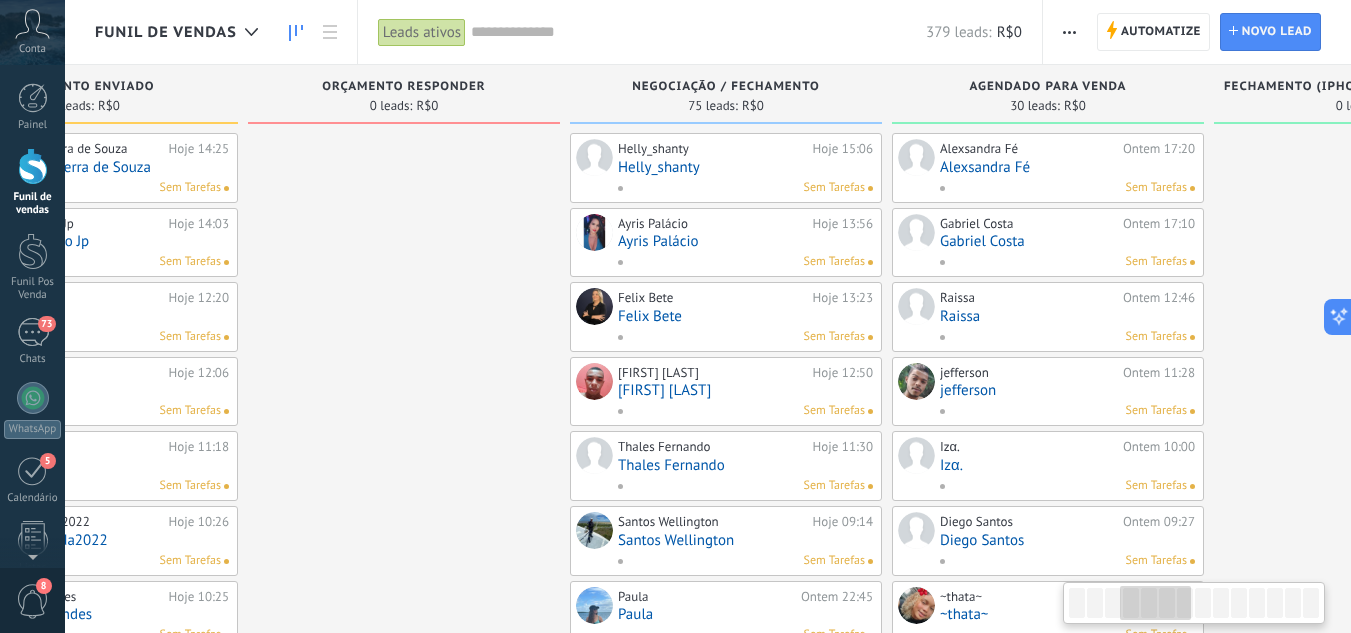 scroll, scrollTop: 0, scrollLeft: 1203, axis: horizontal 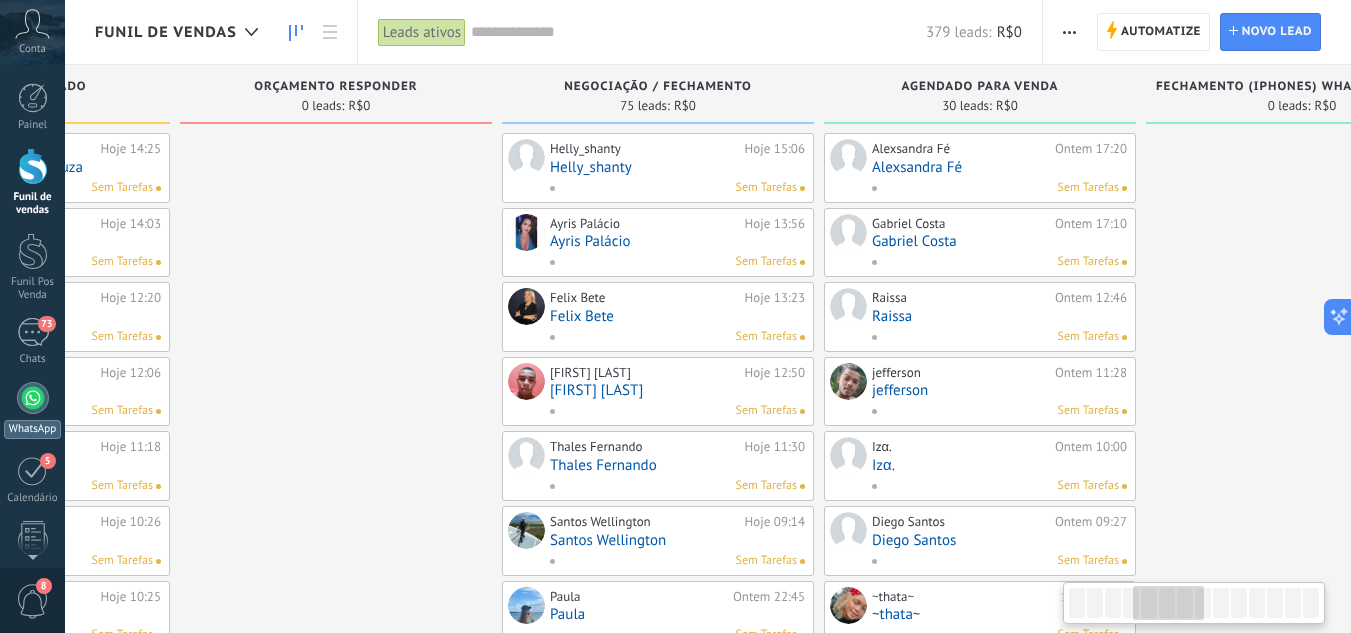 drag, startPoint x: 882, startPoint y: 314, endPoint x: 0, endPoint y: 398, distance: 885.99097 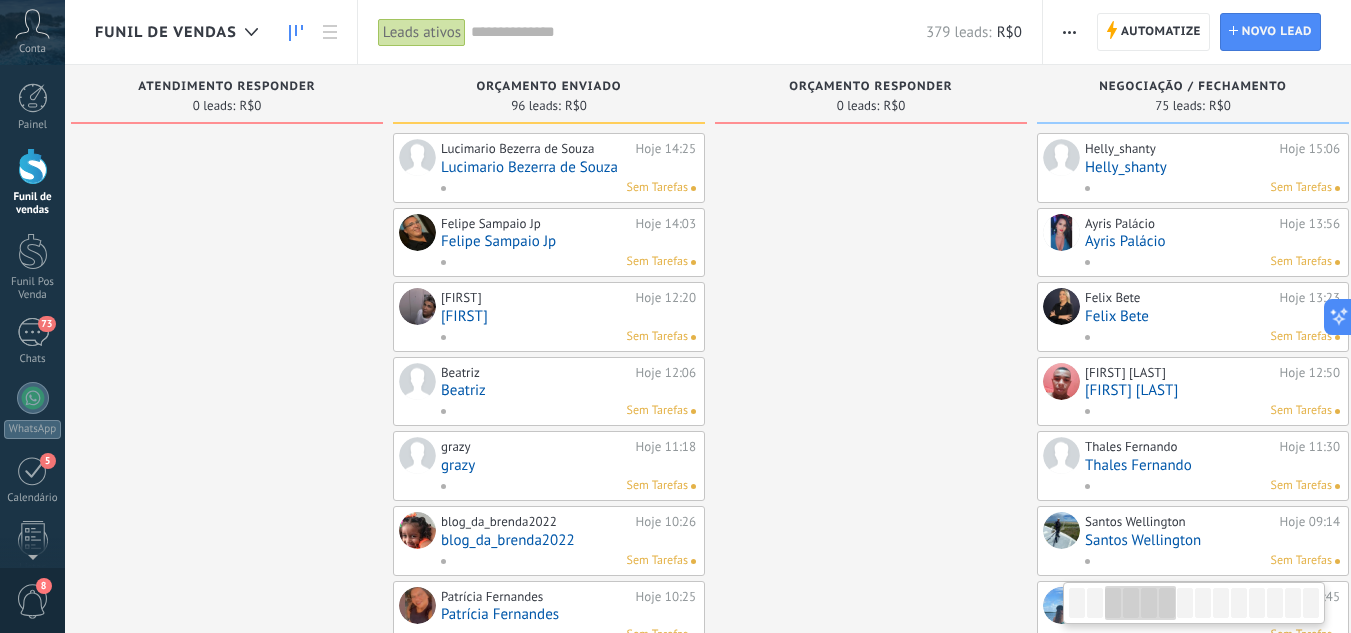 drag, startPoint x: 387, startPoint y: 245, endPoint x: 923, endPoint y: 299, distance: 538.71326 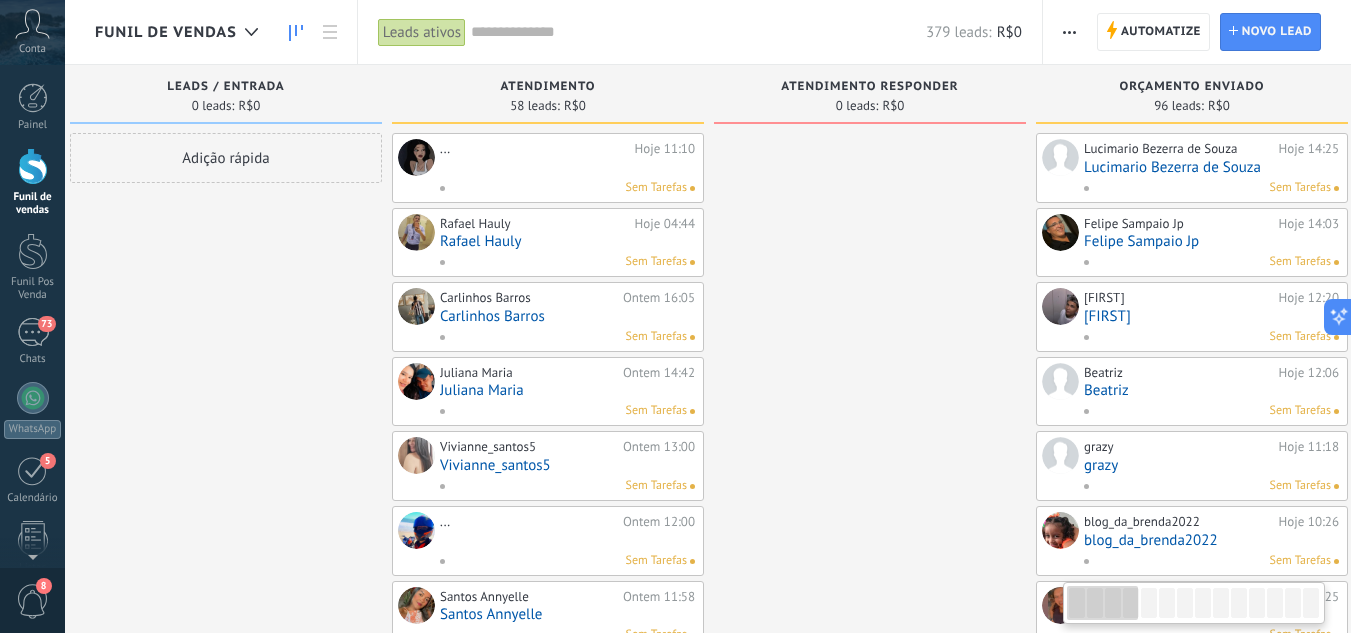 scroll, scrollTop: 0, scrollLeft: 0, axis: both 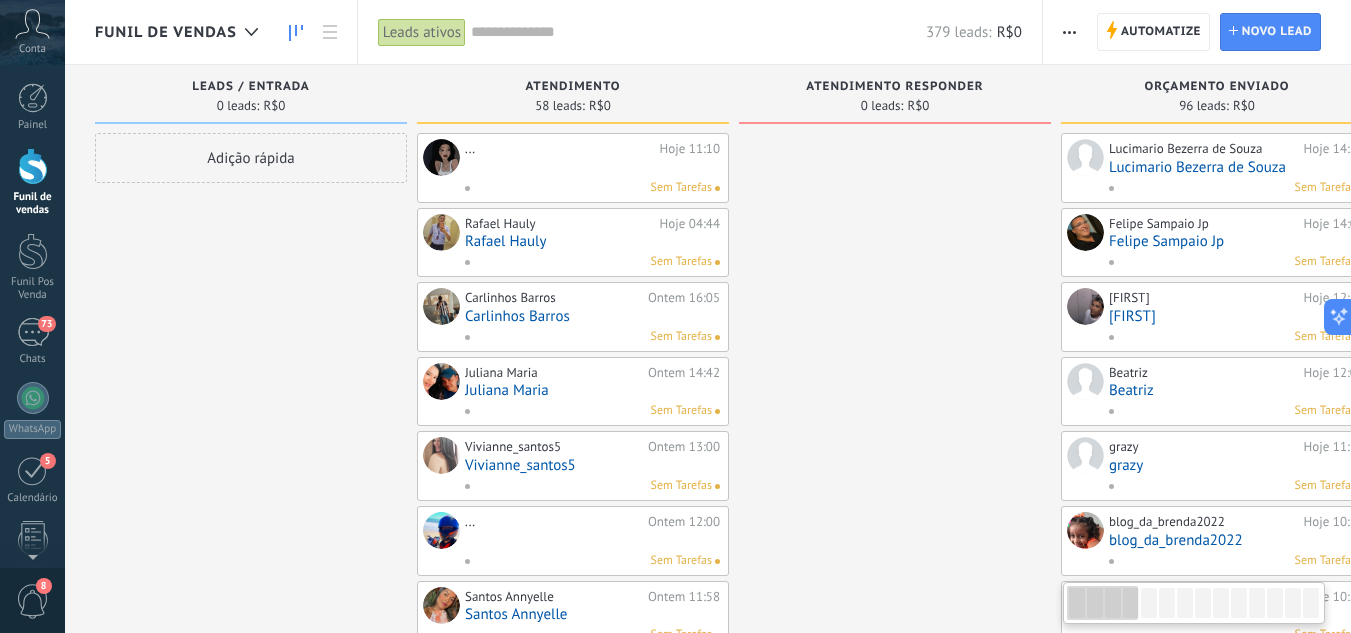 drag, startPoint x: 259, startPoint y: 290, endPoint x: 1126, endPoint y: 394, distance: 873.21533 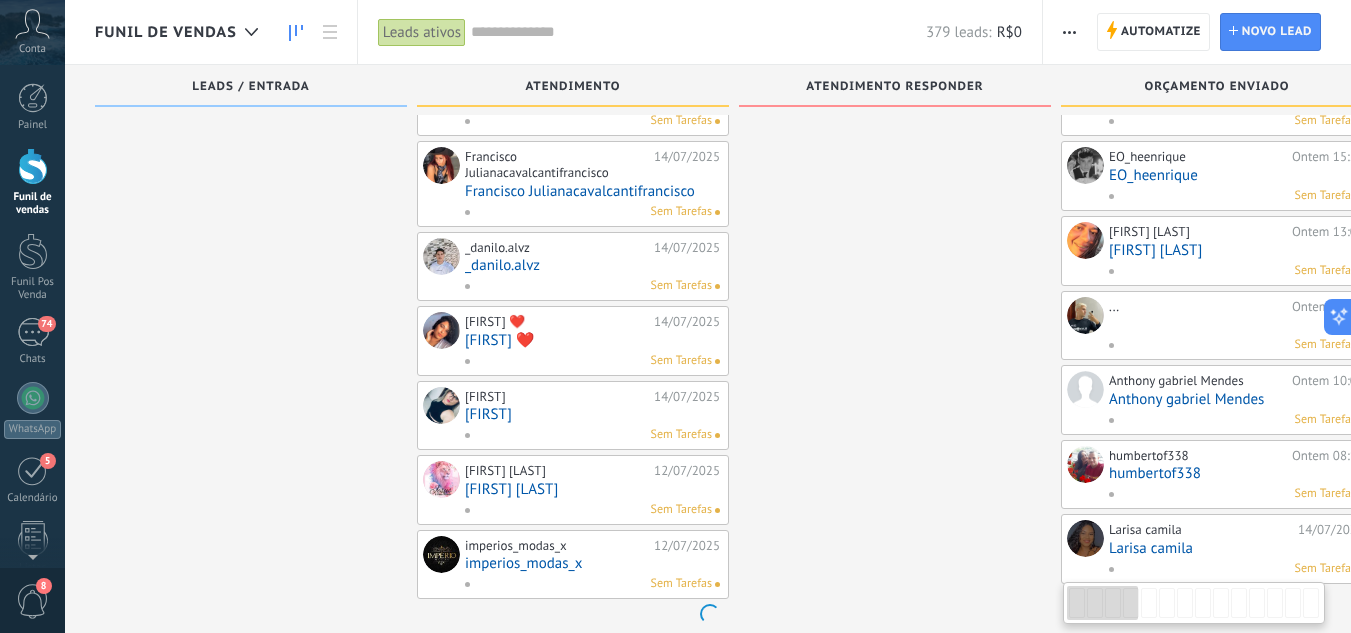 scroll, scrollTop: 1051, scrollLeft: 0, axis: vertical 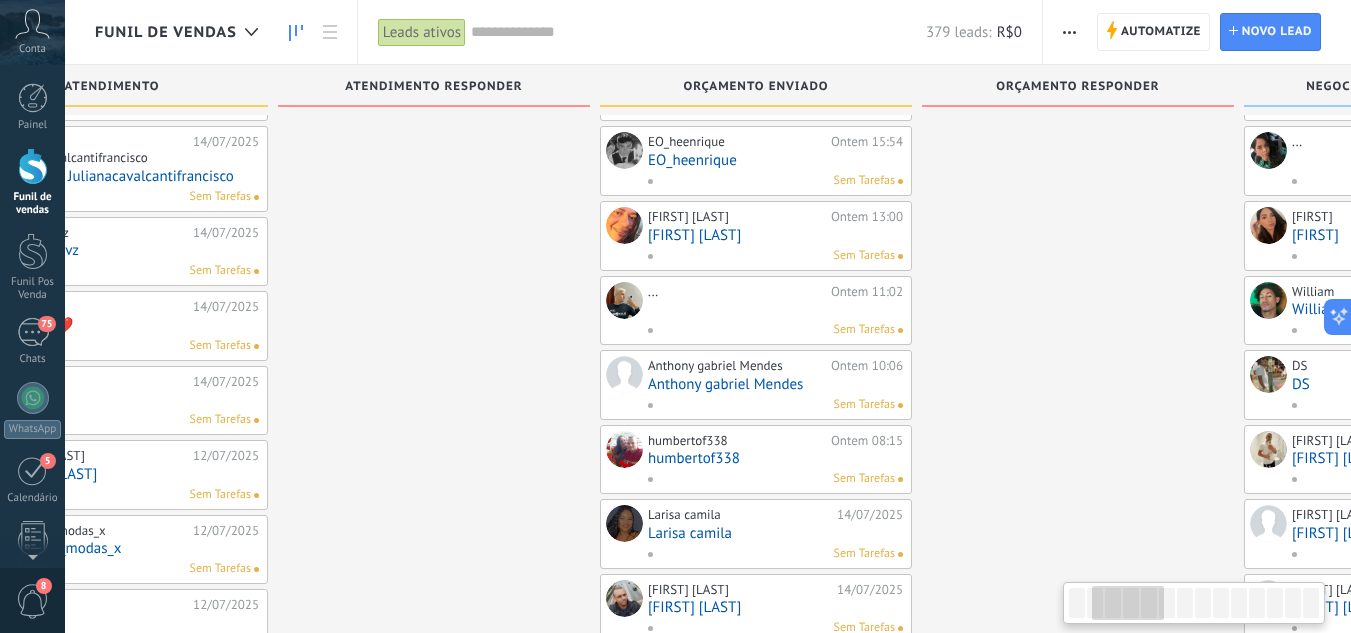 drag, startPoint x: 897, startPoint y: 341, endPoint x: 979, endPoint y: 439, distance: 127.78106 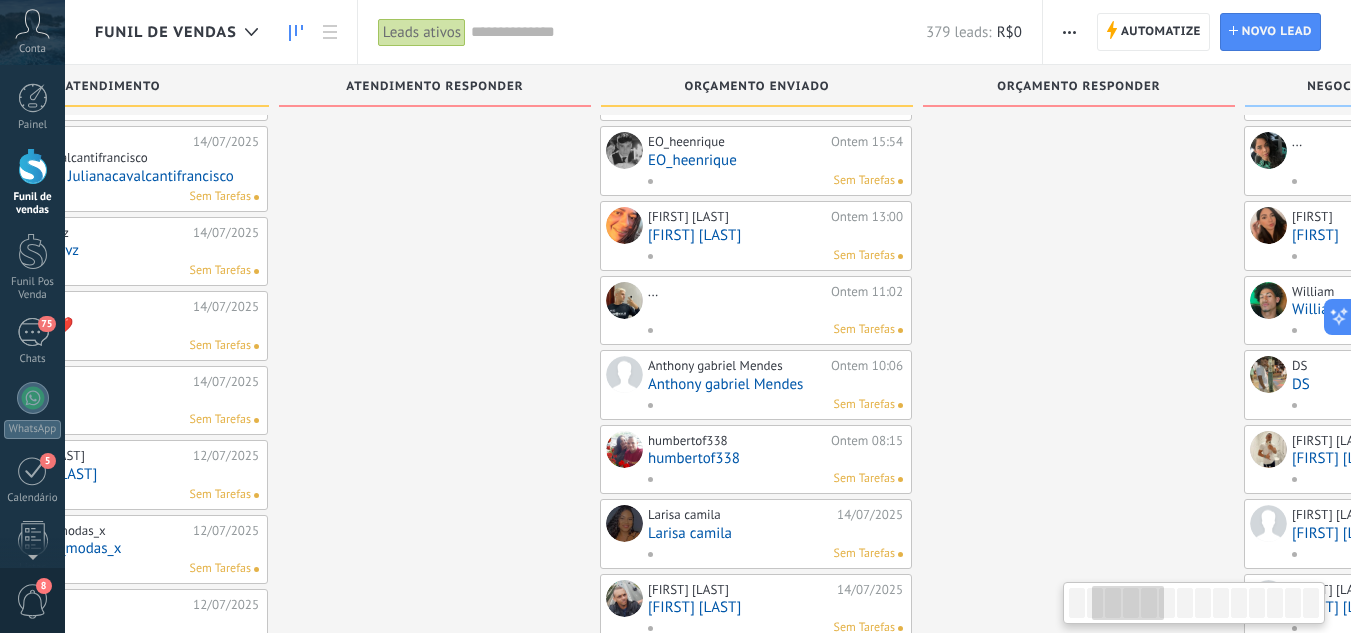 scroll, scrollTop: 351, scrollLeft: 0, axis: vertical 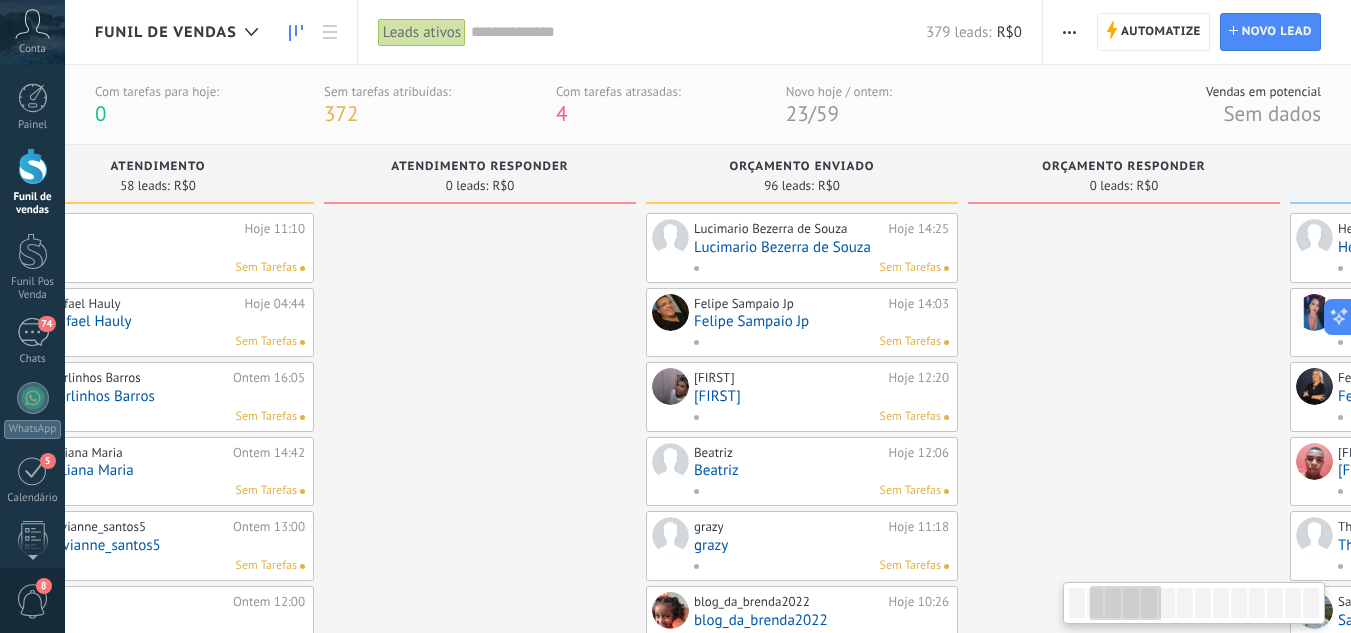drag, startPoint x: 1031, startPoint y: 372, endPoint x: 1072, endPoint y: 353, distance: 45.188496 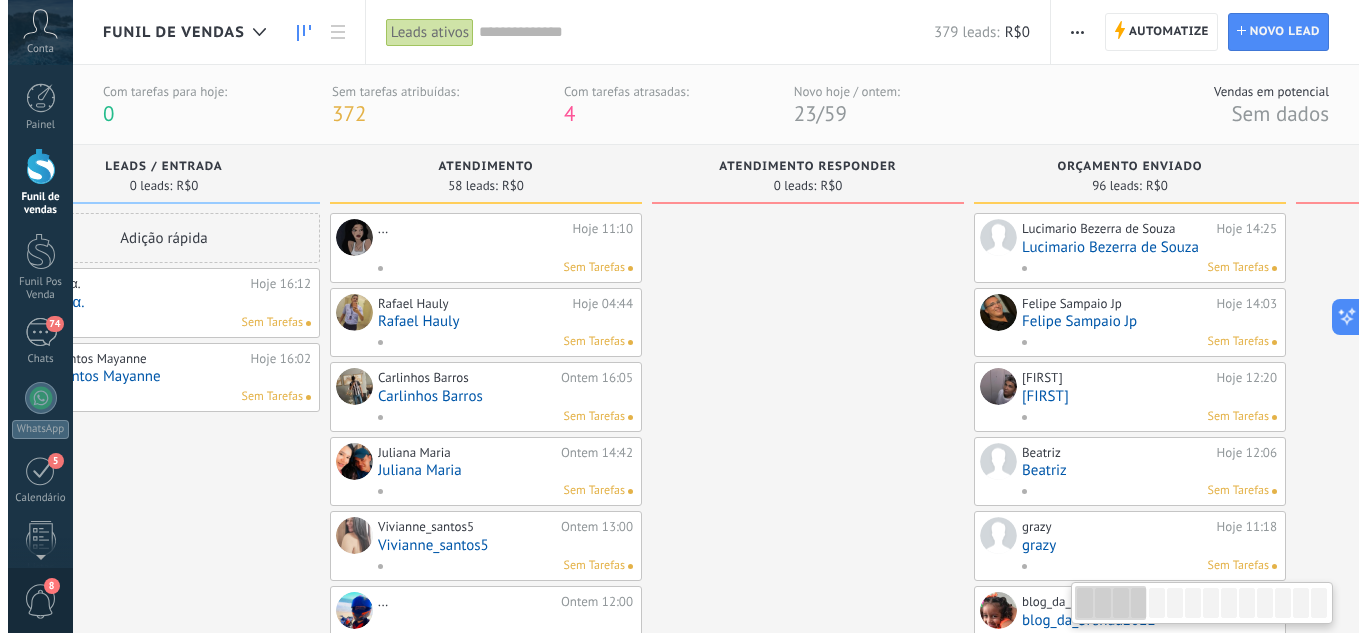 scroll, scrollTop: 0, scrollLeft: 0, axis: both 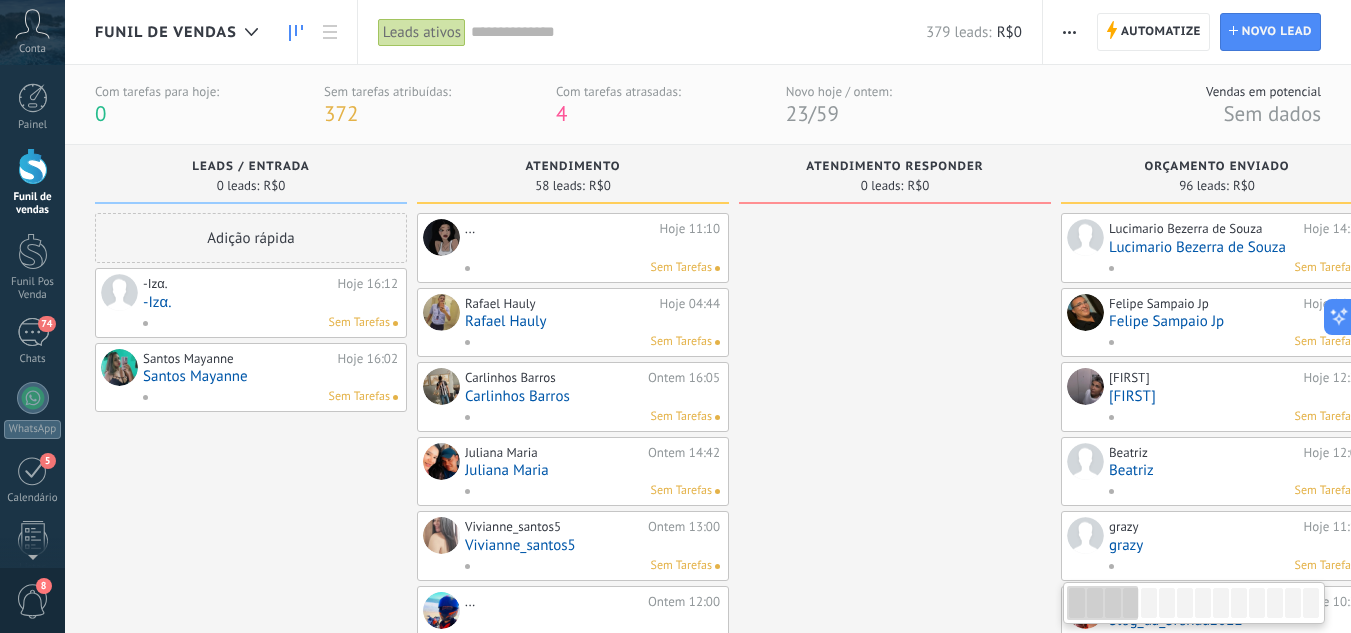drag, startPoint x: 494, startPoint y: 237, endPoint x: 916, endPoint y: 292, distance: 425.56903 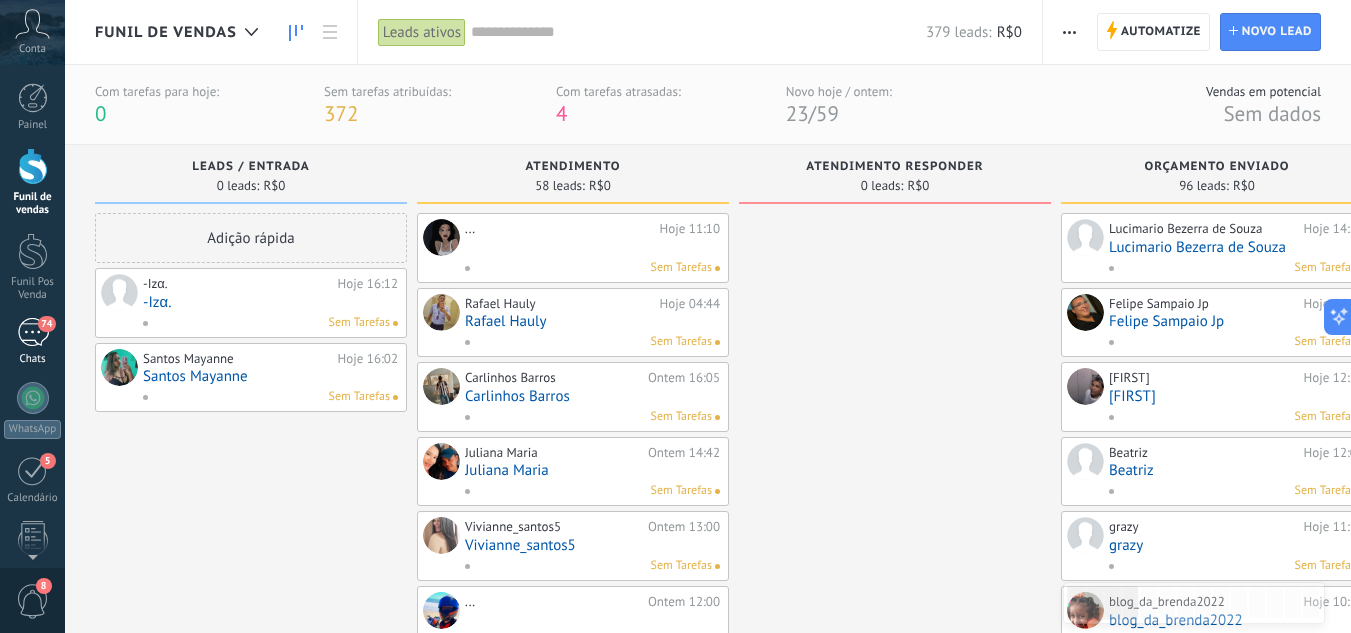 click on "74" at bounding box center (46, 324) 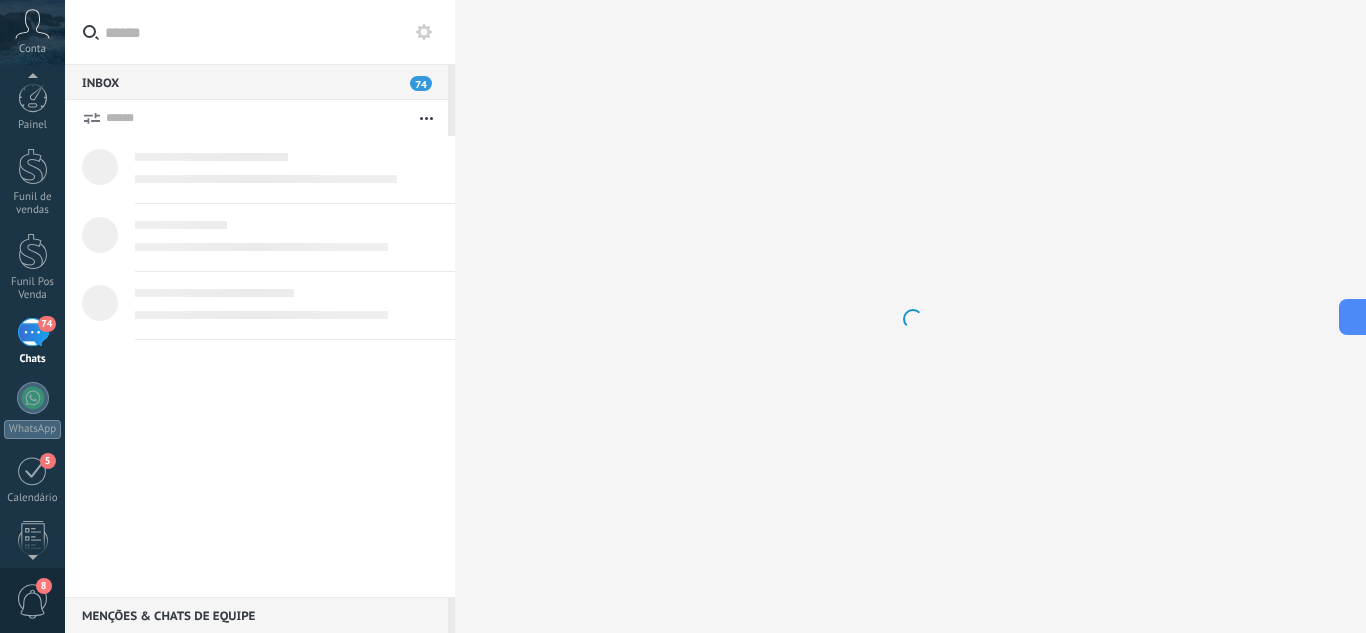 scroll, scrollTop: 19, scrollLeft: 0, axis: vertical 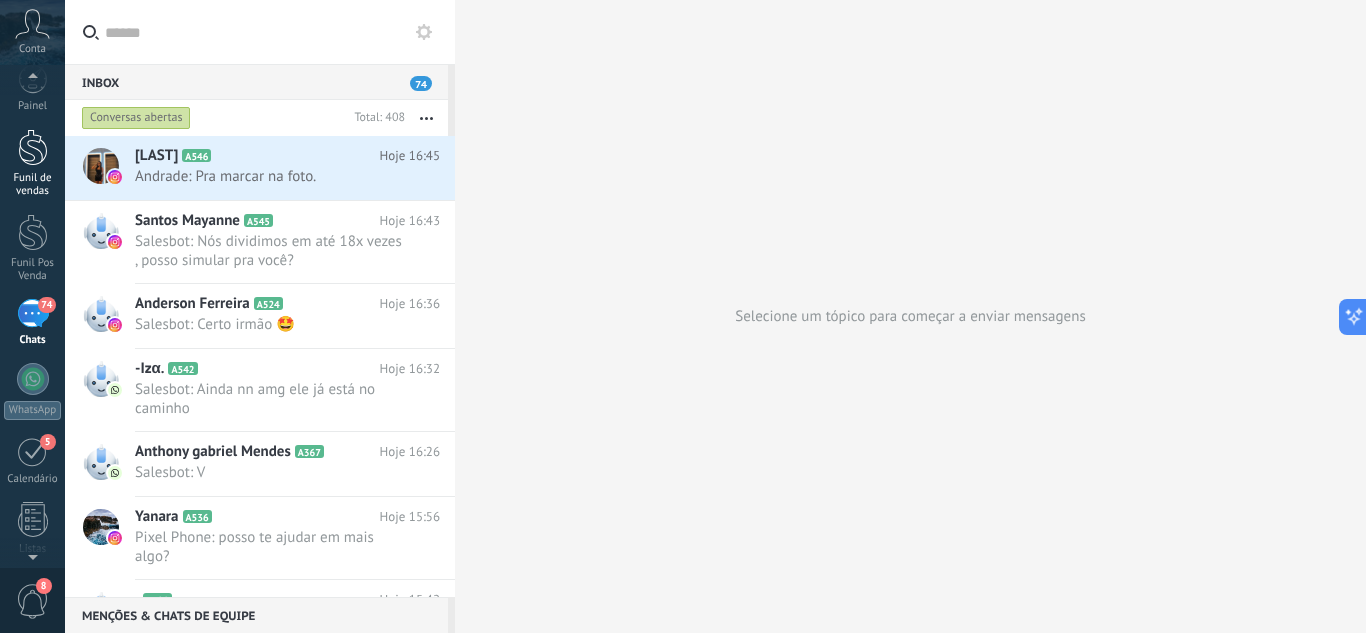 click on "Funil de vendas" at bounding box center [33, 185] 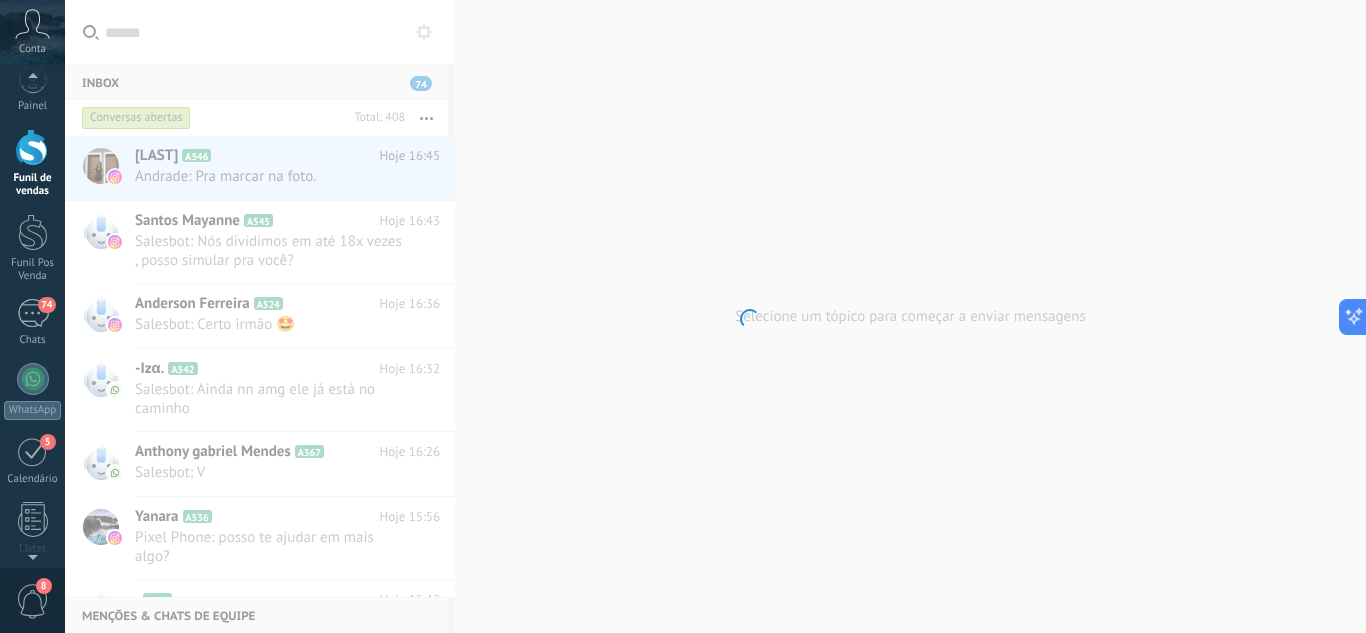 scroll, scrollTop: 0, scrollLeft: 0, axis: both 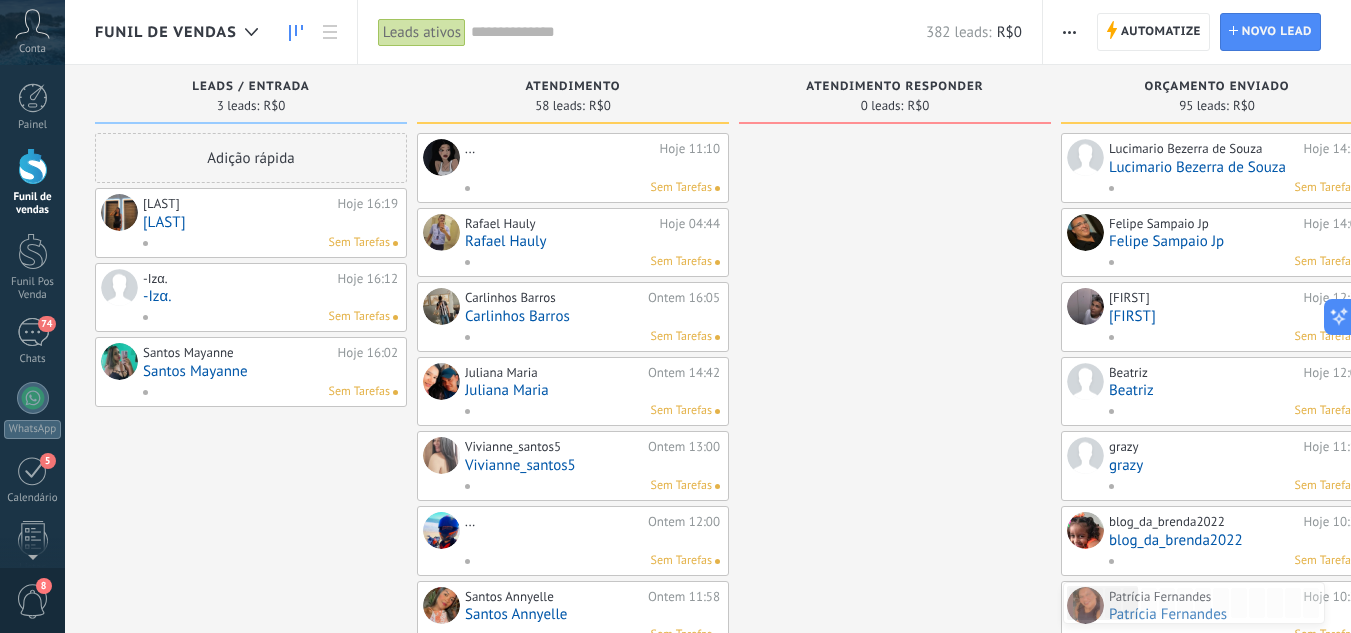 click on "-Izα." at bounding box center (270, 296) 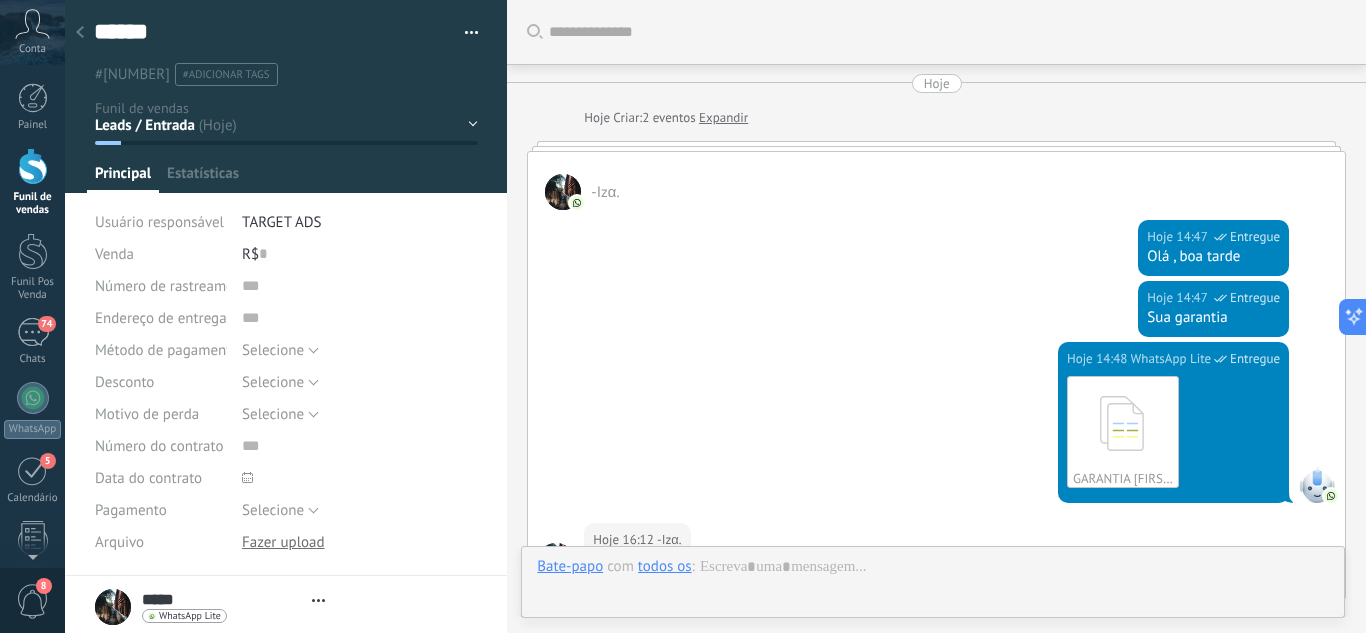 scroll, scrollTop: 30, scrollLeft: 0, axis: vertical 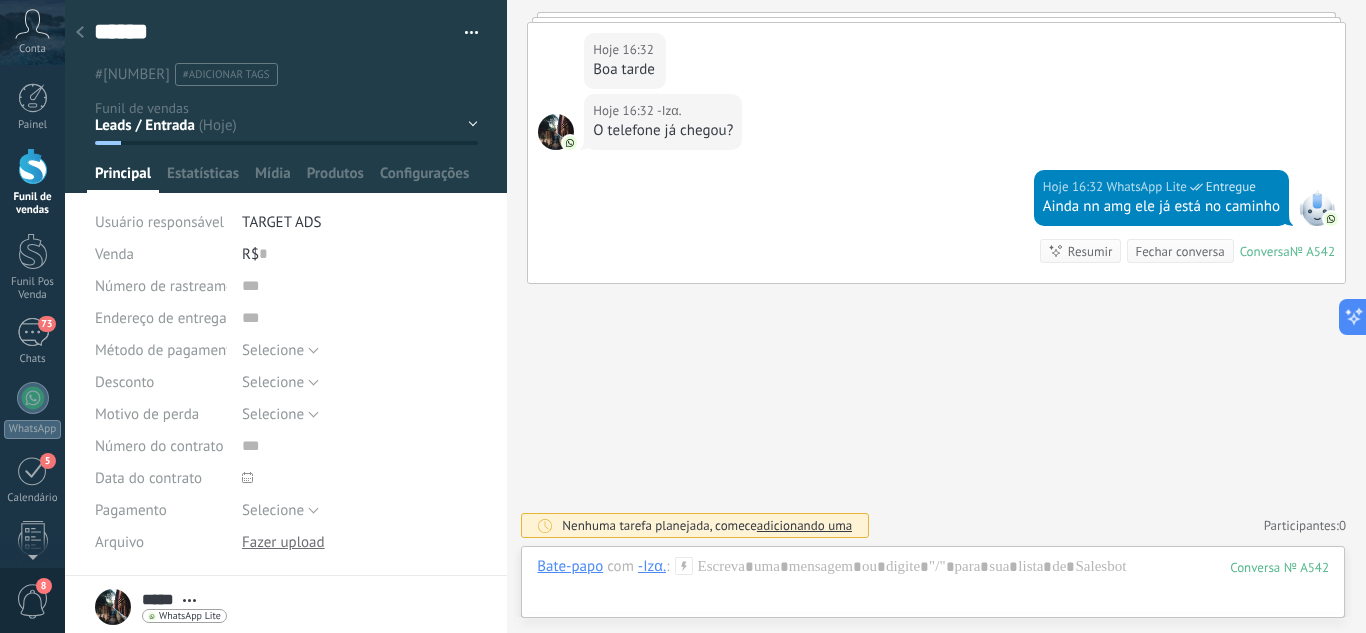 click on "Leads / Entrada
Atendimento
Atendimento Responder
Orçamento Enviado
Orçamento Responder
Negociação / Fechamento
-" at bounding box center (0, 0) 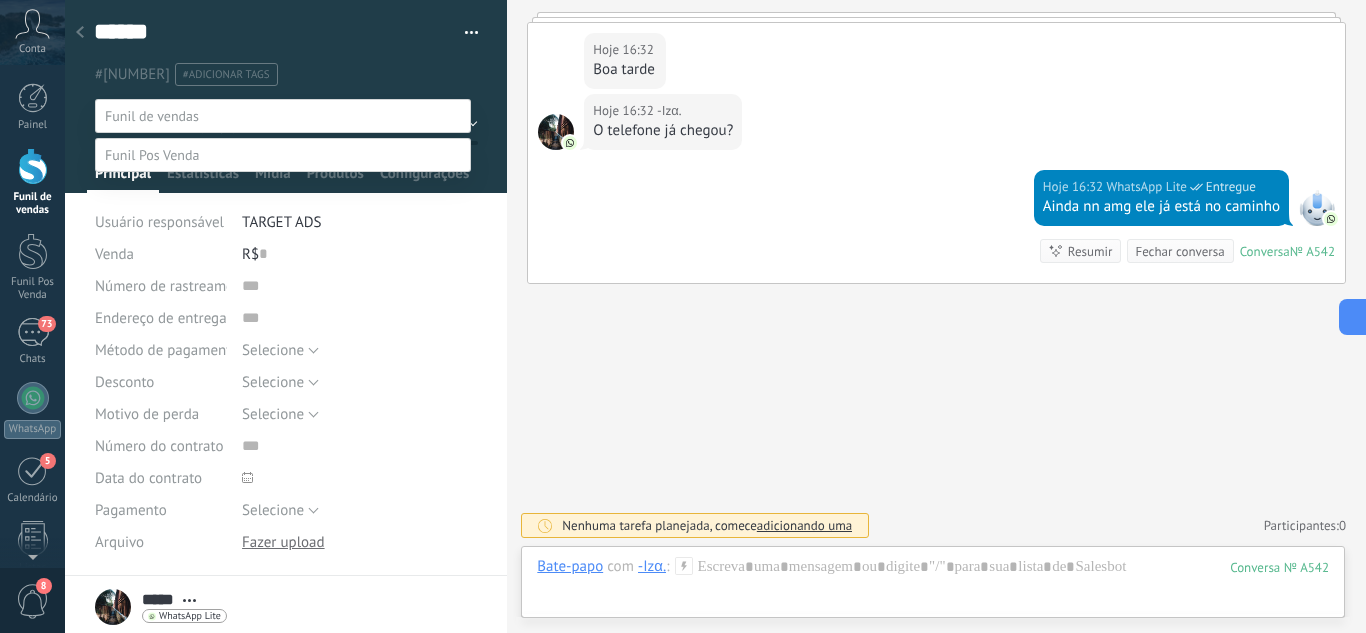 click on "Fechamento (iPhones) Whats - Pós-venda" at bounding box center [0, 0] 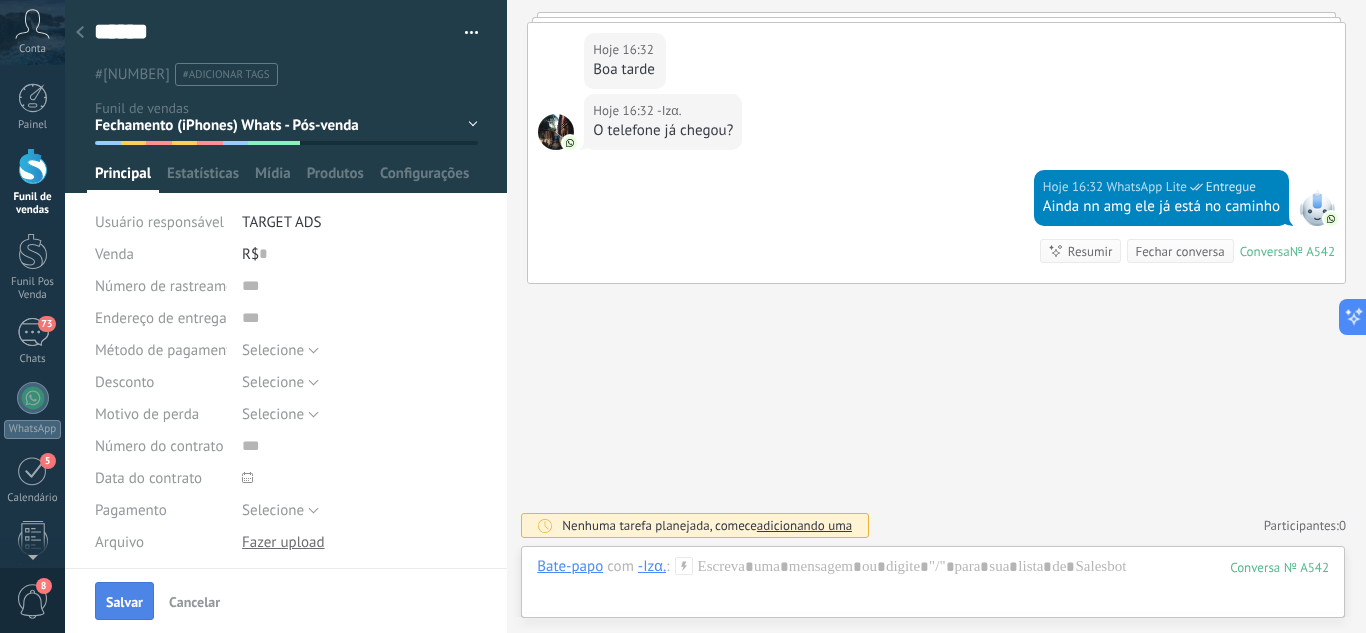 click on "Salvar" at bounding box center (124, 602) 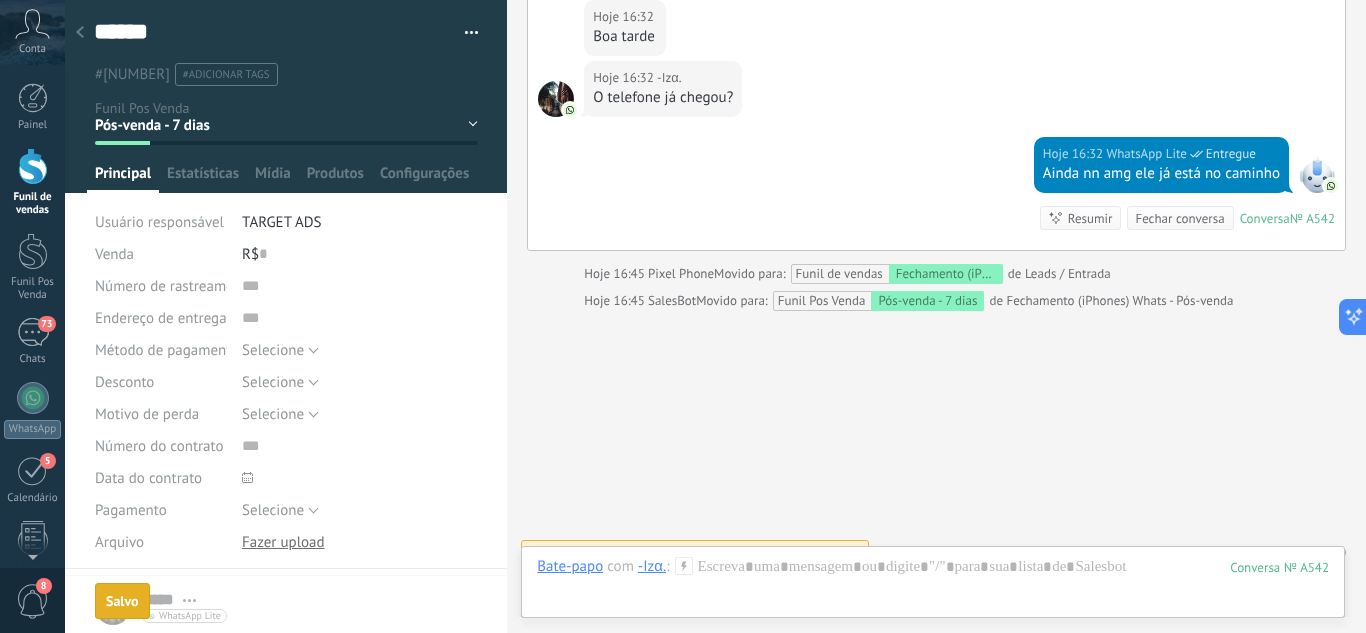 scroll, scrollTop: 721, scrollLeft: 0, axis: vertical 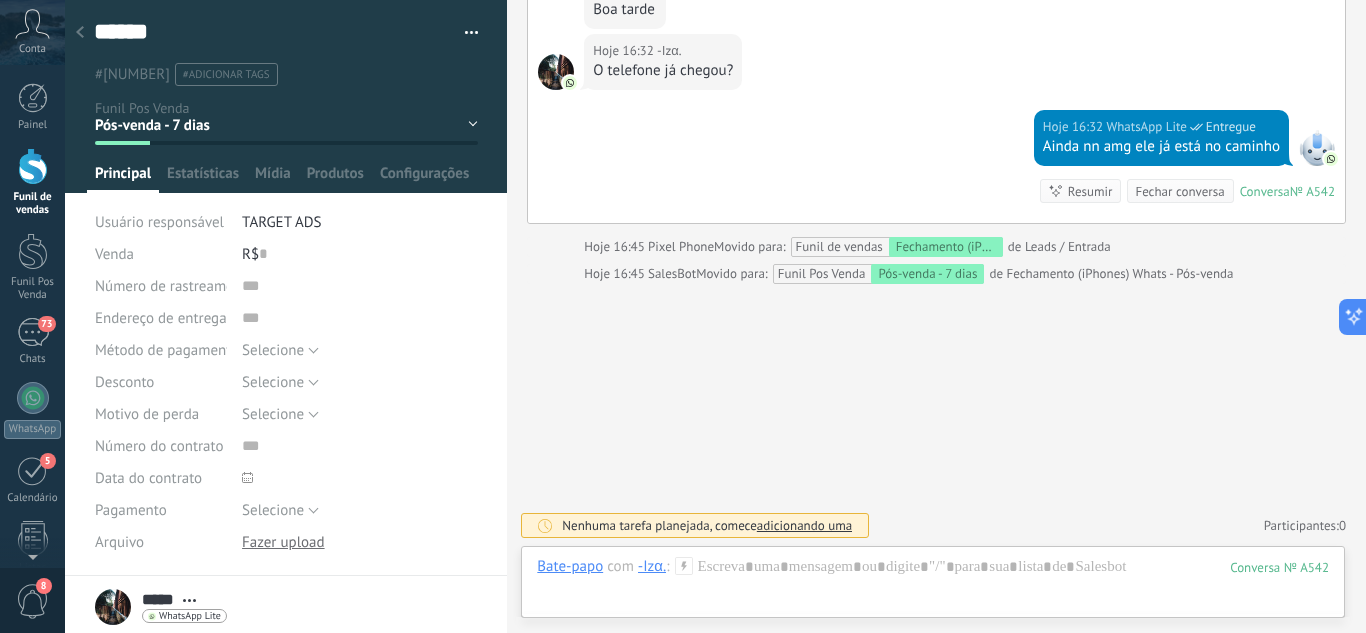 click 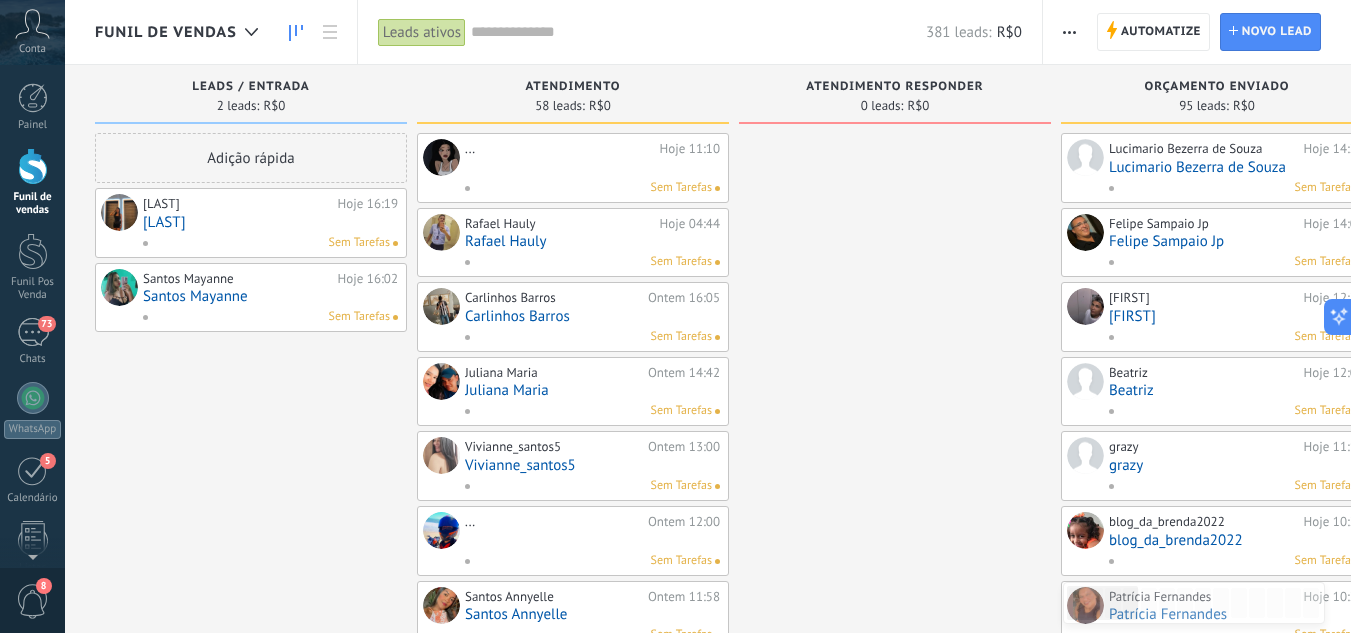 click on "Andrade" at bounding box center (270, 222) 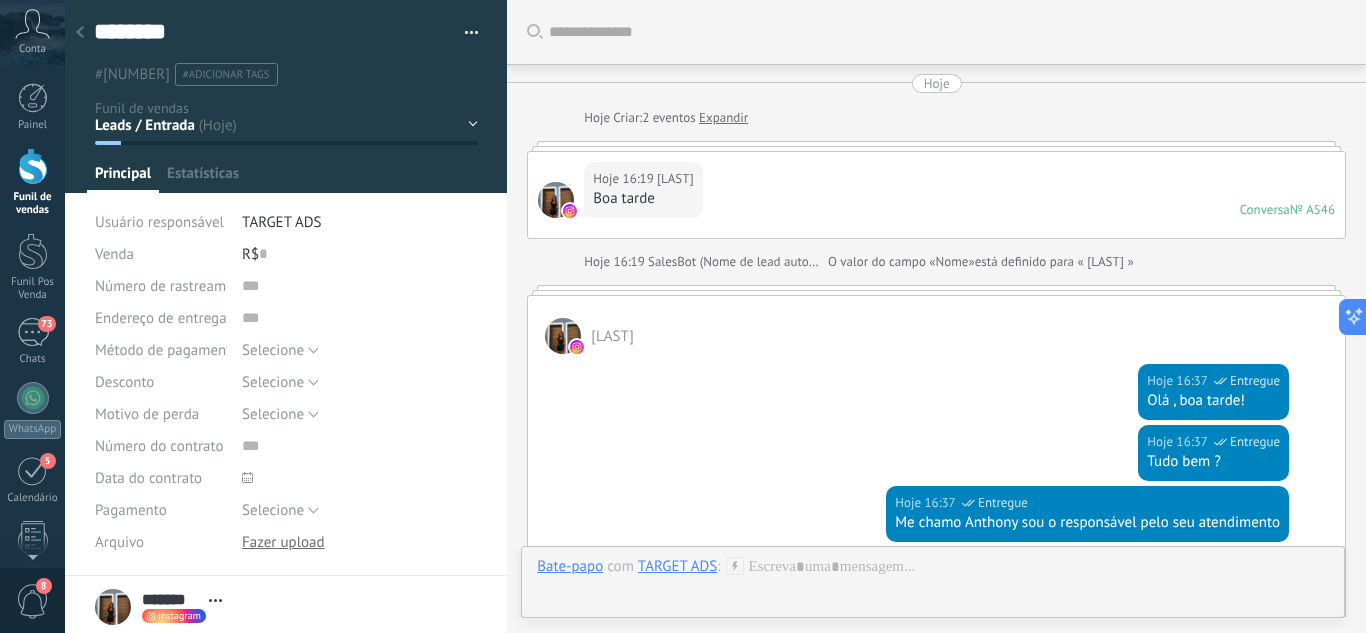 scroll, scrollTop: 30, scrollLeft: 0, axis: vertical 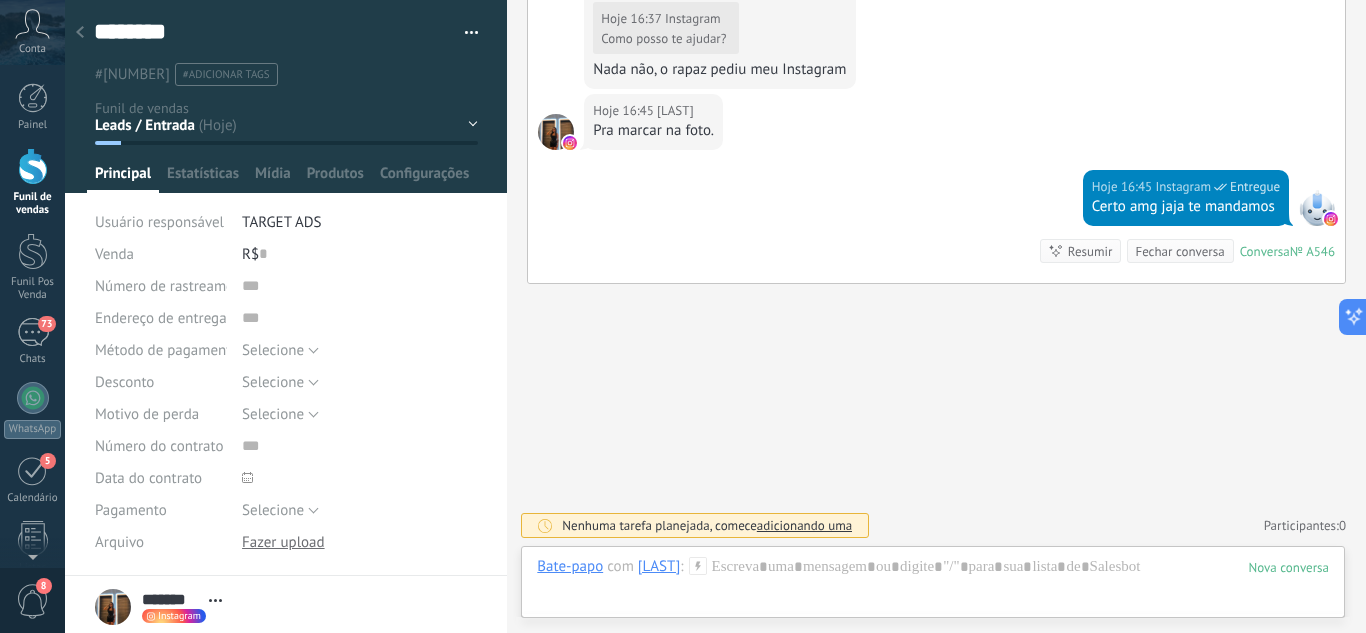 click on "Leads / Entrada
Atendimento
Atendimento Responder
Orçamento Enviado
Orçamento Responder
Negociação / Fechamento
-" at bounding box center (0, 0) 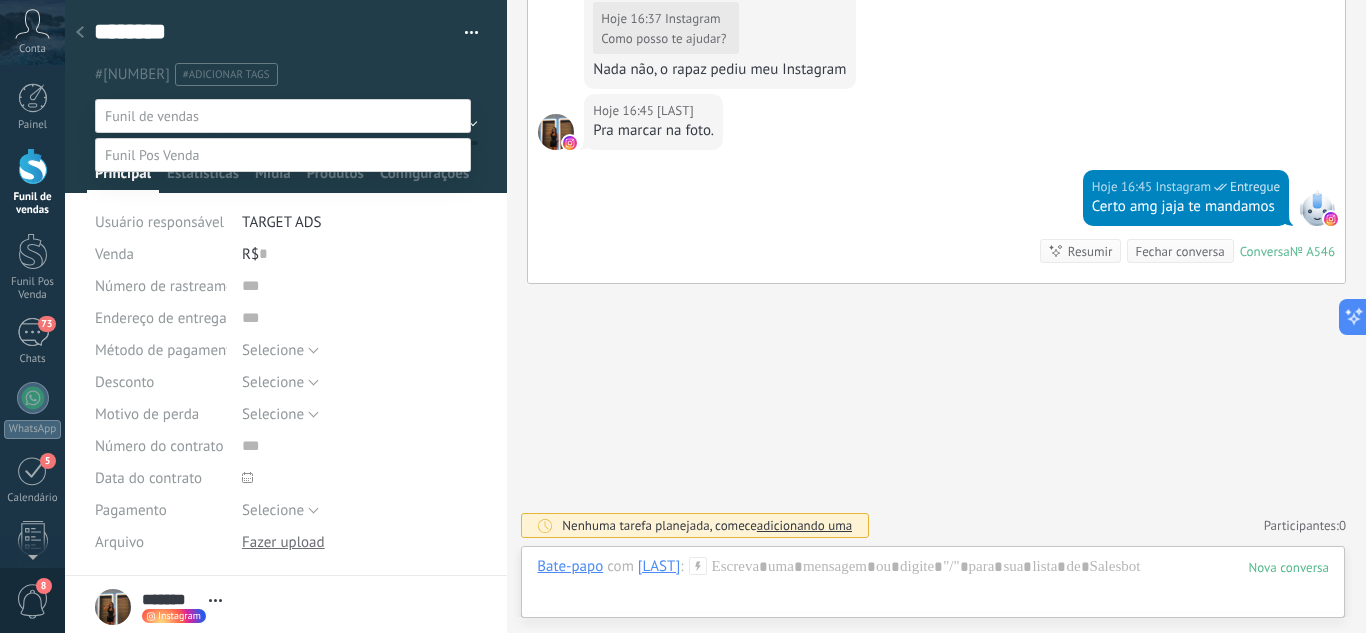 click on "Fechamento (iPhones) Whats - Pós-venda" at bounding box center (0, 0) 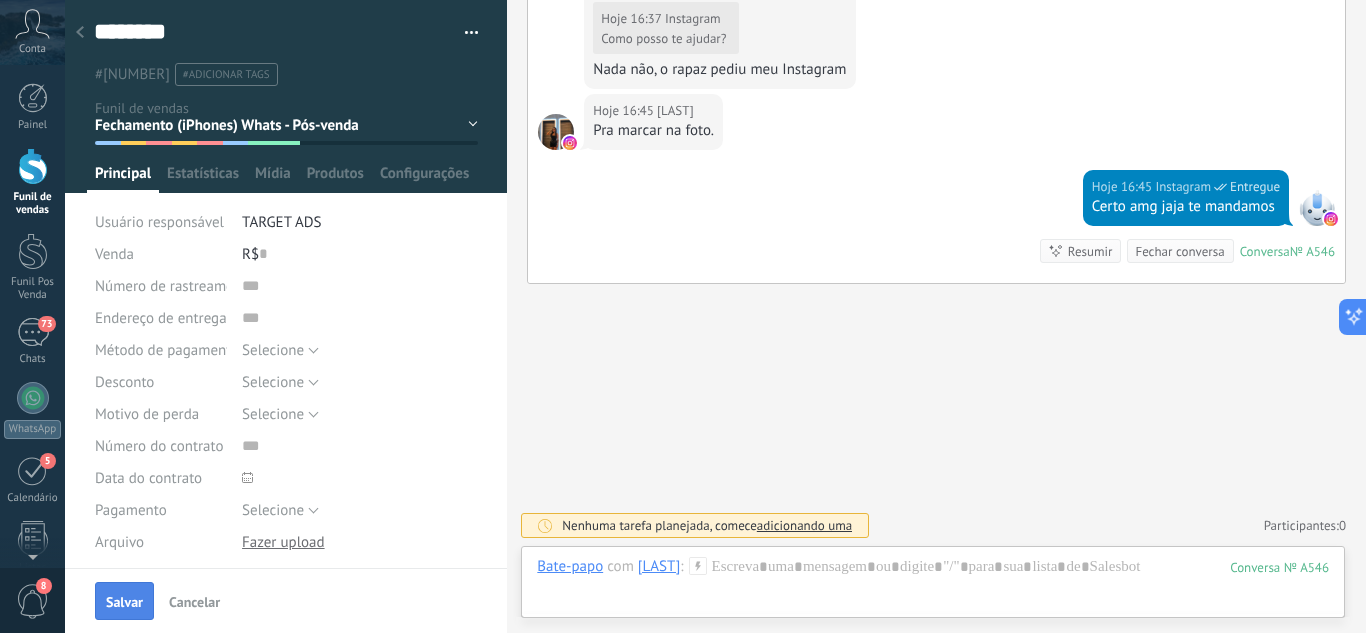 click on "Salvar" at bounding box center [124, 602] 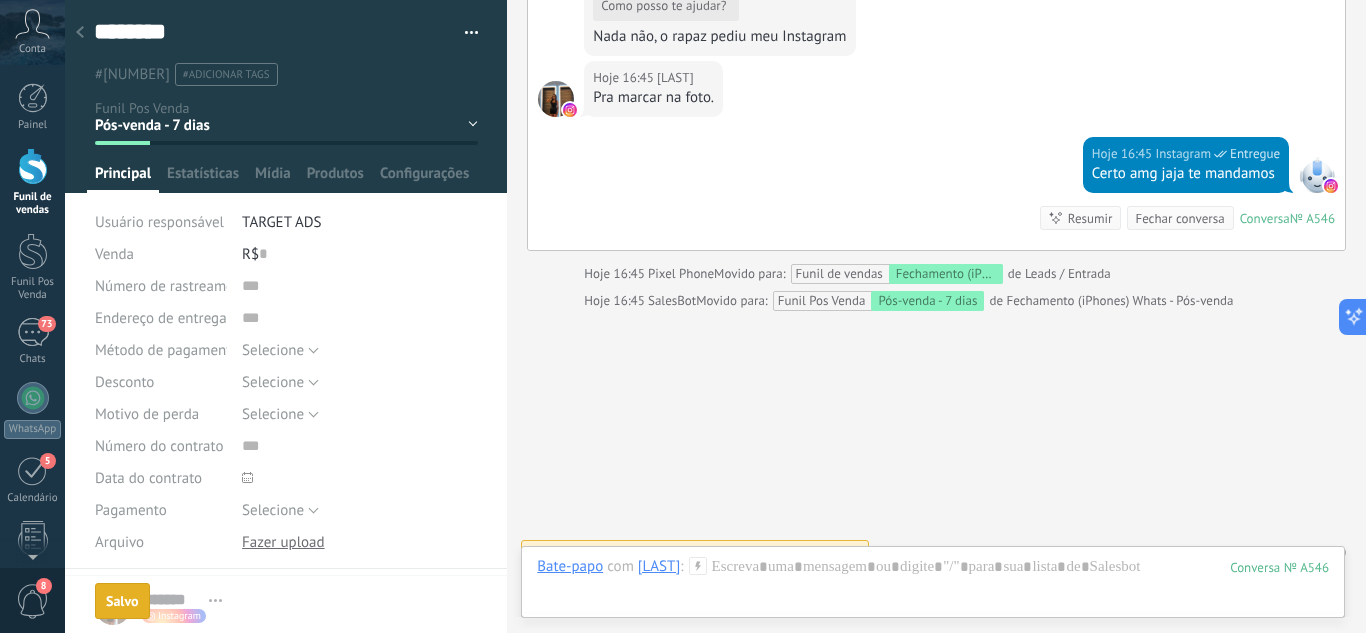scroll, scrollTop: 710, scrollLeft: 0, axis: vertical 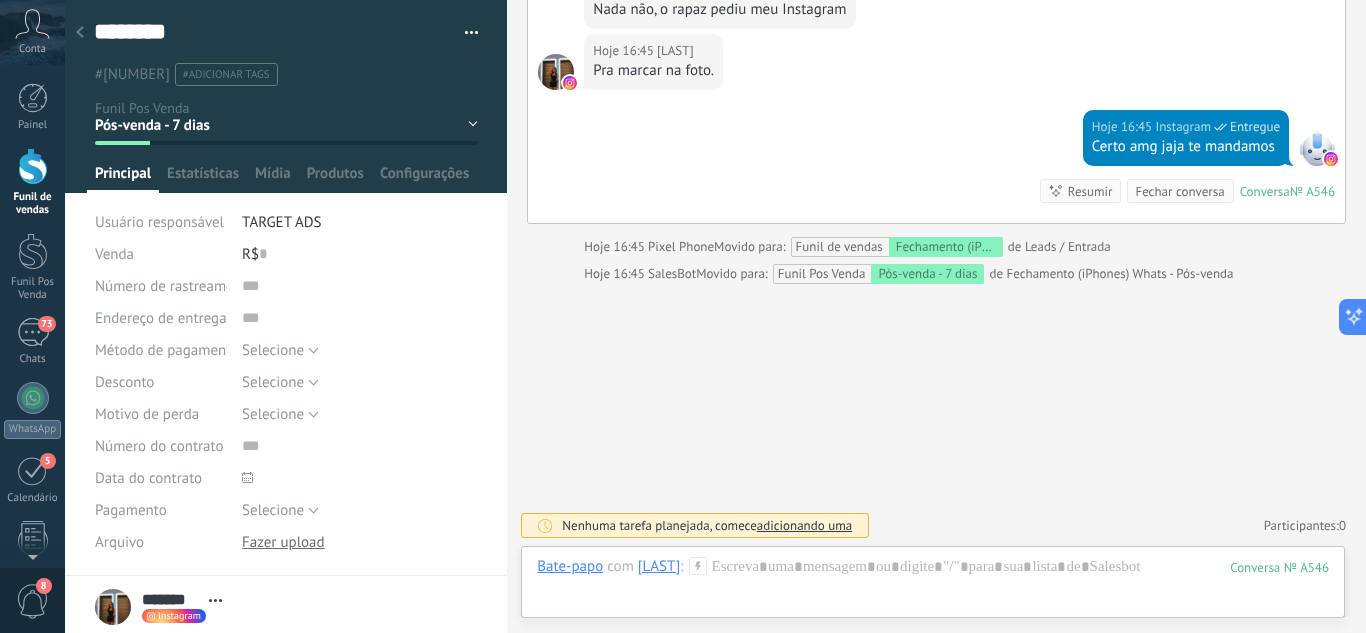 click 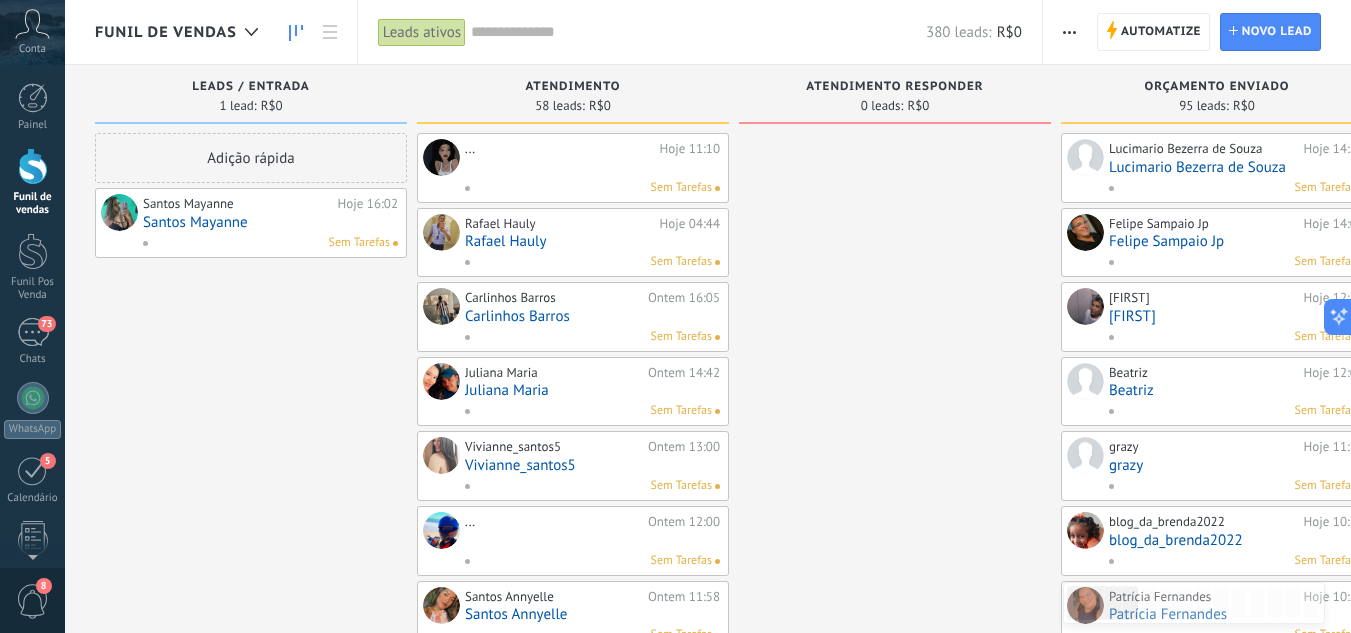 click on "Santos Mayanne" at bounding box center [270, 222] 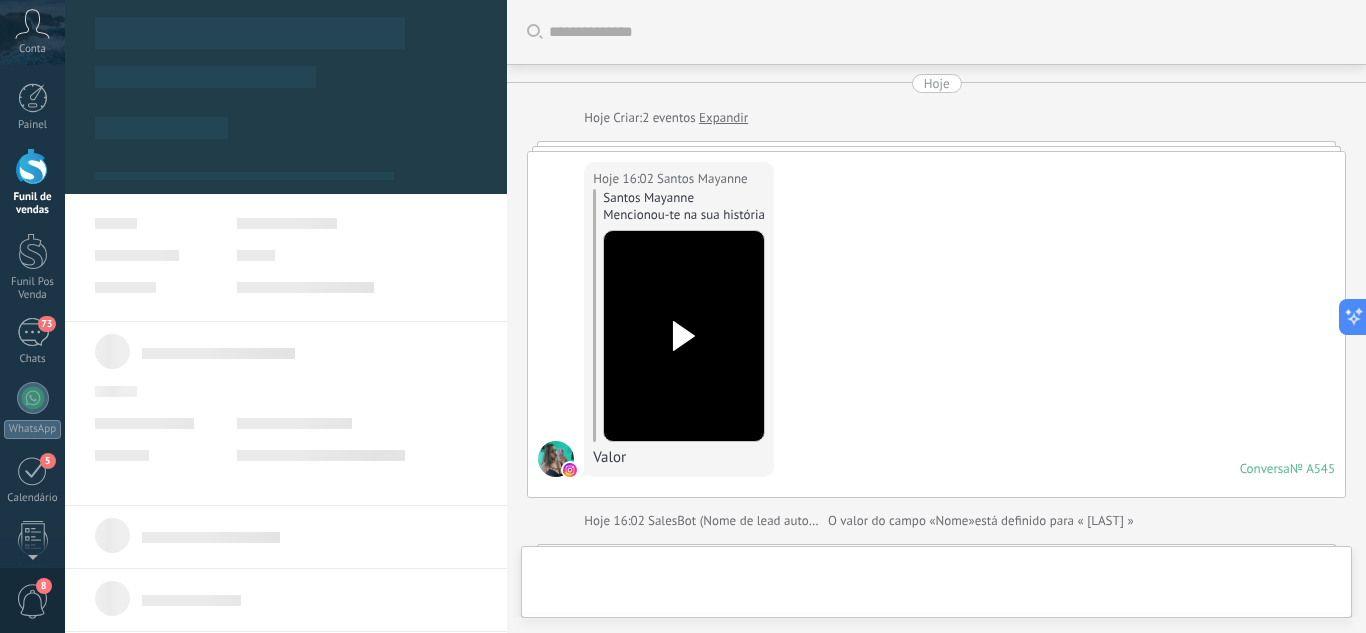 scroll, scrollTop: 1111, scrollLeft: 0, axis: vertical 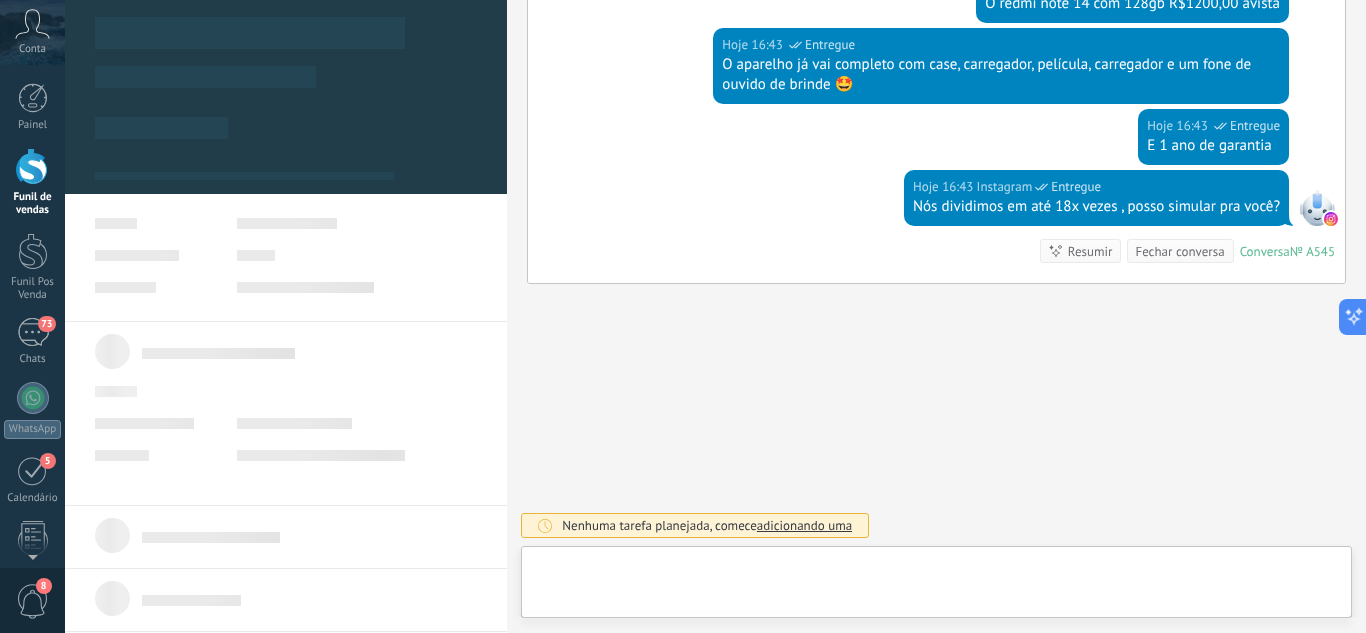 type on "**********" 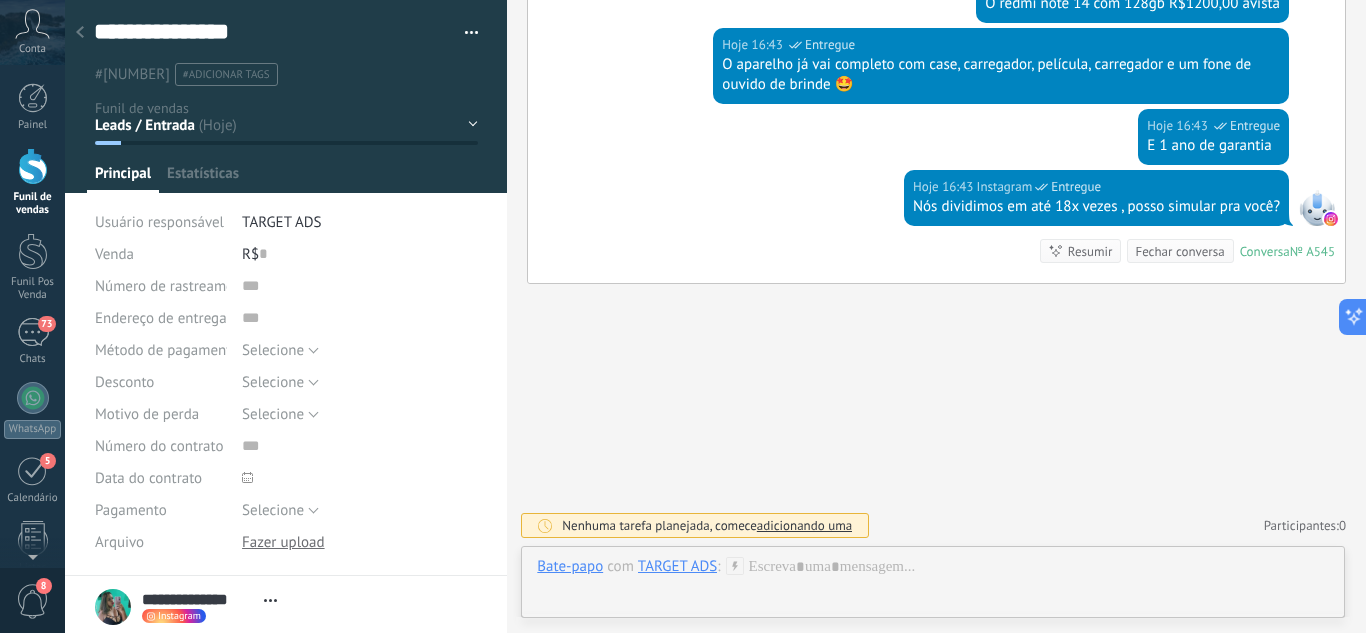scroll, scrollTop: 30, scrollLeft: 0, axis: vertical 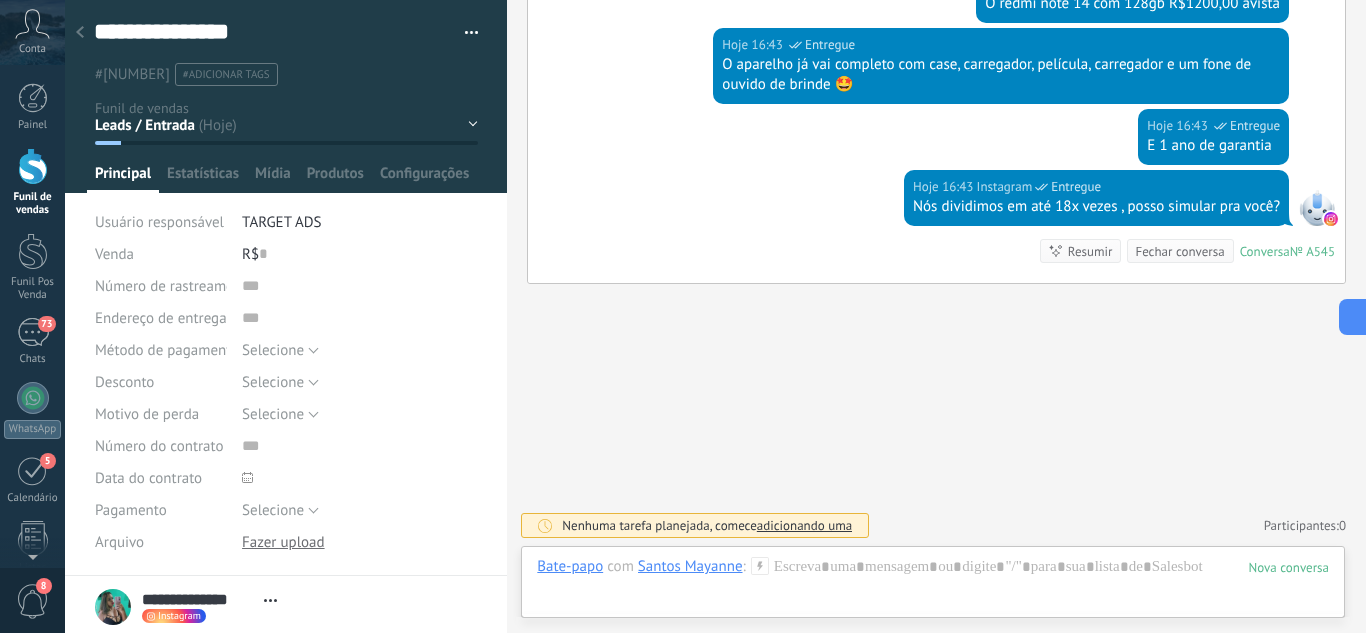 click on "Leads / Entrada
Atendimento
Atendimento Responder
Orçamento Enviado
Orçamento Responder
Negociação / Fechamento
-" at bounding box center (0, 0) 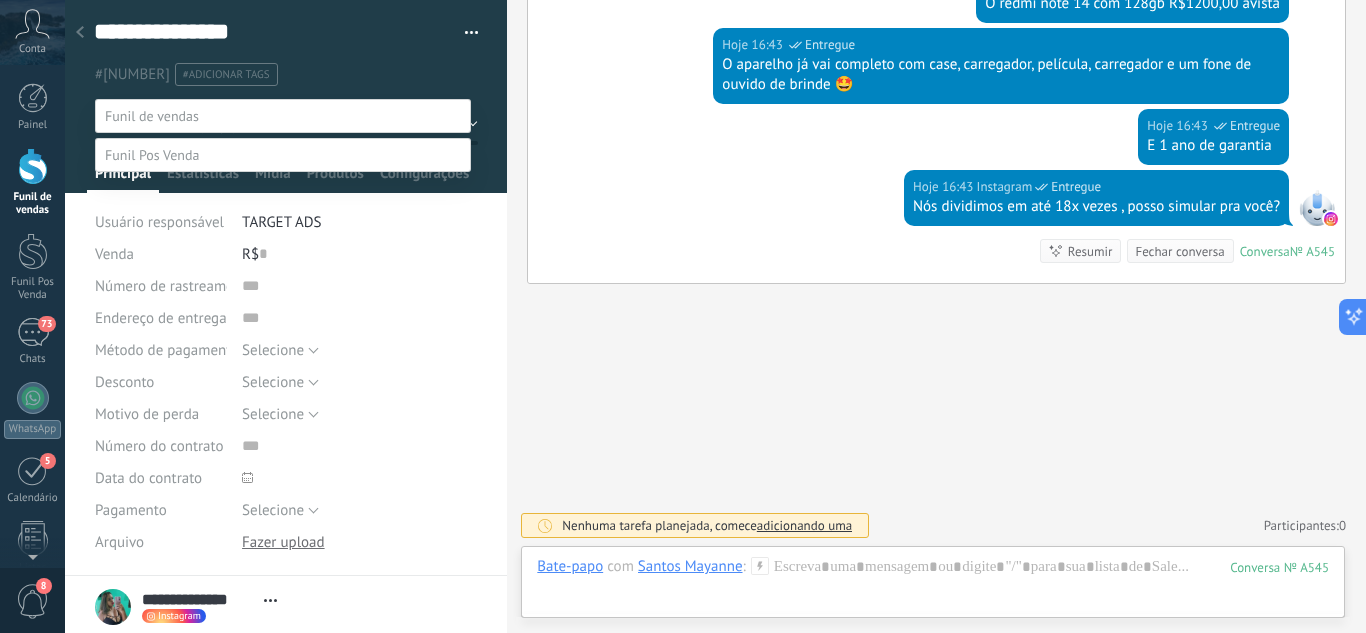 click on "Orçamento Enviado" at bounding box center [0, 0] 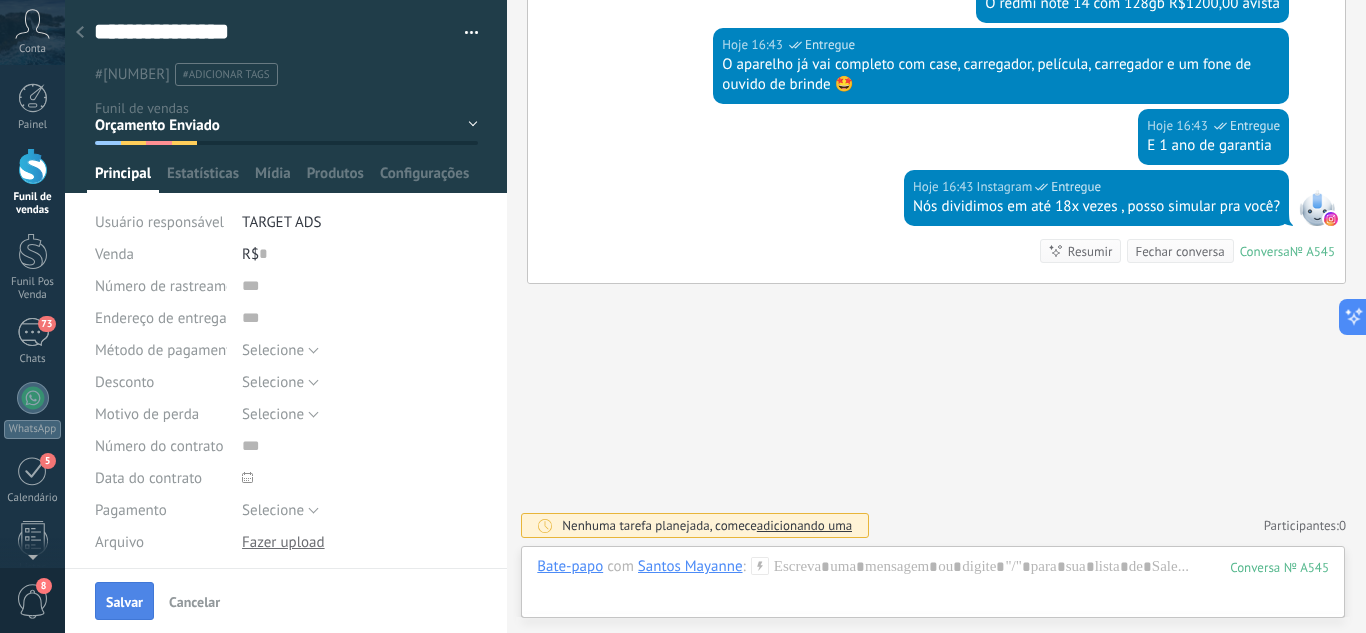 click on "Salvar" at bounding box center (124, 601) 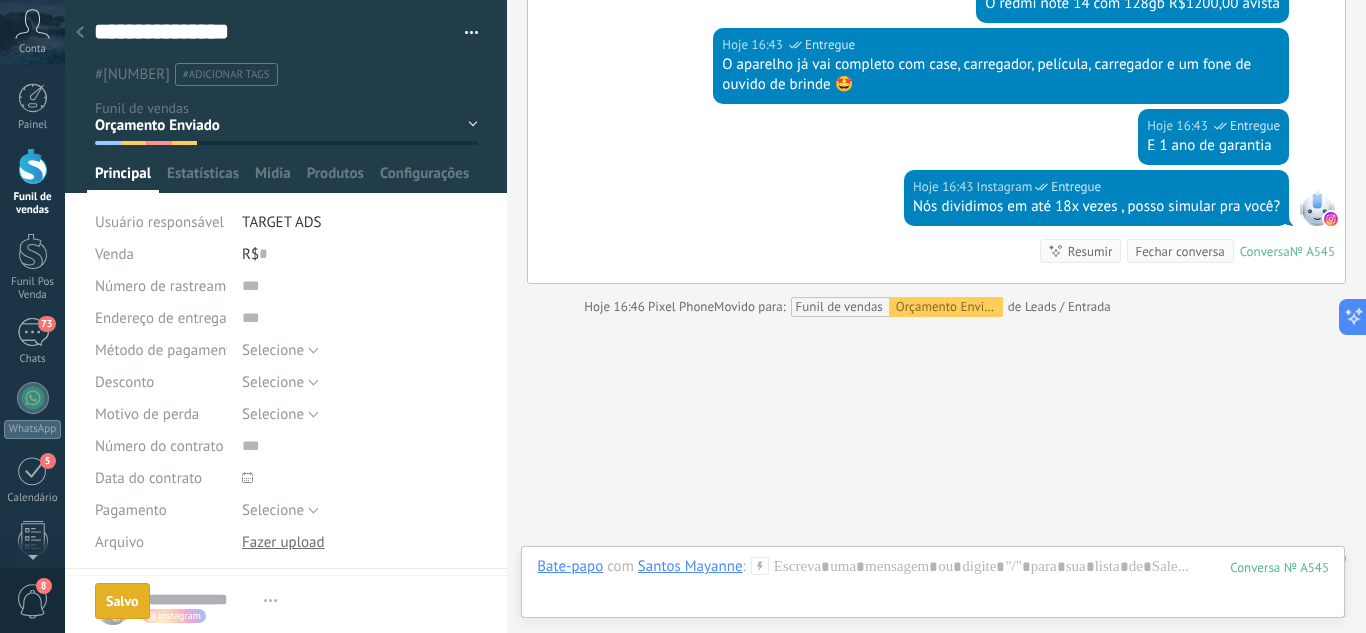 scroll, scrollTop: 1144, scrollLeft: 0, axis: vertical 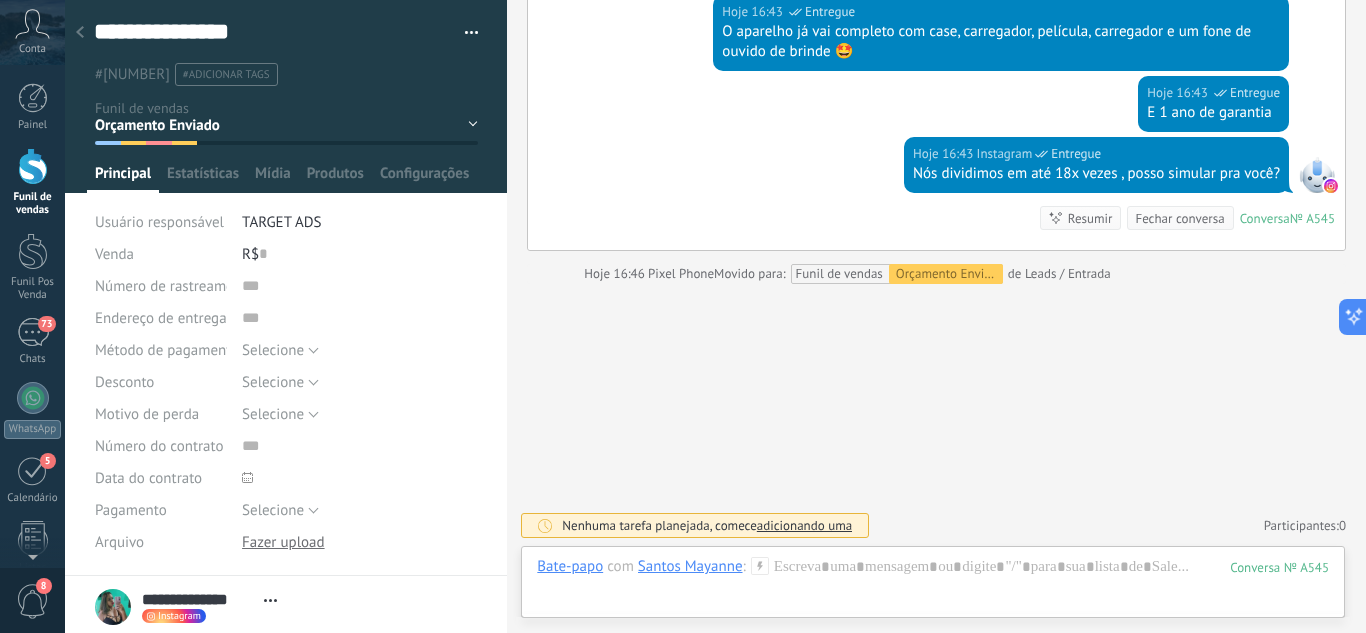 click 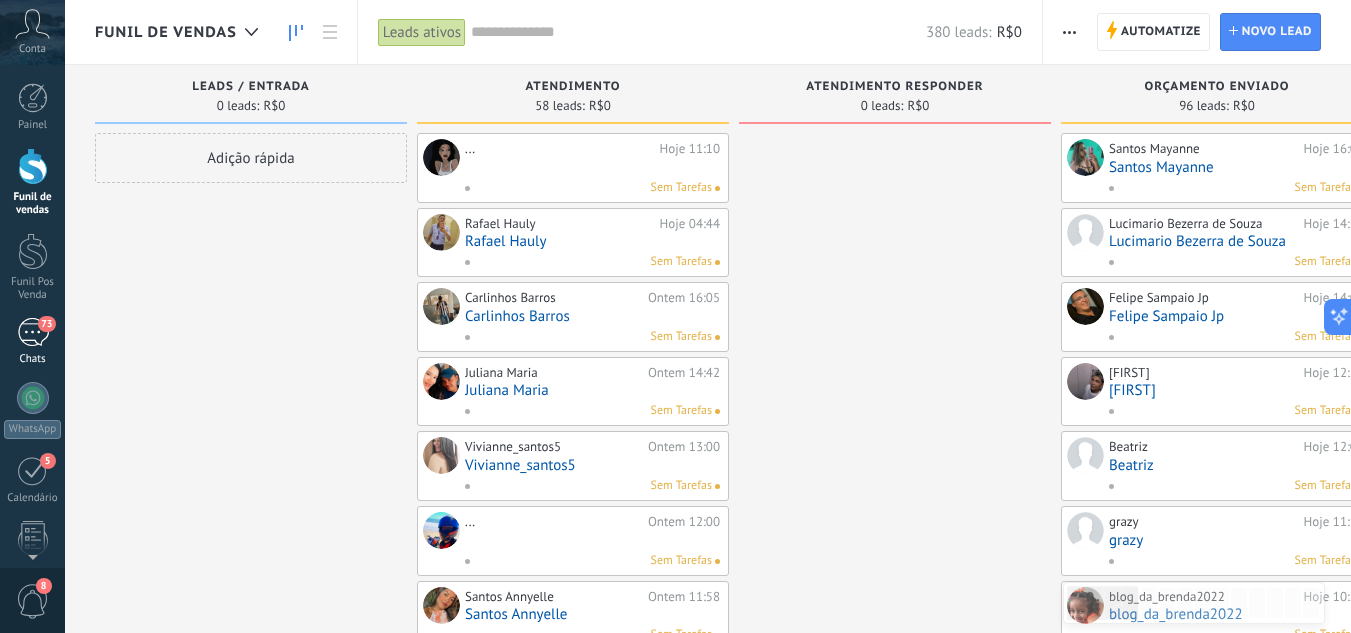 click on "73
Chats" at bounding box center [32, 342] 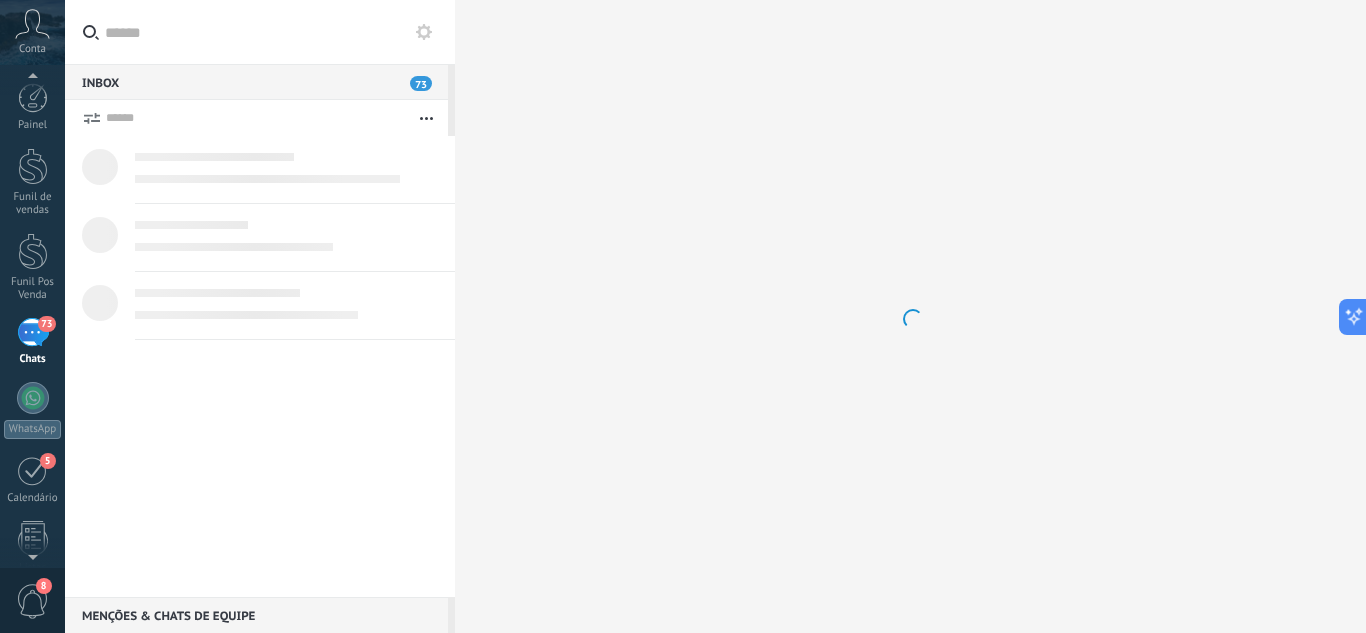scroll, scrollTop: 19, scrollLeft: 0, axis: vertical 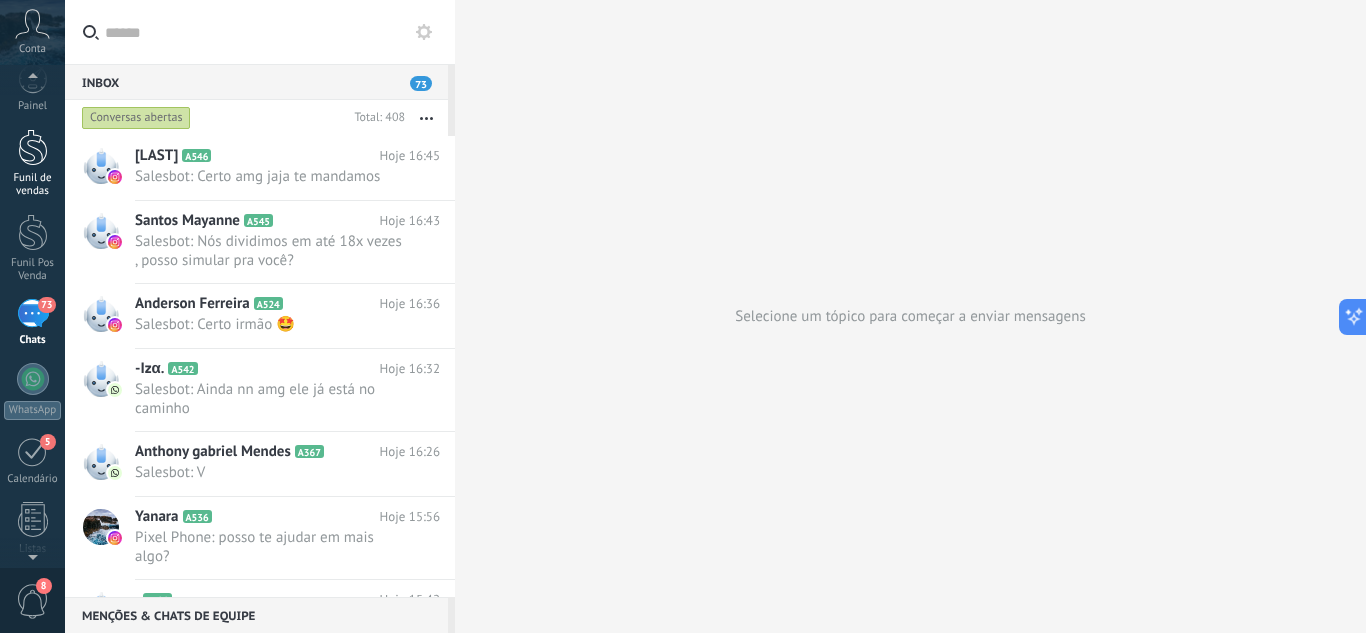 click at bounding box center (33, 147) 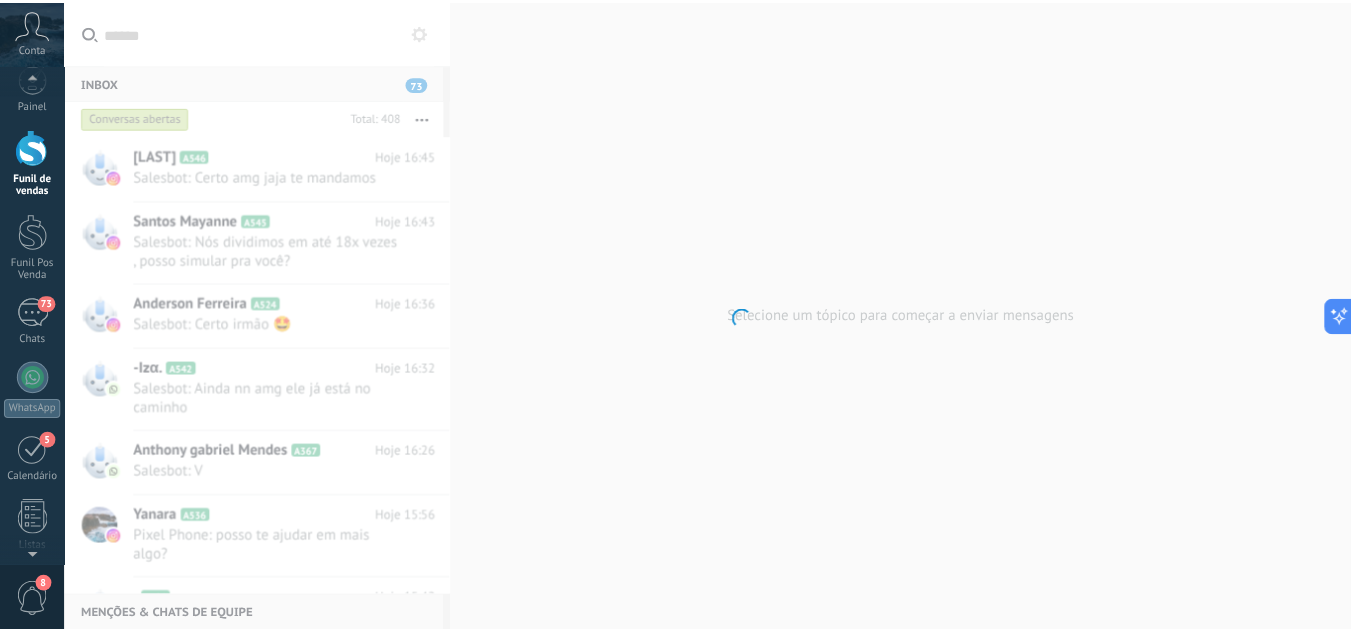 scroll, scrollTop: 0, scrollLeft: 0, axis: both 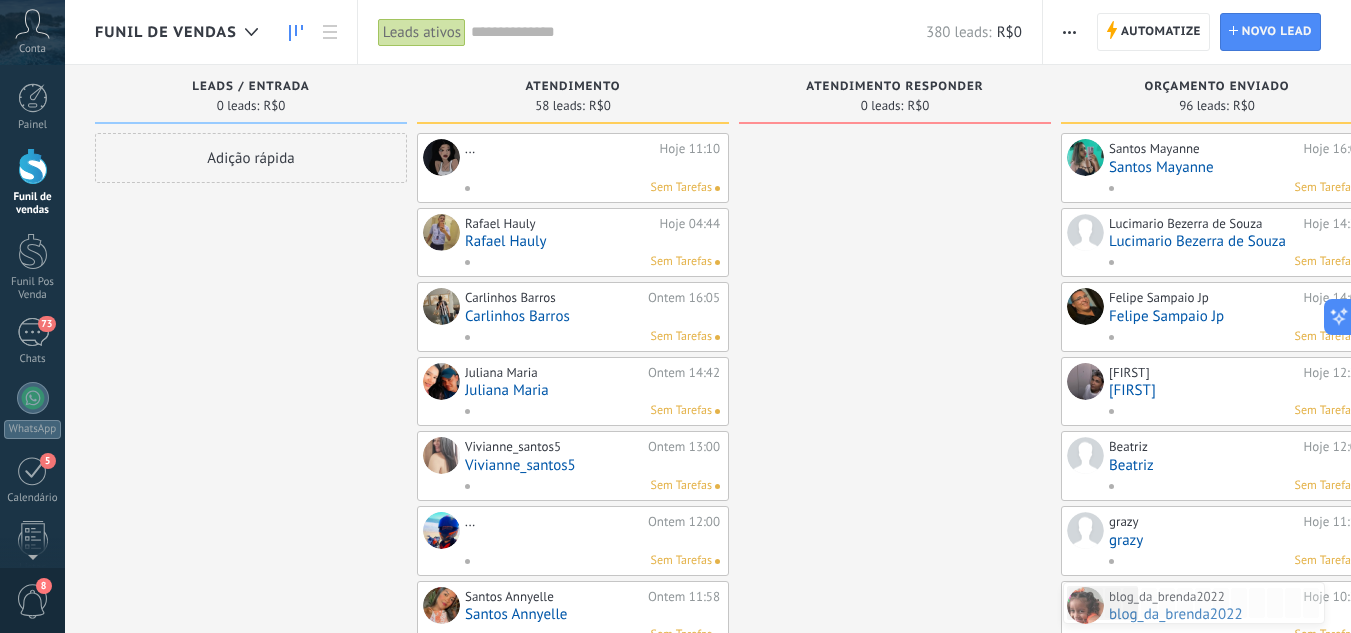 drag, startPoint x: 913, startPoint y: 322, endPoint x: 950, endPoint y: 316, distance: 37.48333 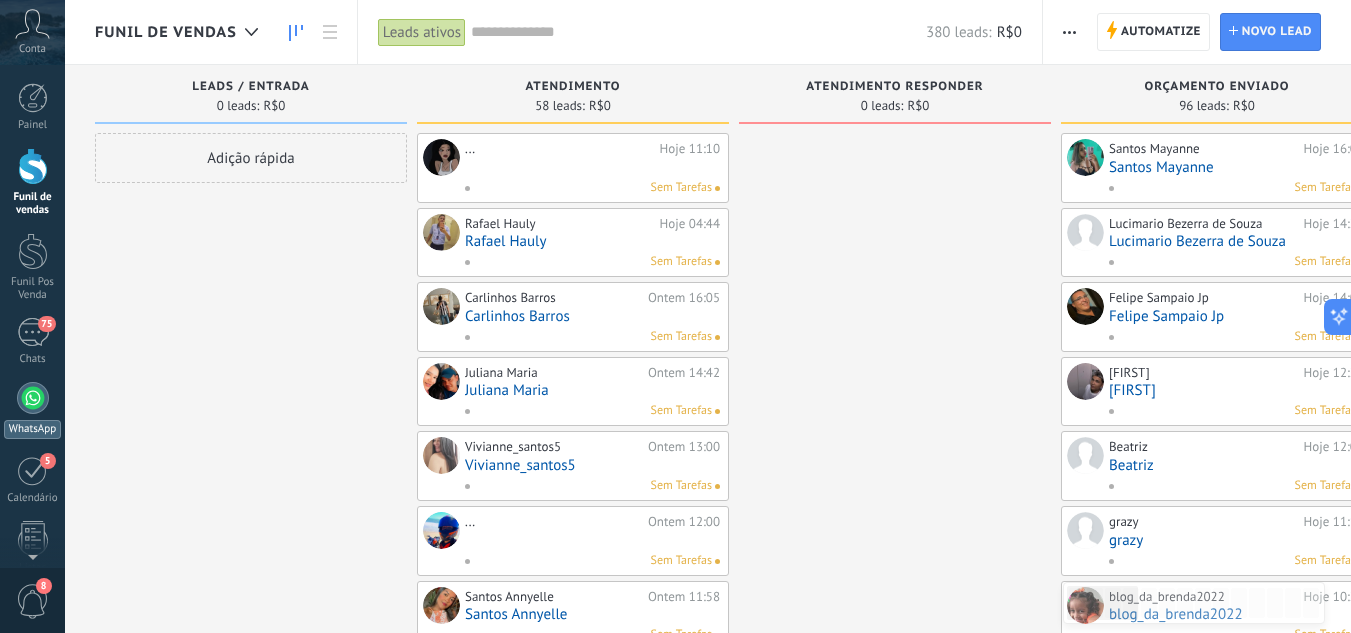 click on "WhatsApp" at bounding box center [32, 410] 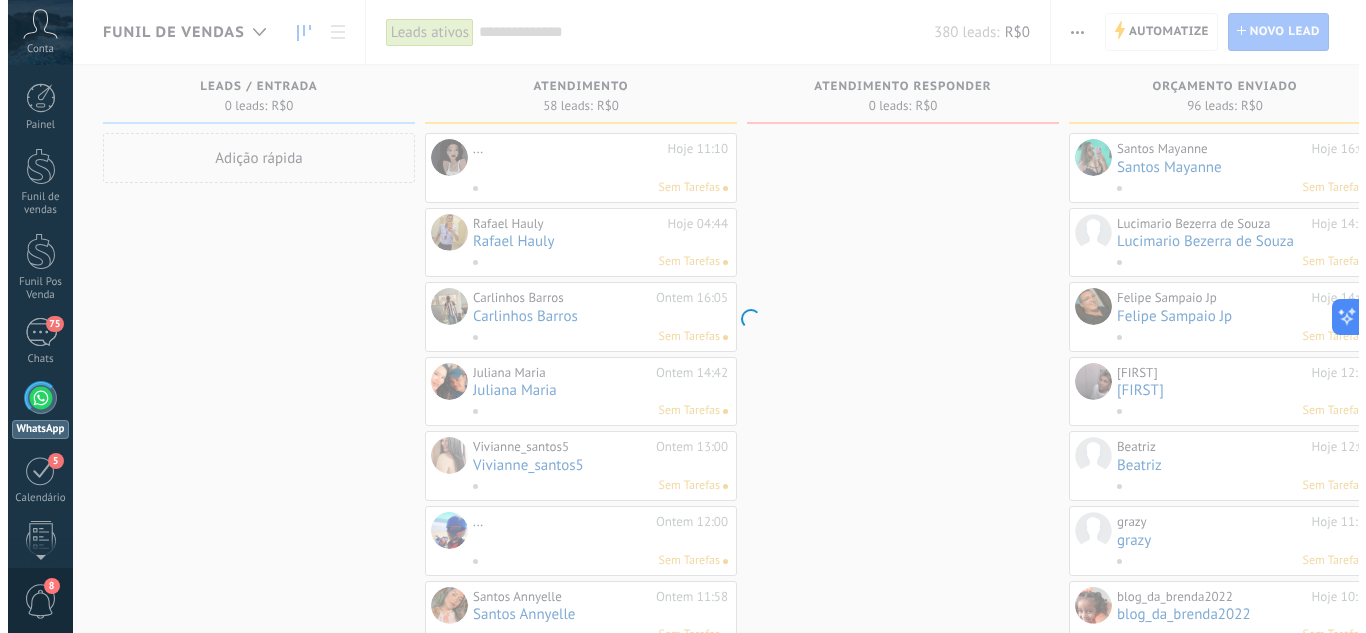 scroll, scrollTop: 83, scrollLeft: 0, axis: vertical 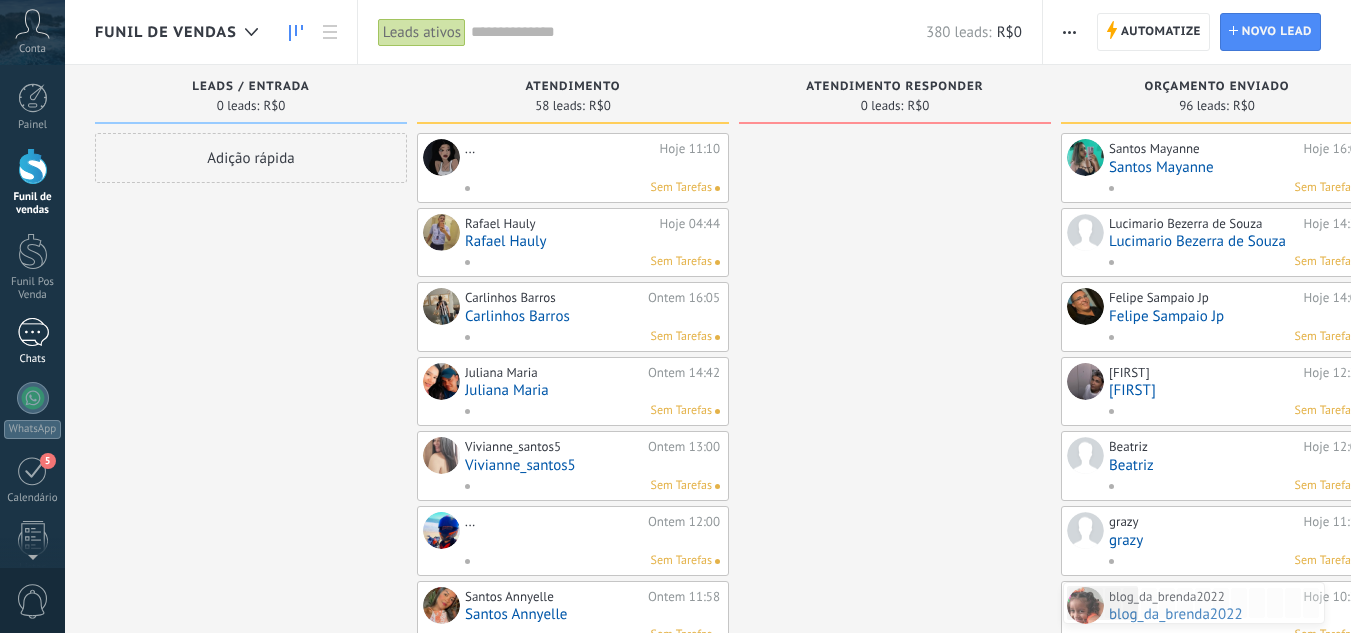 click at bounding box center (33, 332) 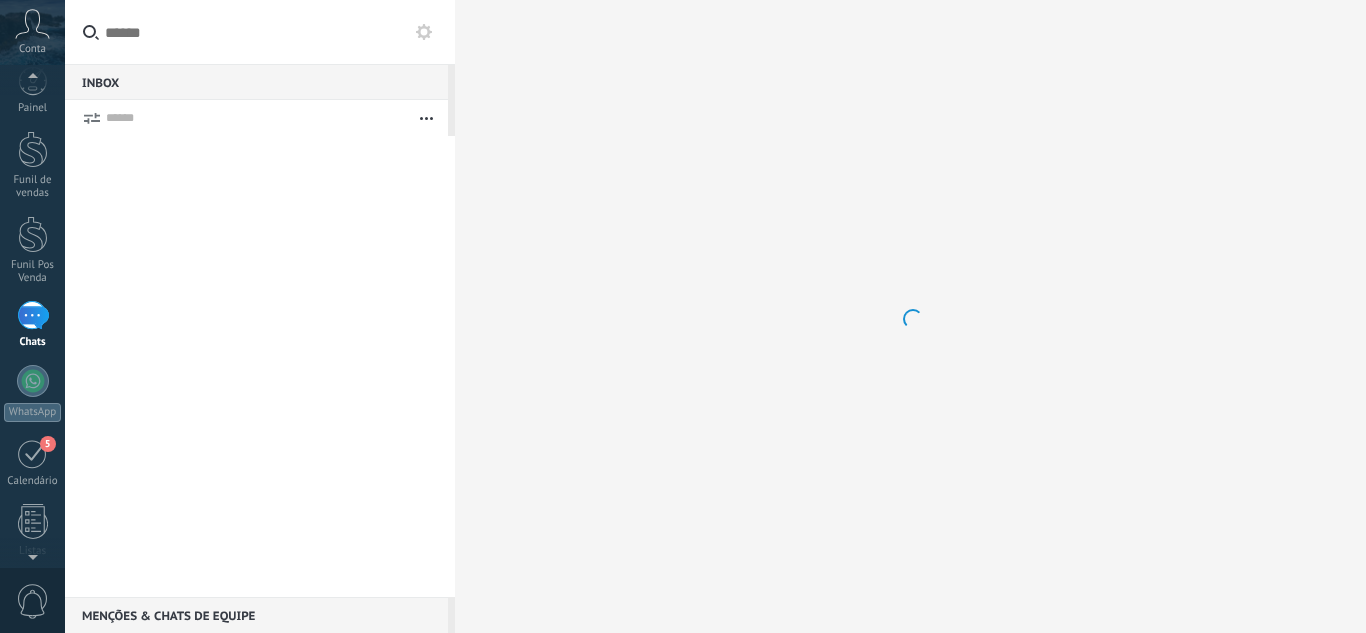 scroll, scrollTop: 19, scrollLeft: 0, axis: vertical 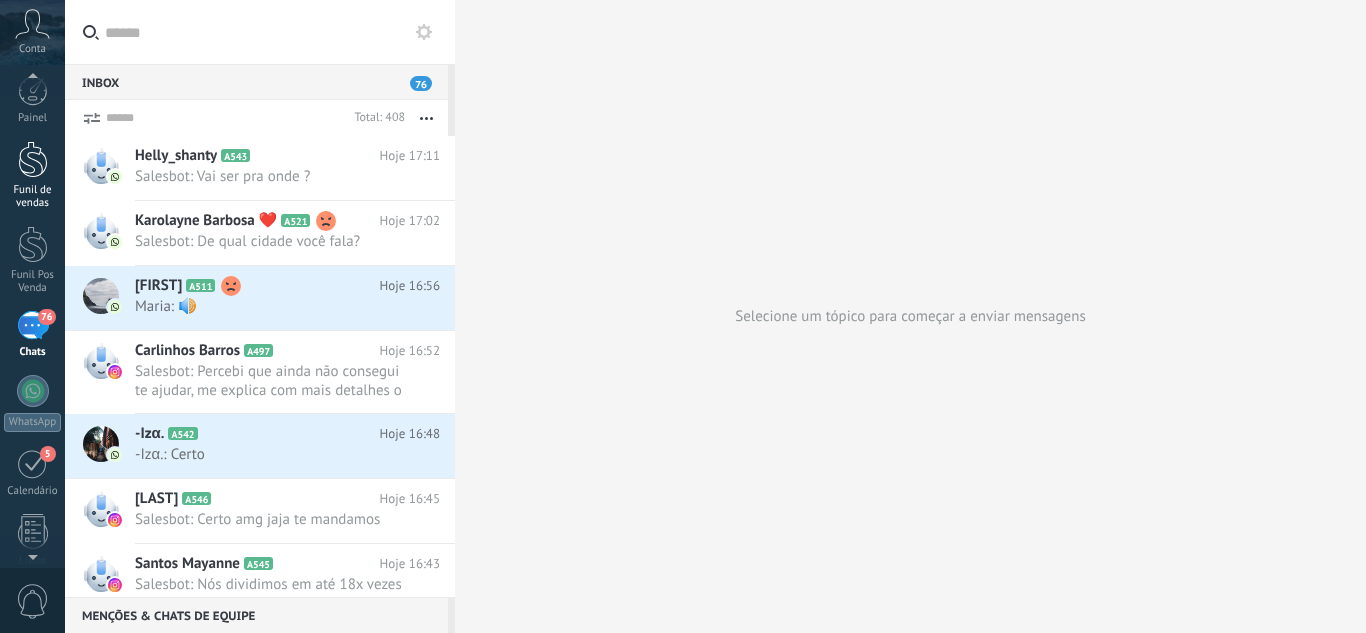 click on "Funil de vendas" at bounding box center (32, 175) 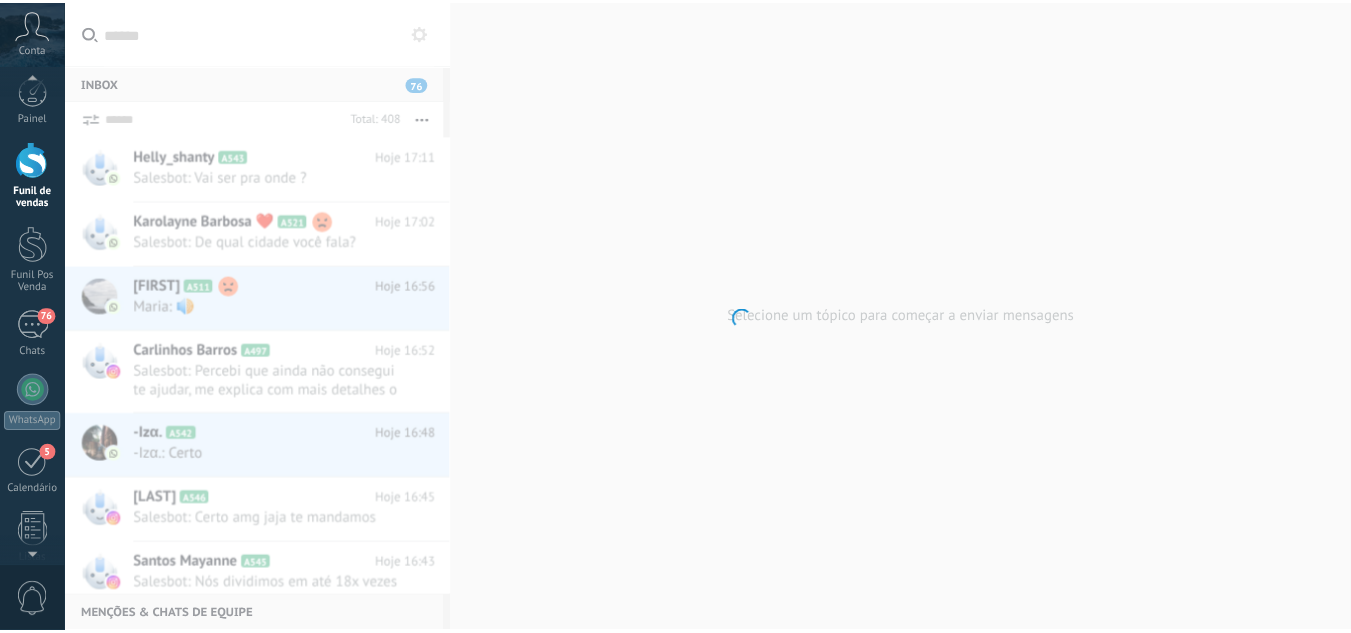 scroll, scrollTop: 0, scrollLeft: 0, axis: both 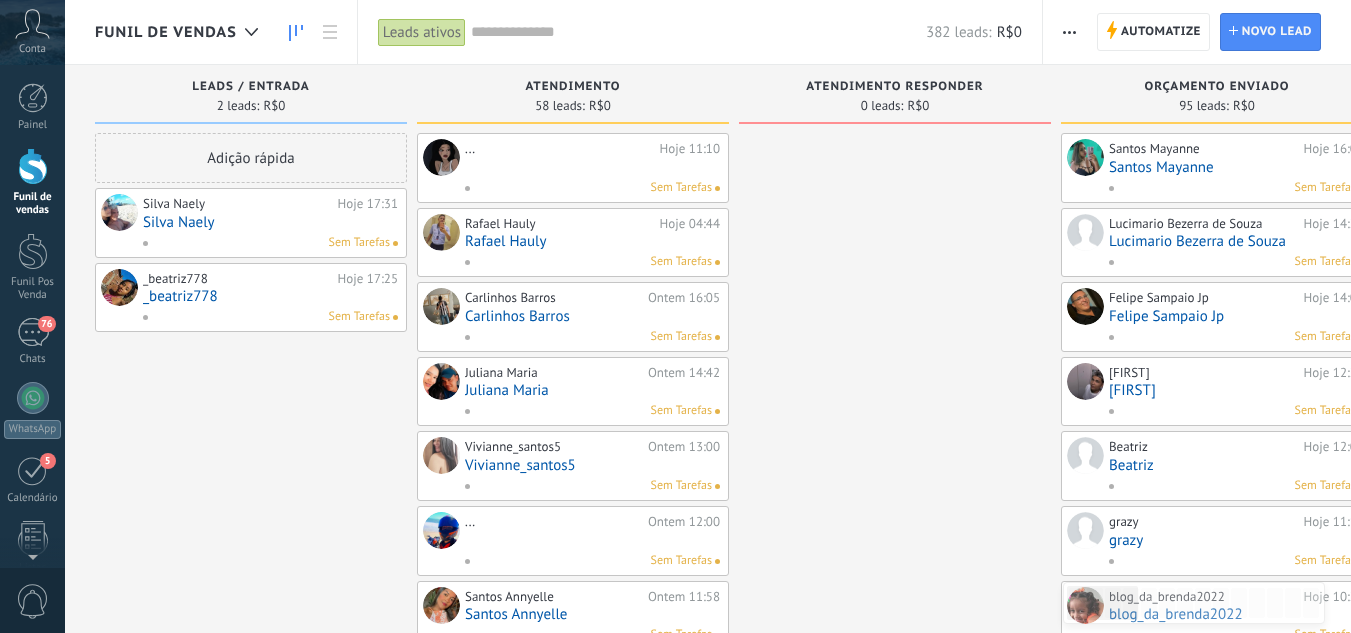 click on "Silva Naely" at bounding box center (270, 222) 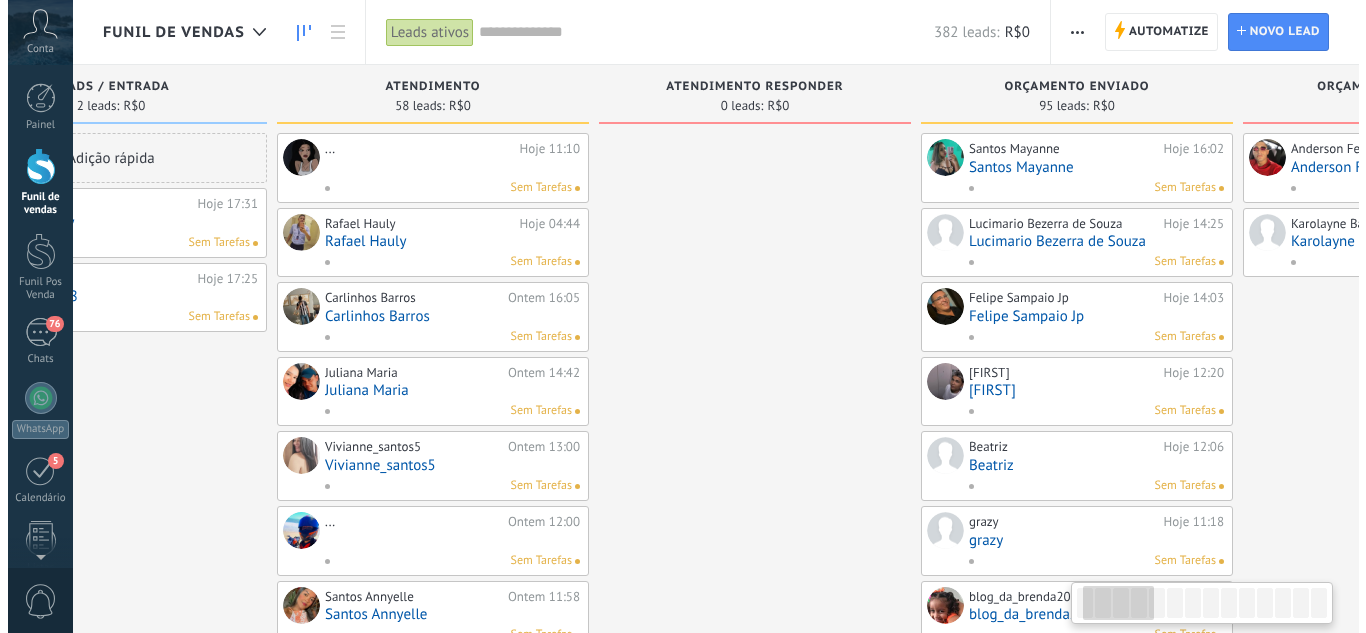 scroll, scrollTop: 0, scrollLeft: 0, axis: both 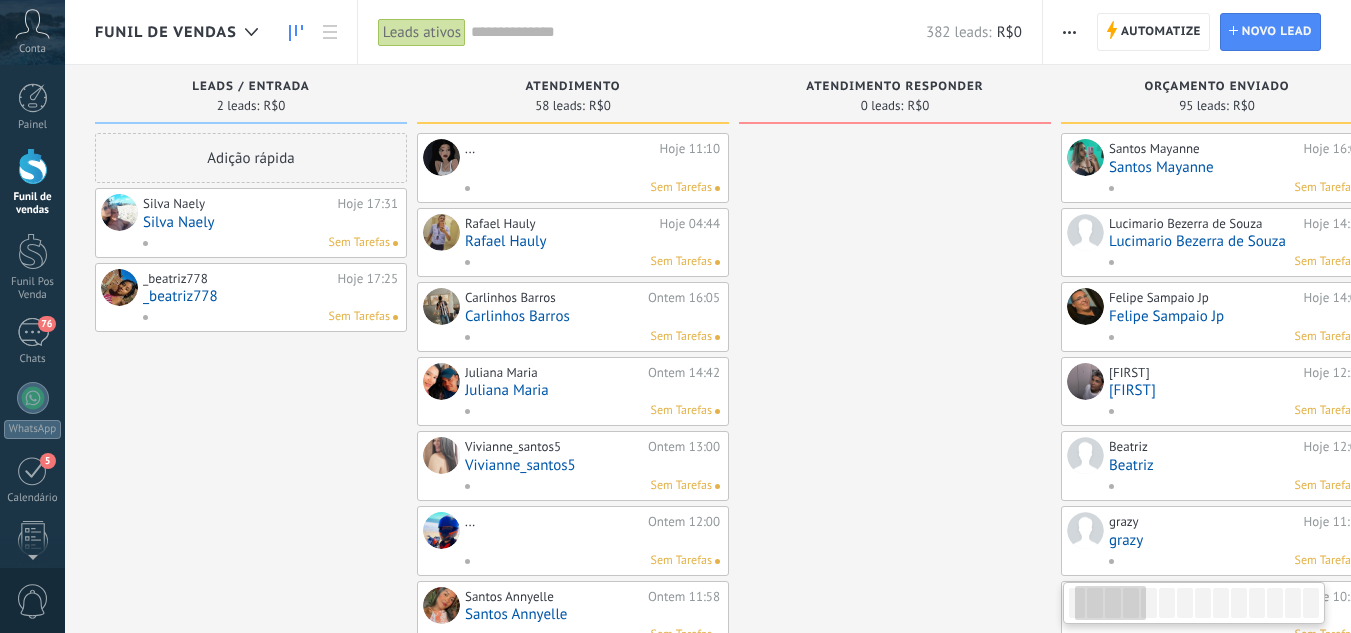drag, startPoint x: 834, startPoint y: 372, endPoint x: 871, endPoint y: 382, distance: 38.327538 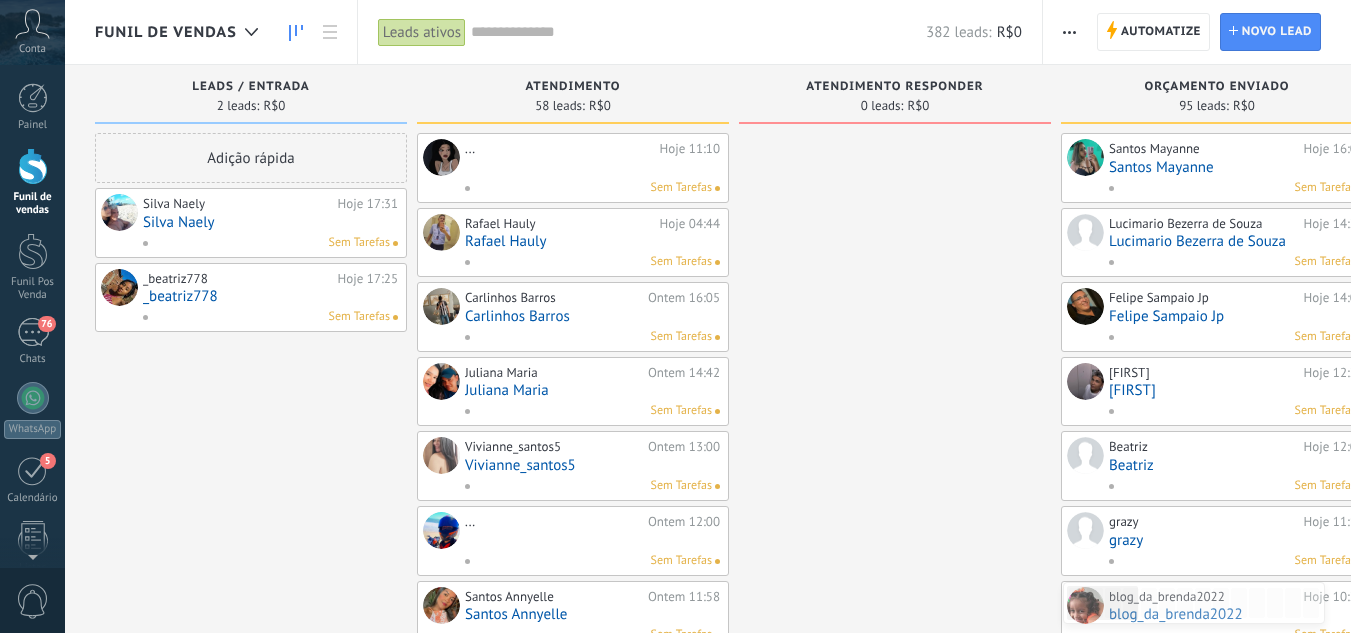 click on "_beatriz778" at bounding box center [270, 296] 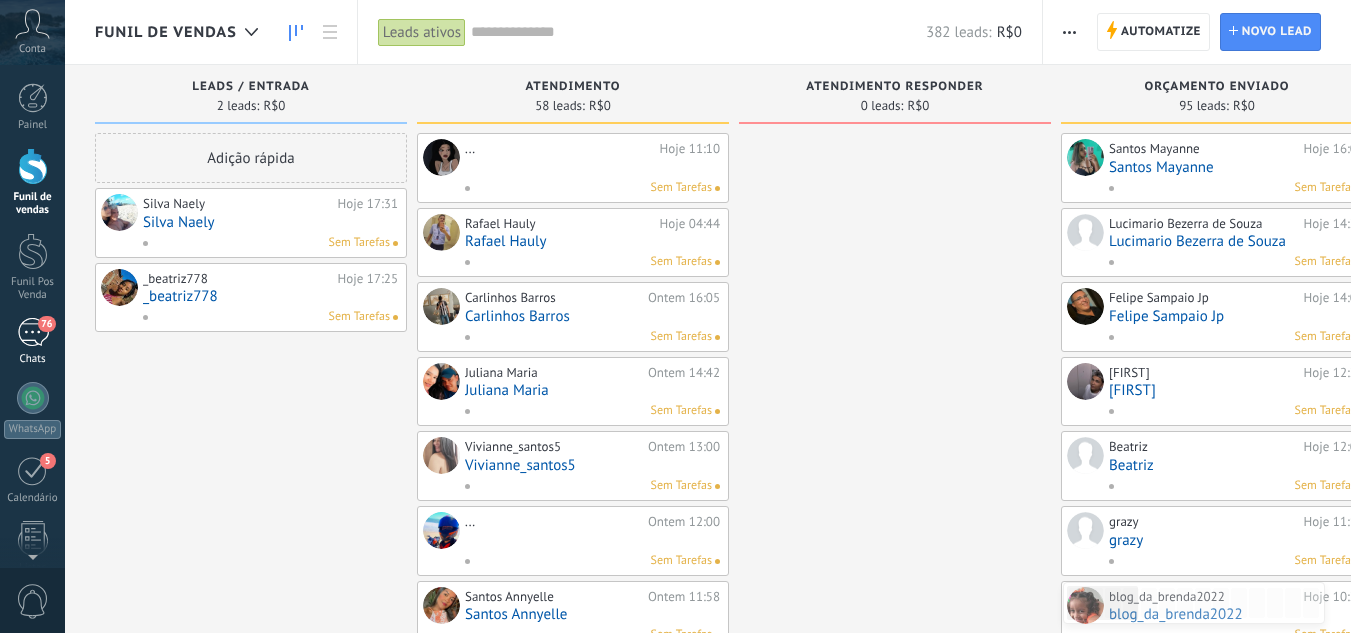 click on "76" at bounding box center [33, 332] 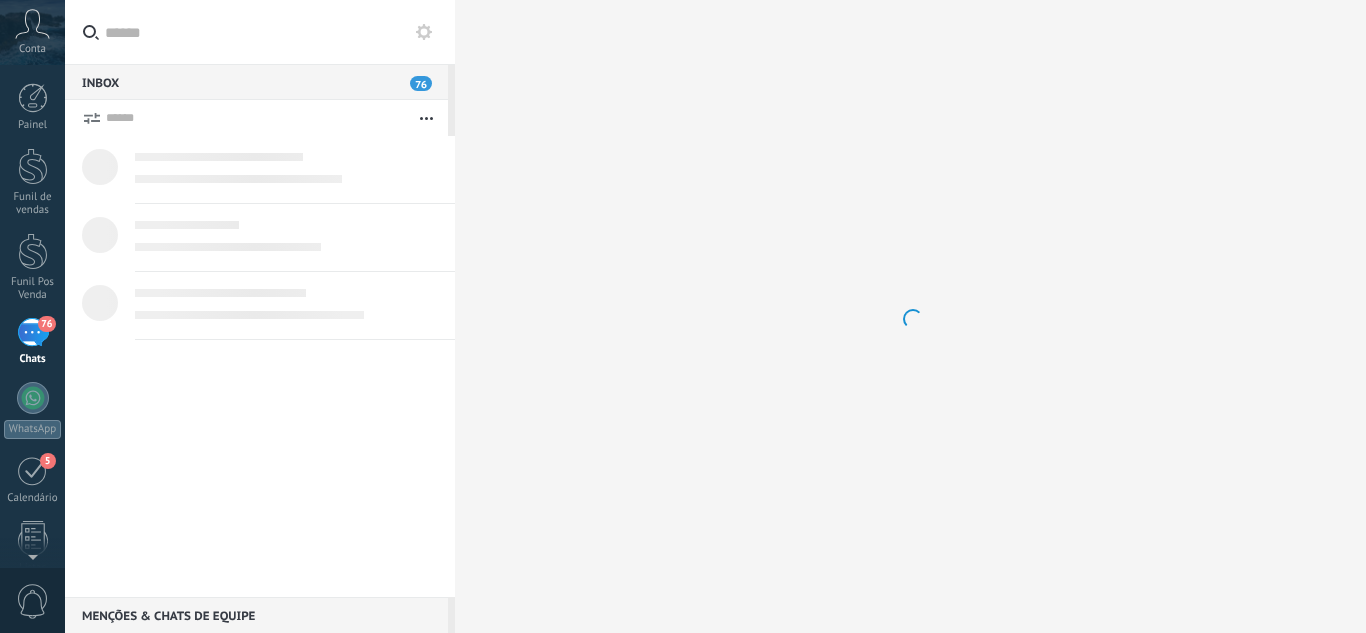 scroll, scrollTop: 19, scrollLeft: 0, axis: vertical 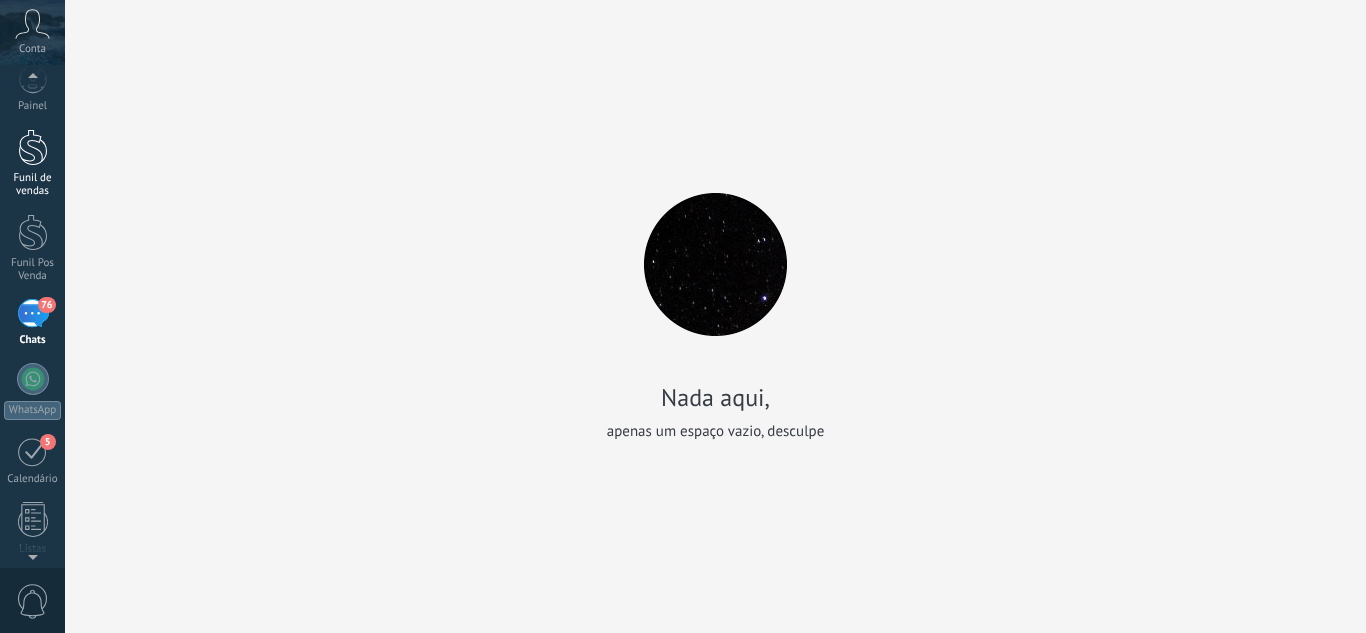 click on "Funil de vendas" at bounding box center (32, 163) 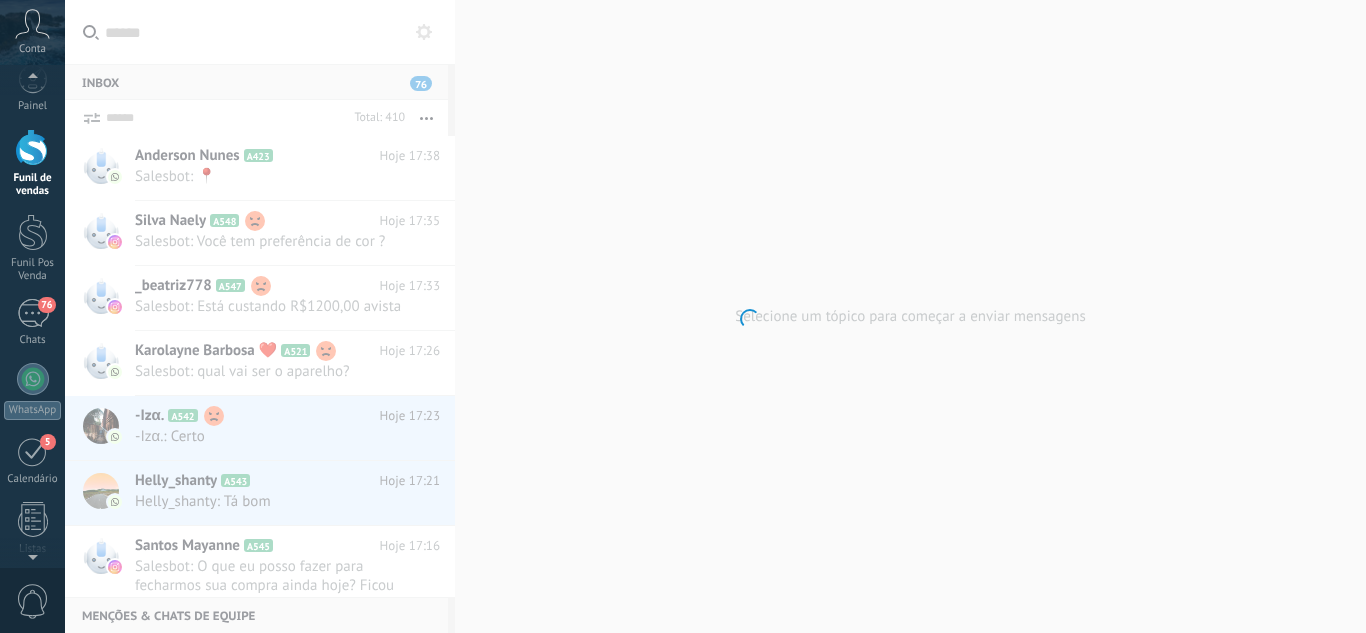 scroll, scrollTop: 0, scrollLeft: 0, axis: both 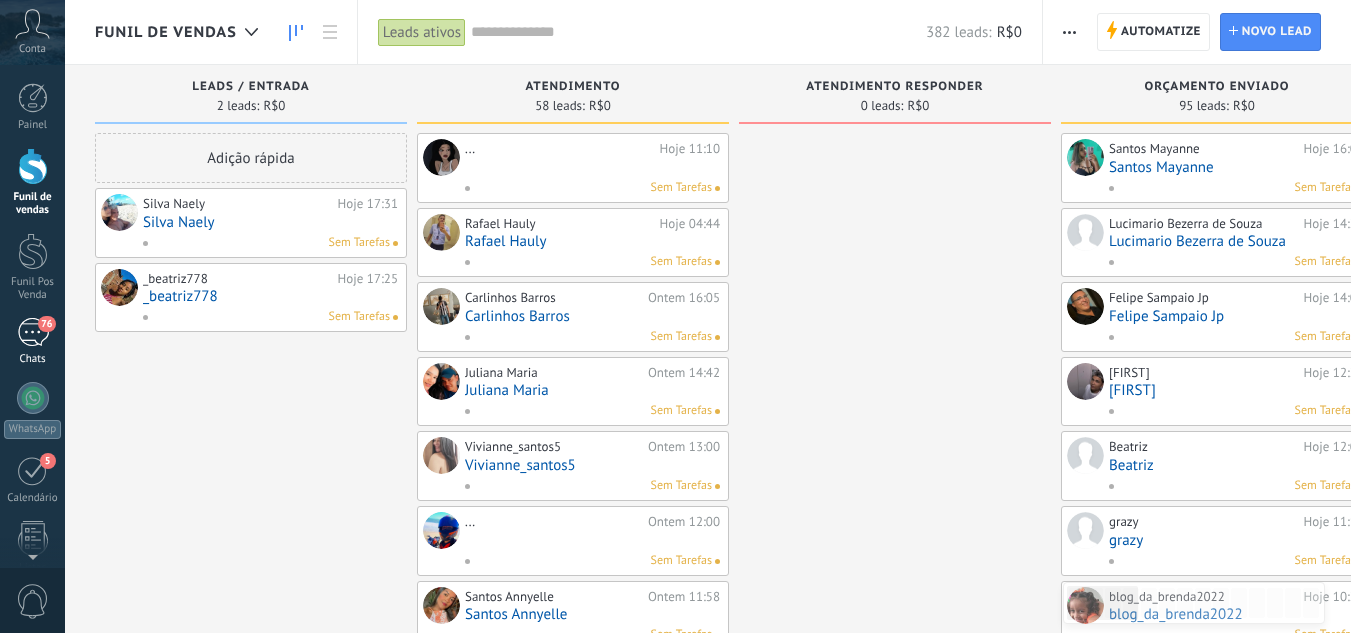 click on "76" at bounding box center (33, 332) 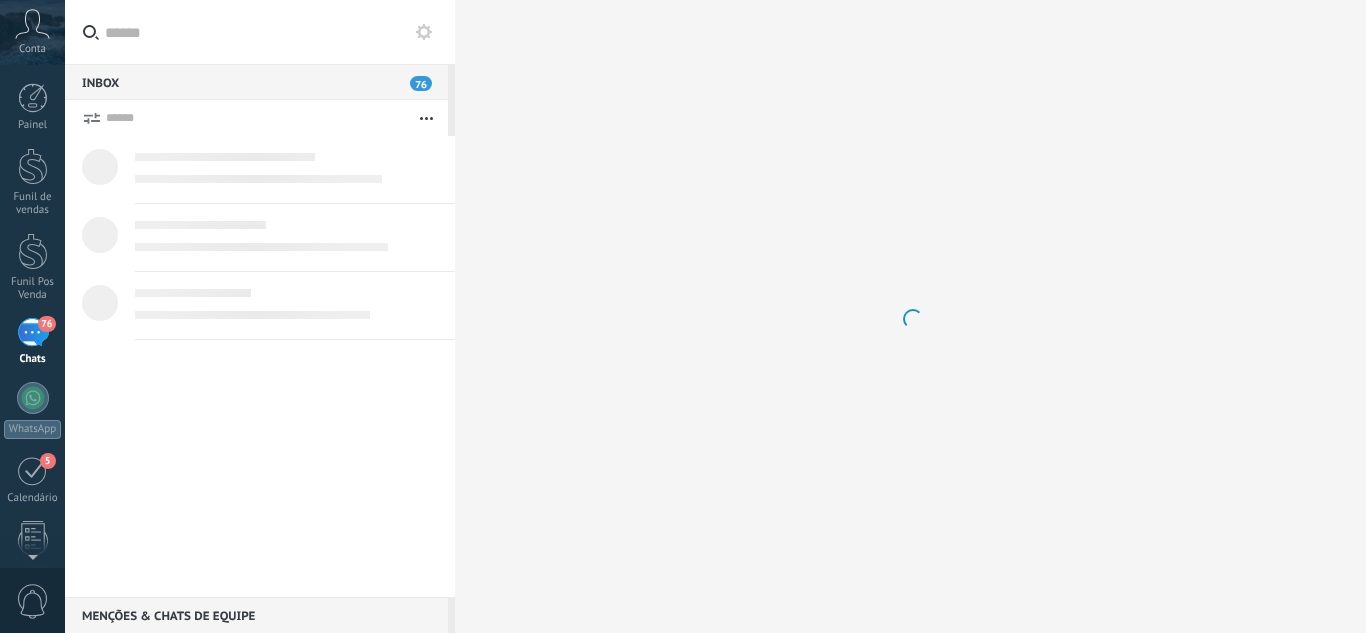 scroll, scrollTop: 19, scrollLeft: 0, axis: vertical 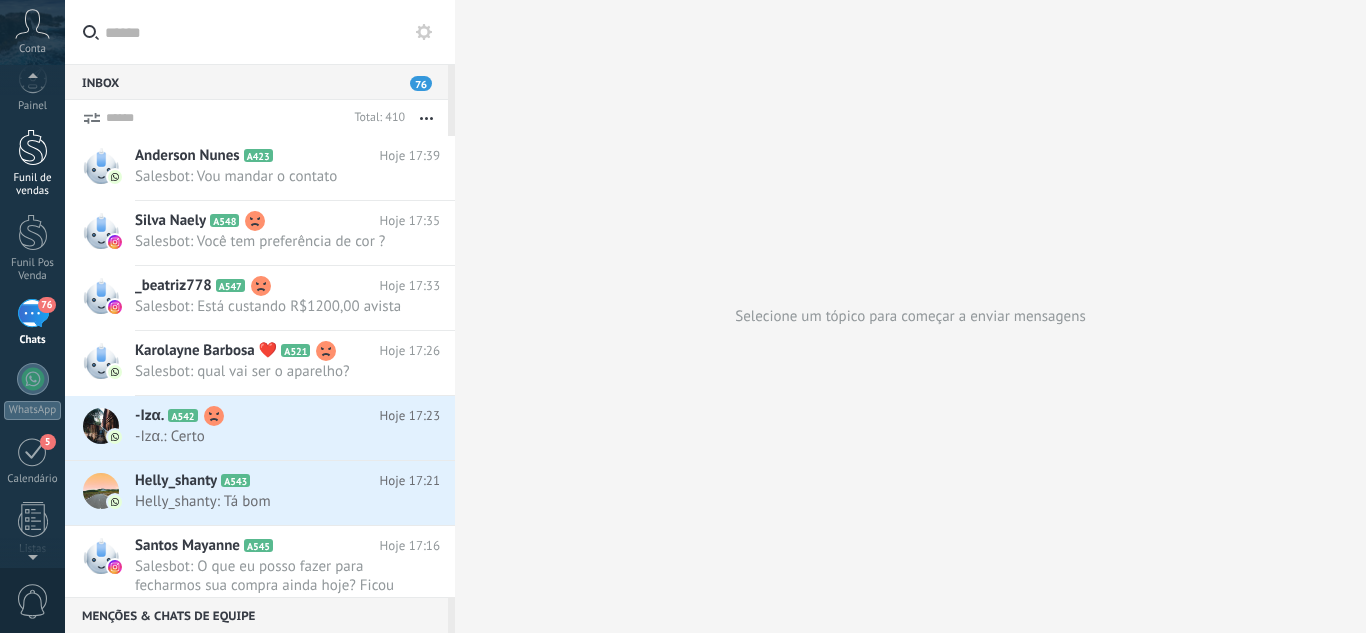 click on "Funil de vendas" at bounding box center (33, 185) 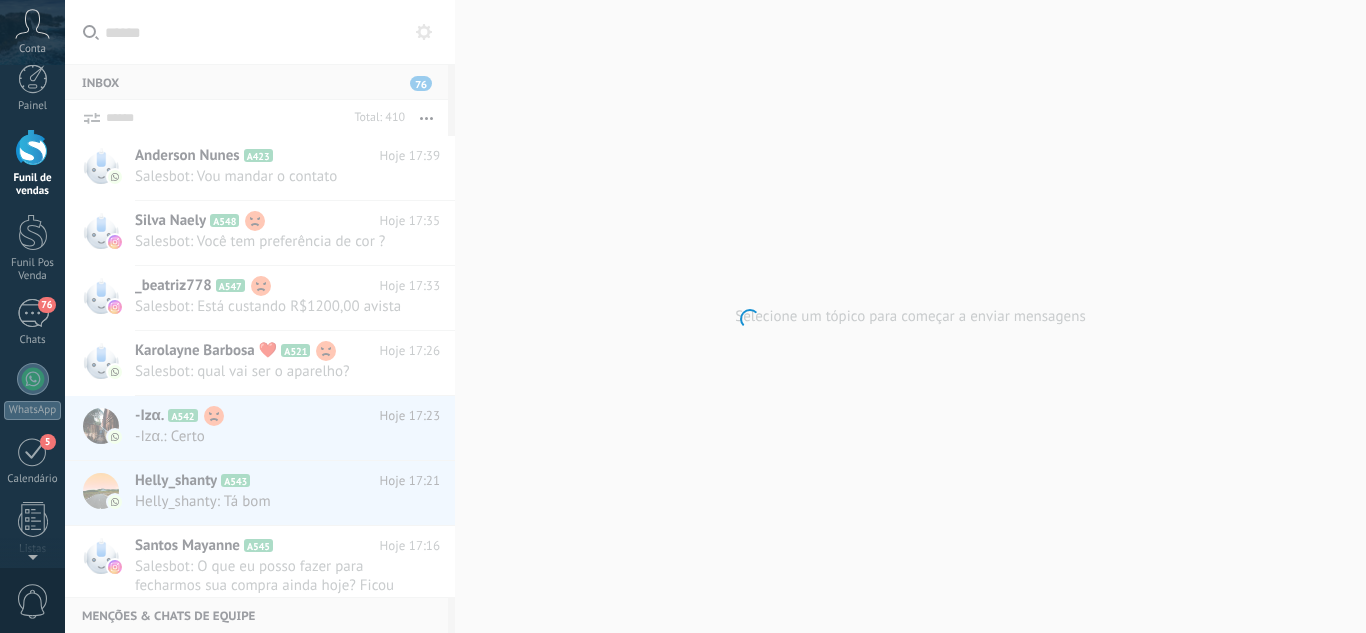 scroll, scrollTop: 0, scrollLeft: 0, axis: both 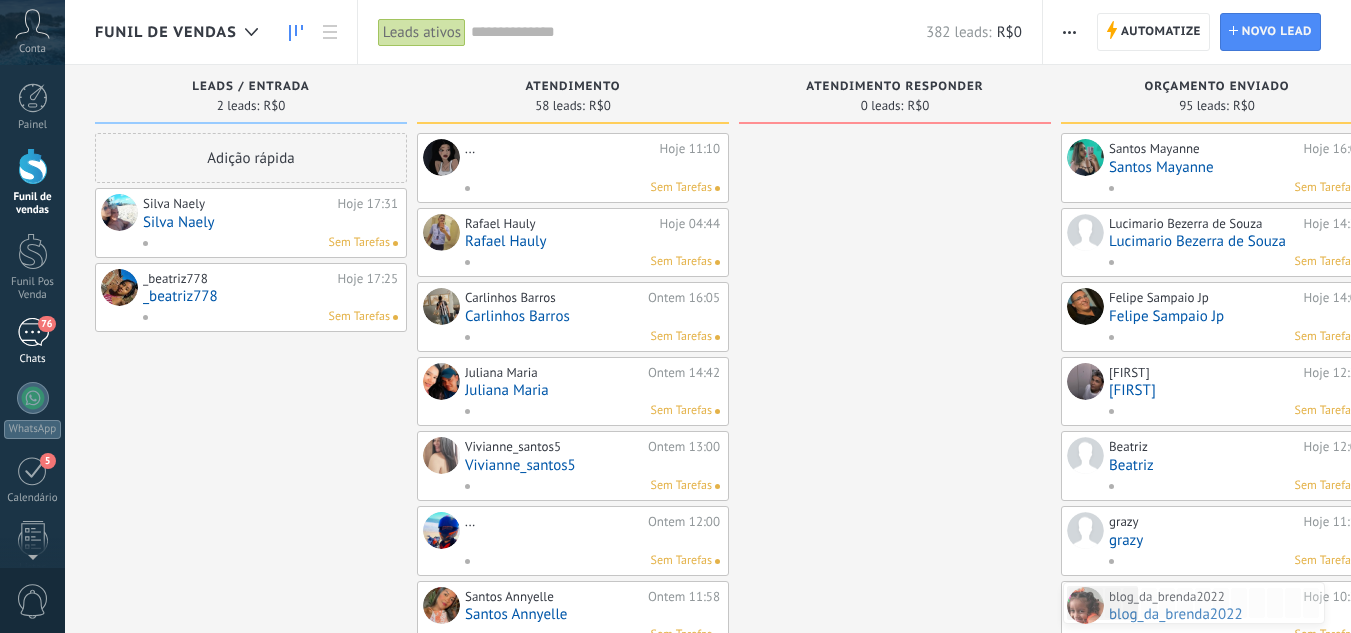 click on "76" at bounding box center (33, 332) 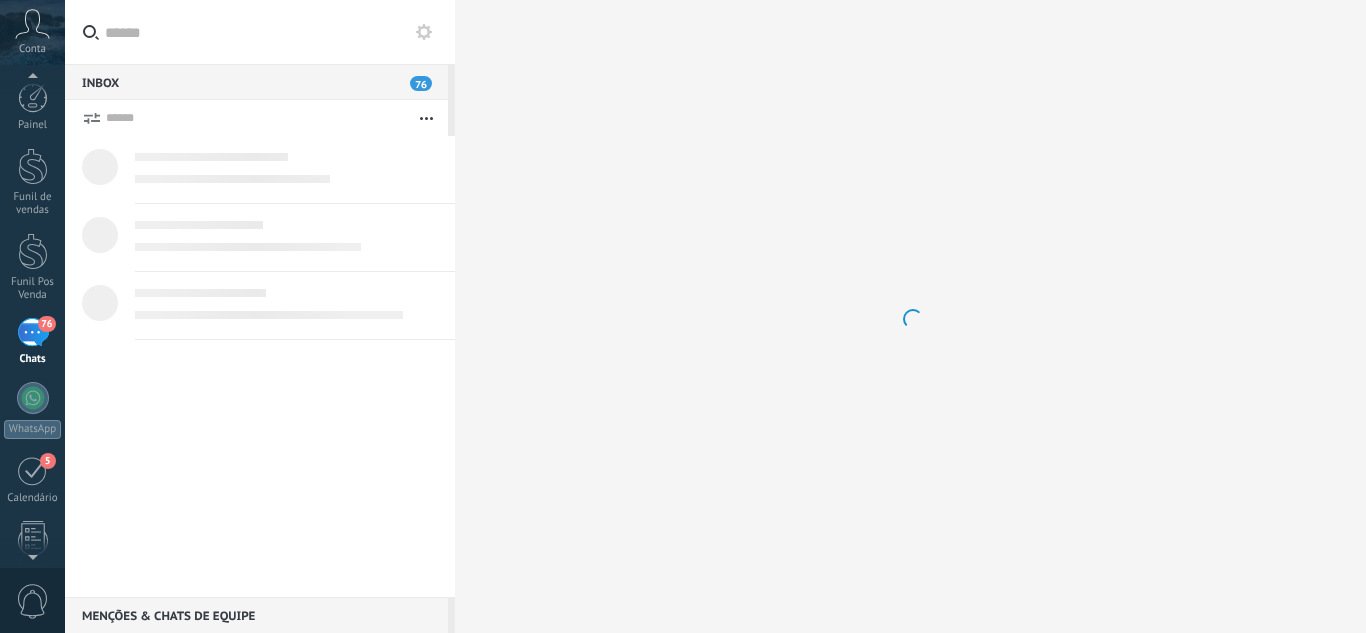 scroll, scrollTop: 19, scrollLeft: 0, axis: vertical 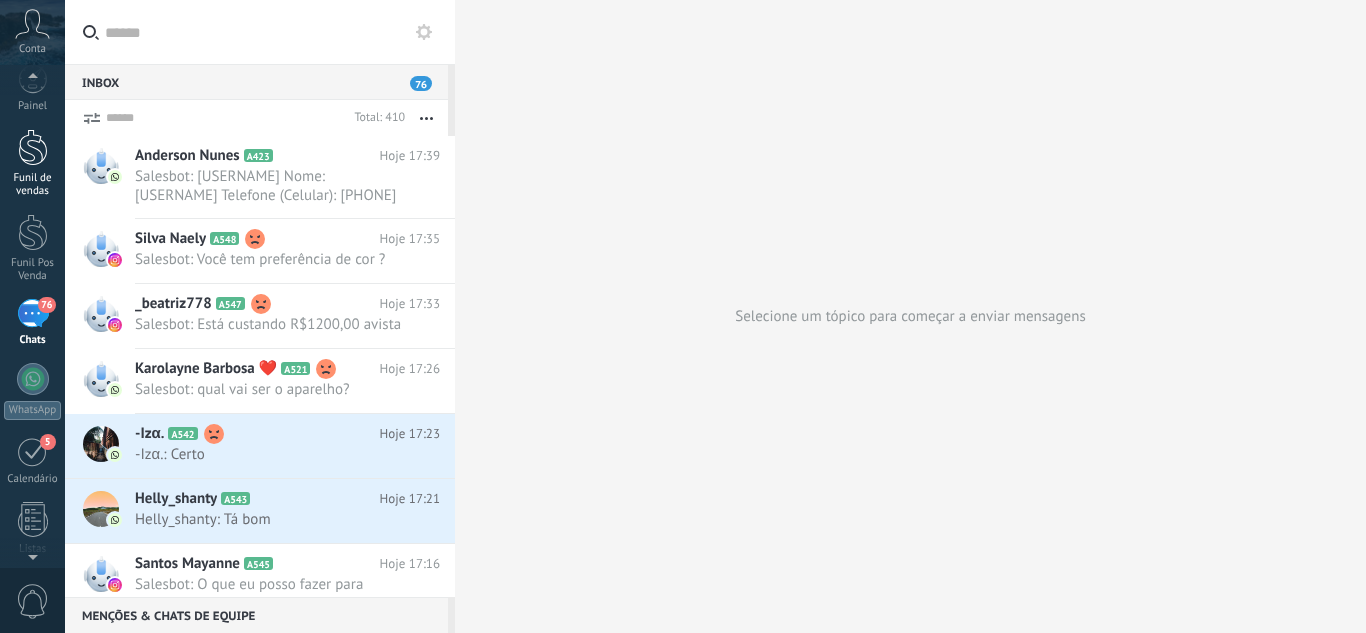 click on "Funil de vendas" at bounding box center (32, 163) 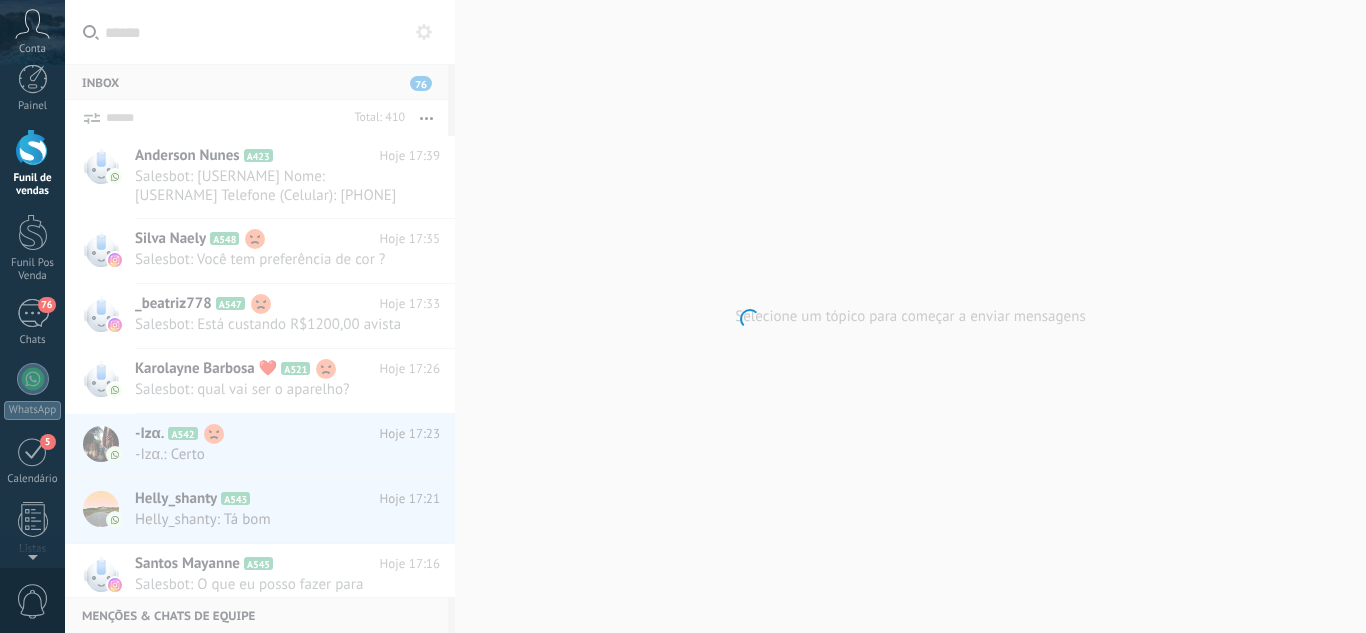 scroll, scrollTop: 0, scrollLeft: 0, axis: both 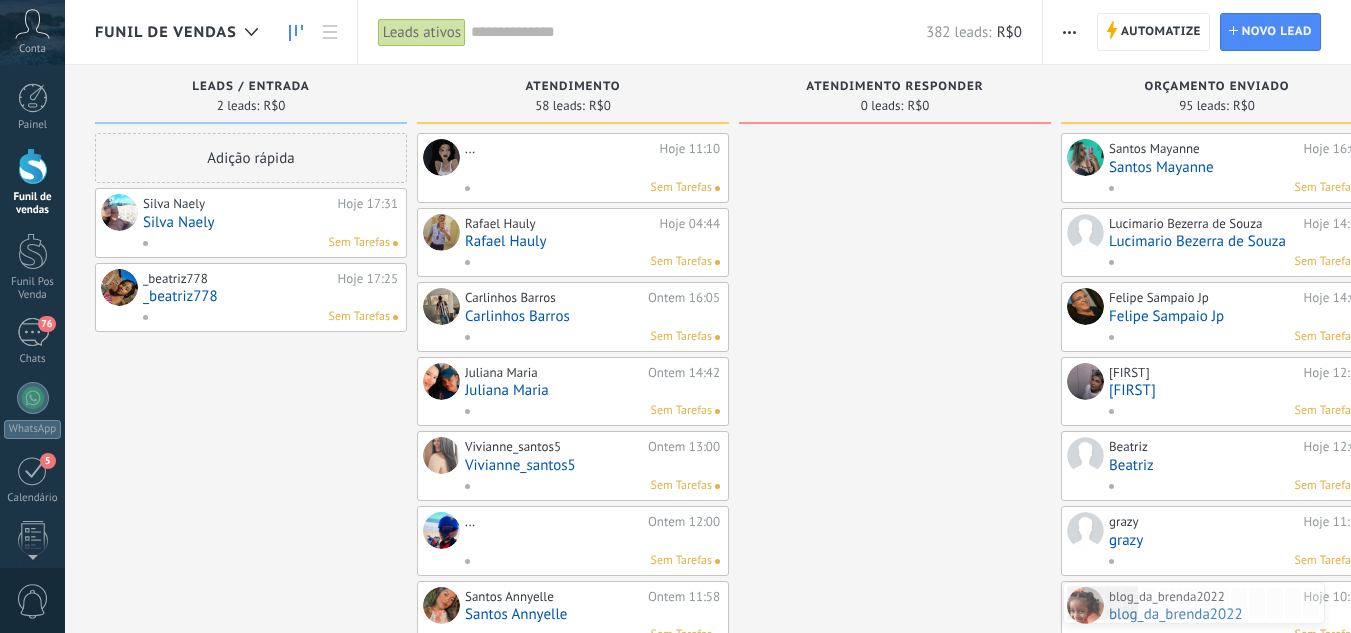 click on "Silva Naely" at bounding box center (270, 222) 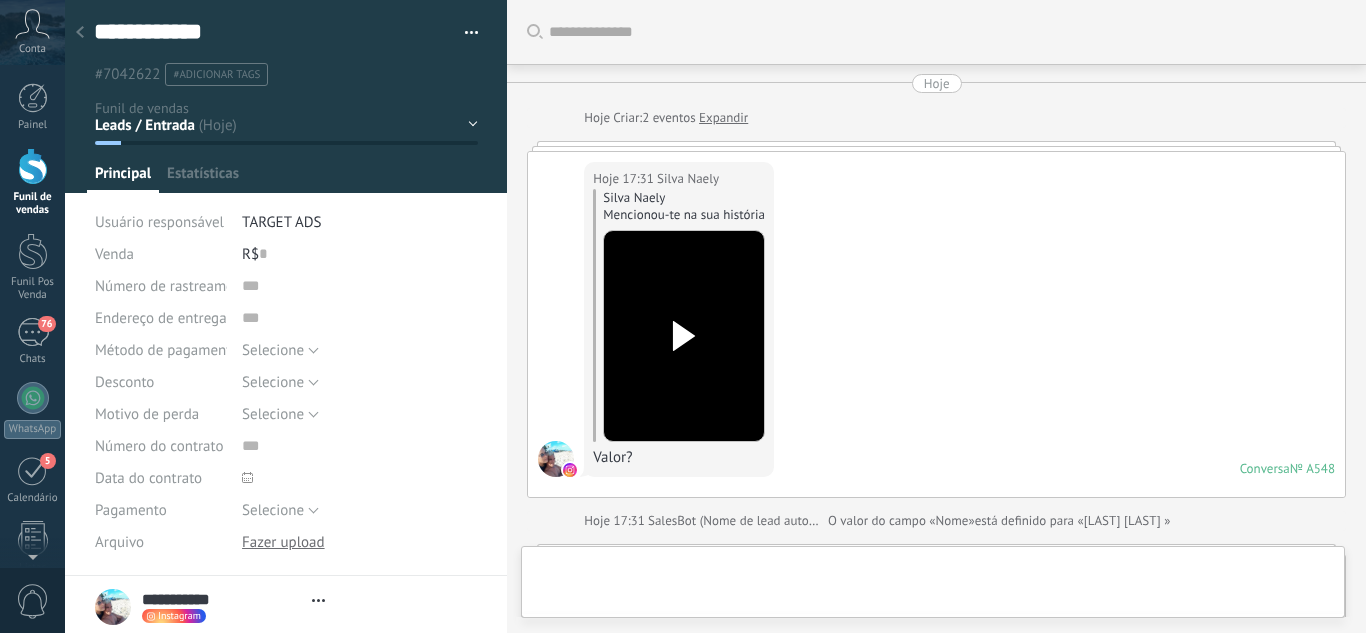 scroll, scrollTop: 30, scrollLeft: 0, axis: vertical 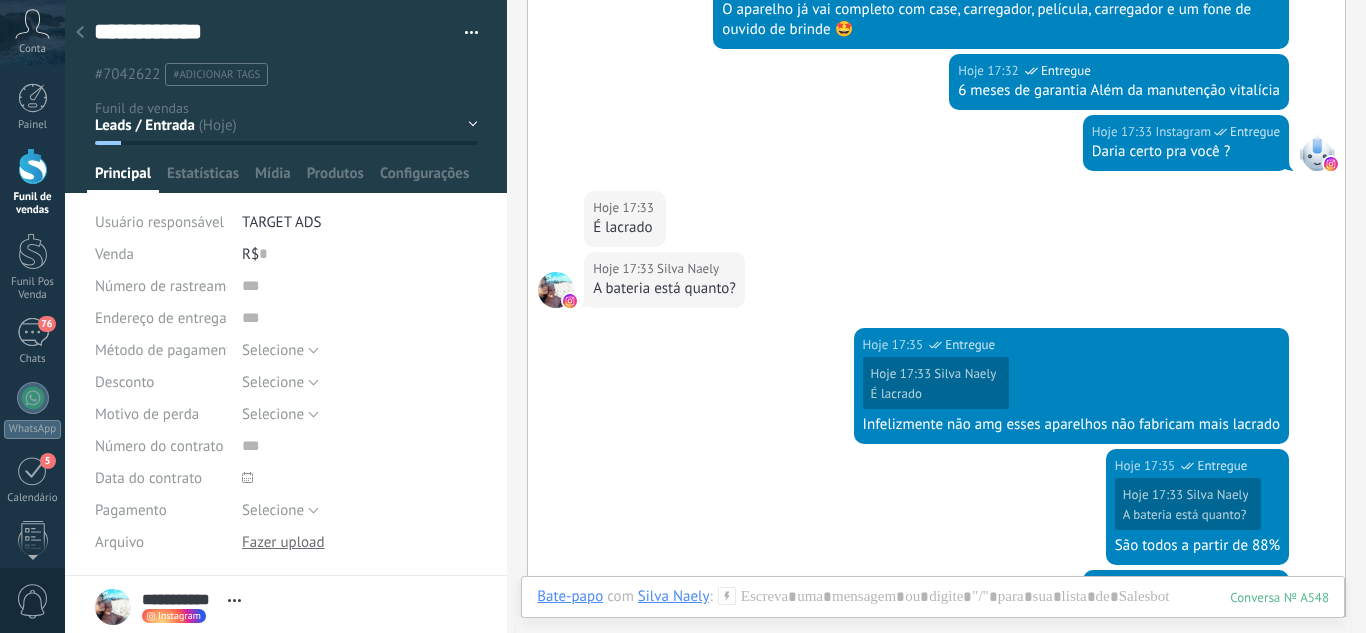 click on "Leads / Entrada
Atendimento
Atendimento Responder
Orçamento Enviado
Orçamento Responder
Negociação / Fechamento
-" at bounding box center [0, 0] 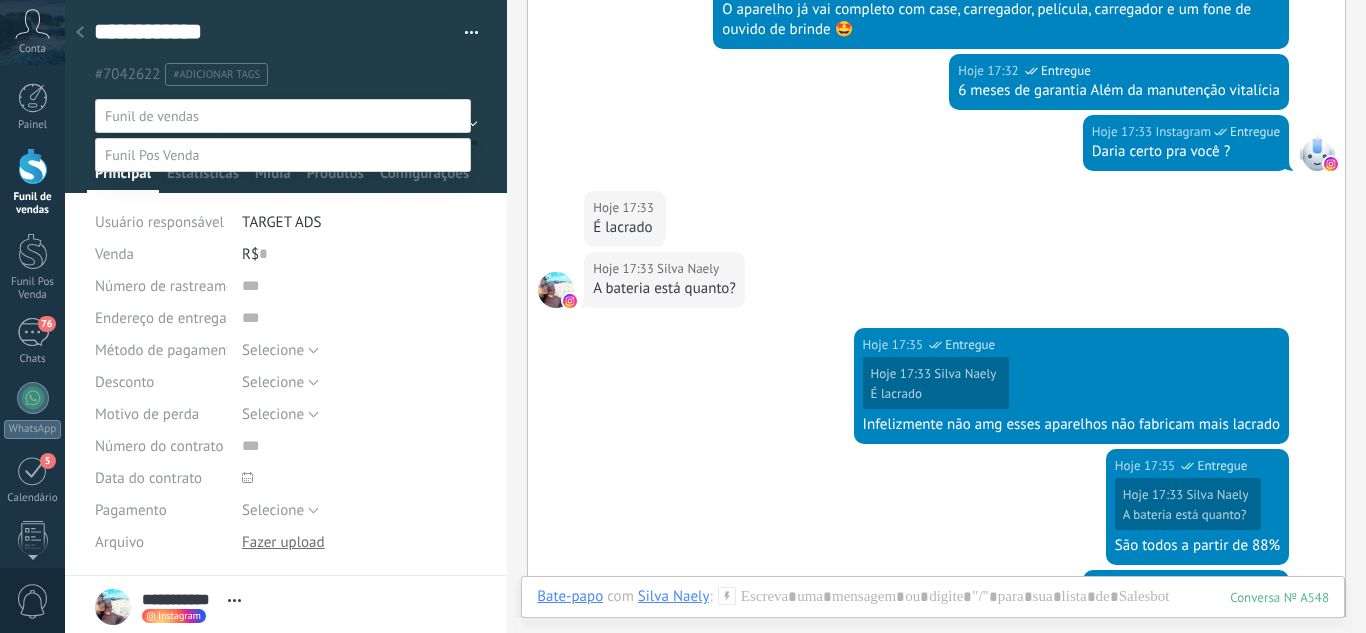 click at bounding box center [715, 316] 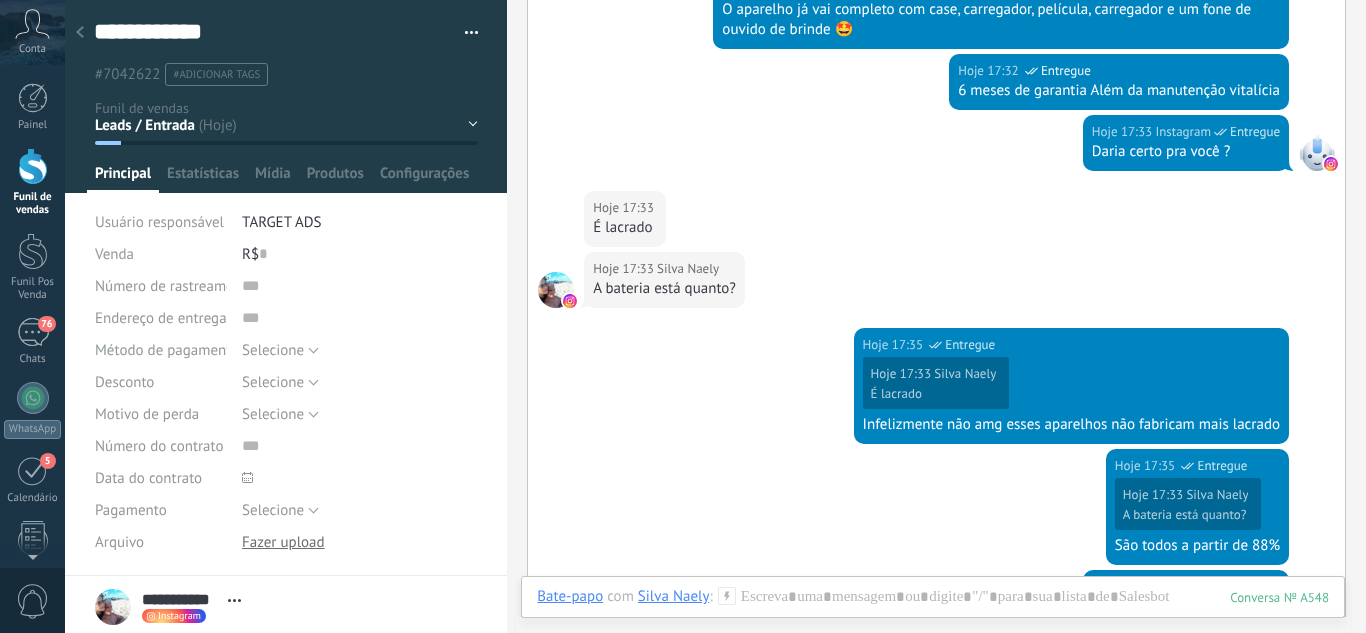 click 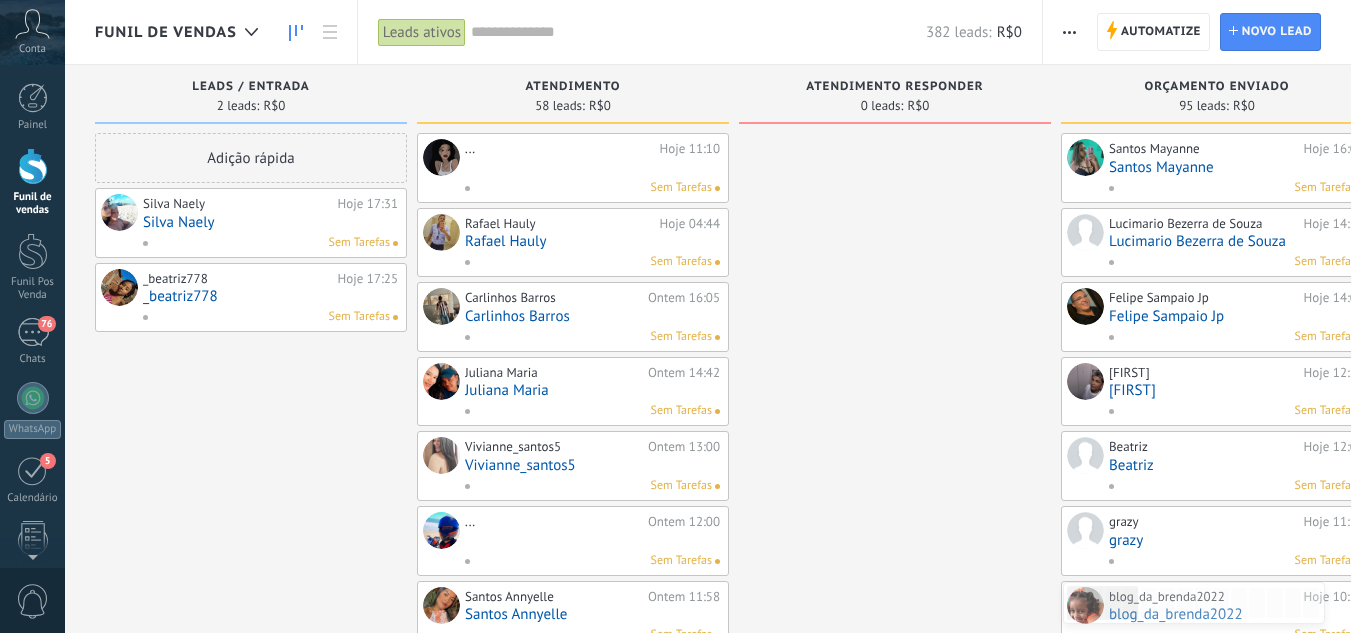 click on "Silva Naely" at bounding box center (270, 222) 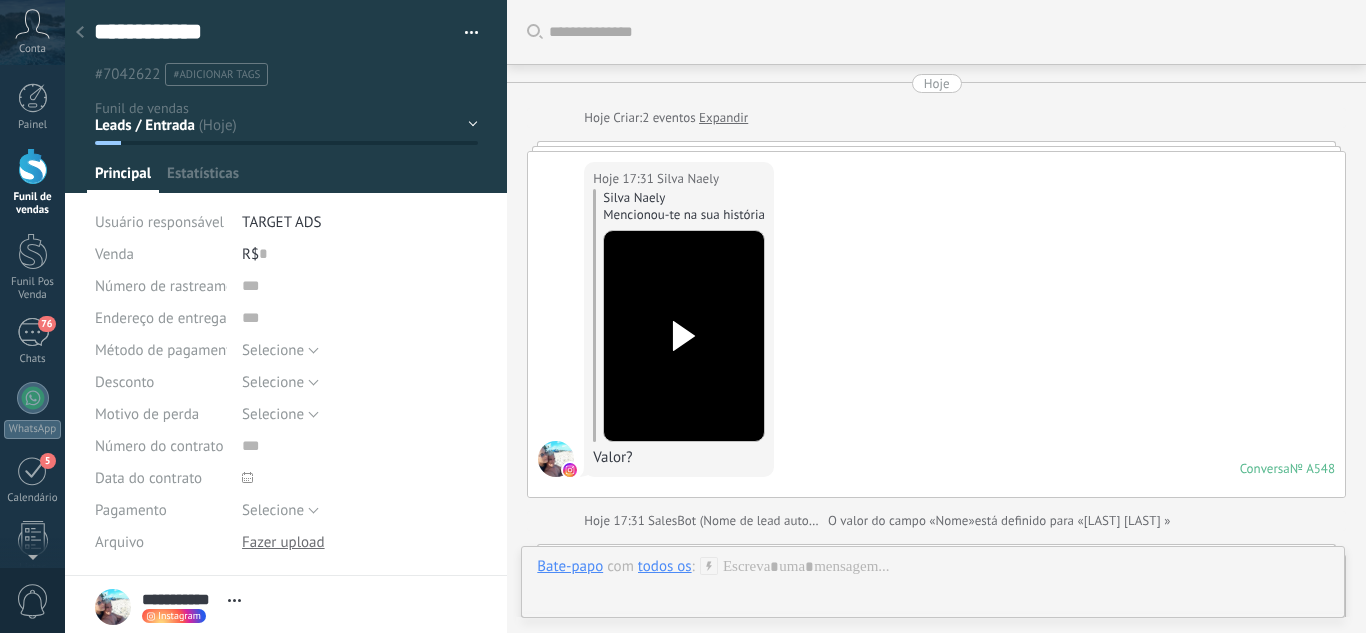 scroll, scrollTop: 1232, scrollLeft: 0, axis: vertical 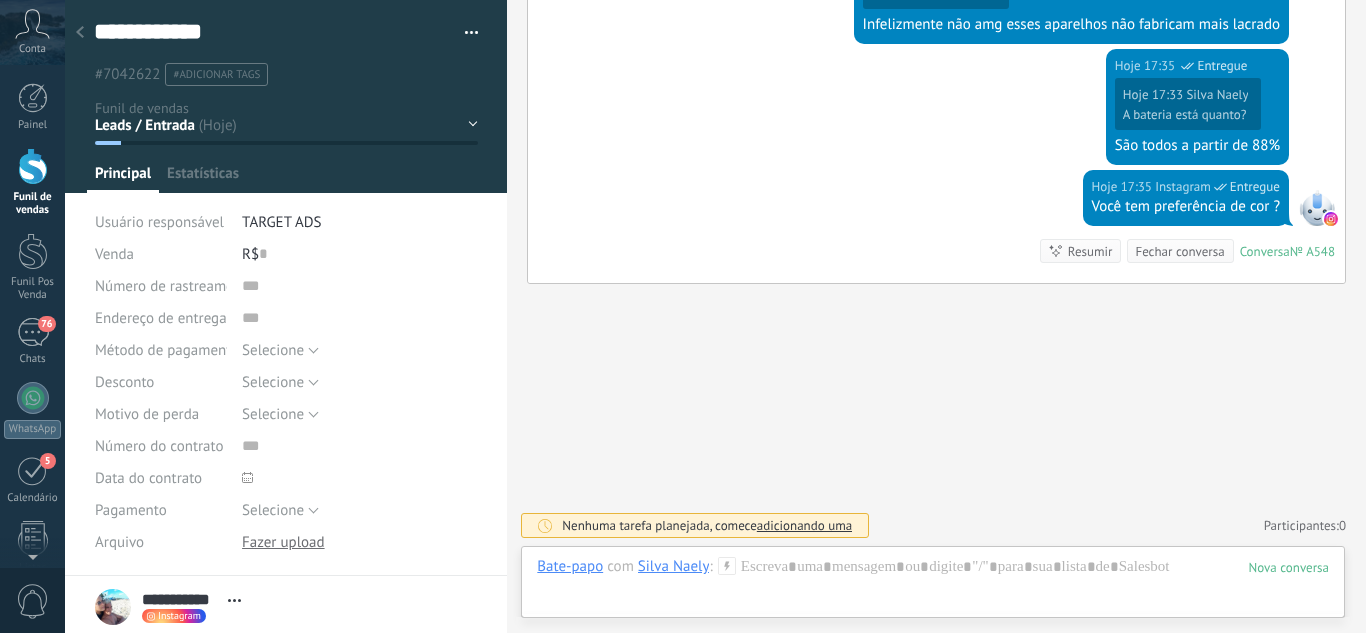 click on "Leads / Entrada
Atendimento
Atendimento Responder
Orçamento Enviado
Orçamento Responder
Negociação / Fechamento
-" at bounding box center [0, 0] 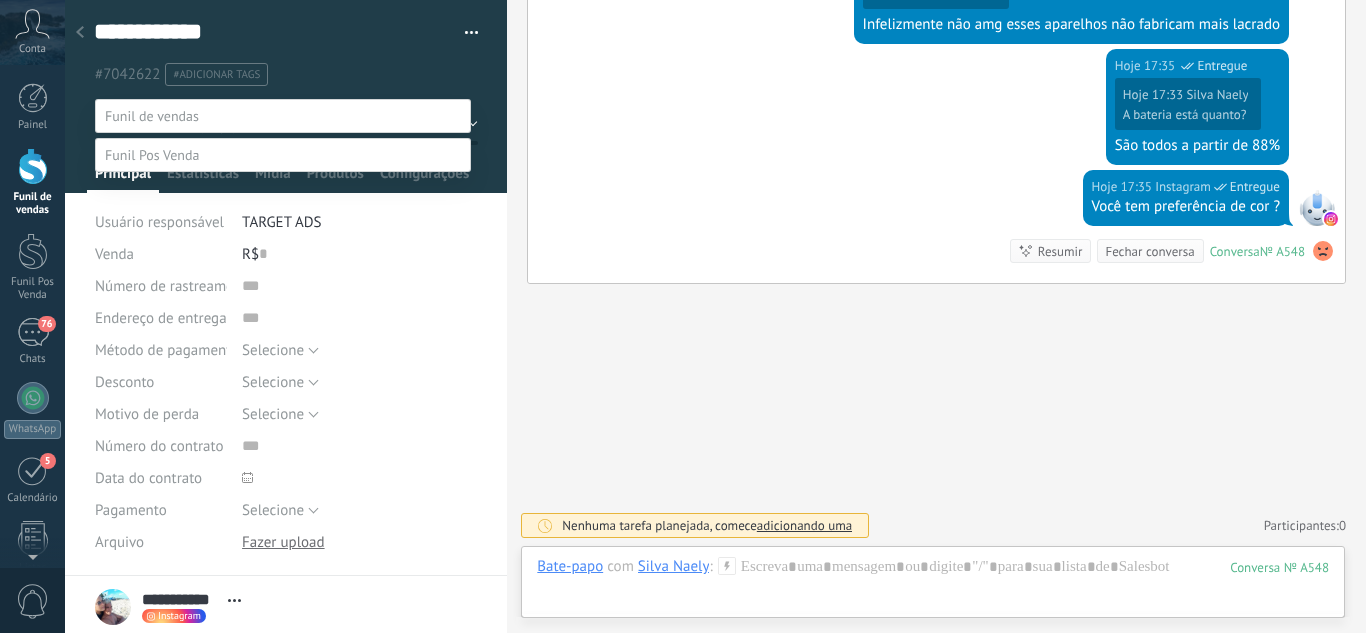 click on "Orçamento Enviado" at bounding box center [0, 0] 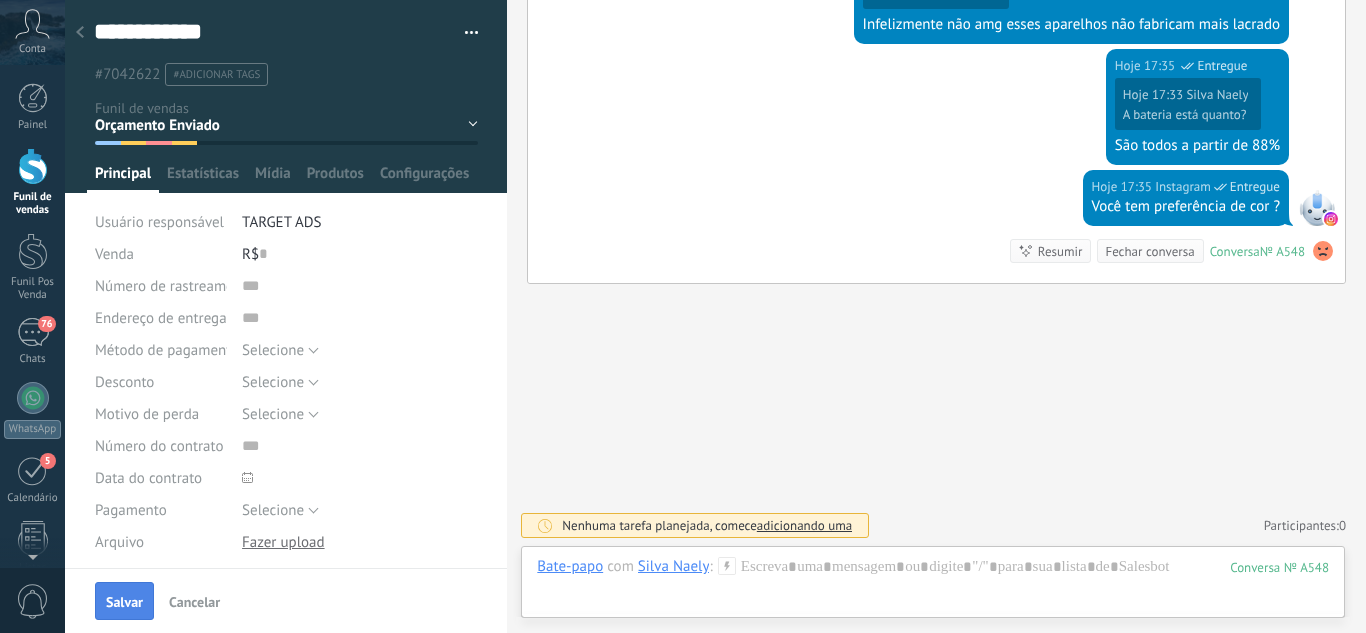 click on "Salvar" at bounding box center [124, 602] 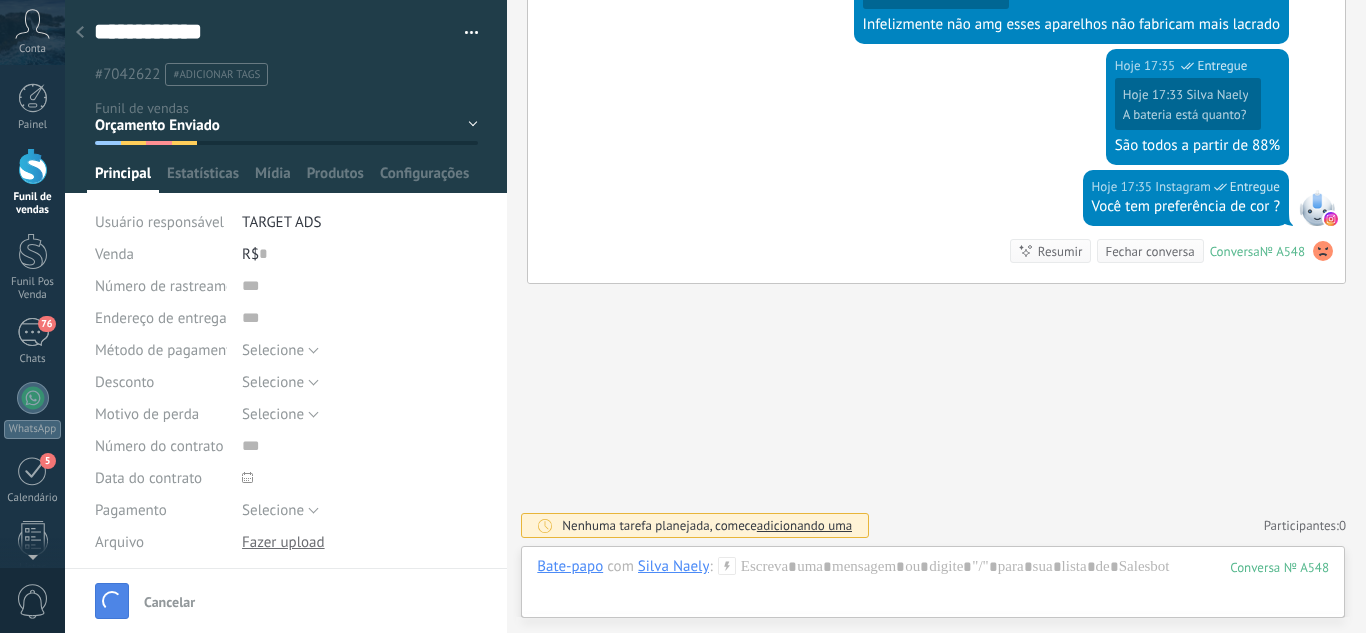 scroll, scrollTop: 1265, scrollLeft: 0, axis: vertical 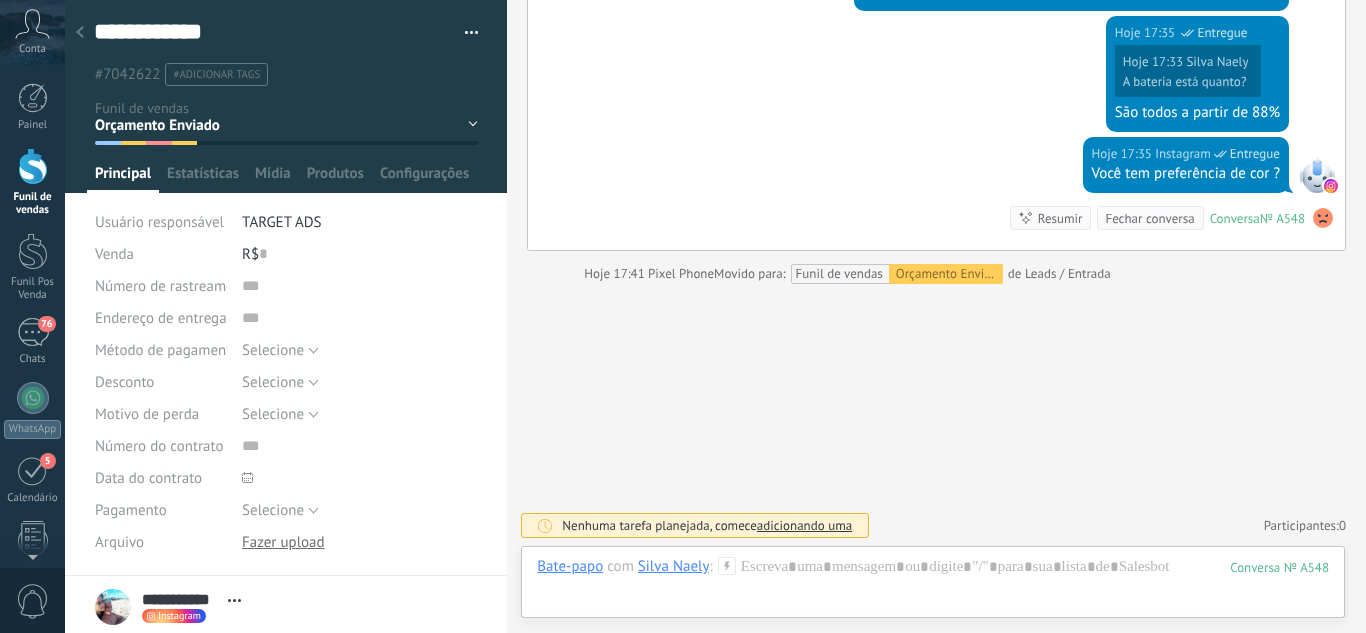 click 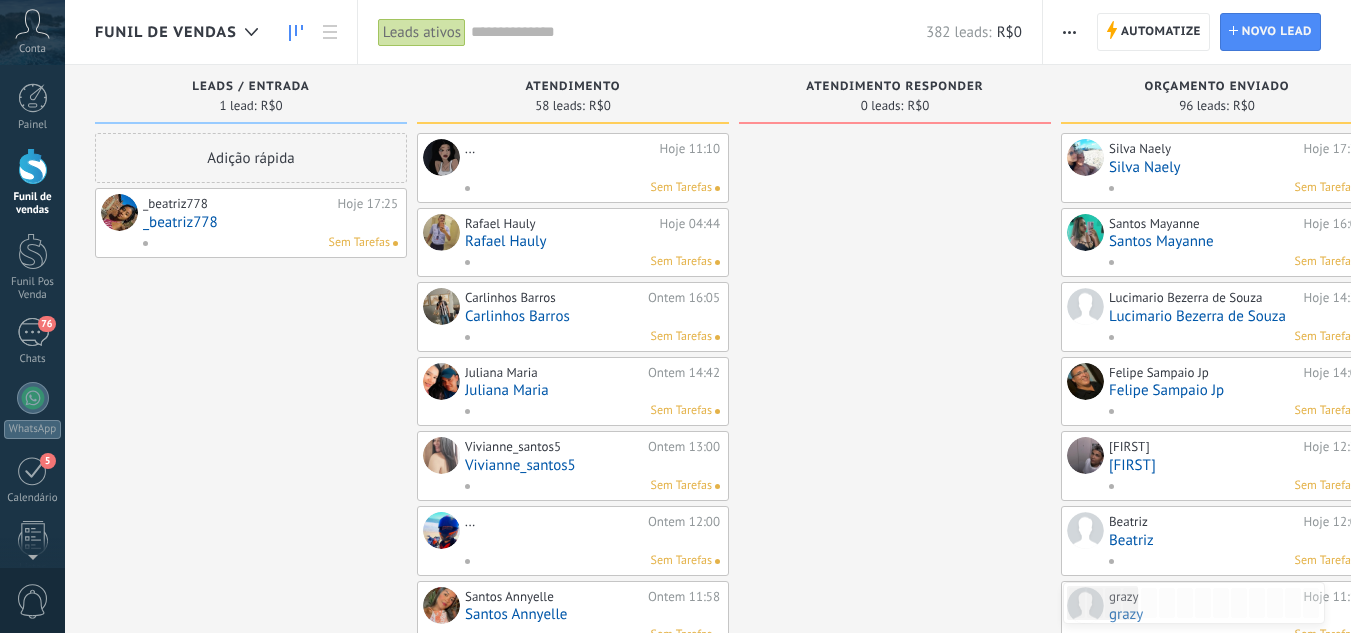 click on "_beatriz778" at bounding box center (270, 222) 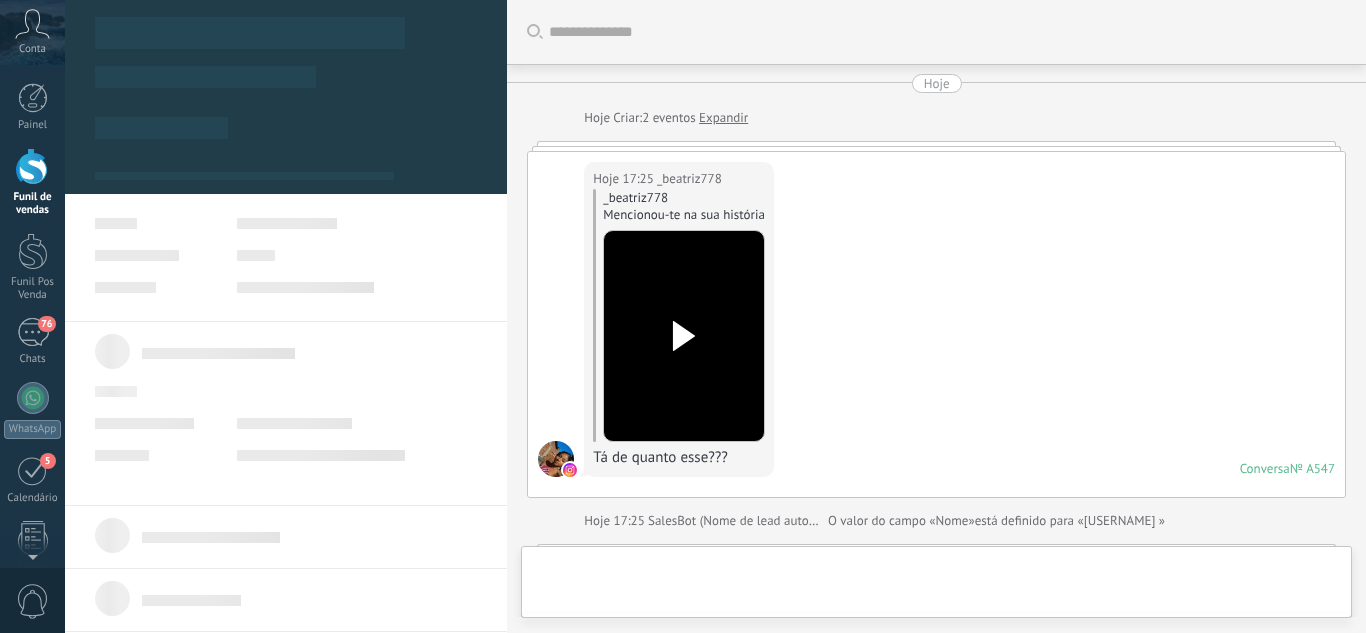 type on "**********" 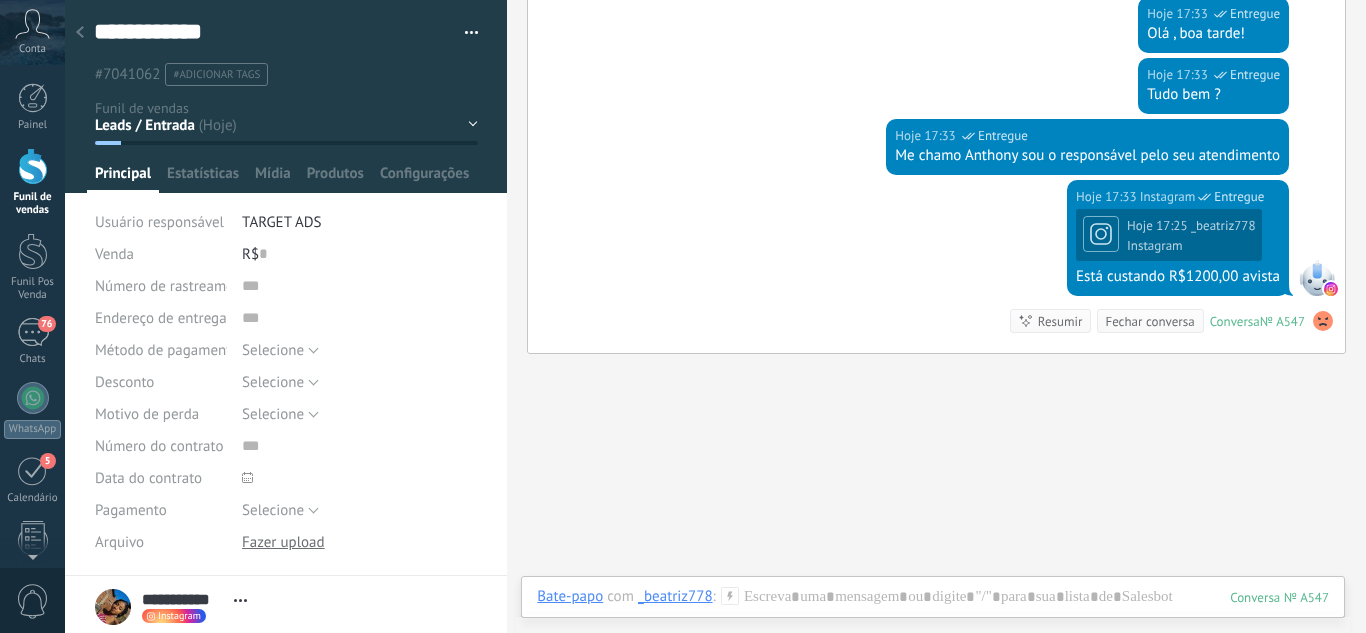 scroll, scrollTop: 714, scrollLeft: 0, axis: vertical 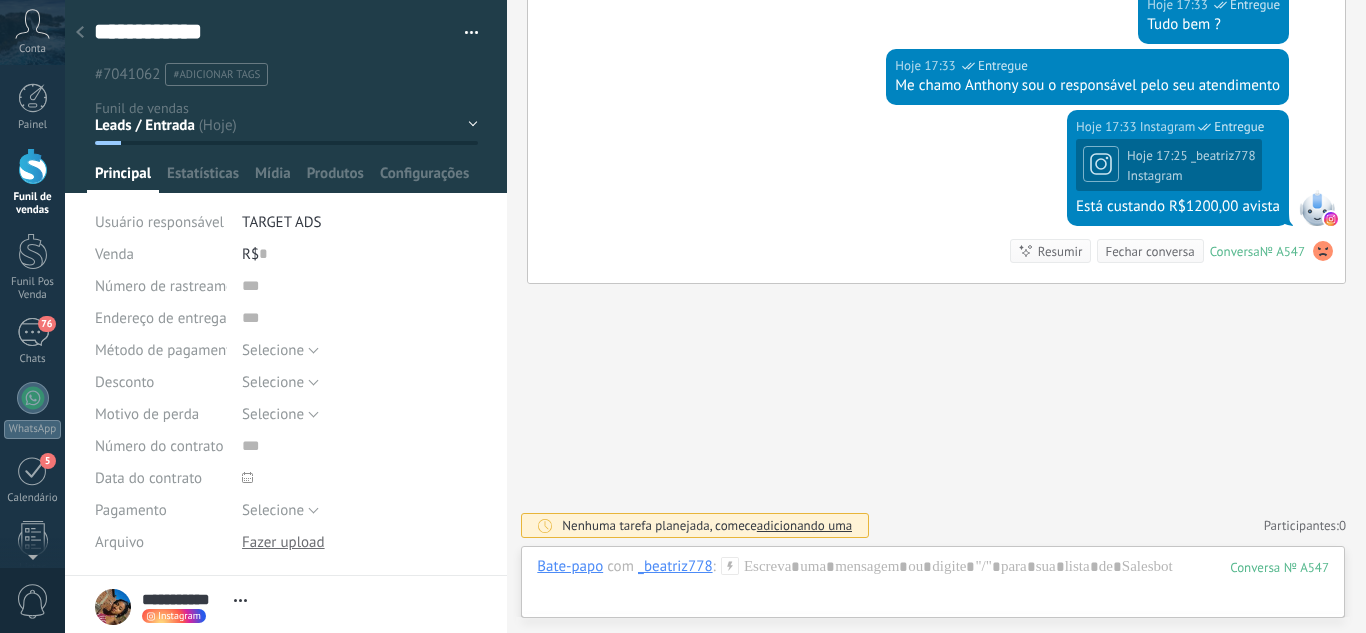 click on "Leads / Entrada
Atendimento
Atendimento Responder
Orçamento Enviado
Orçamento Responder
Negociação / Fechamento
-" at bounding box center [0, 0] 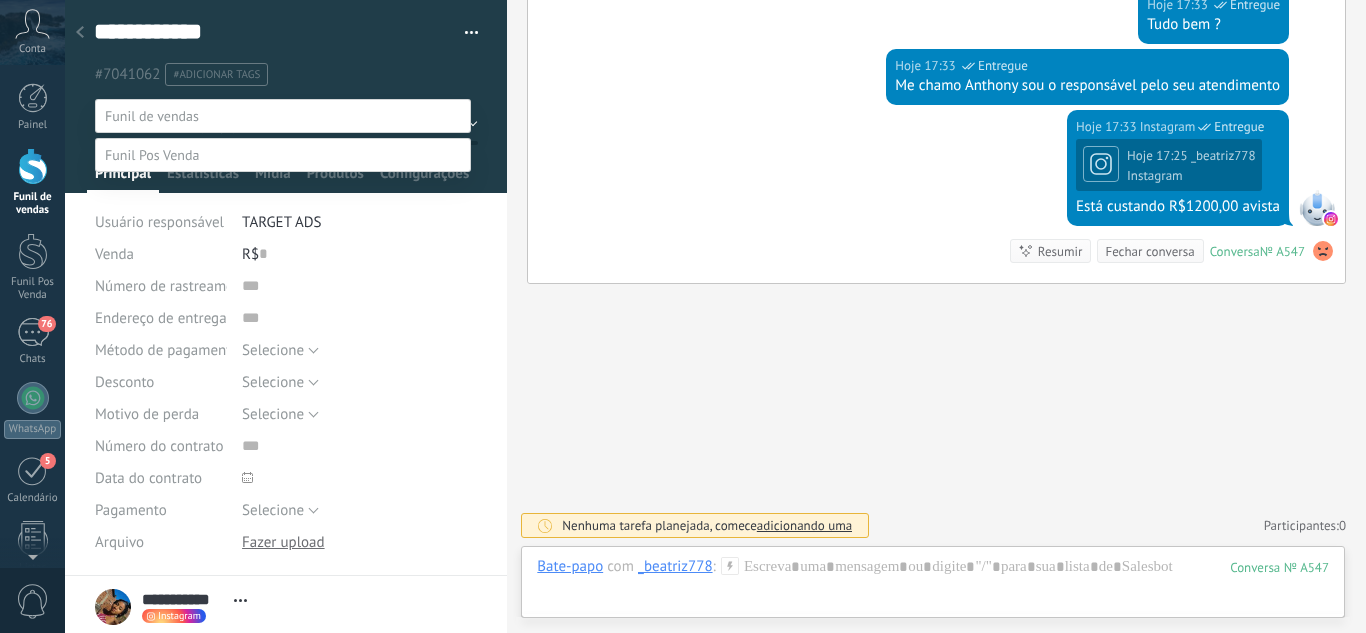 click on "Atendimento" at bounding box center (0, 0) 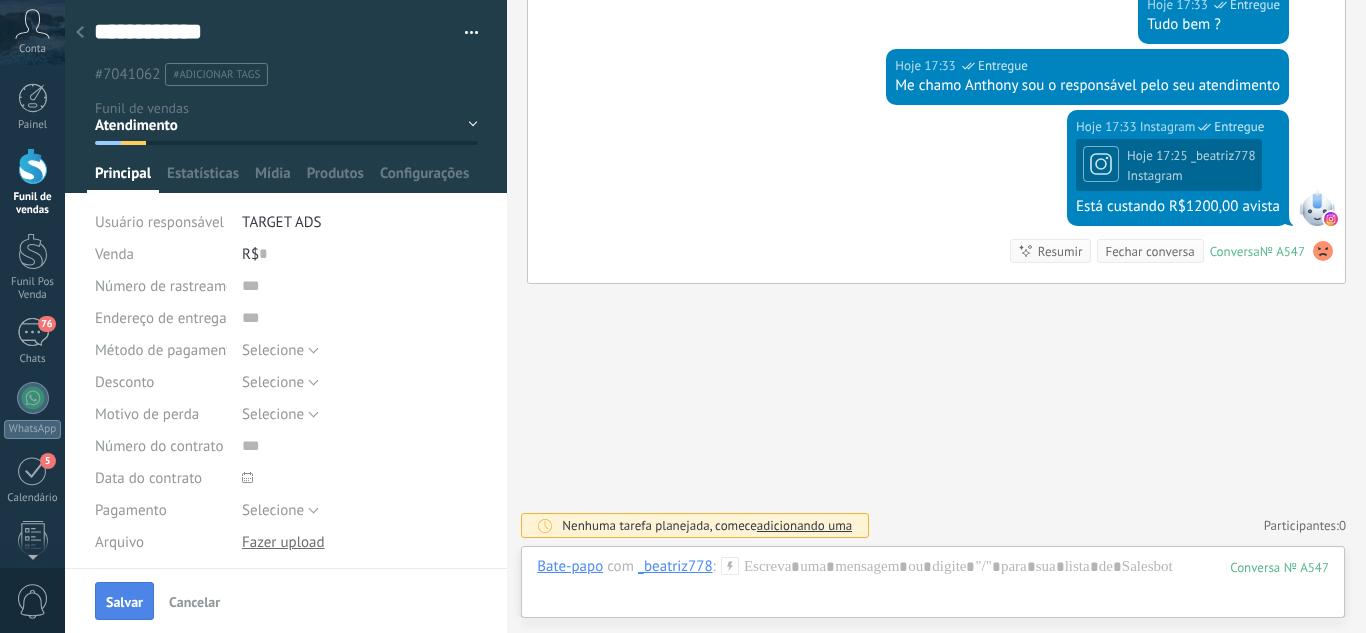click on "Salvar" at bounding box center [124, 602] 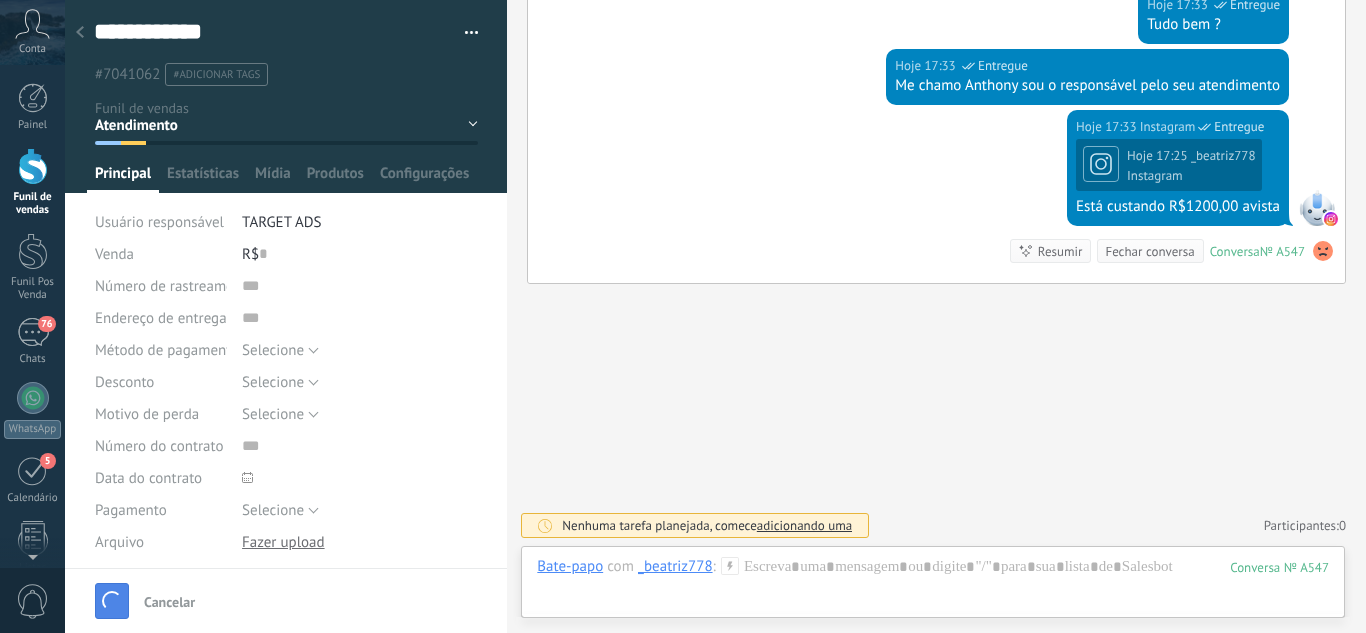 scroll, scrollTop: 747, scrollLeft: 0, axis: vertical 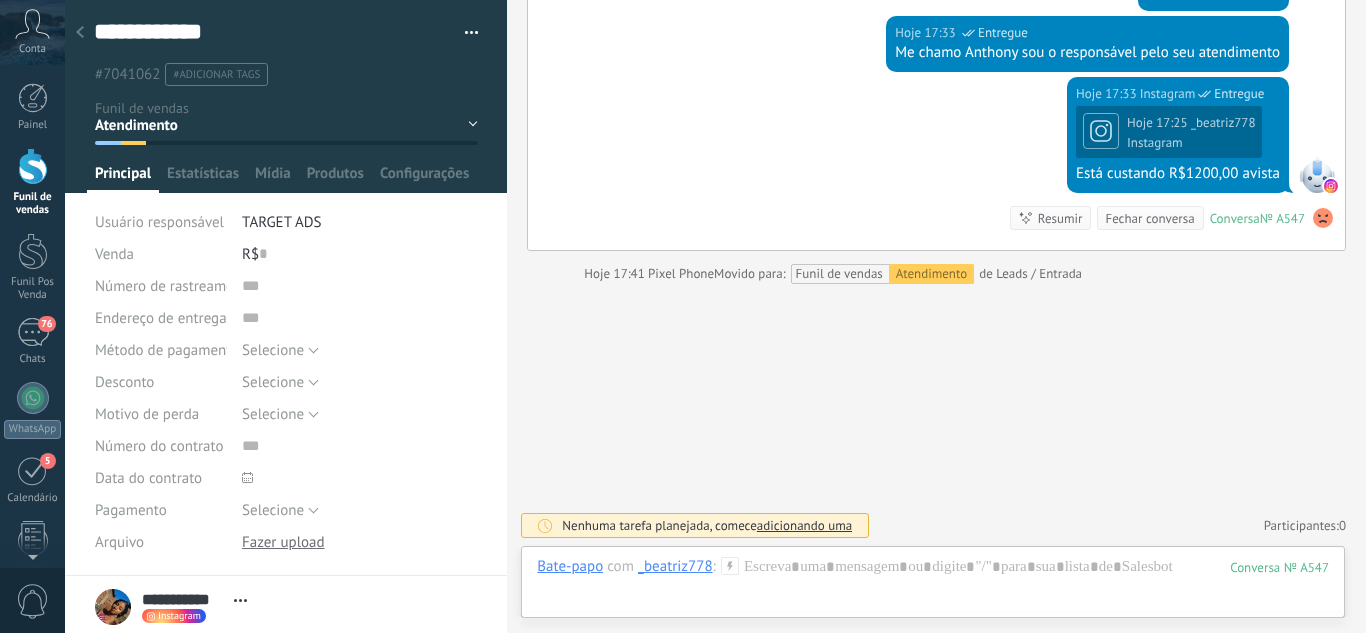 click on "Leads / Entrada
Atendimento
Atendimento Responder
Orçamento Enviado
Orçamento Responder
Negociação / Fechamento
-" at bounding box center (0, 0) 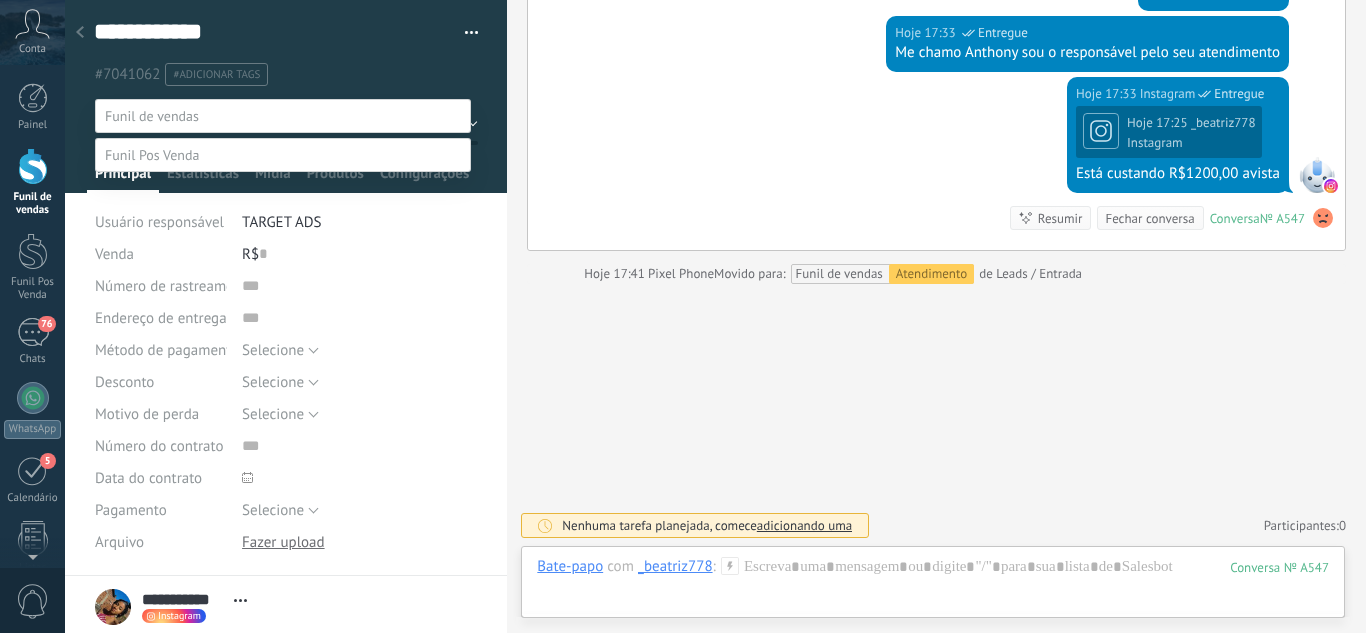 click on "Orçamento Enviado" at bounding box center [0, 0] 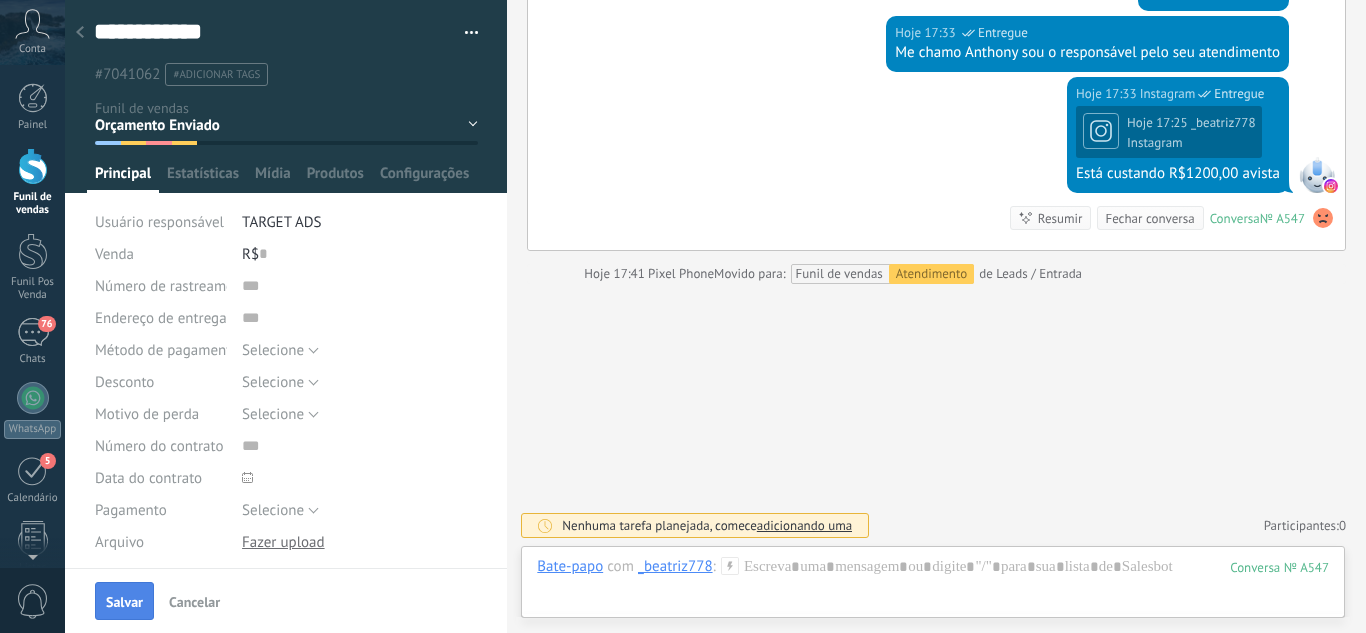 click on "Salvar" at bounding box center [124, 601] 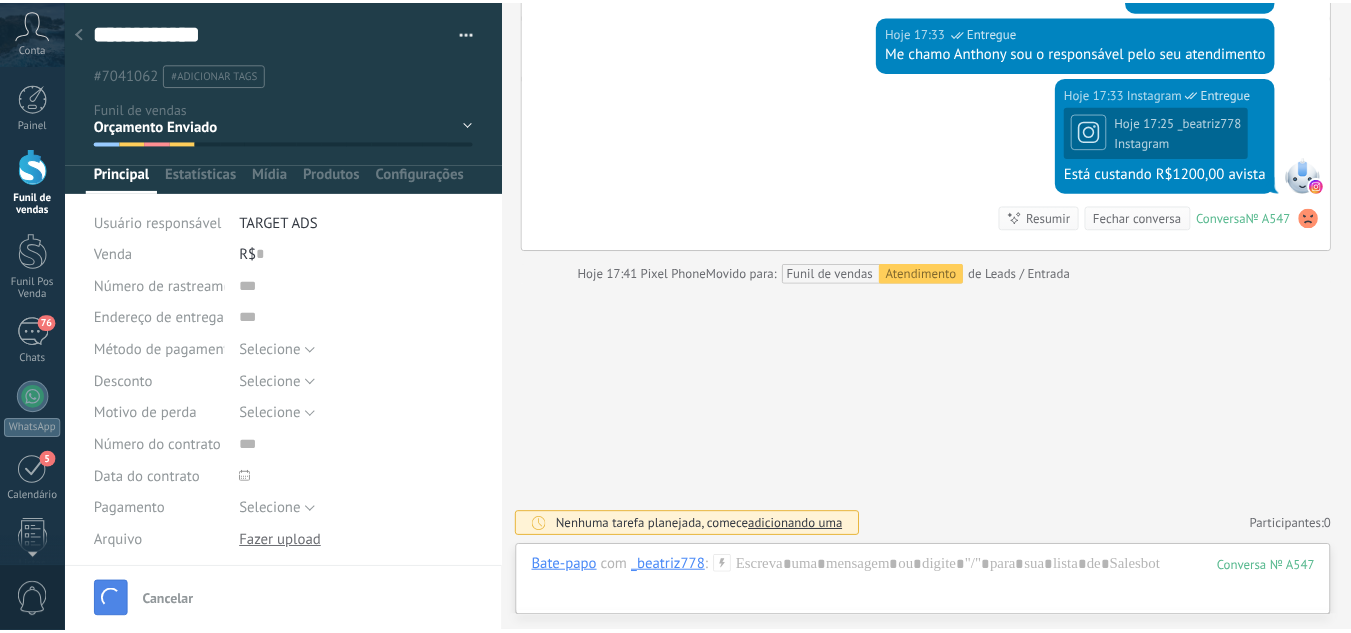 scroll, scrollTop: 774, scrollLeft: 0, axis: vertical 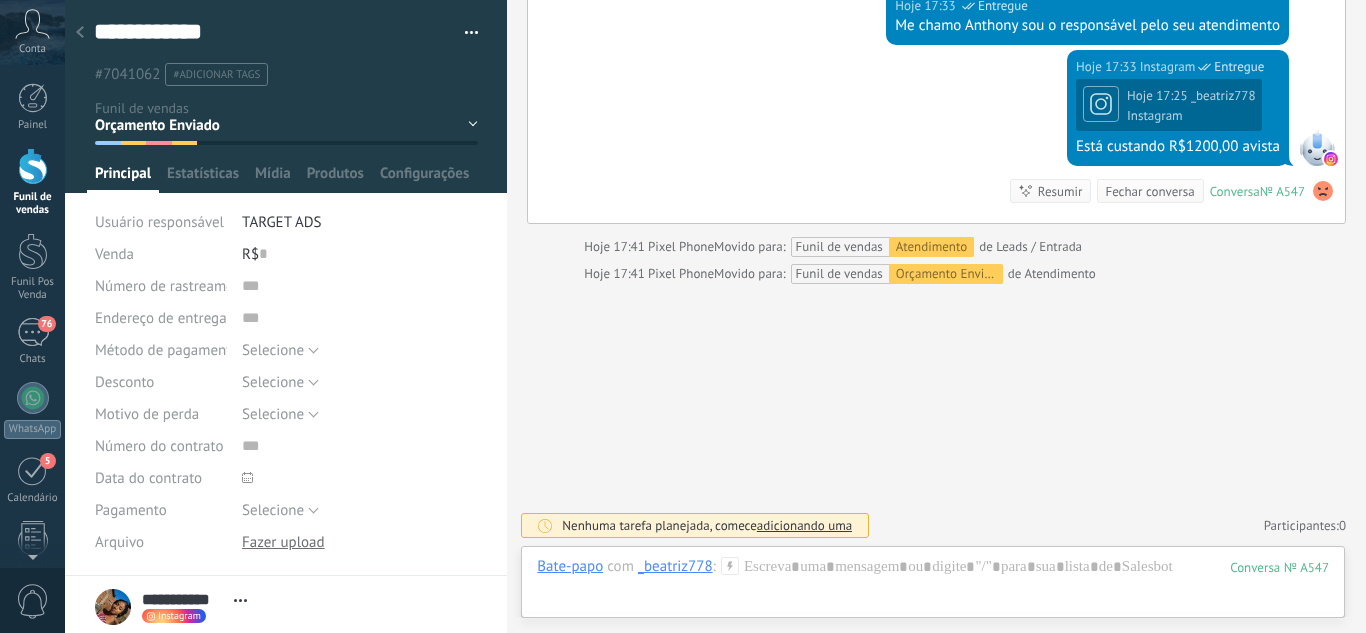 click 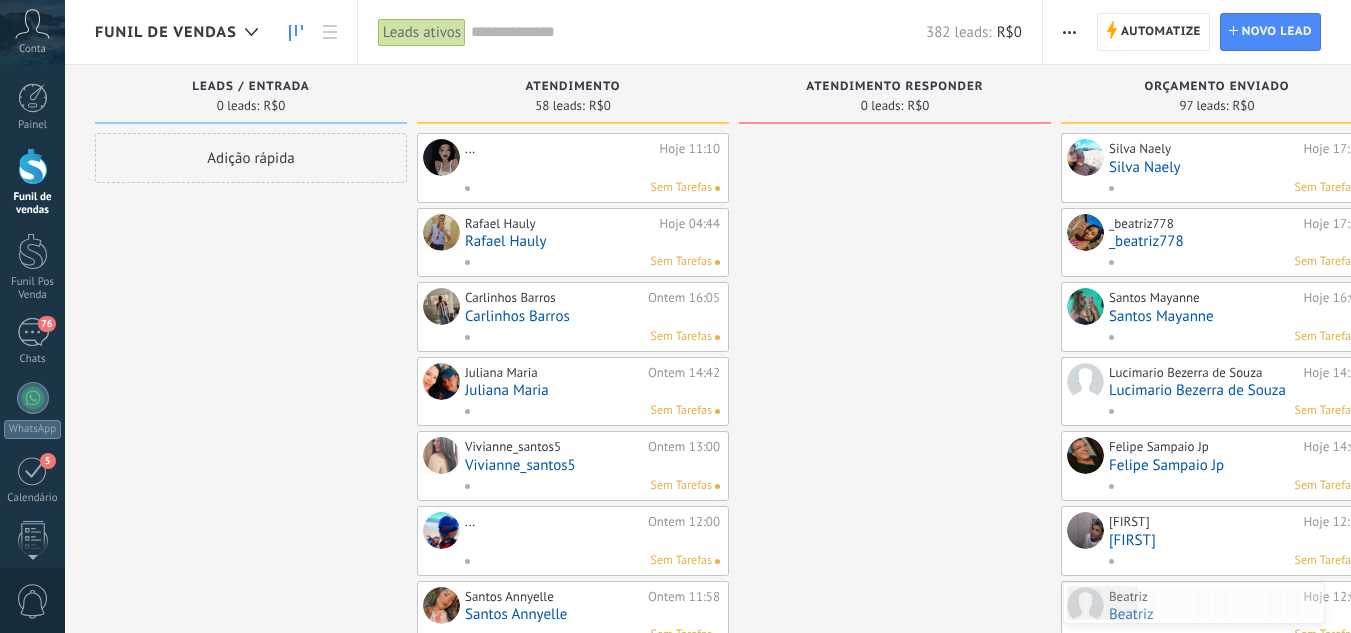 scroll, scrollTop: 0, scrollLeft: 841, axis: horizontal 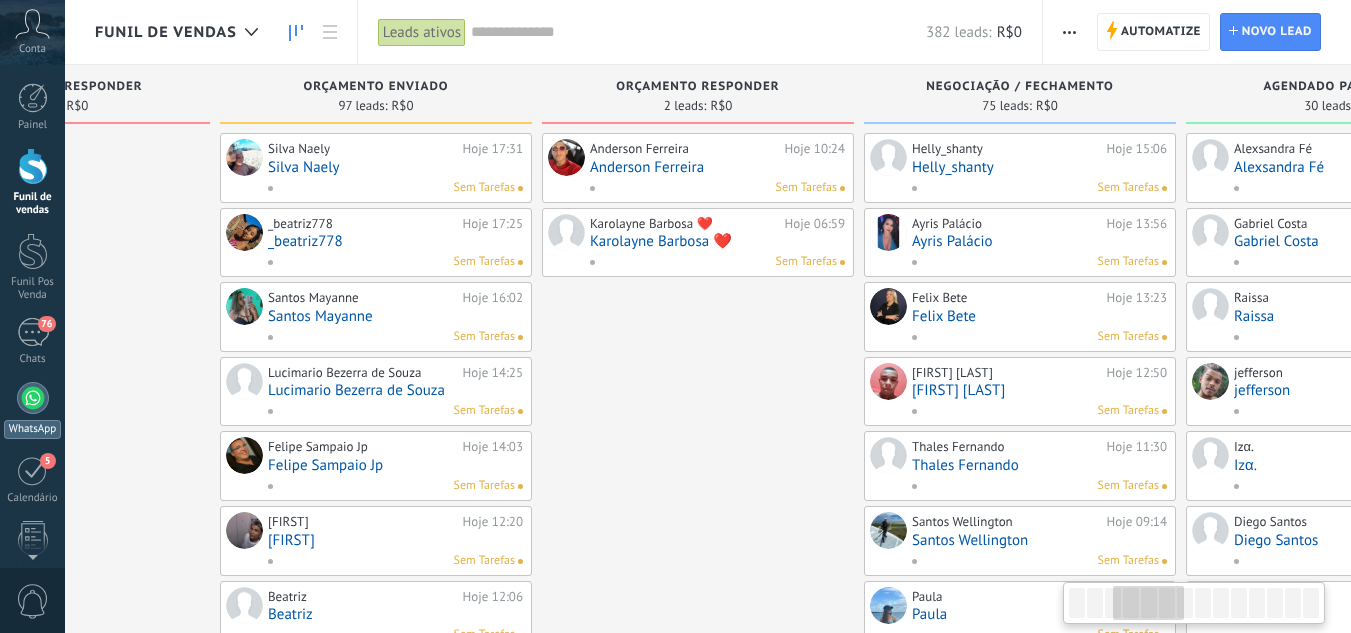 drag, startPoint x: 915, startPoint y: 279, endPoint x: 0, endPoint y: 392, distance: 921.9512 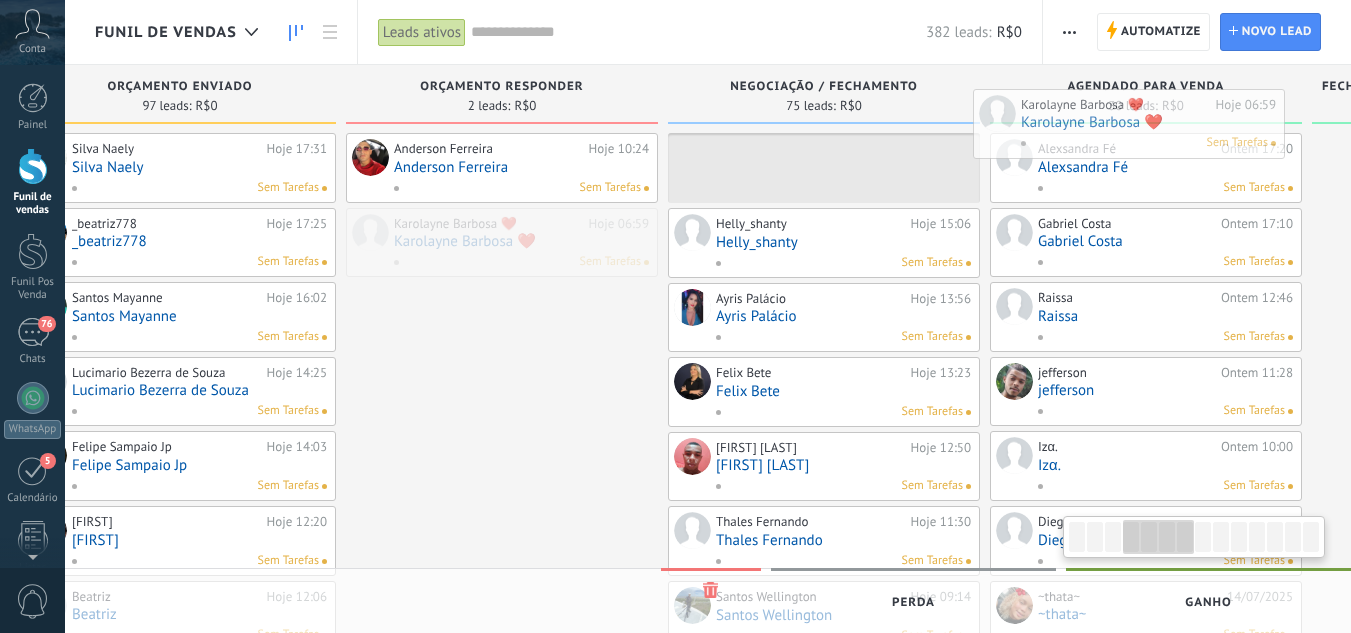 scroll, scrollTop: 0, scrollLeft: 1062, axis: horizontal 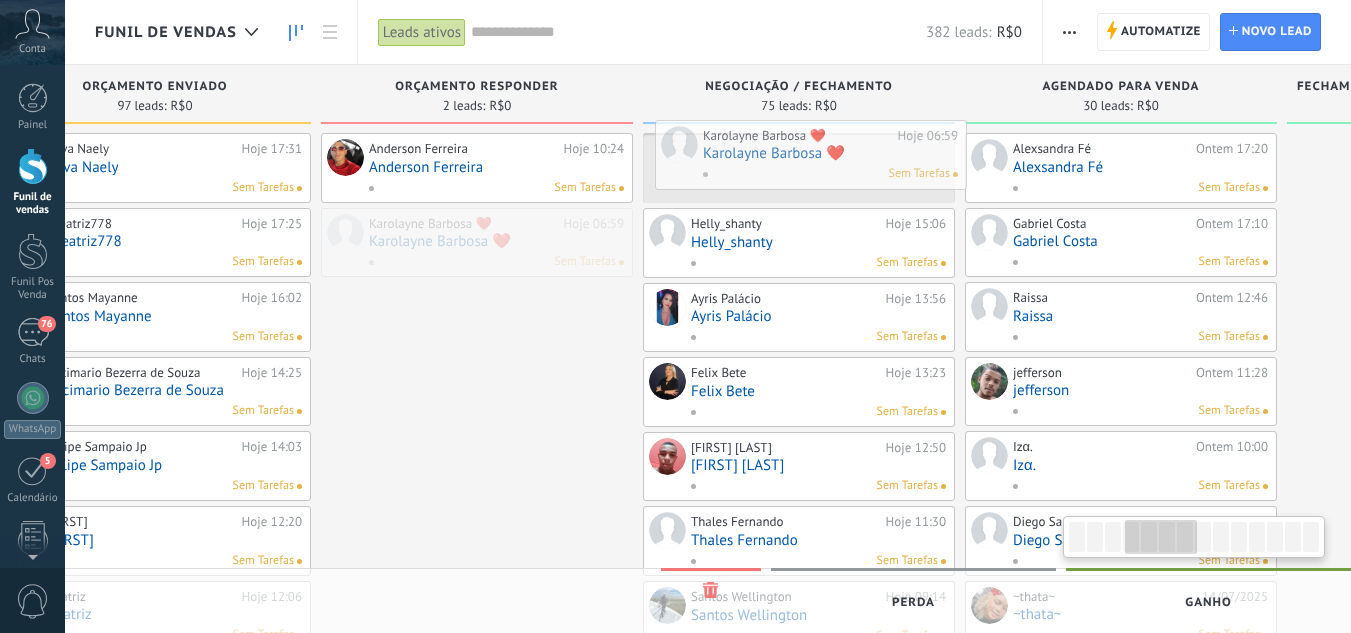 drag, startPoint x: 675, startPoint y: 245, endPoint x: 411, endPoint y: 154, distance: 279.24362 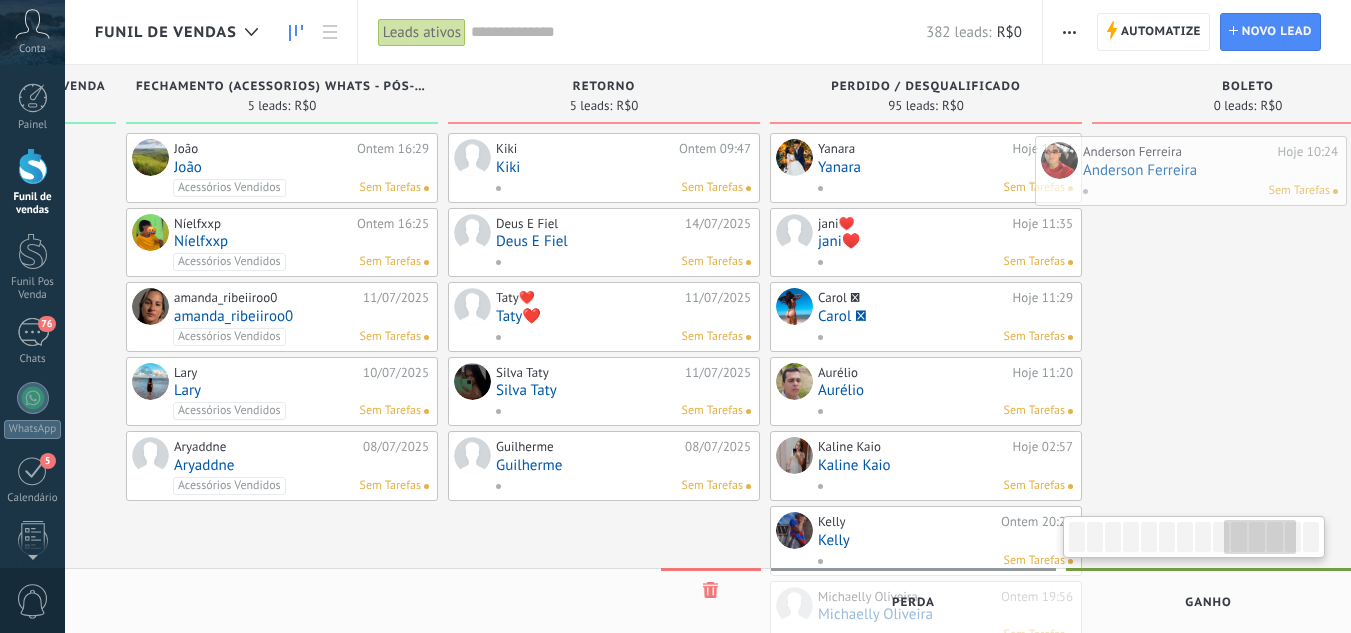 scroll, scrollTop: 0, scrollLeft: 2897, axis: horizontal 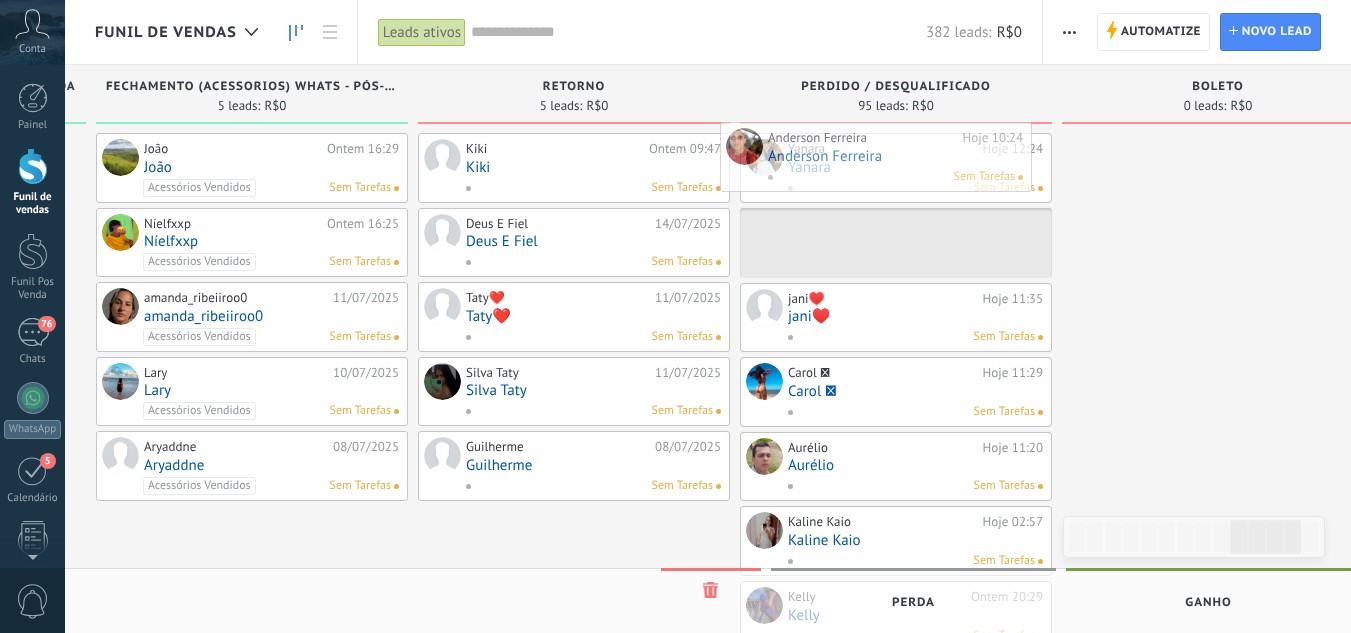 drag, startPoint x: 399, startPoint y: 174, endPoint x: 796, endPoint y: 162, distance: 397.1813 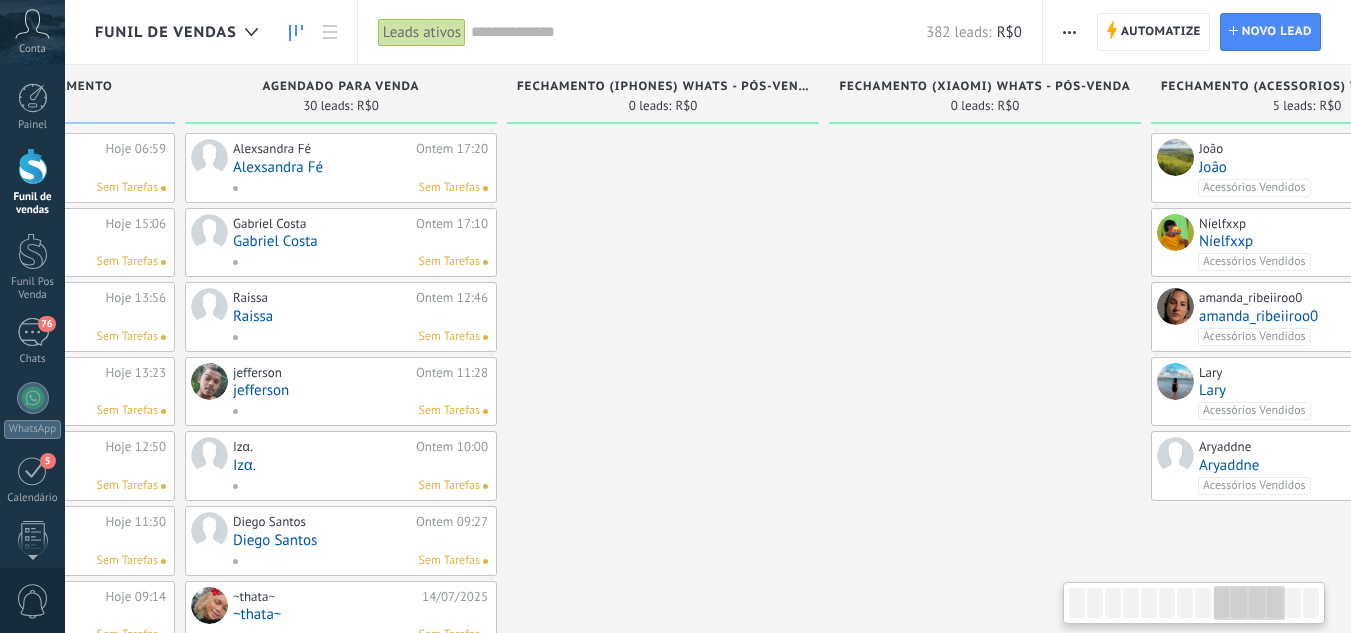 drag, startPoint x: 238, startPoint y: 551, endPoint x: 1218, endPoint y: 502, distance: 981.22424 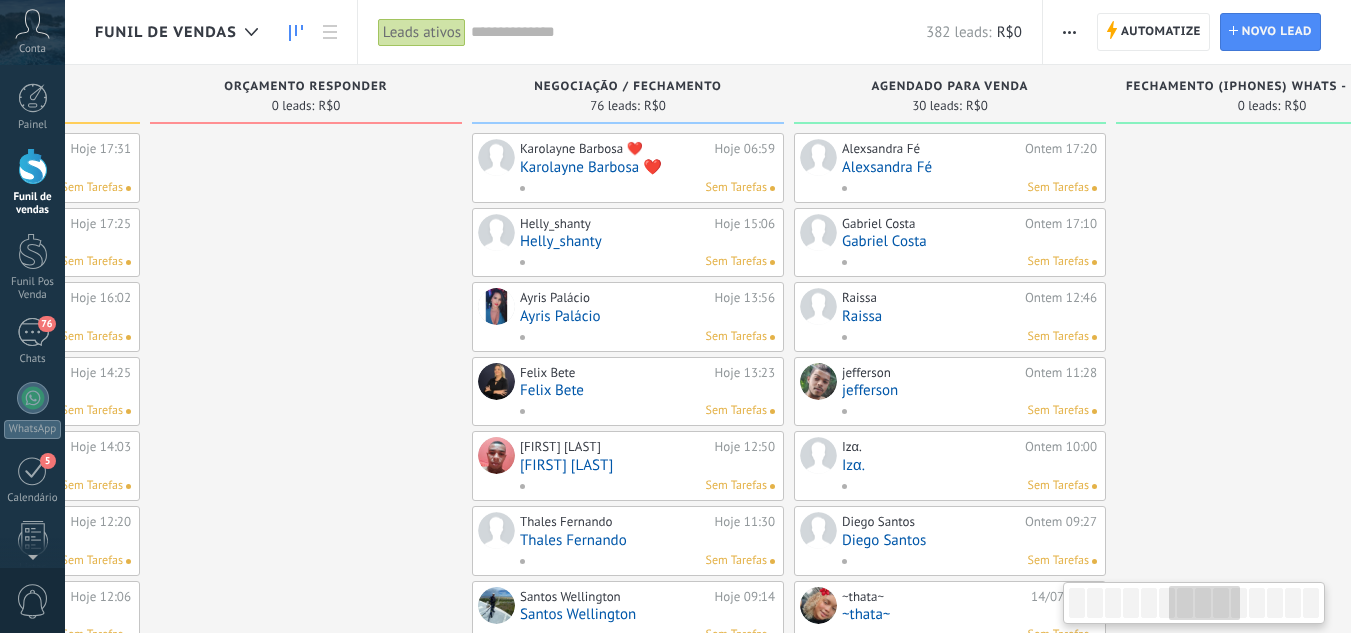 drag, startPoint x: 654, startPoint y: 400, endPoint x: 1096, endPoint y: 339, distance: 446.18942 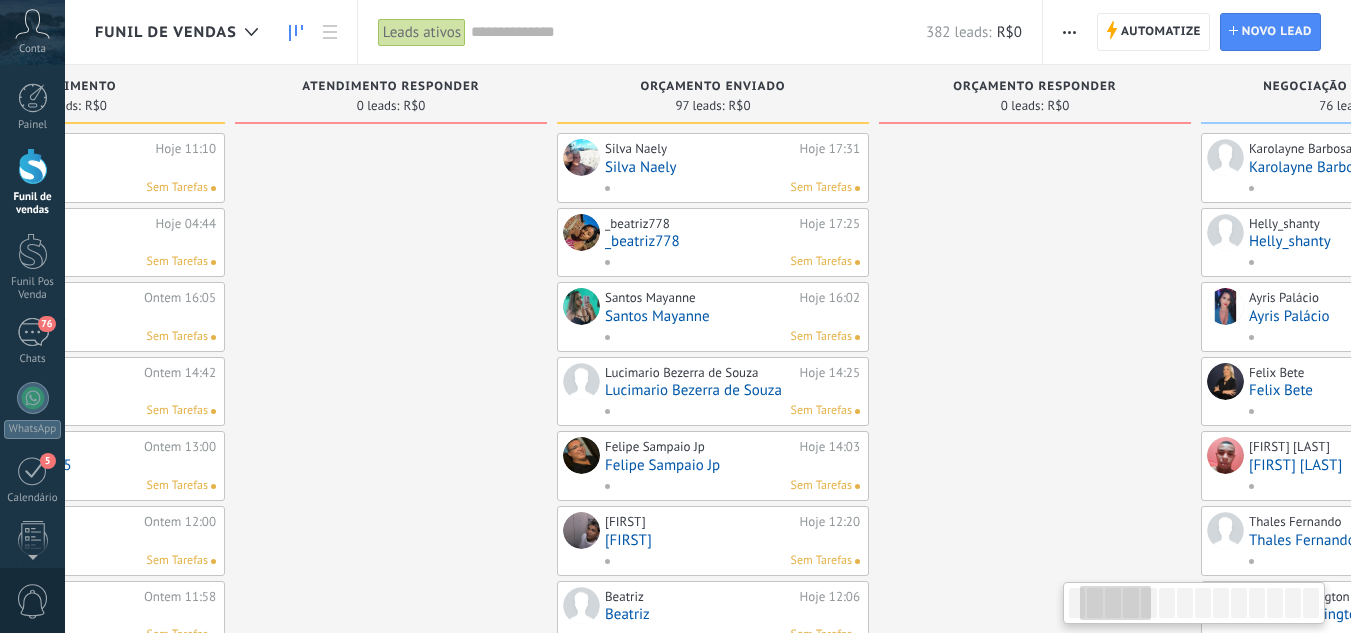 drag, startPoint x: 287, startPoint y: 357, endPoint x: 646, endPoint y: 346, distance: 359.1685 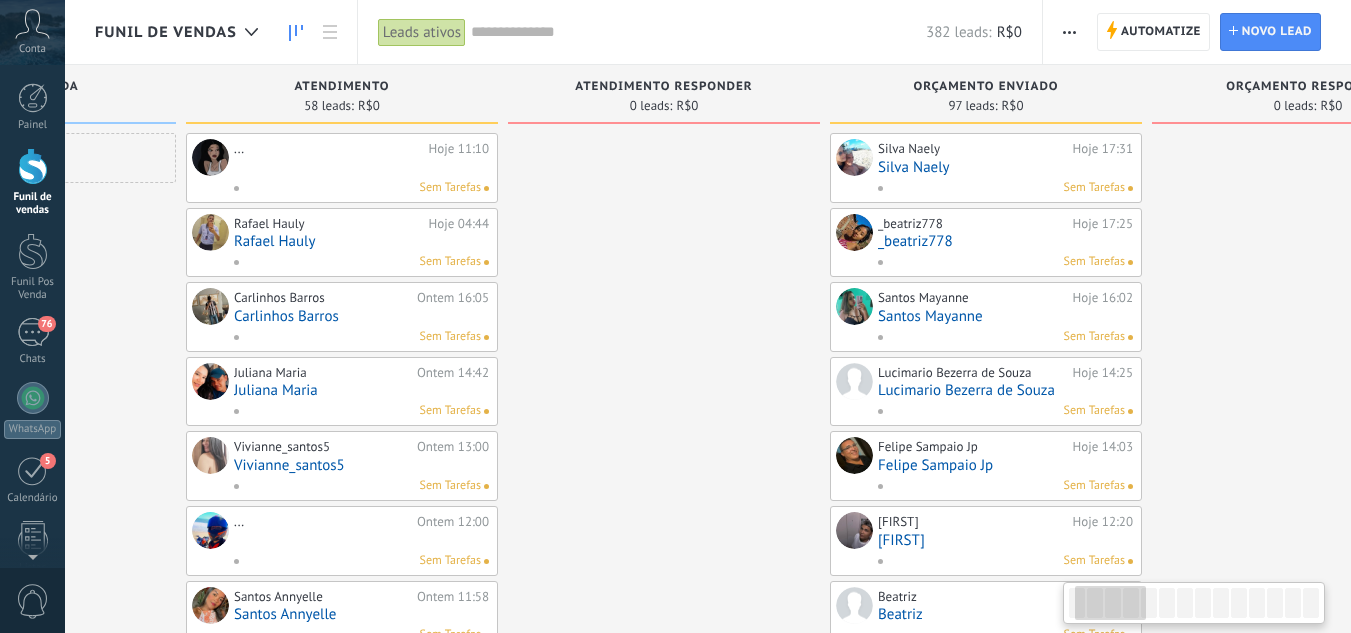 scroll, scrollTop: 0, scrollLeft: 0, axis: both 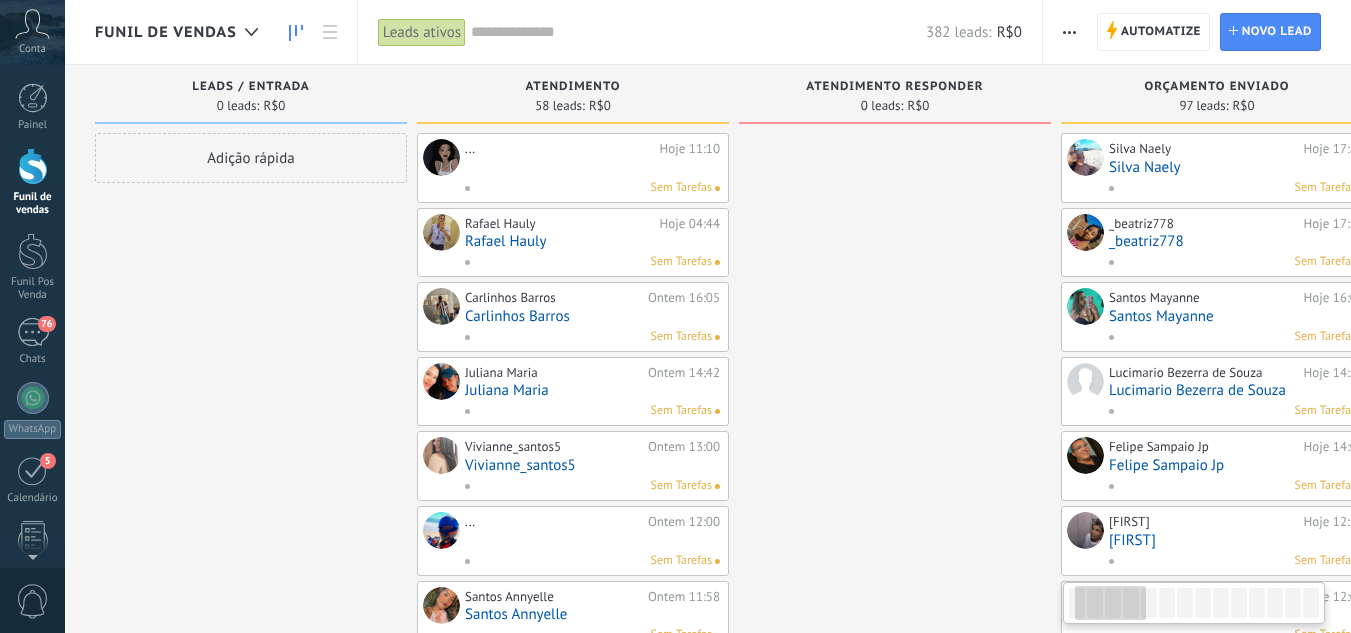drag, startPoint x: 562, startPoint y: 385, endPoint x: 1278, endPoint y: 350, distance: 716.8549 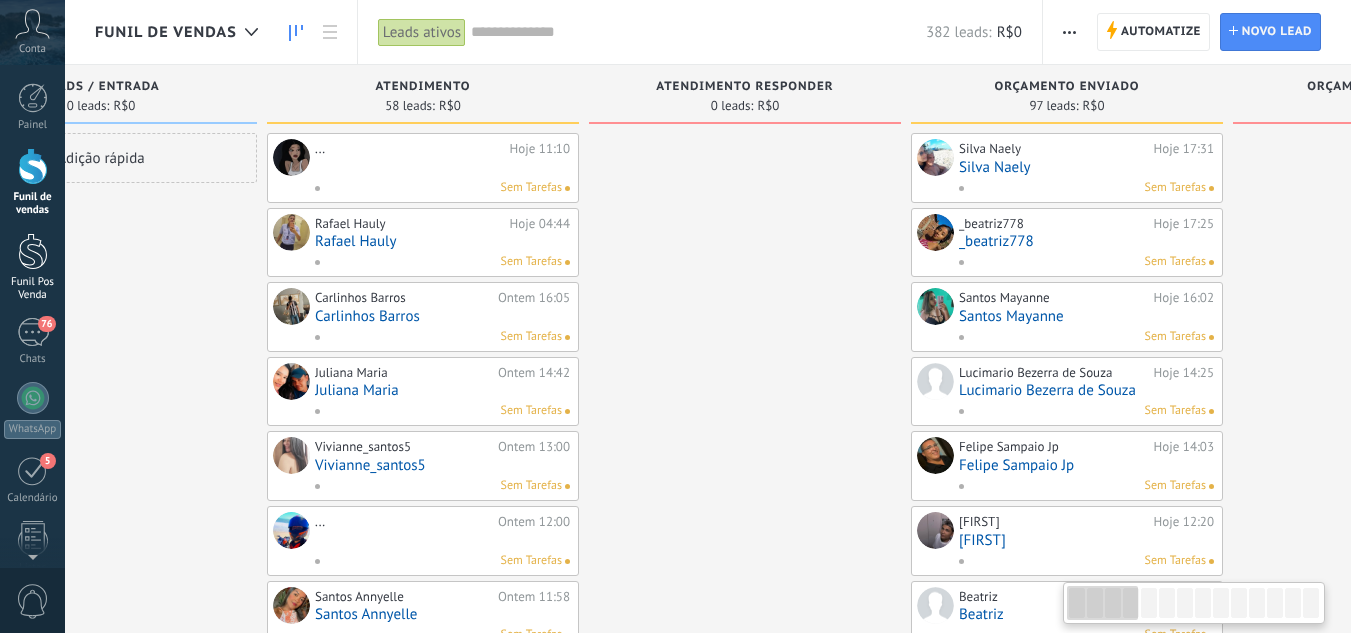 drag, startPoint x: 315, startPoint y: 323, endPoint x: 0, endPoint y: 285, distance: 317.28378 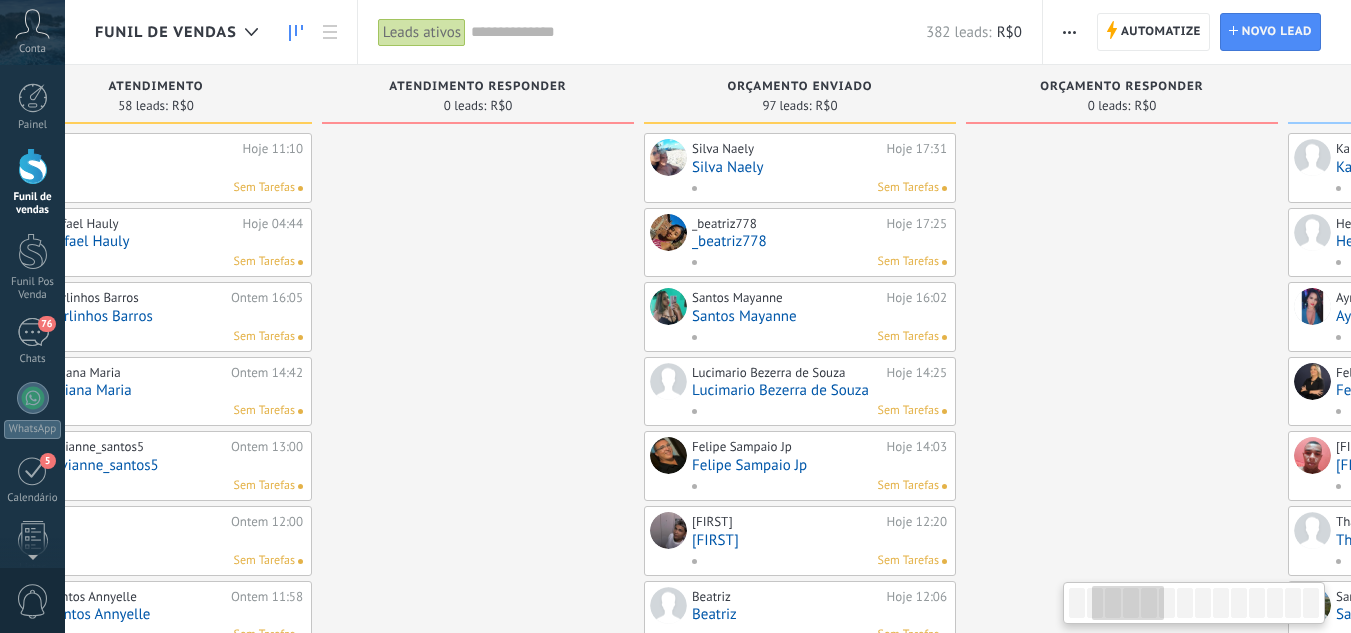 drag, startPoint x: 520, startPoint y: 346, endPoint x: 389, endPoint y: 346, distance: 131 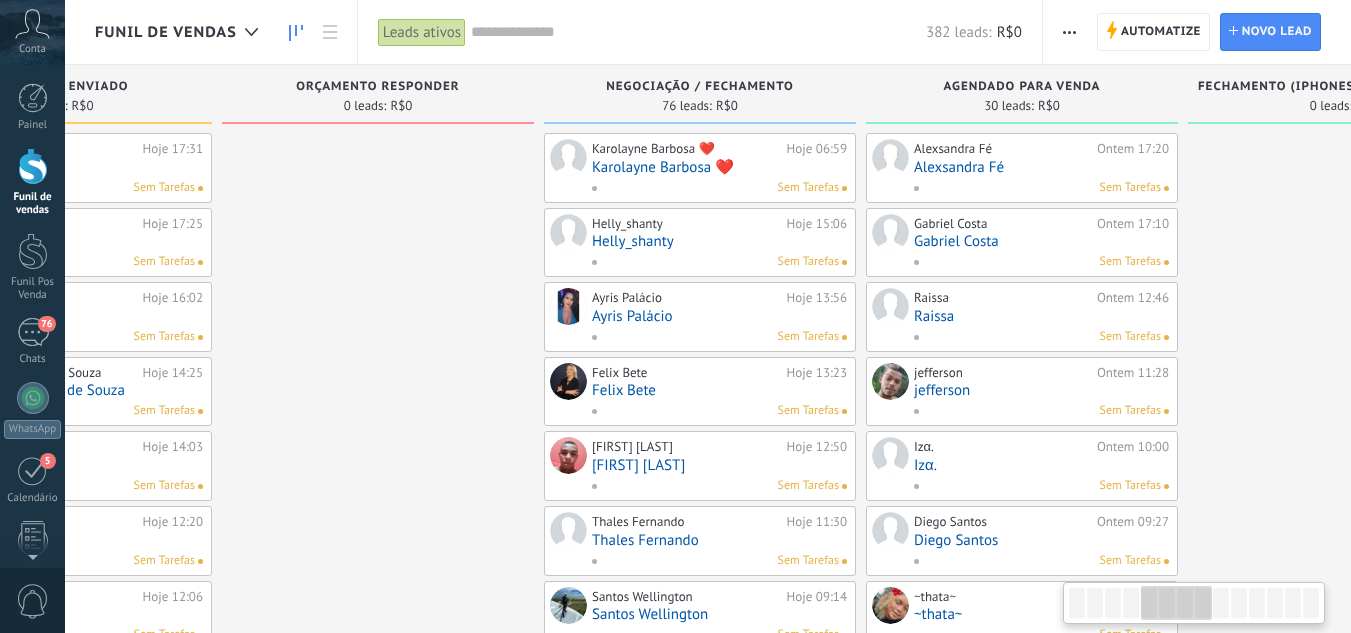 drag, startPoint x: 269, startPoint y: 386, endPoint x: 230, endPoint y: 379, distance: 39.623226 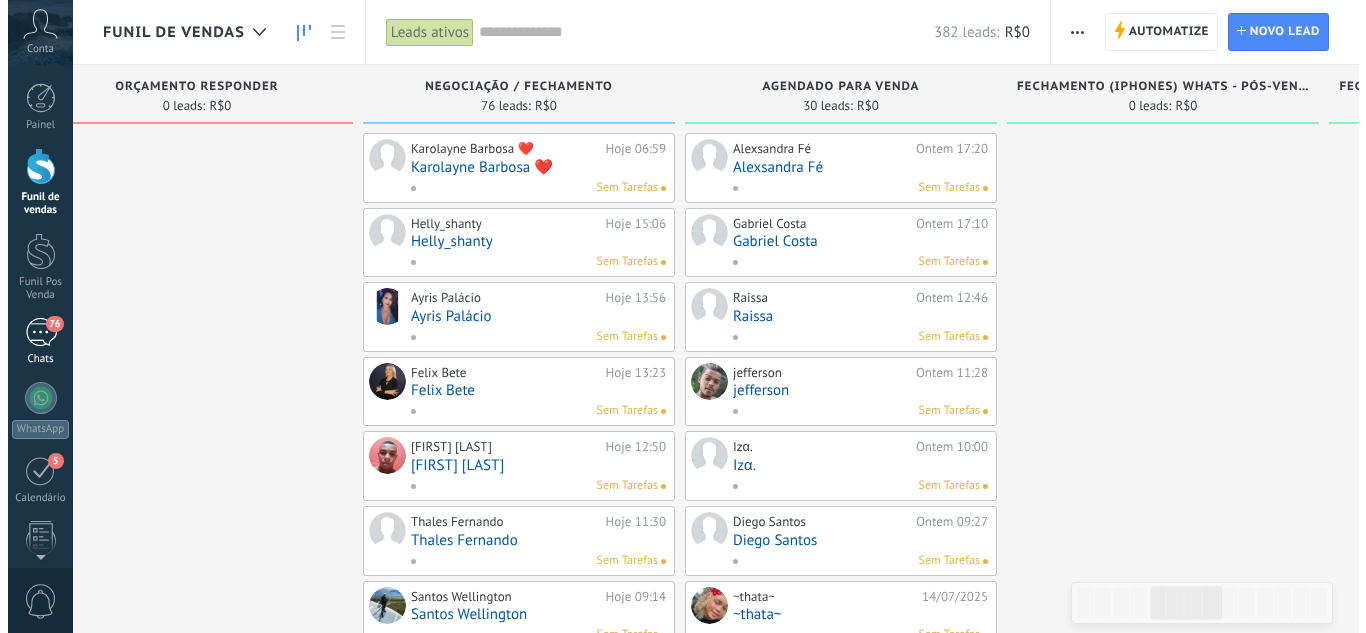 scroll, scrollTop: 0, scrollLeft: 2410, axis: horizontal 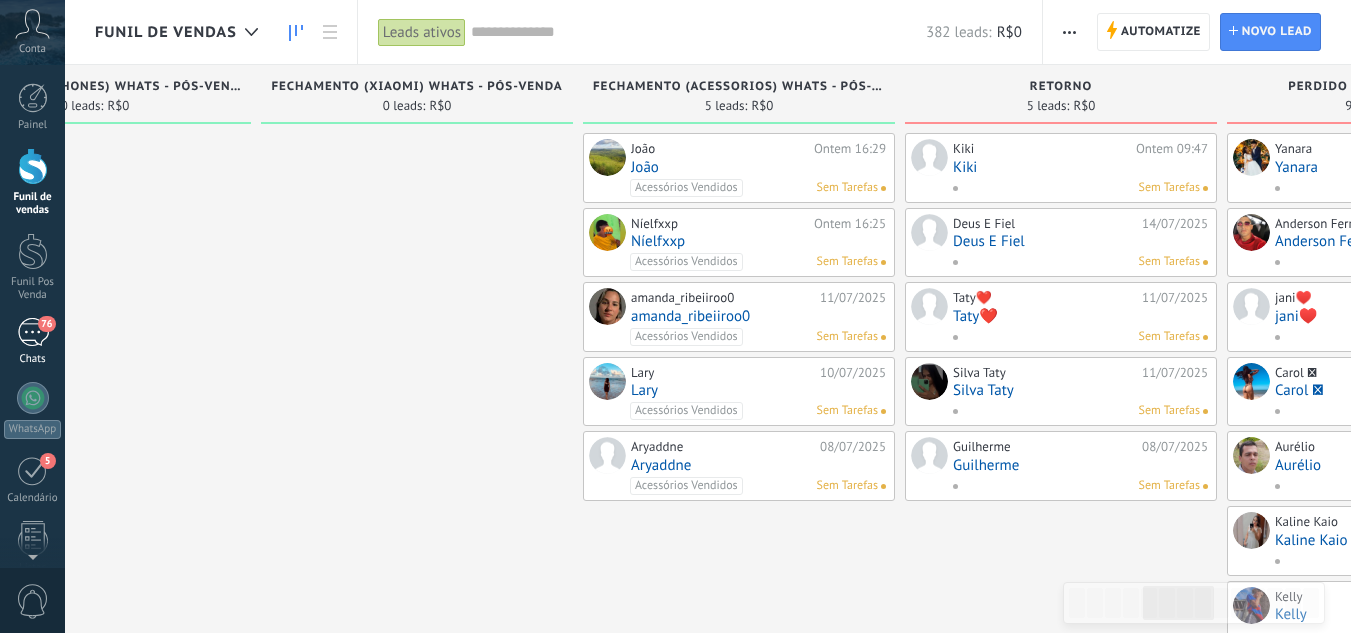 drag, startPoint x: 1229, startPoint y: 321, endPoint x: 0, endPoint y: 341, distance: 1229.1627 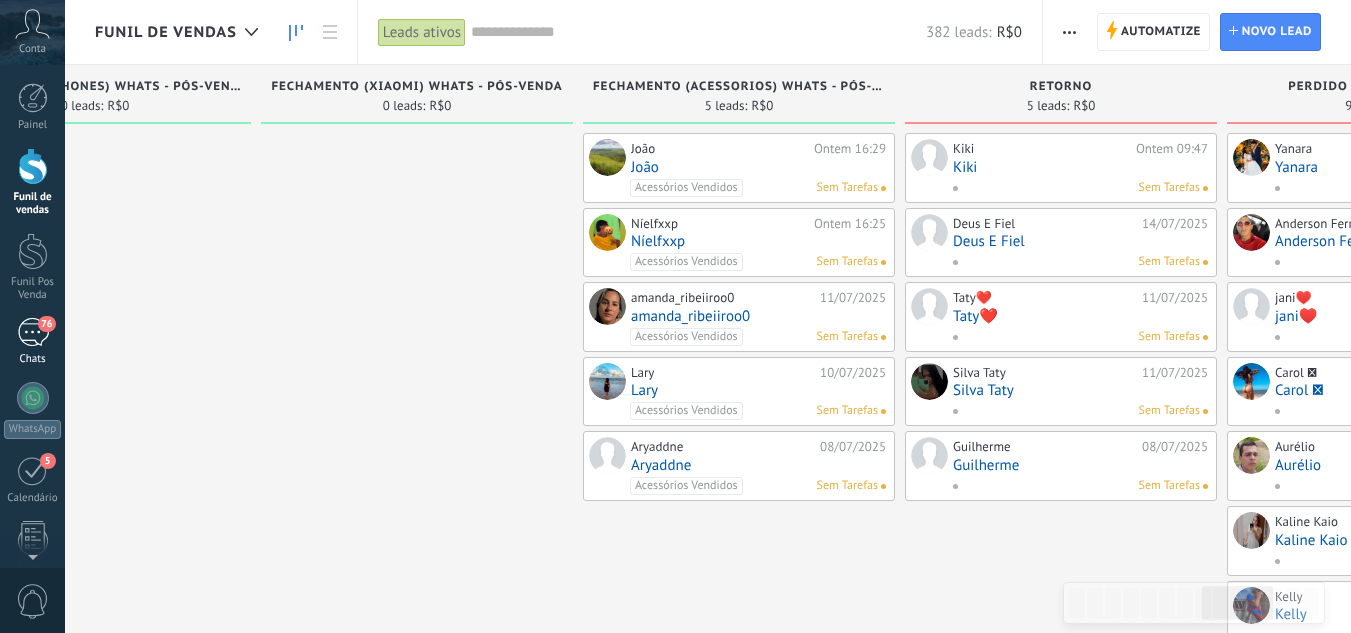 click on "76
Chats" at bounding box center (32, 342) 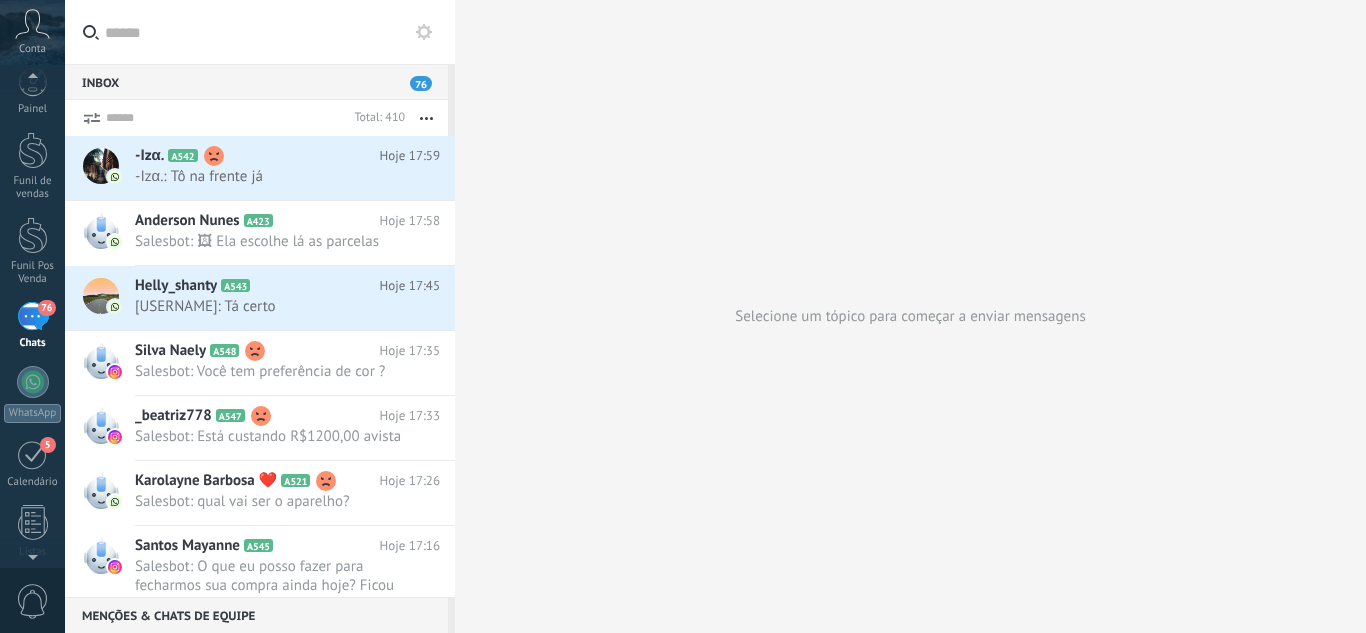 scroll, scrollTop: 19, scrollLeft: 0, axis: vertical 